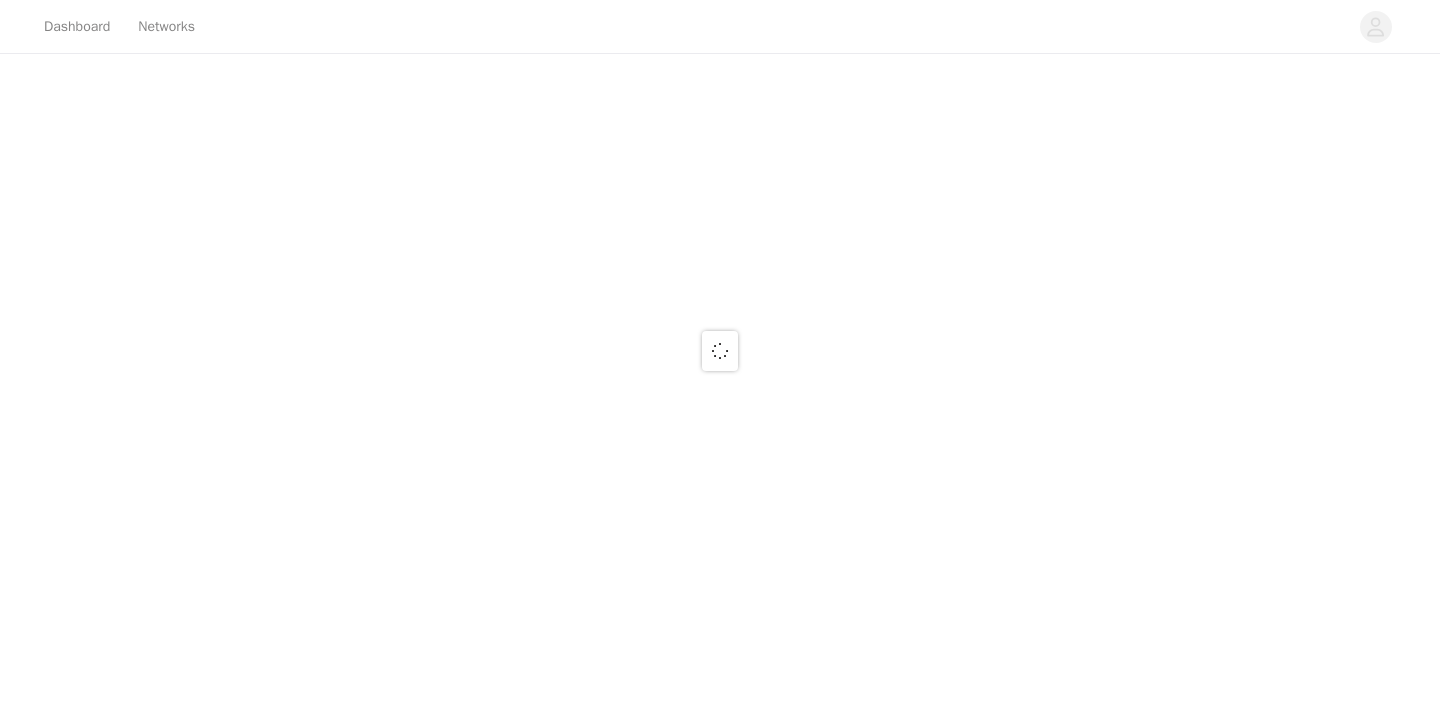 scroll, scrollTop: 0, scrollLeft: 0, axis: both 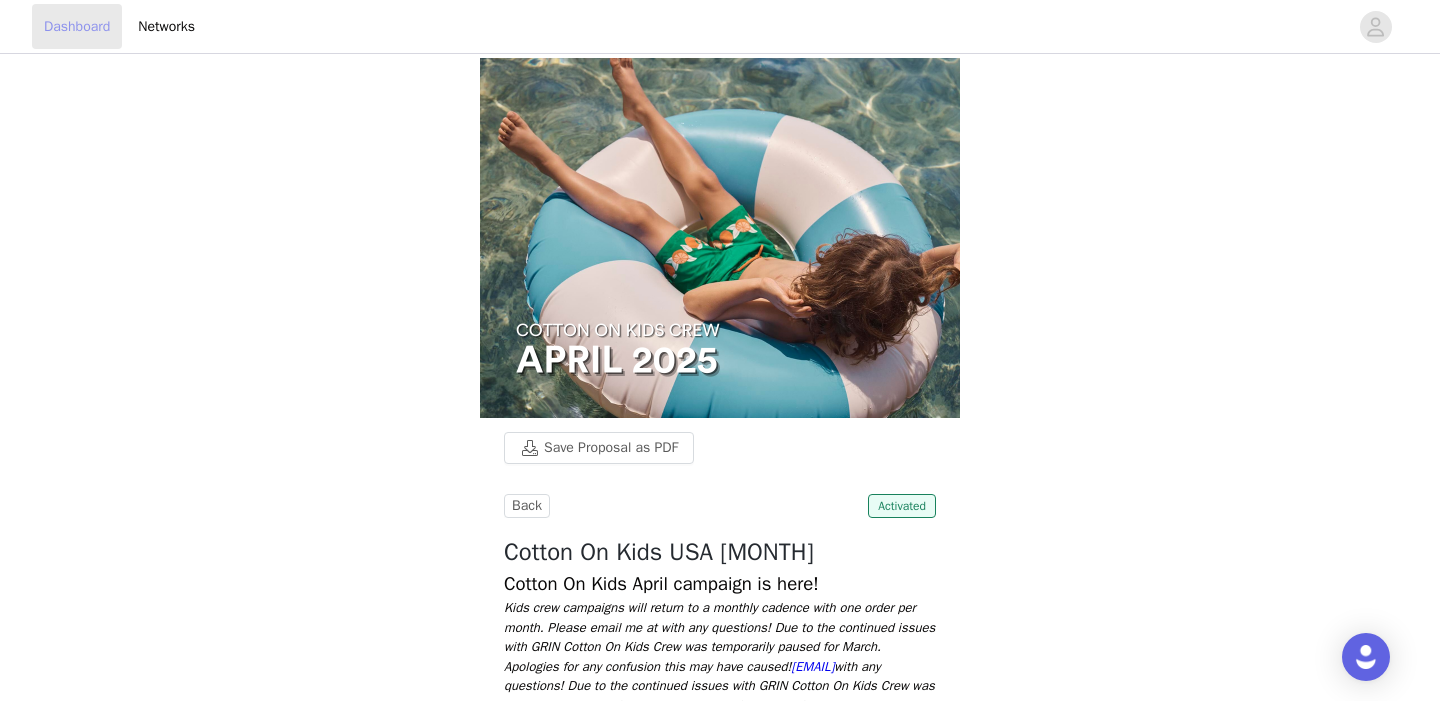 click on "Dashboard" at bounding box center (77, 26) 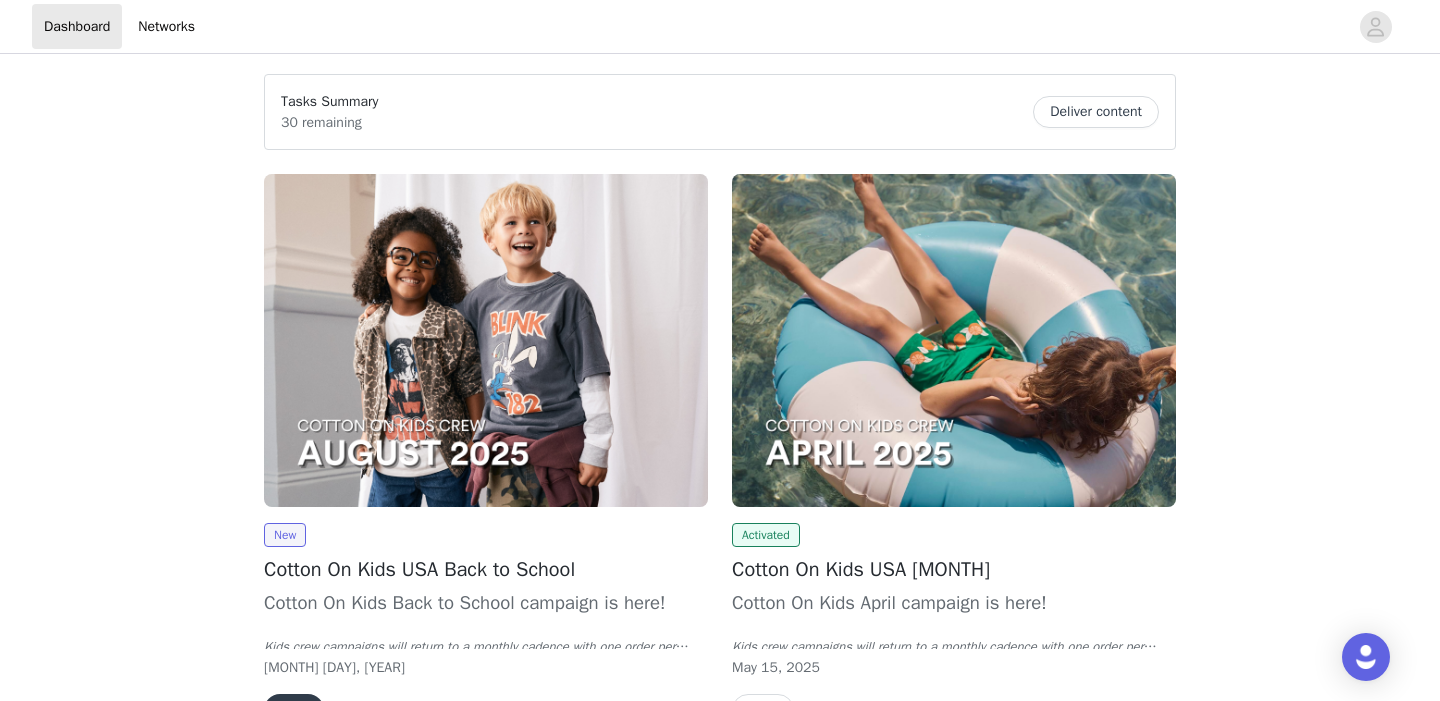 click at bounding box center [486, 340] 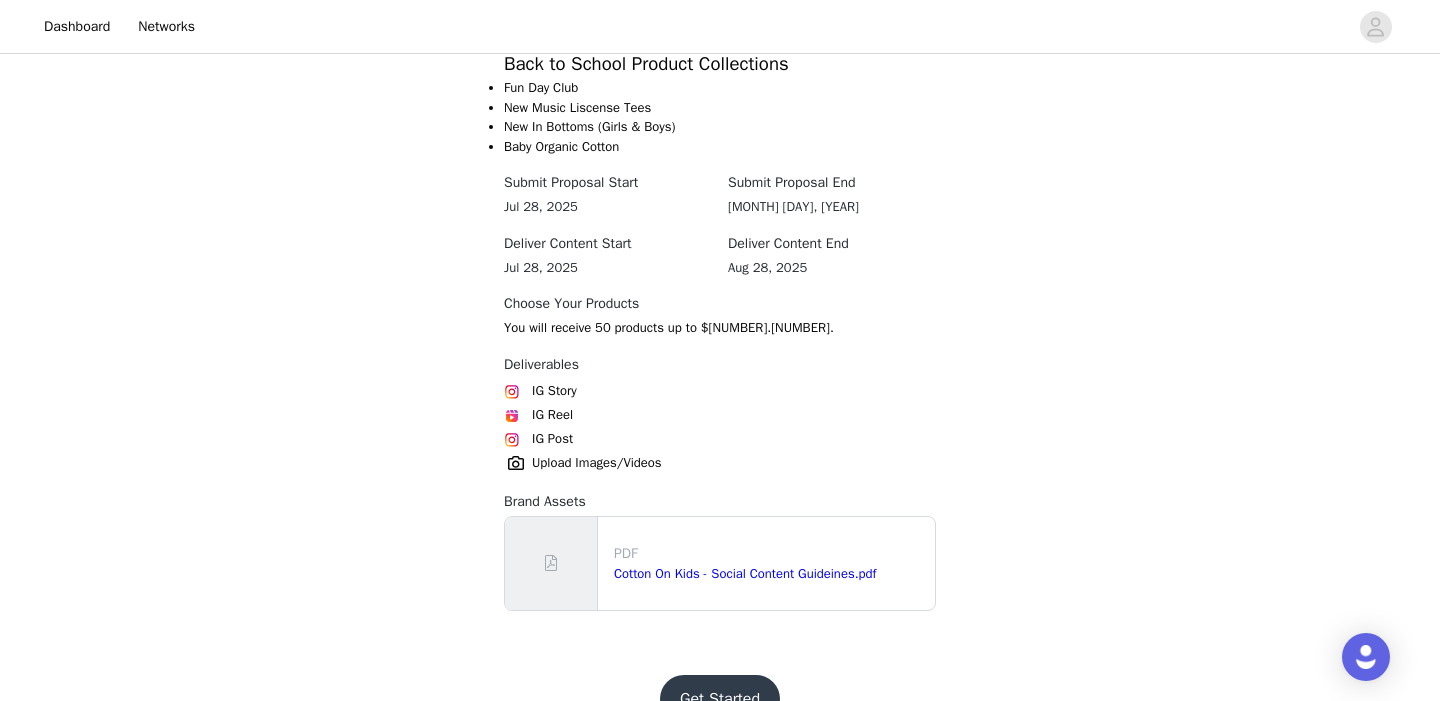 scroll, scrollTop: 772, scrollLeft: 0, axis: vertical 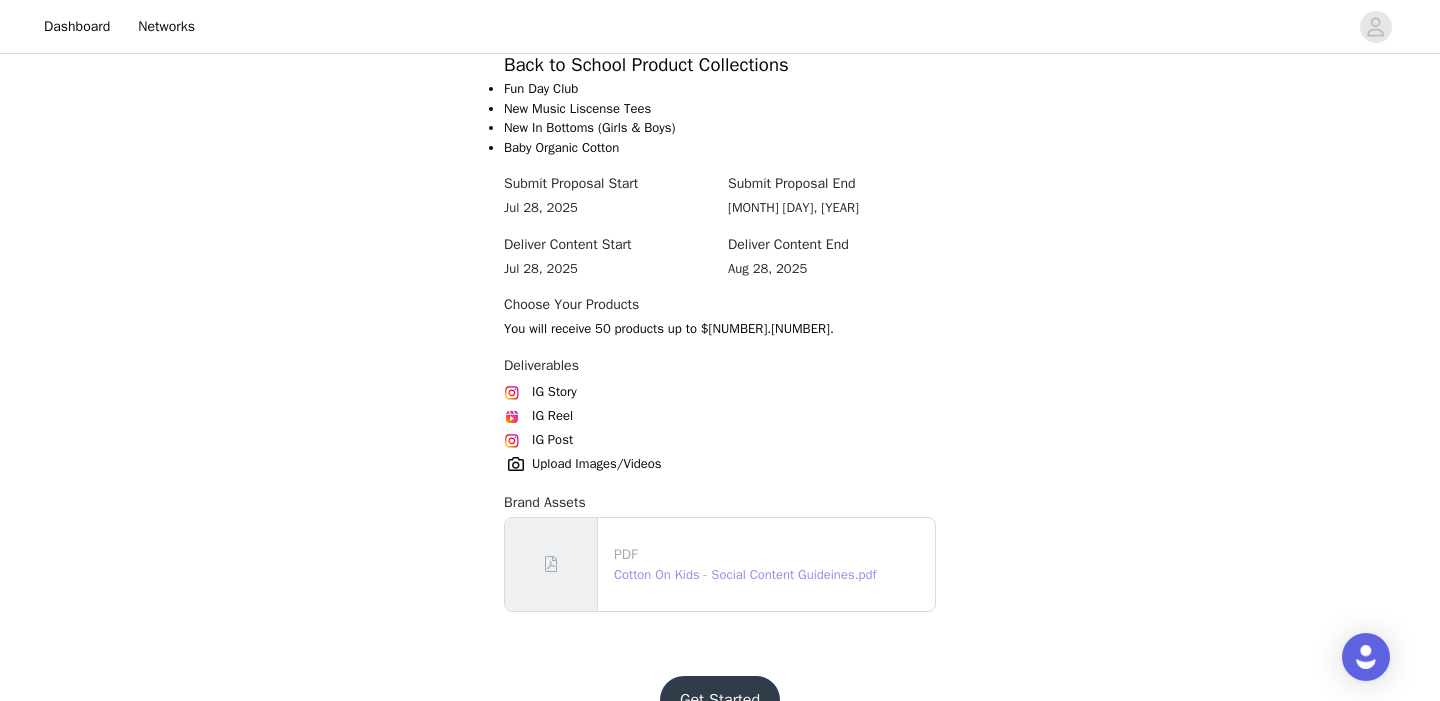 click on "Cotton On Kids - Social Content Guideines.pdf" at bounding box center [745, 574] 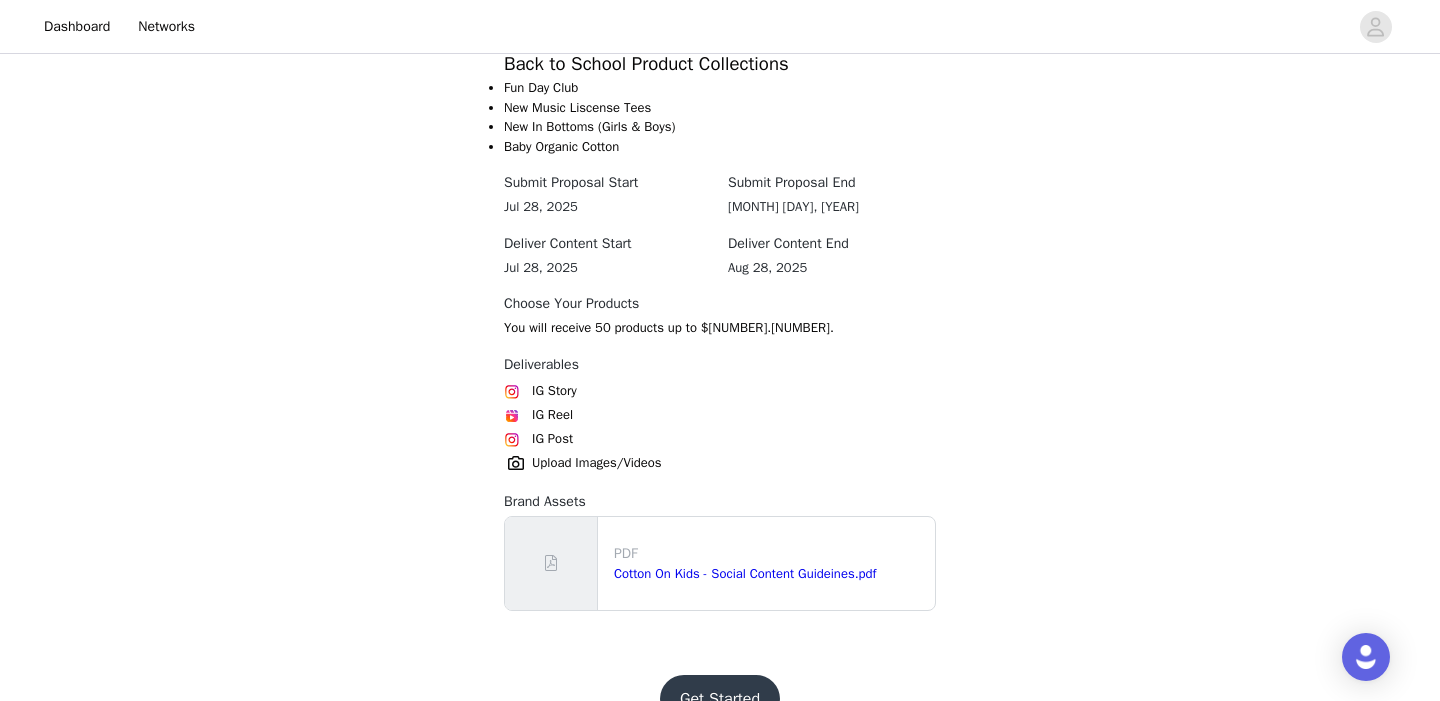 scroll, scrollTop: 772, scrollLeft: 0, axis: vertical 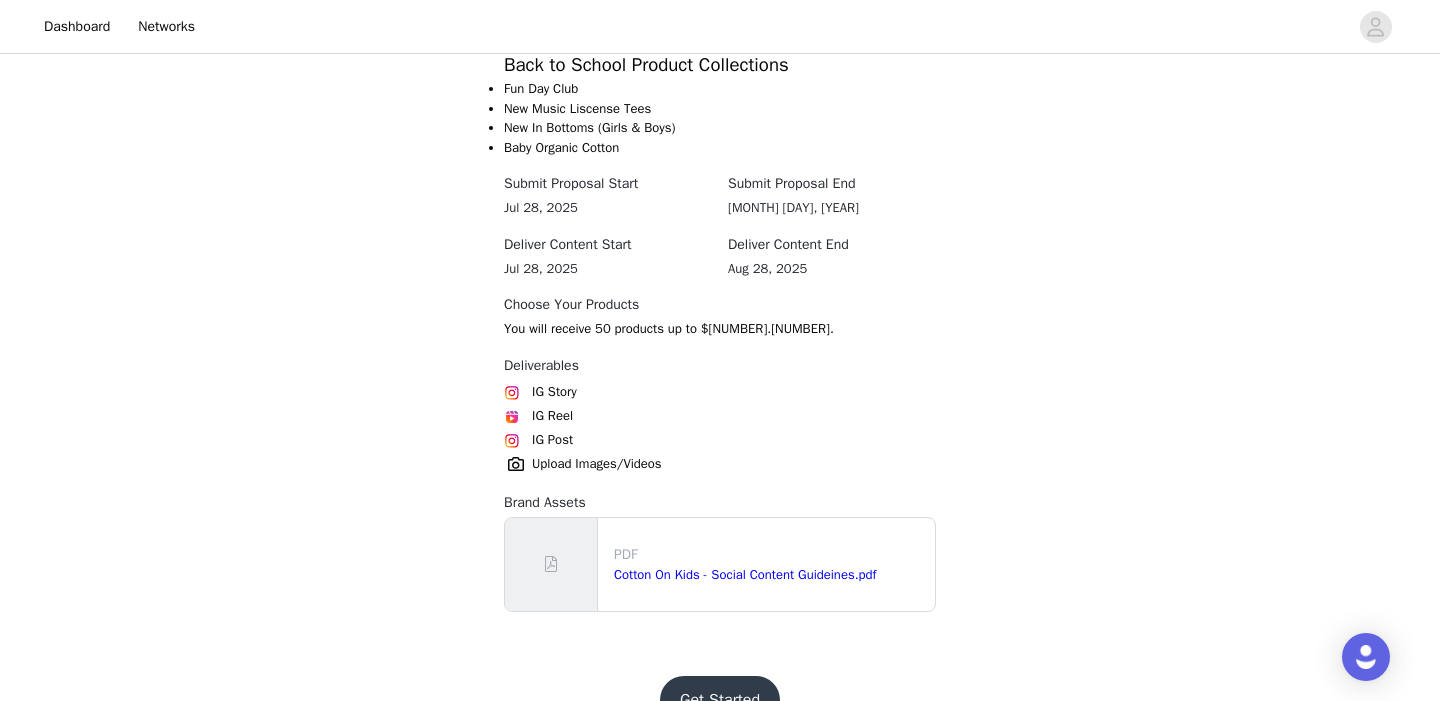 click on "Get Started" at bounding box center [720, 700] 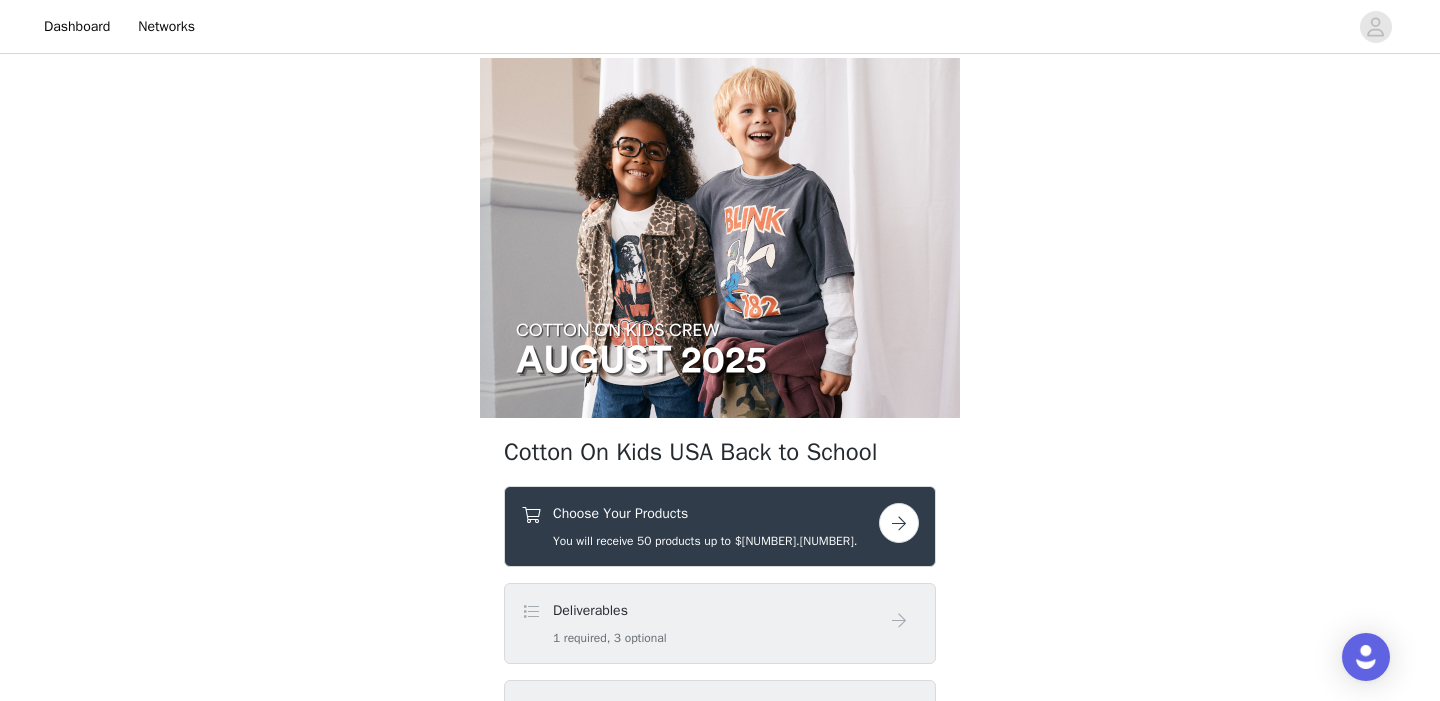 click on "Choose Your Products   You will receive 50 products up to $300.00." at bounding box center (705, 526) 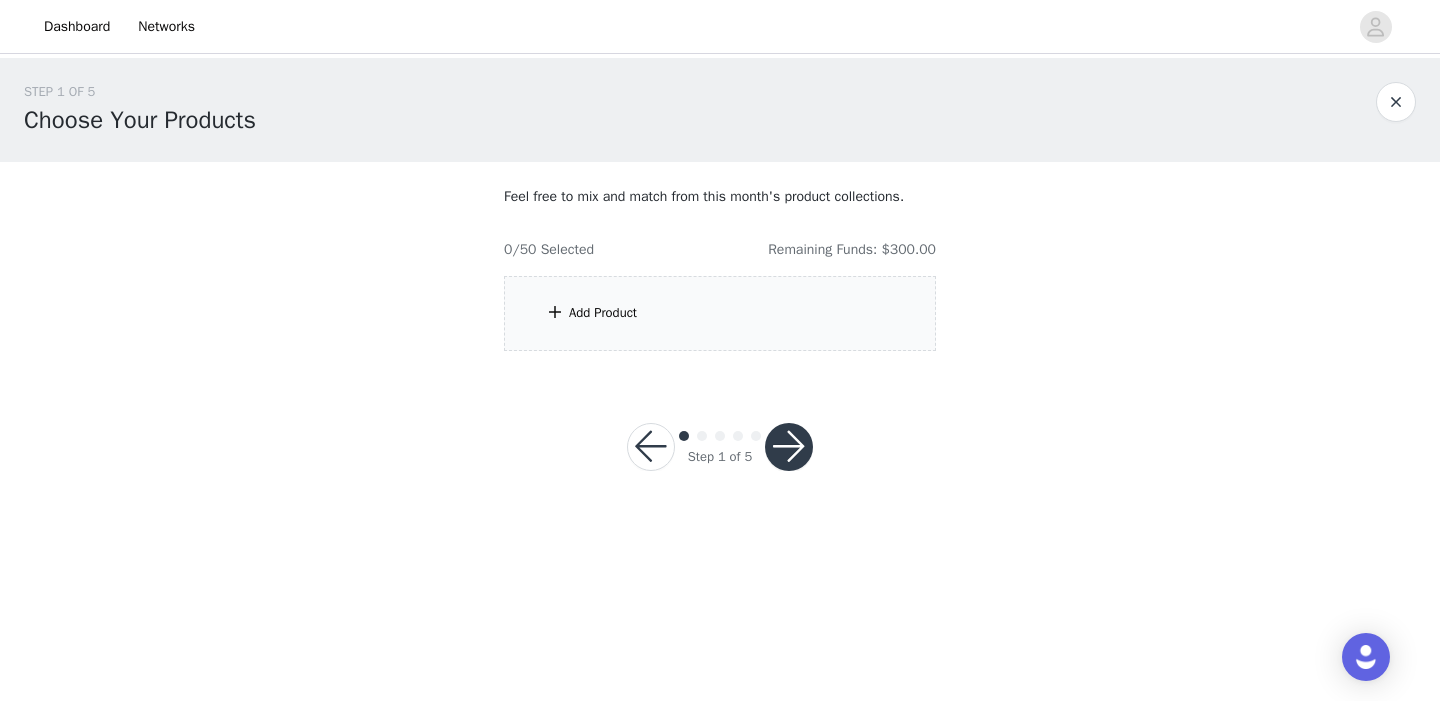 click on "Add Product" at bounding box center (720, 313) 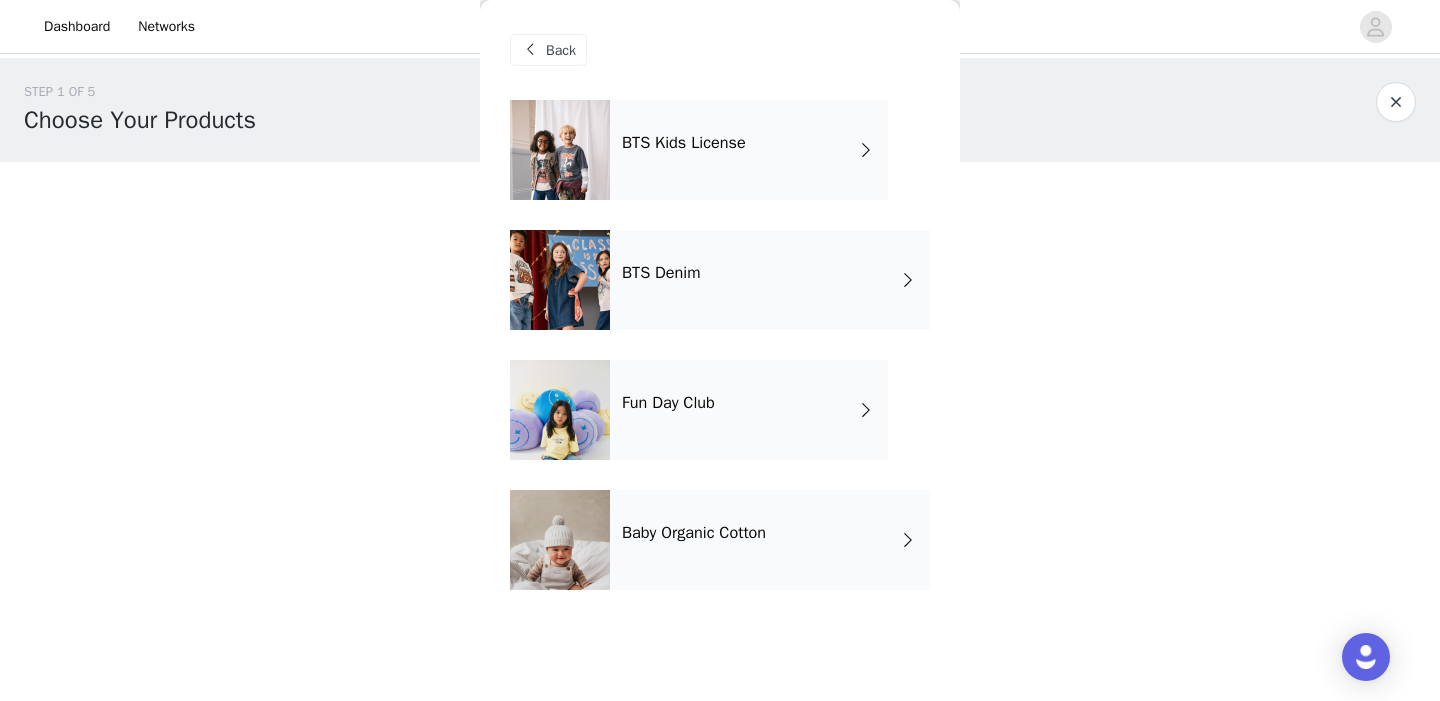 click on "BTS Kids License" at bounding box center (749, 150) 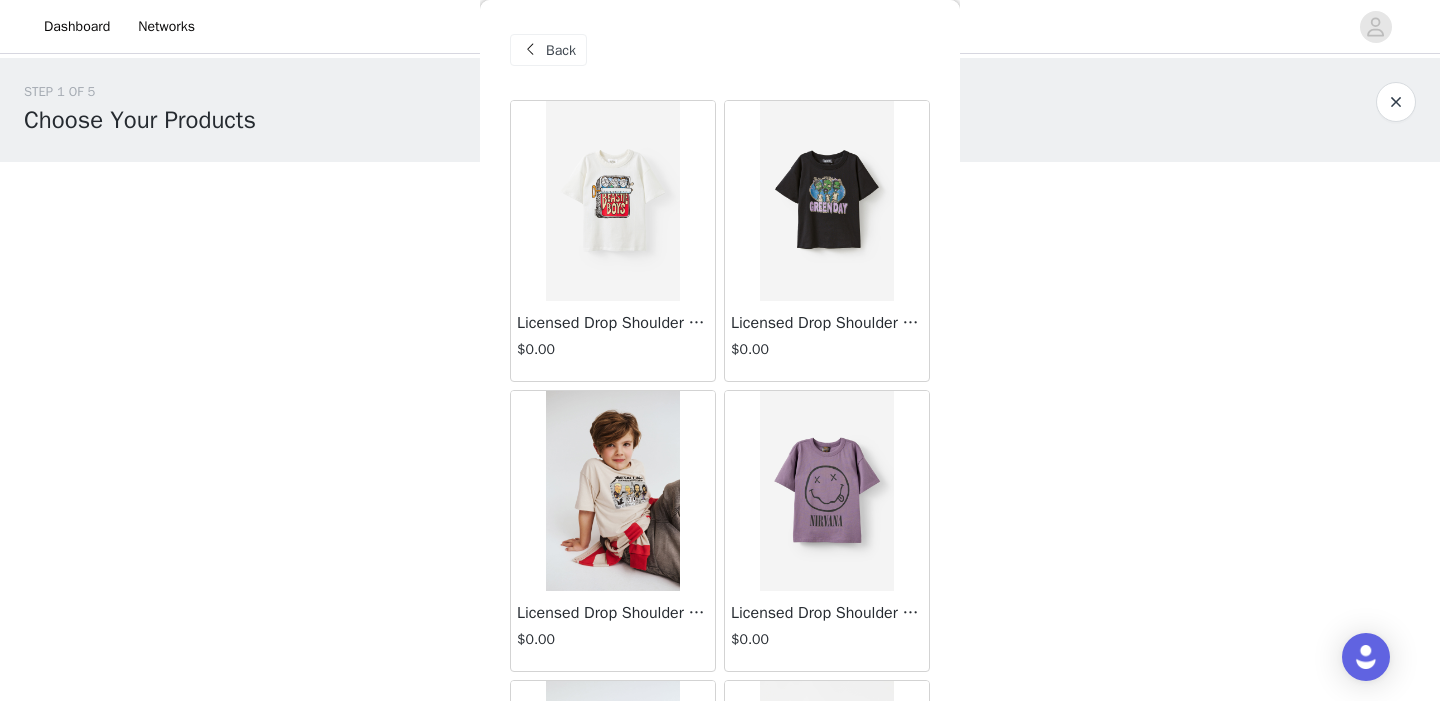 click on "STEP 1 OF 5
Choose Your Products
Feel free to mix and match from this month's product collections.       0/50 Selected   Remaining Funds: $300.00         Add Product       Back       [PRODUCT]   $0.00       [PRODUCT]   $0.00       [PRODUCT]   $0.00       [PRODUCT]   $0.00       [PRODUCT]   $0.00       [PRODUCT]   $0.00       [PRODUCT]   $0.00       [PRODUCT]   $0.00       [PRODUCT]   $0.00       [PRODUCT]   $0.00       [PRODUCT]   $0.00       [PRODUCT]   $0.00       [PRODUCT]   $0.00         $0.00" at bounding box center (720, 288) 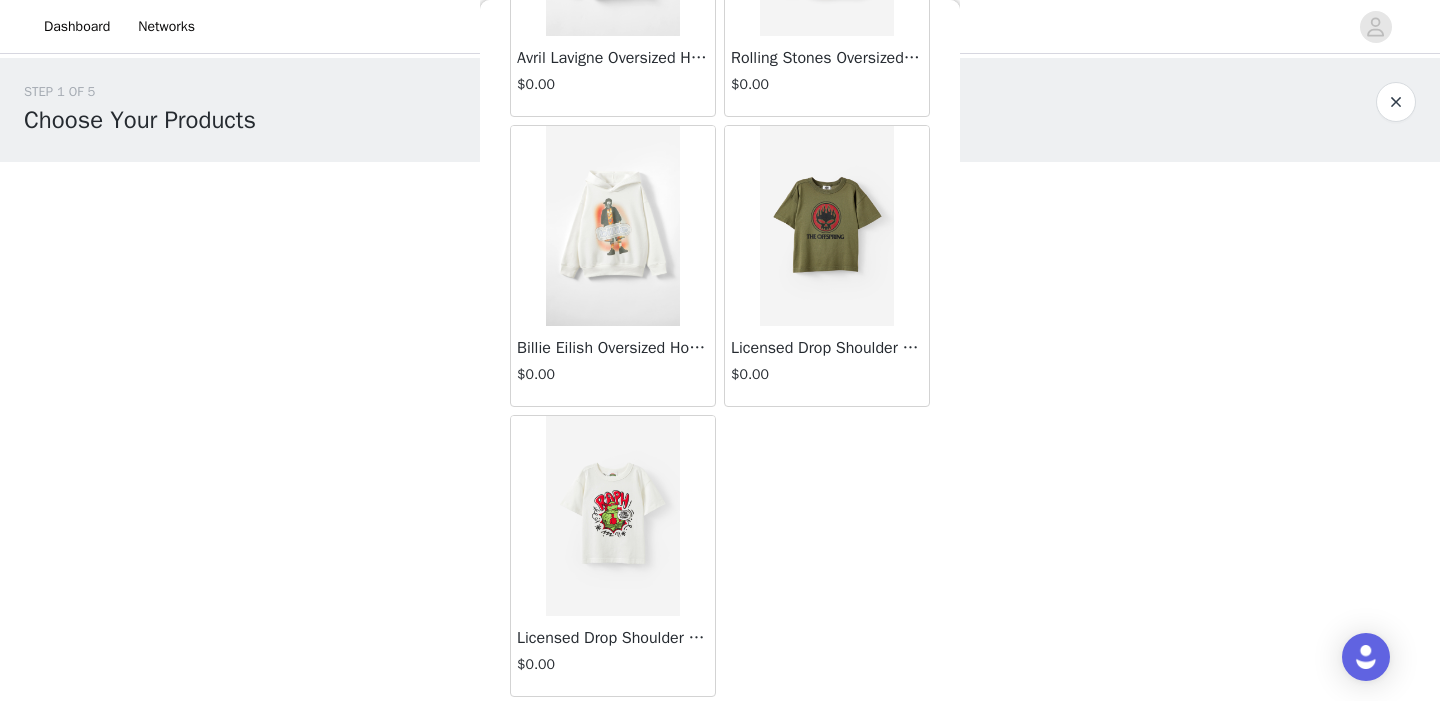 scroll, scrollTop: 1715, scrollLeft: 0, axis: vertical 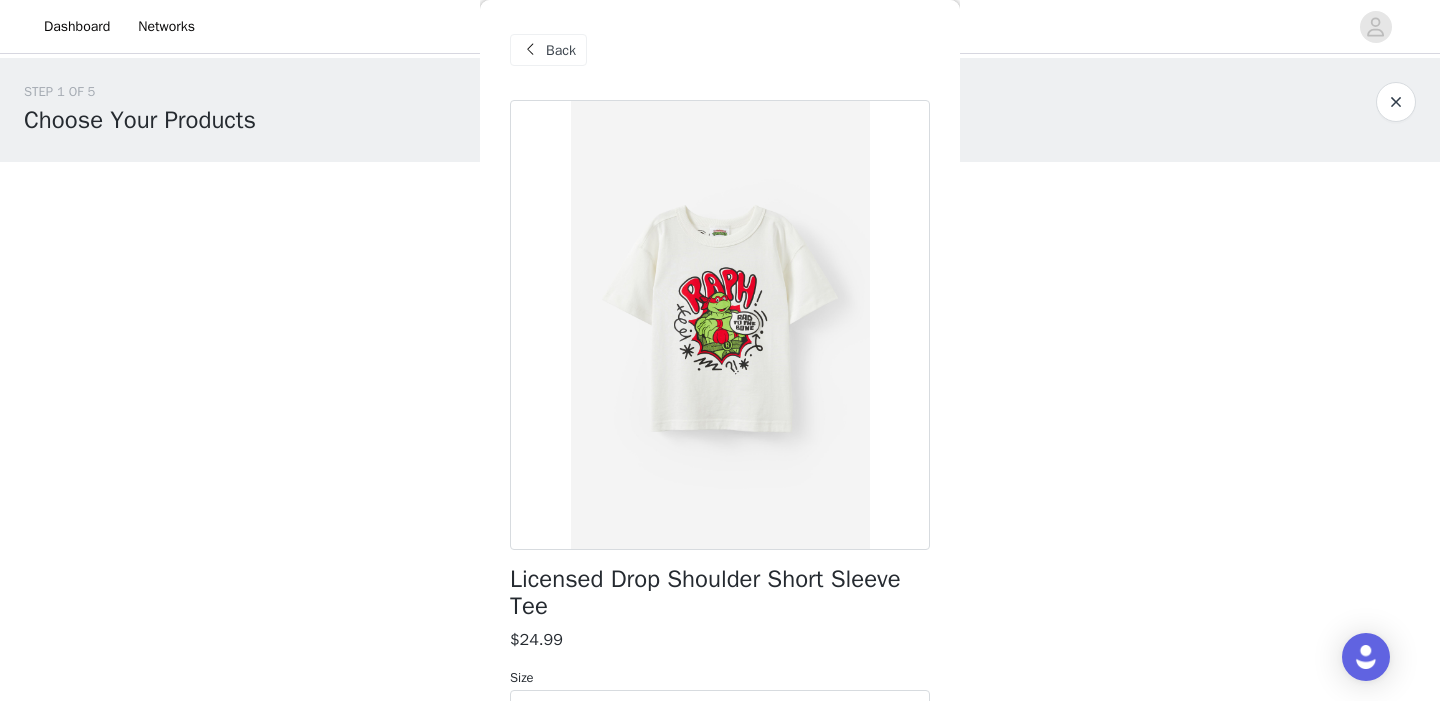 click on "Licensed Drop Shoulder Short Sleeve Tee" at bounding box center (720, 593) 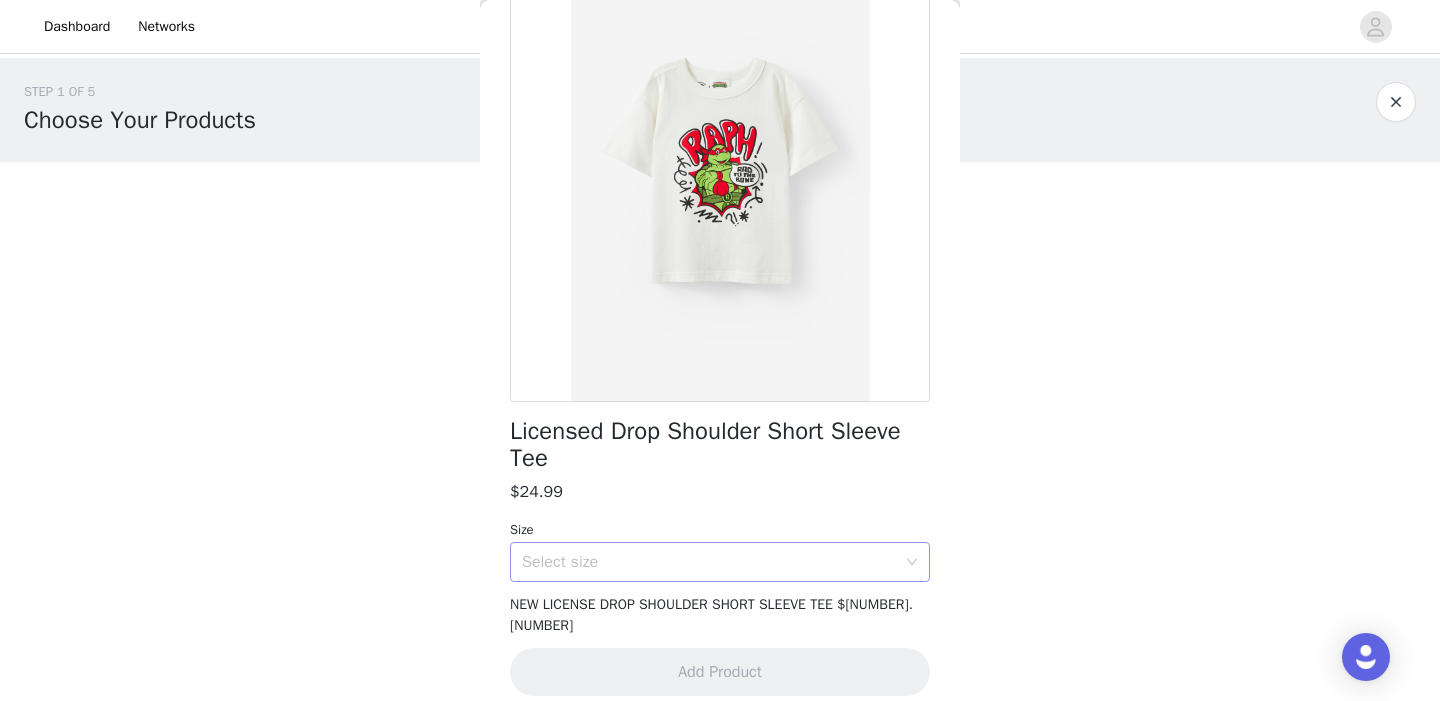 click on "Select size" at bounding box center [709, 562] 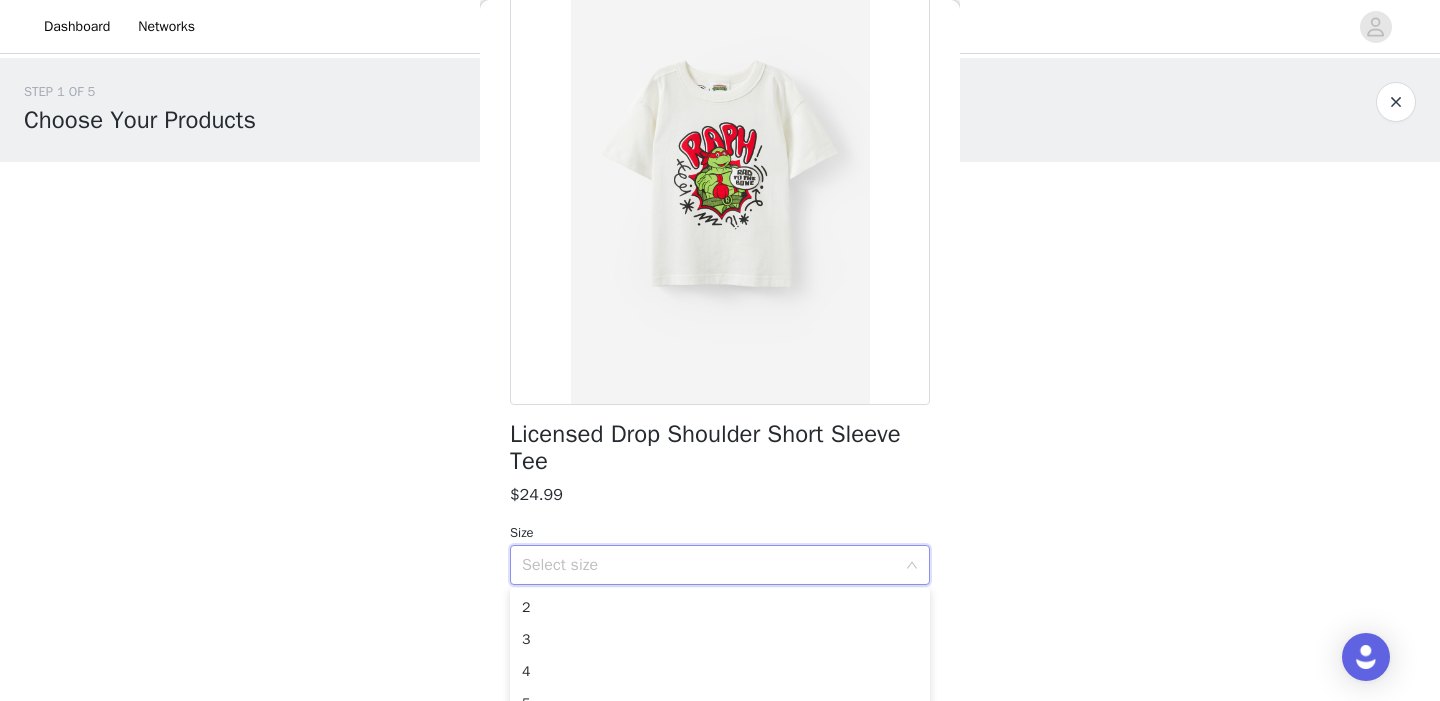 click on "Back     Licensed Drop Shoulder Short Sleeve Tee       $[NUMBER].[NUMBER]         Size   Select size   NEW LICENSE DROP SHOULDER SHORT SLEEVE TEE $[NUMBER].[NUMBER]   Add Product" at bounding box center (720, 350) 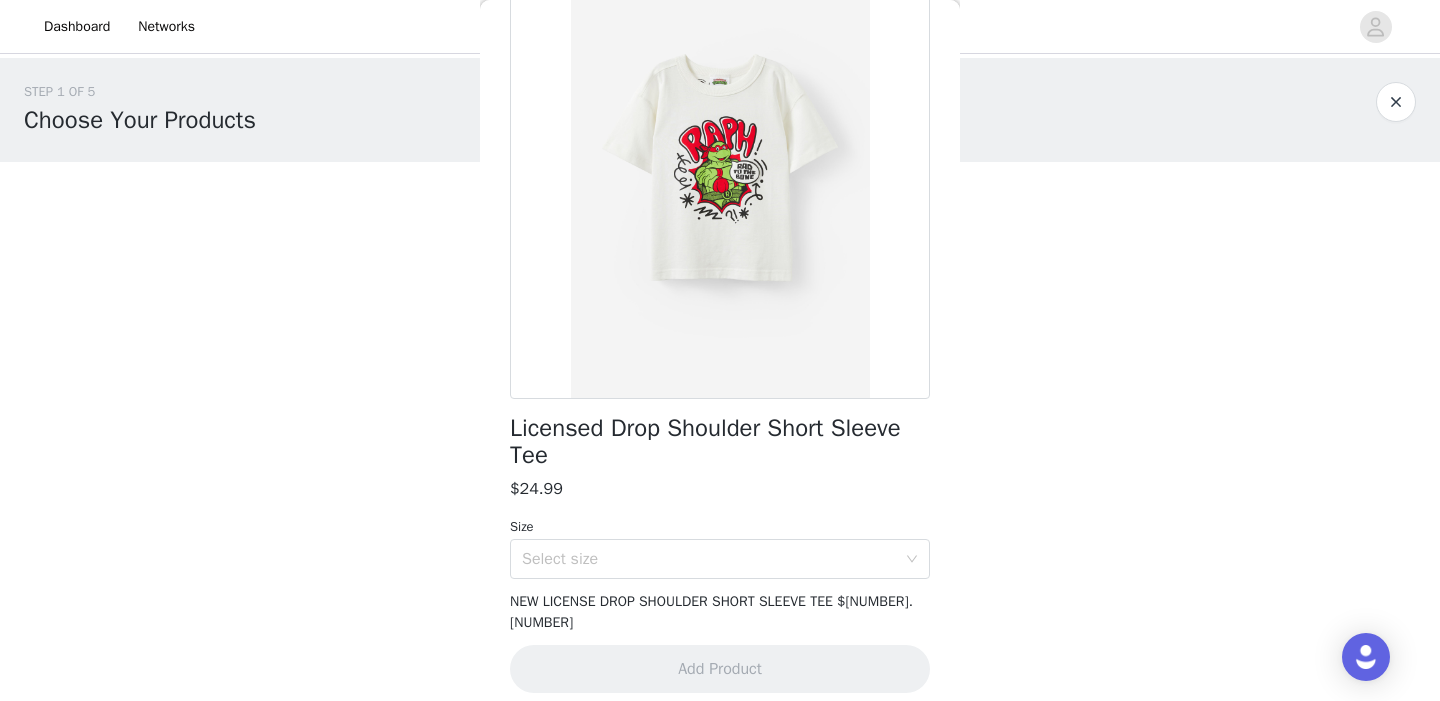 scroll, scrollTop: 145, scrollLeft: 0, axis: vertical 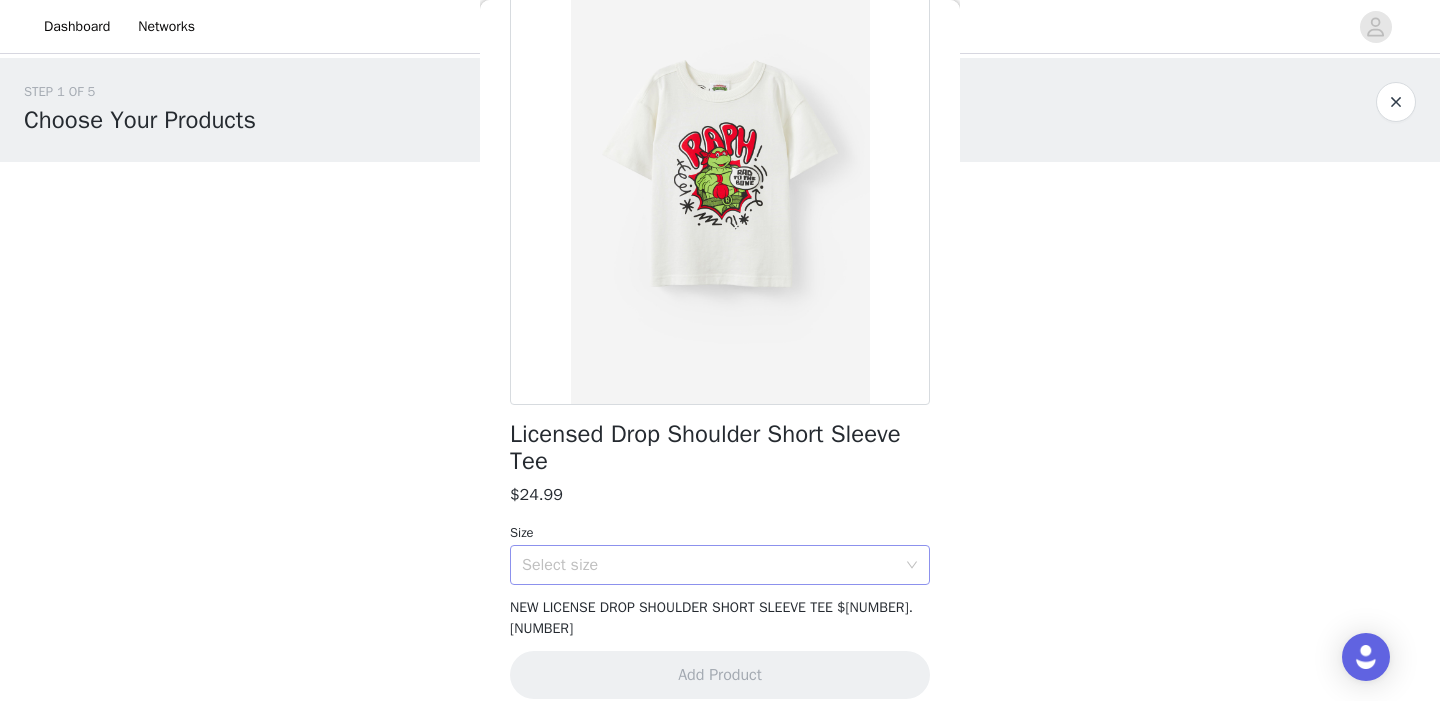 click on "Select size" at bounding box center [709, 565] 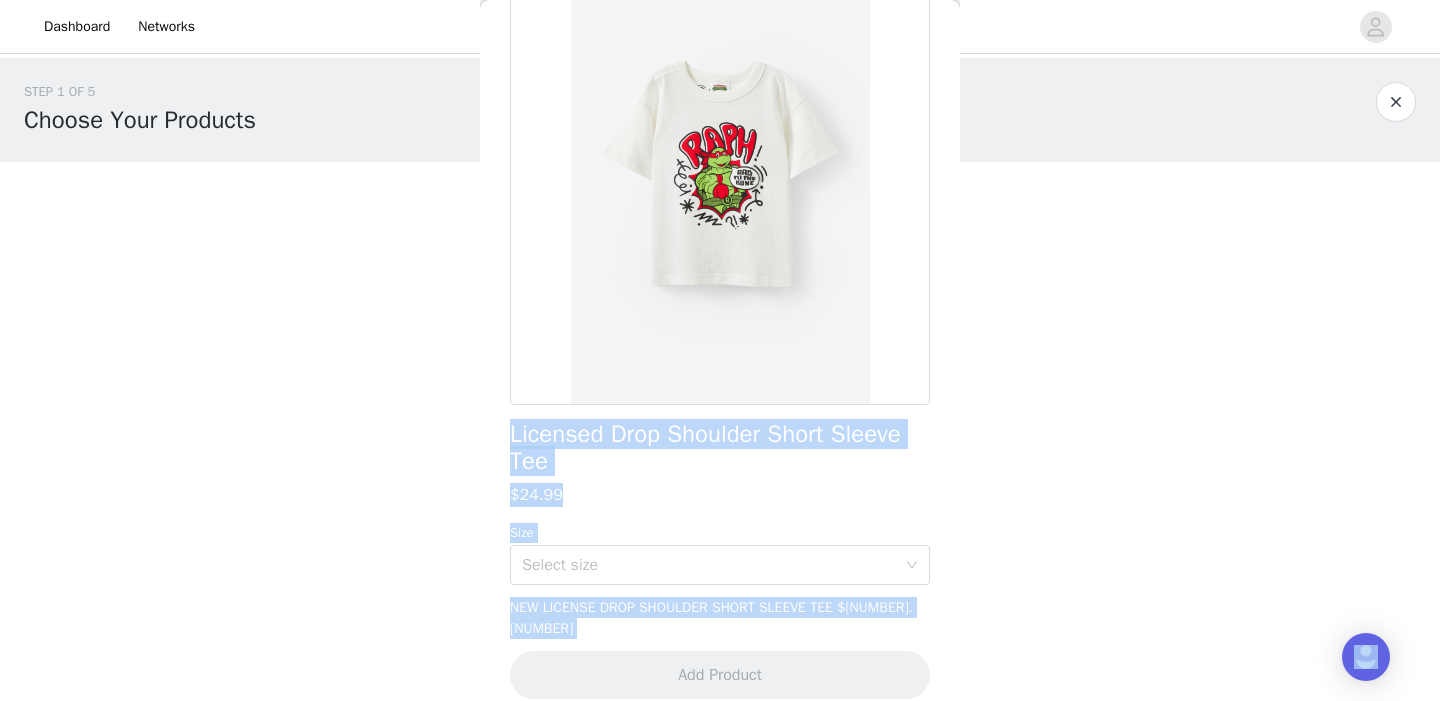 drag, startPoint x: 1089, startPoint y: 446, endPoint x: 1056, endPoint y: 726, distance: 281.93793 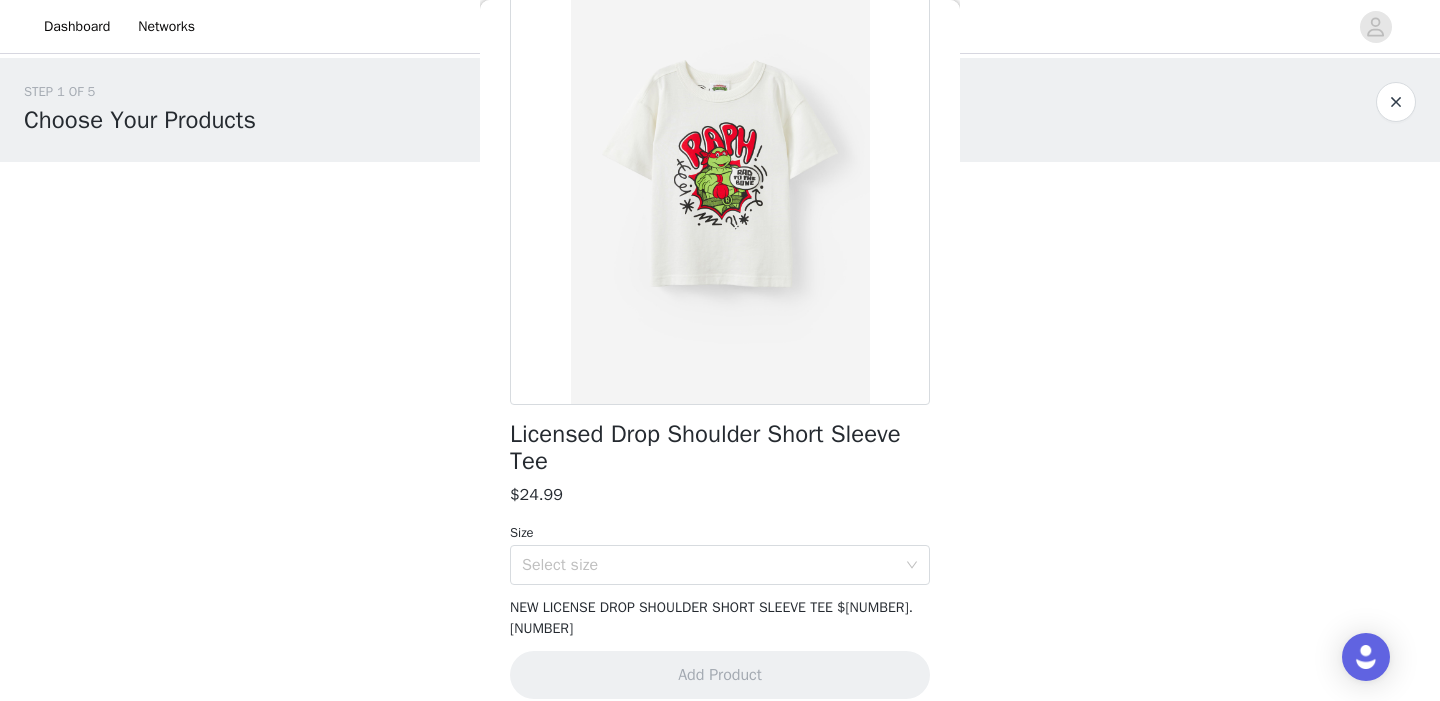 click on "STEP 1 OF 5
Choose Your Products
Feel free to mix and match from this month's product collections.       [NUMBER]/50 Selected   Remaining Funds: $[NUMBER].[NUMBER]         Add Product       Back     Licensed Drop Shoulder Short Sleeve Tee       $[NUMBER].[NUMBER]         Size   Select size   NEW LICENSE DROP SHOULDER SHORT SLEEVE TEE $[NUMBER].[NUMBER]   Add Product
Step 1 of 5" at bounding box center [720, 288] 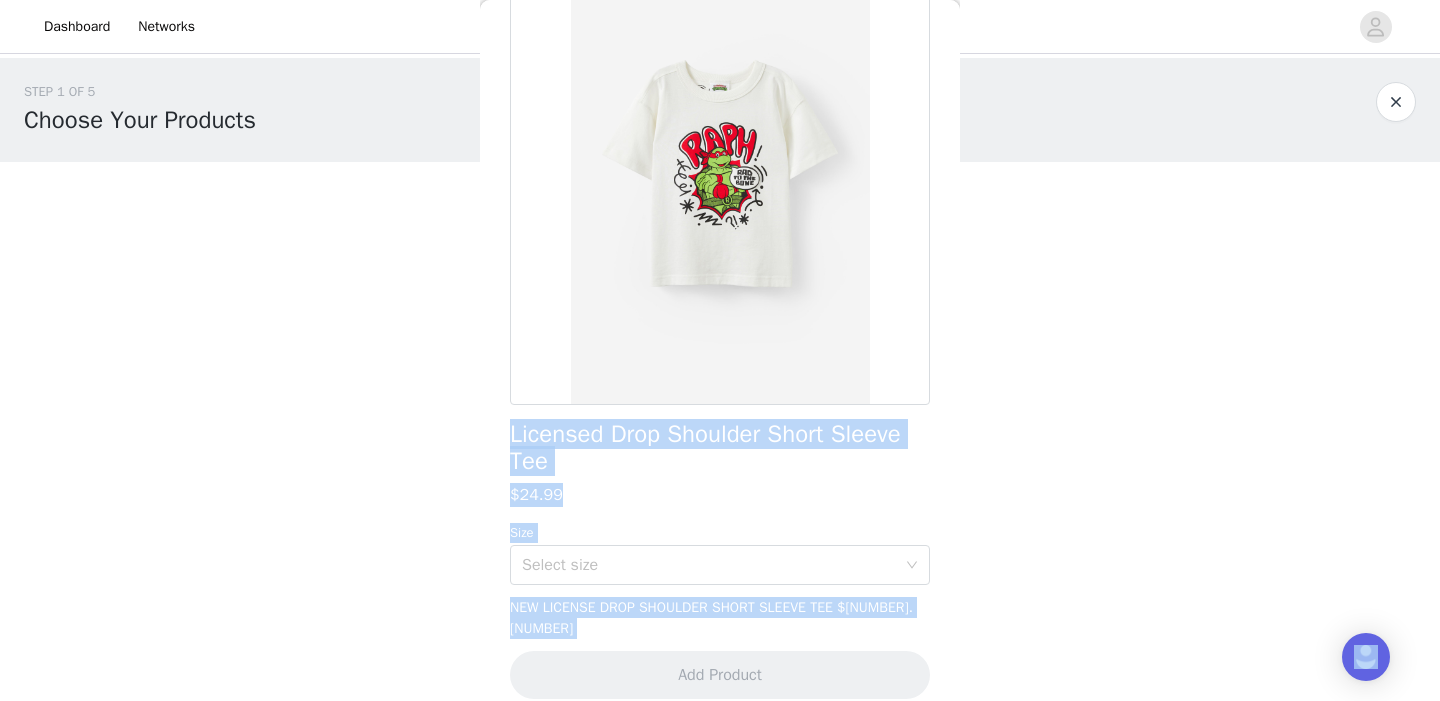 drag, startPoint x: 1034, startPoint y: 402, endPoint x: 1047, endPoint y: 722, distance: 320.26395 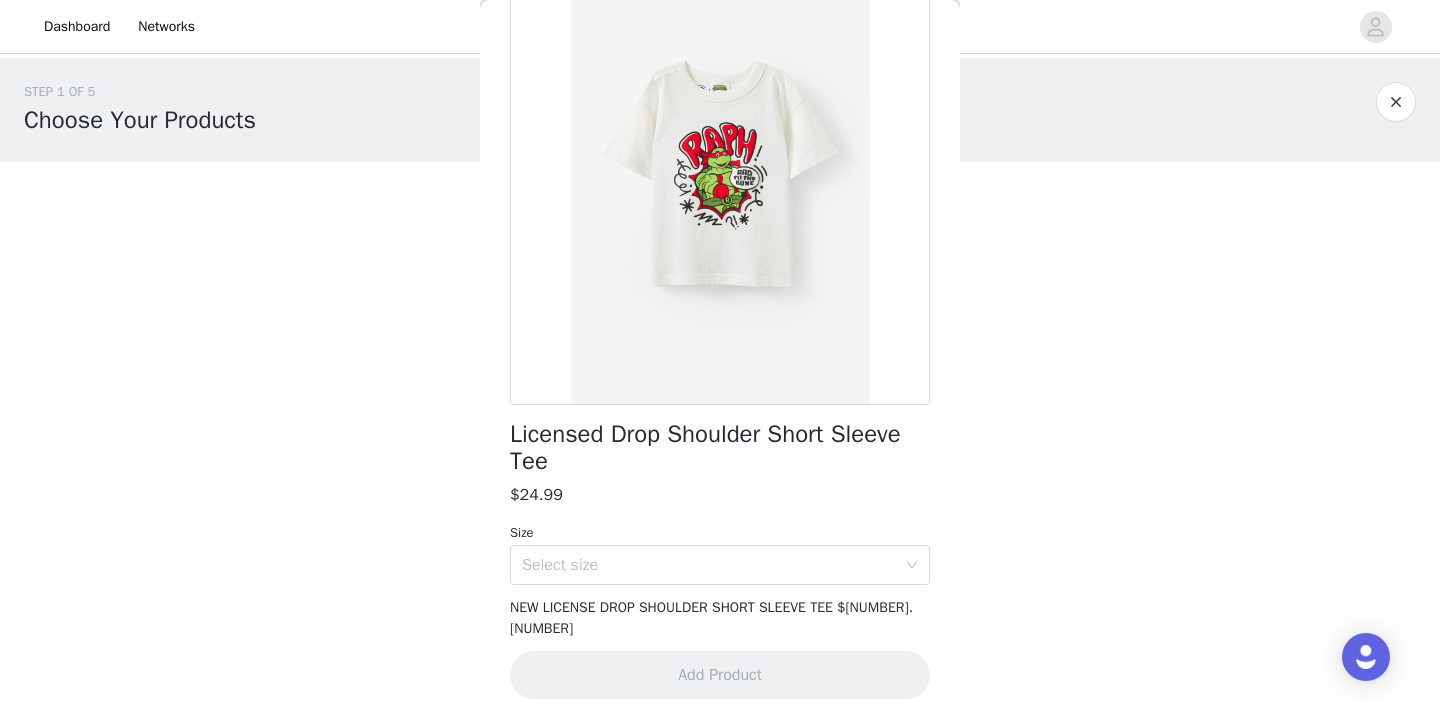 click on "STEP 1 OF 5
Choose Your Products
Feel free to mix and match from this month's product collections.       [NUMBER]/50 Selected   Remaining Funds: $[NUMBER].[NUMBER]         Add Product       Back     Licensed Drop Shoulder Short Sleeve Tee       $[NUMBER].[NUMBER]         Size   Select size   NEW LICENSE DROP SHOULDER SHORT SLEEVE TEE $[NUMBER].[NUMBER]   Add Product
Step 1 of 5" at bounding box center (720, 288) 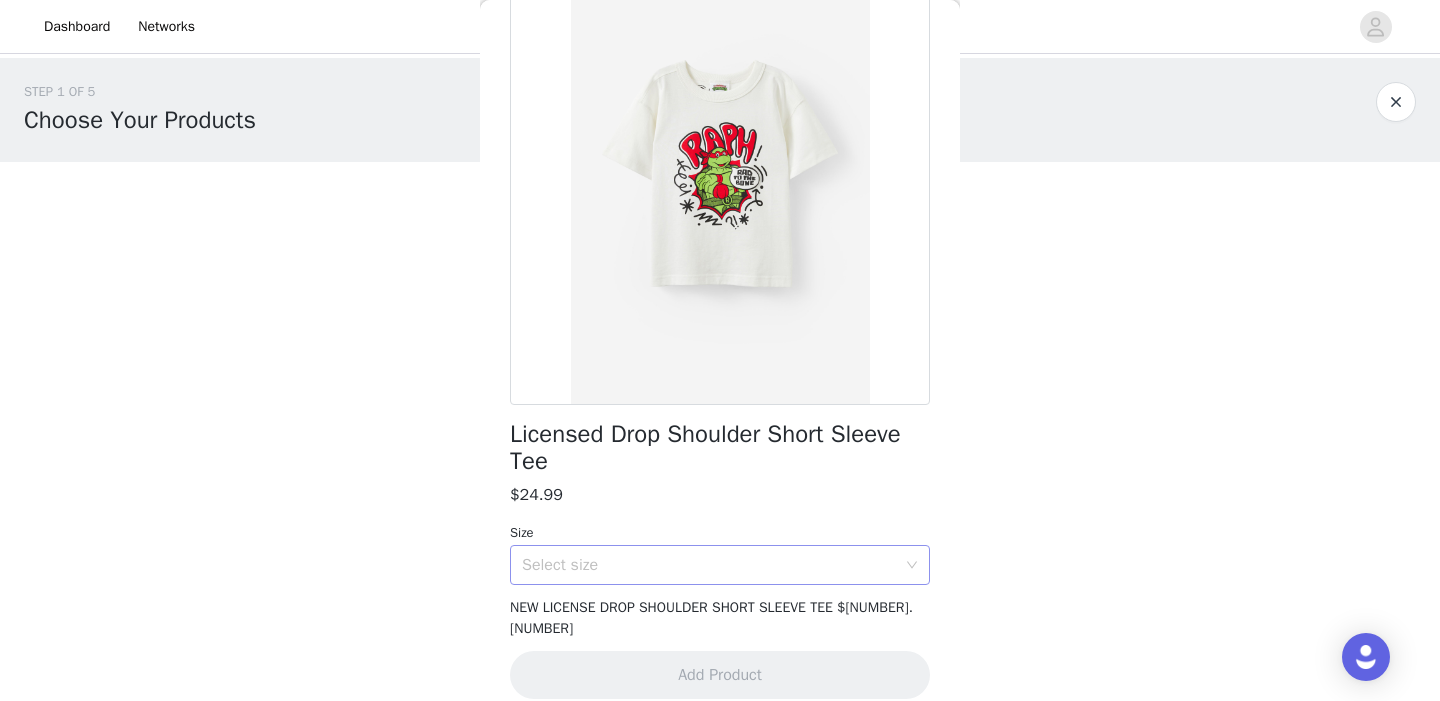 click on "Select size" at bounding box center (709, 565) 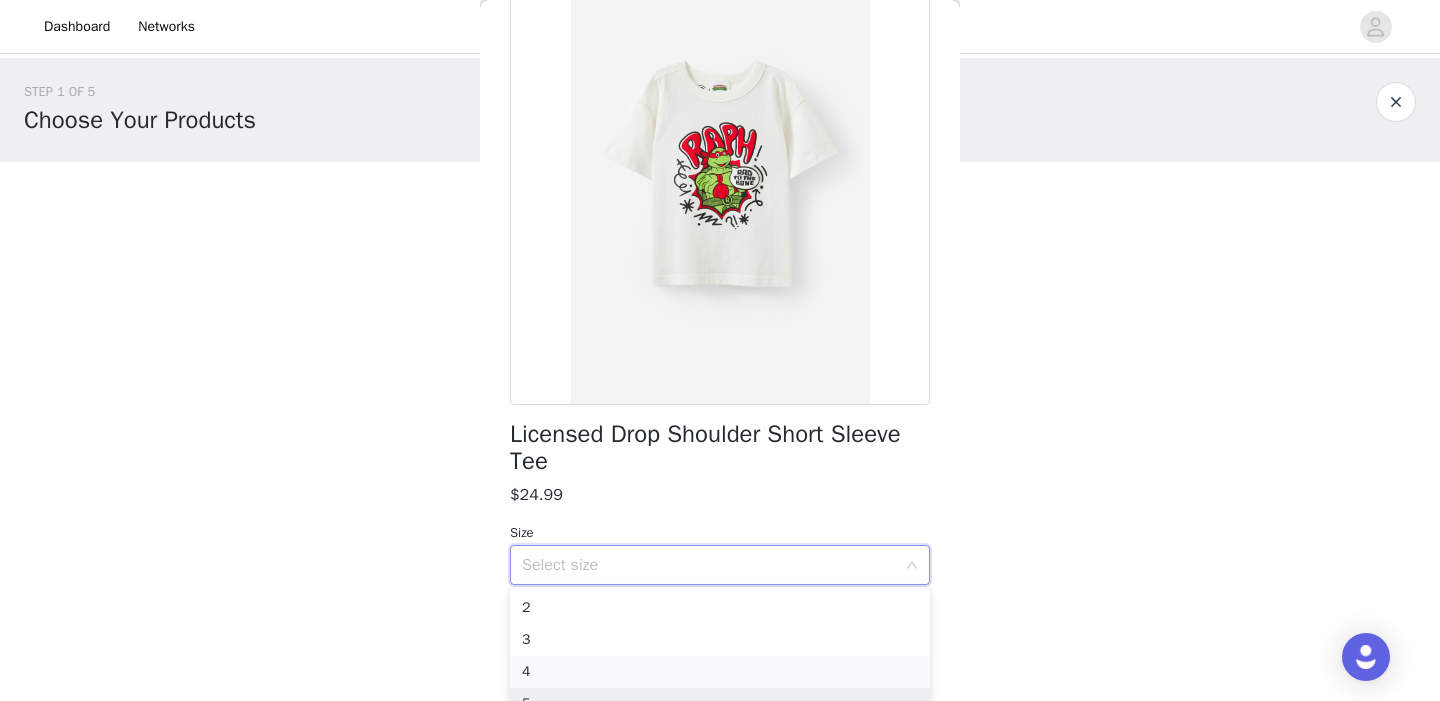 click on "4" at bounding box center (720, 672) 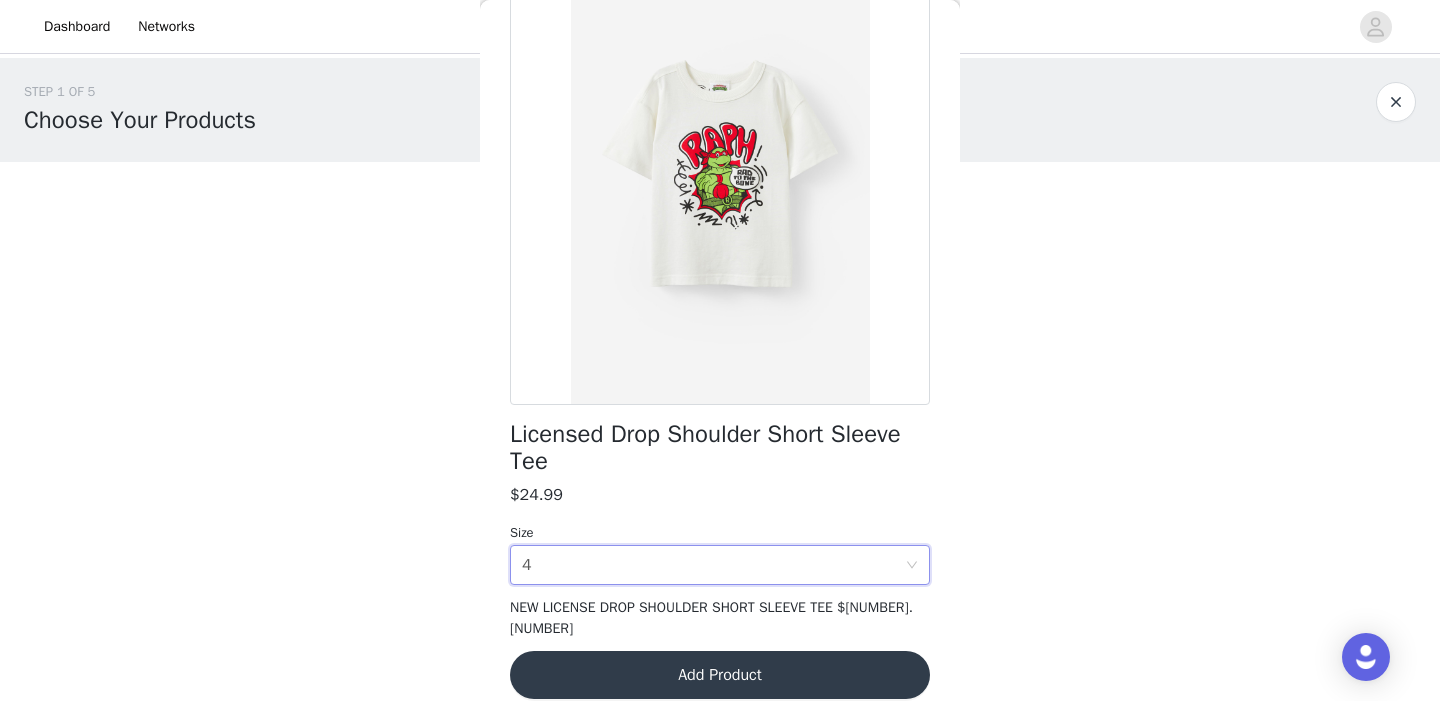 click on "Add Product" at bounding box center (720, 675) 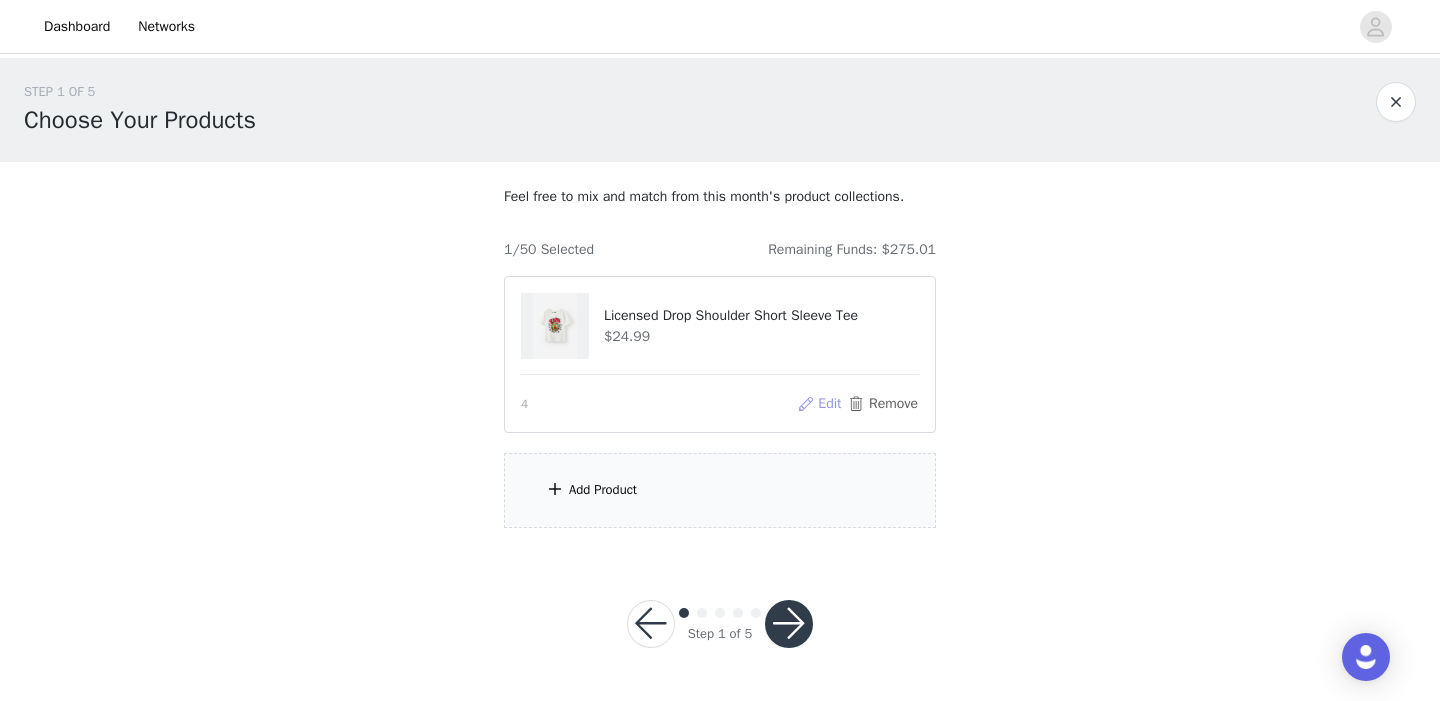 click on "Edit" at bounding box center (819, 404) 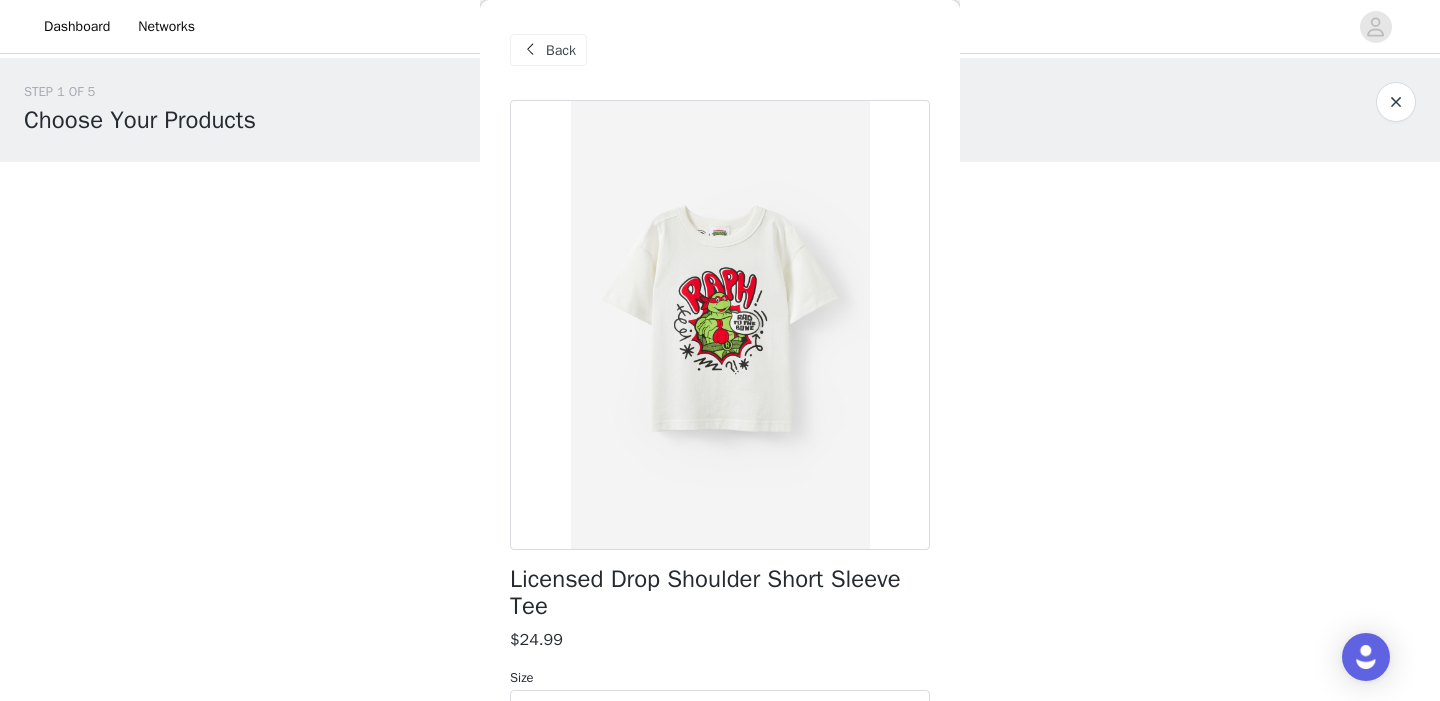click on "STEP 1 OF 5
Choose Your Products
Feel free to mix and match from this month's product collections.       [NUMBER]/50 Selected   Remaining Funds: $[NUMBER].[NUMBER]         Licensed Drop Shoulder Short Sleeve Tee     $[NUMBER].[NUMBER]       [NUMBER]       Edit   Remove     Add Product       Back     Licensed Drop Shoulder Short Sleeve Tee       $[NUMBER].[NUMBER]         Size   Select size [NUMBER]   NEW LICENSE DROP SHOULDER SHORT SLEEVE TEE $[NUMBER].[NUMBER]   Update Product" at bounding box center (720, 305) 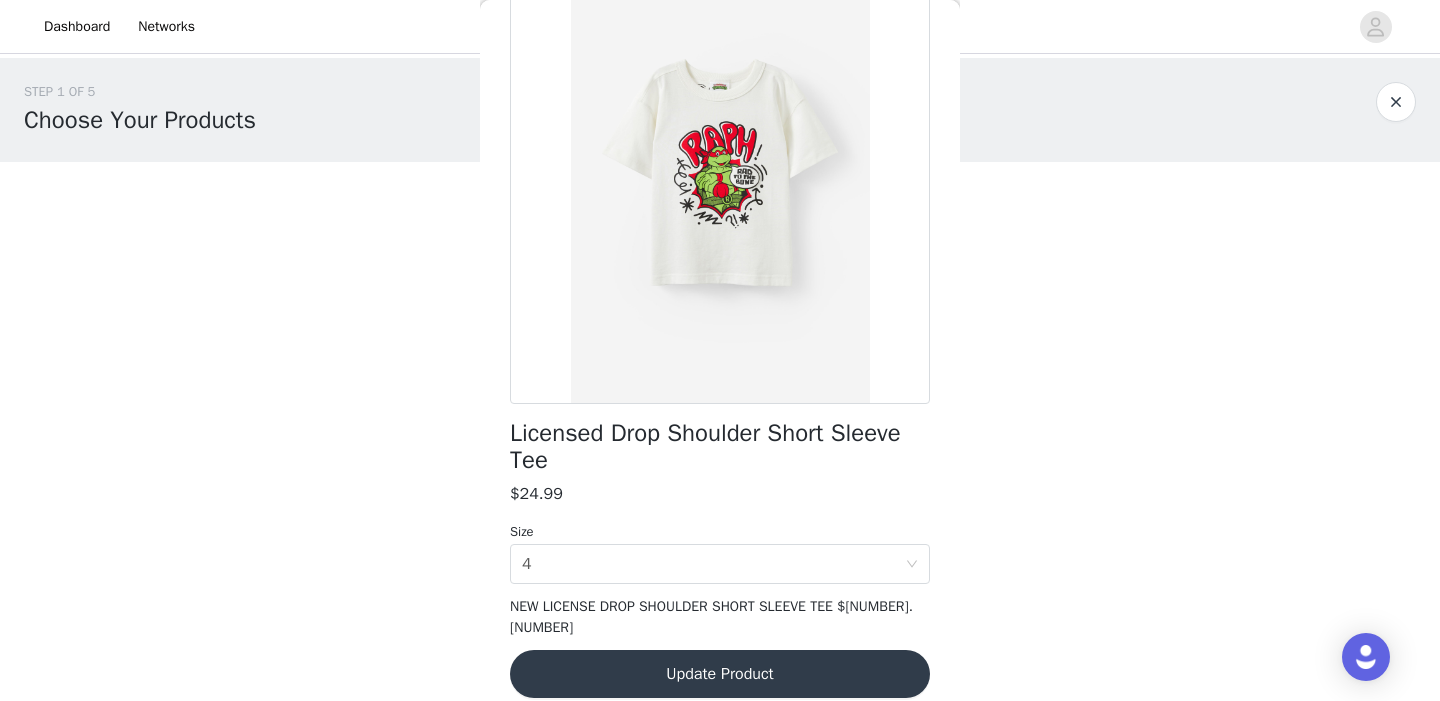 scroll, scrollTop: 145, scrollLeft: 0, axis: vertical 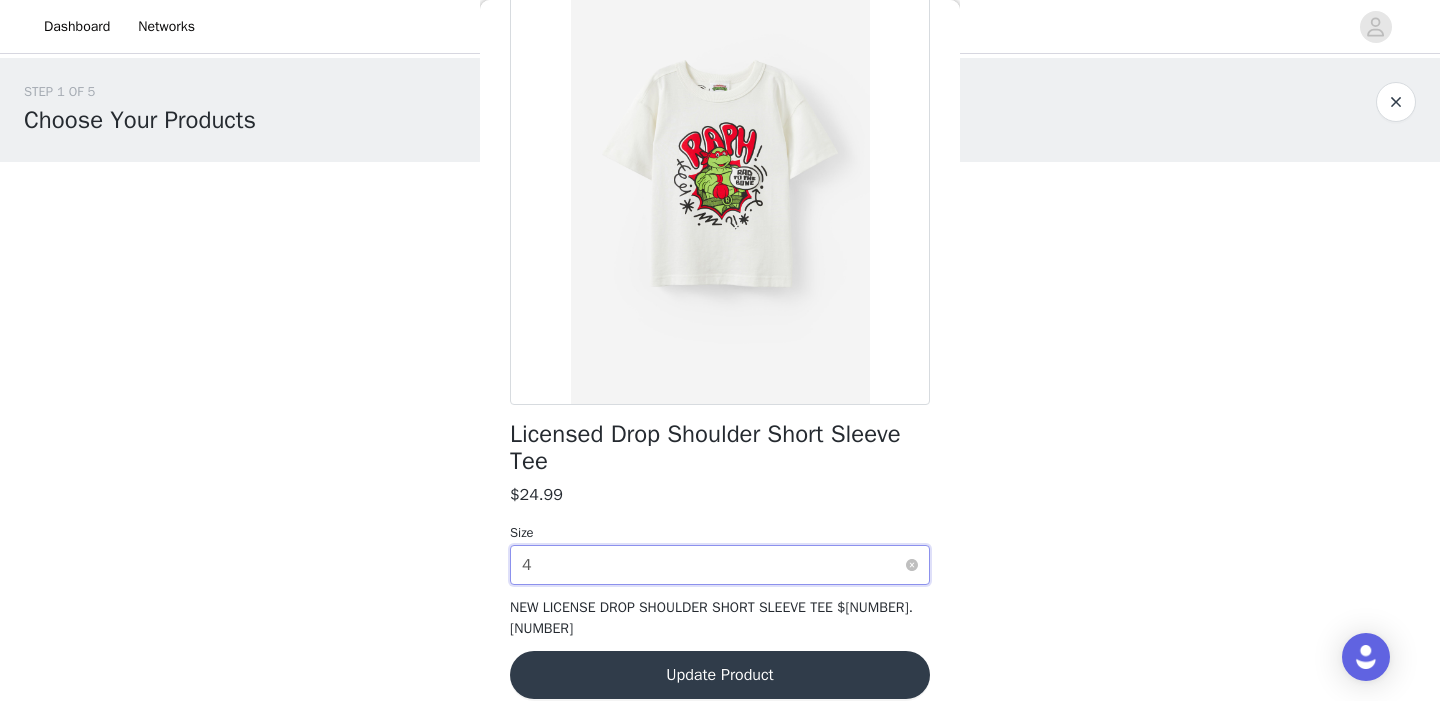 click on "Select size [NUMBER]" at bounding box center [713, 565] 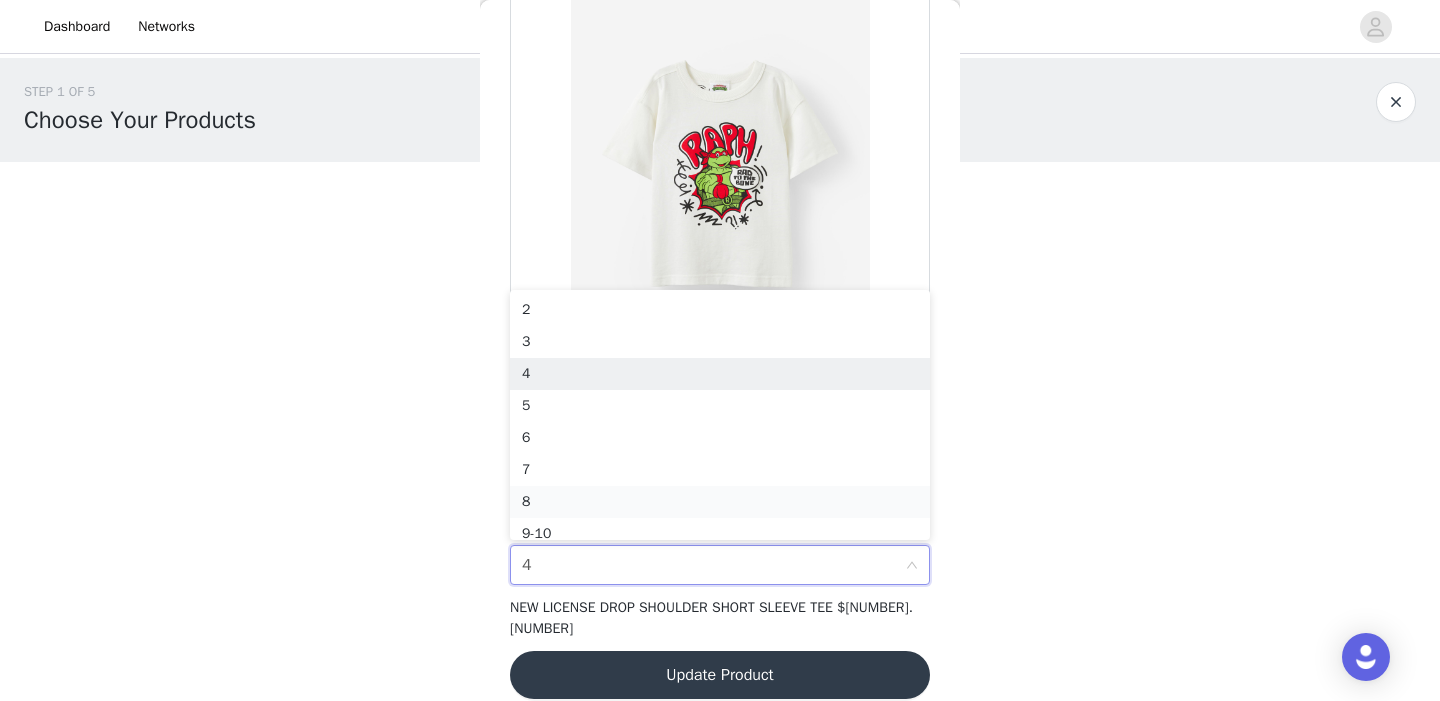 scroll, scrollTop: 10, scrollLeft: 0, axis: vertical 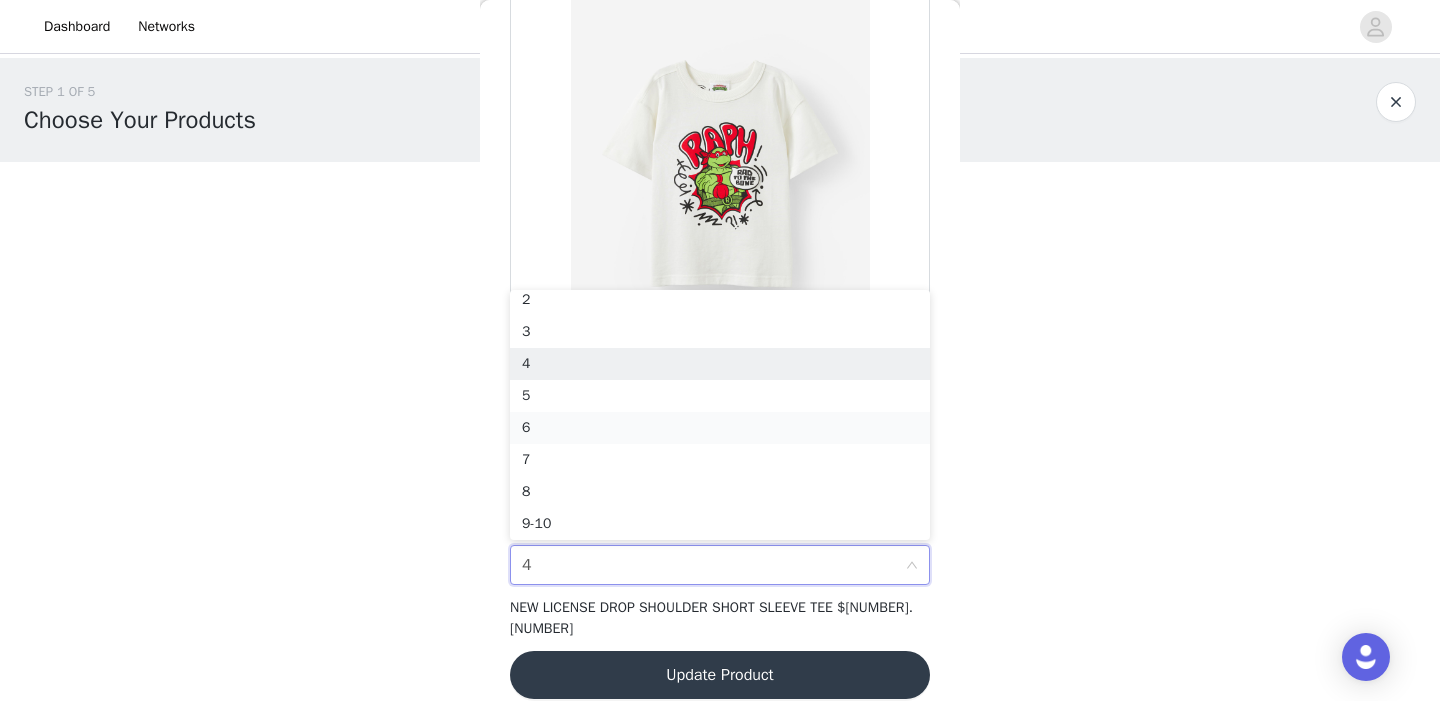 click on "6" at bounding box center [720, 428] 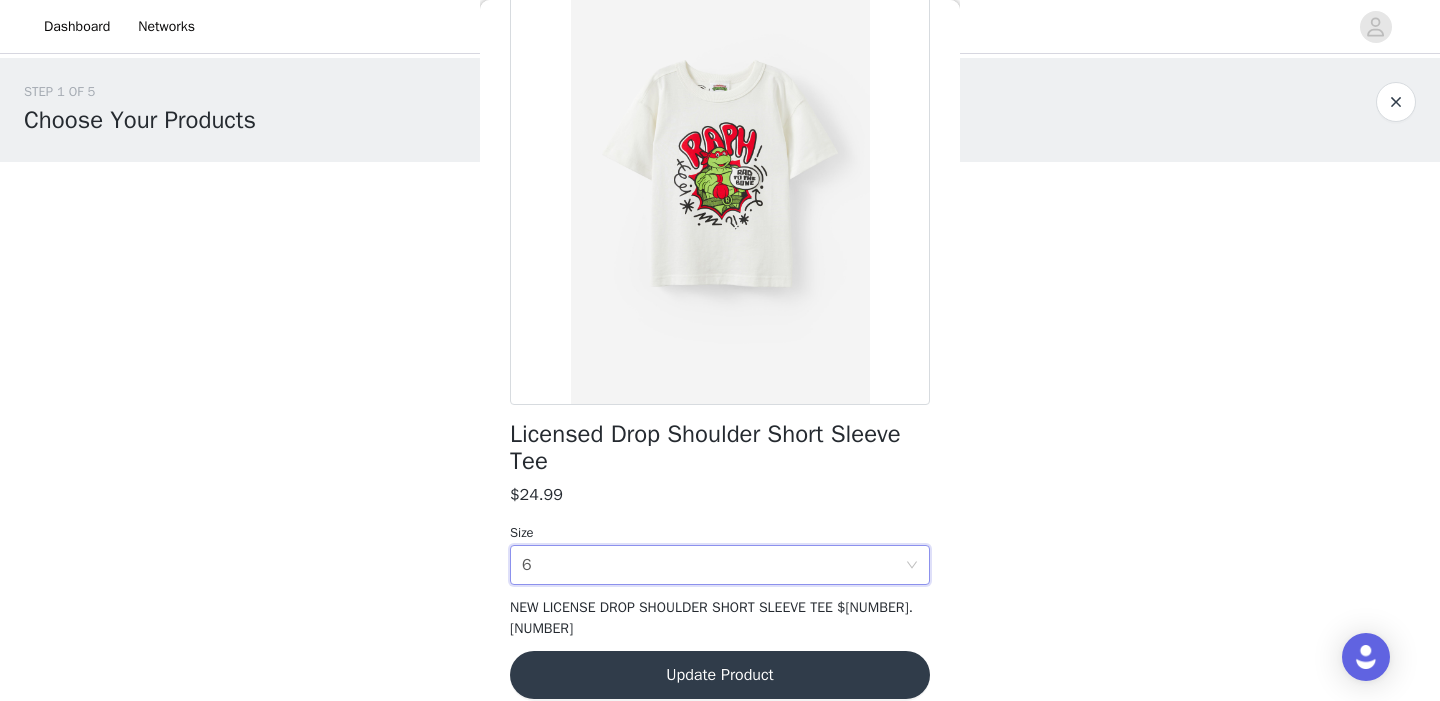 click on "Update Product" at bounding box center [720, 675] 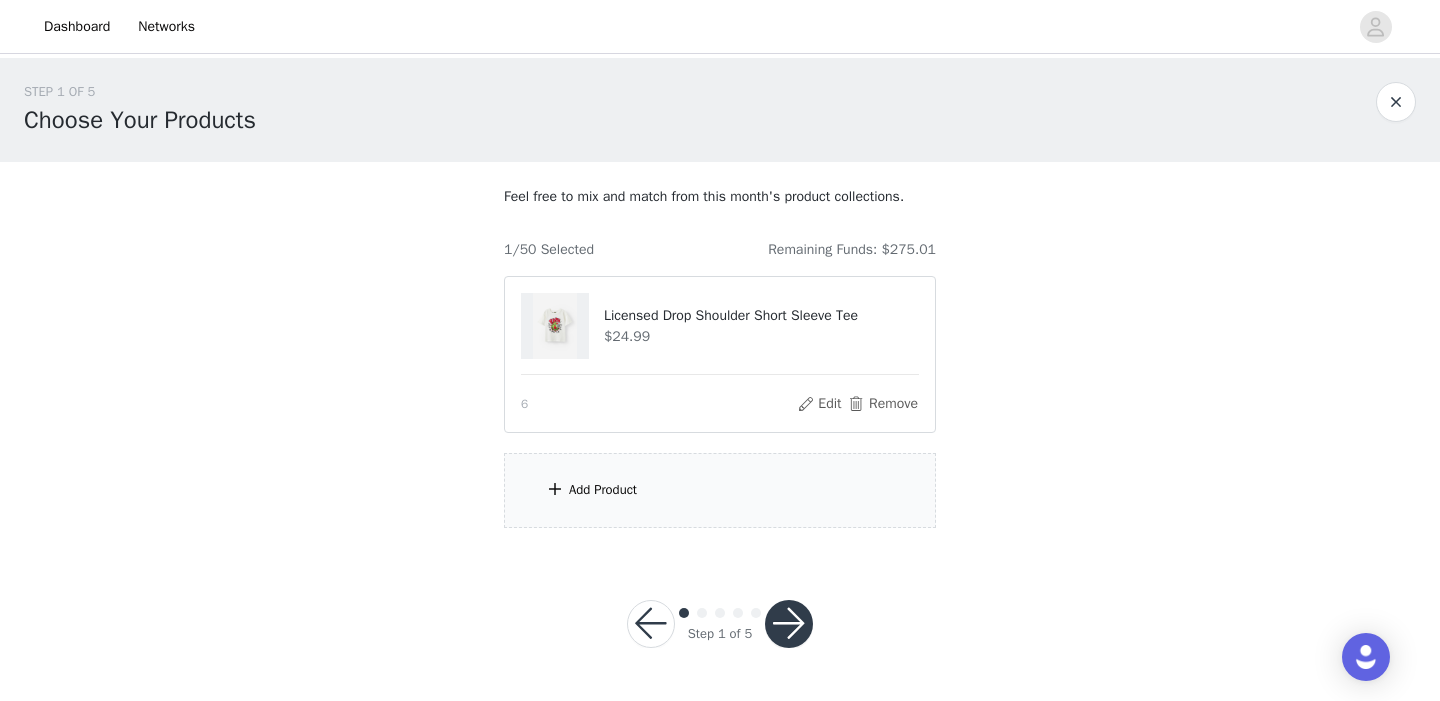 click on "Add Product" at bounding box center [603, 490] 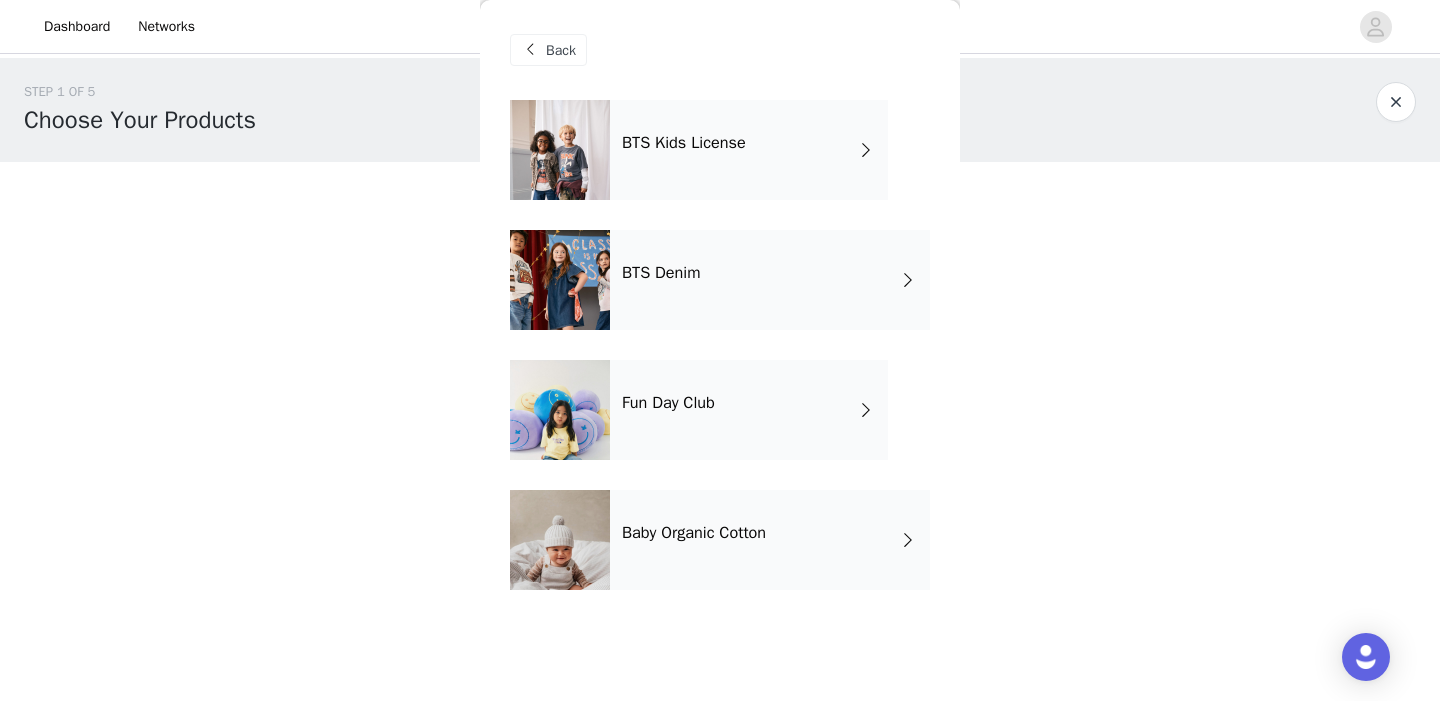 click on "BTS Kids License" at bounding box center (749, 150) 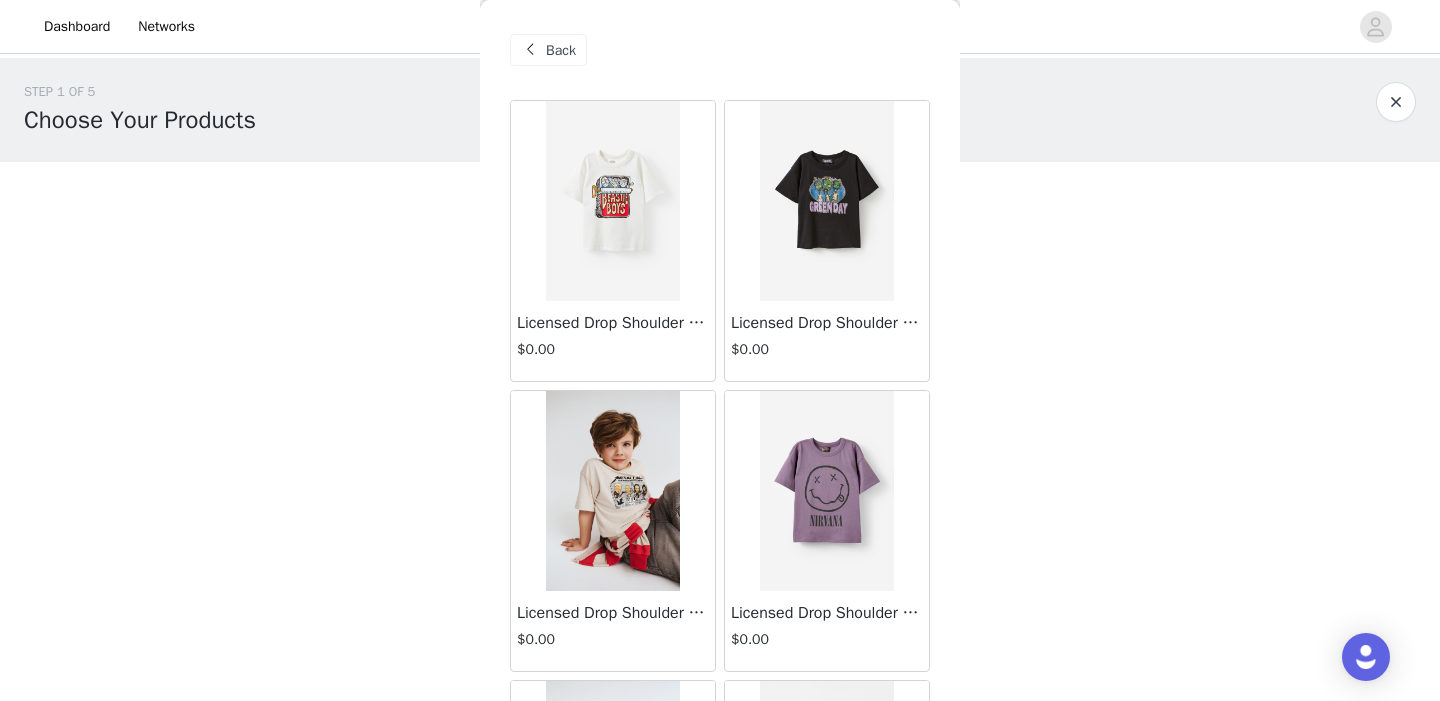 click on "Licensed Drop Shoulder Short Sleeve Tee   $0.00" at bounding box center (613, 341) 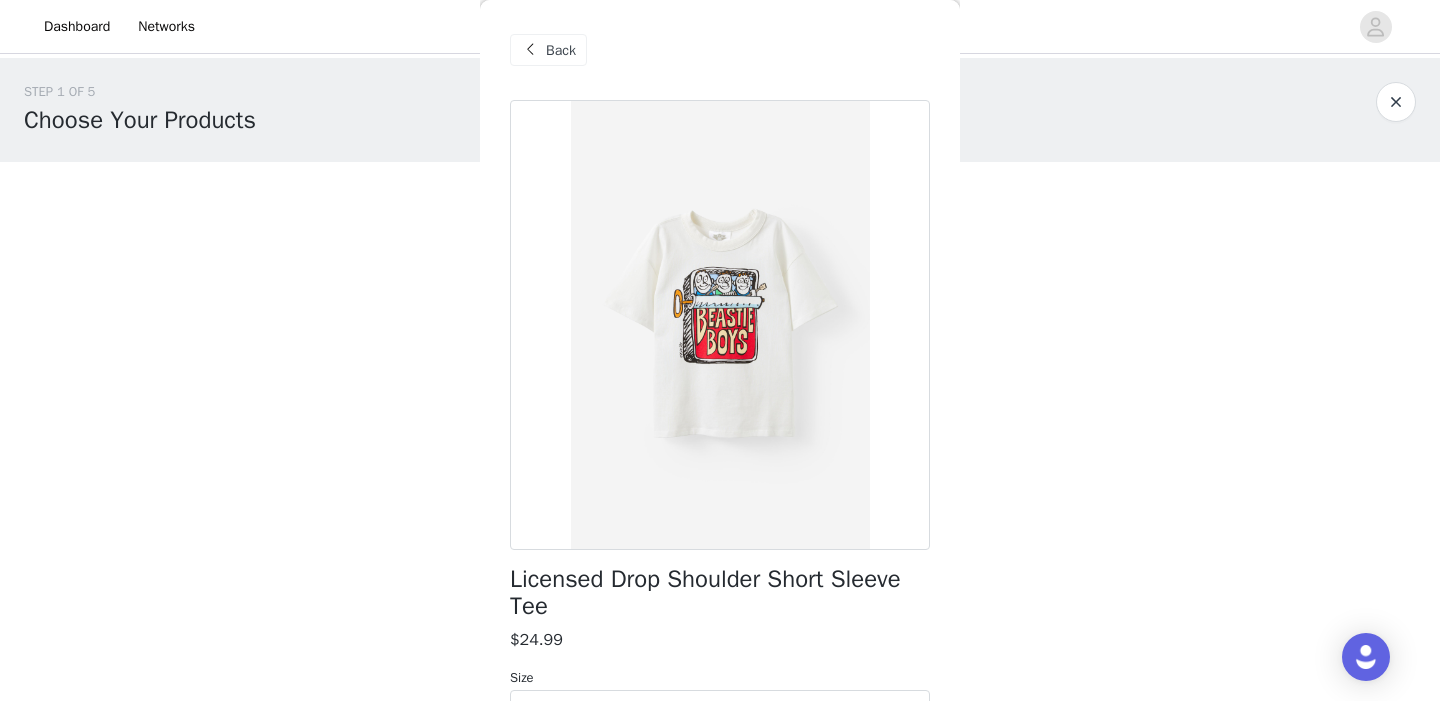 click on "Back     Licensed Drop Shoulder Short Sleeve Tee       $[NUMBER].[NUMBER]         Size   Select size   NEW LICENSE DROP SHOULDER SHORT SLEEVE TEE $[NUMBER].[NUMBER]   Add Product" at bounding box center [720, 350] 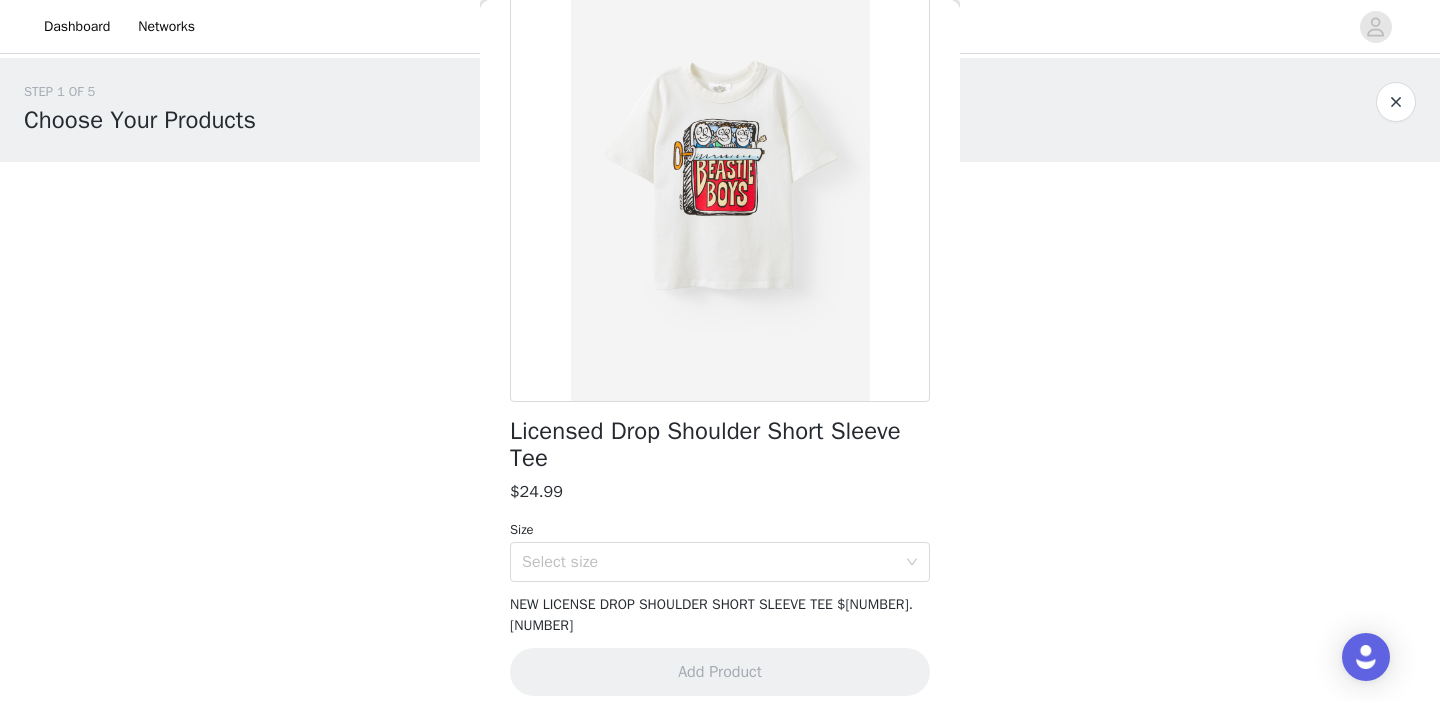 scroll, scrollTop: 145, scrollLeft: 0, axis: vertical 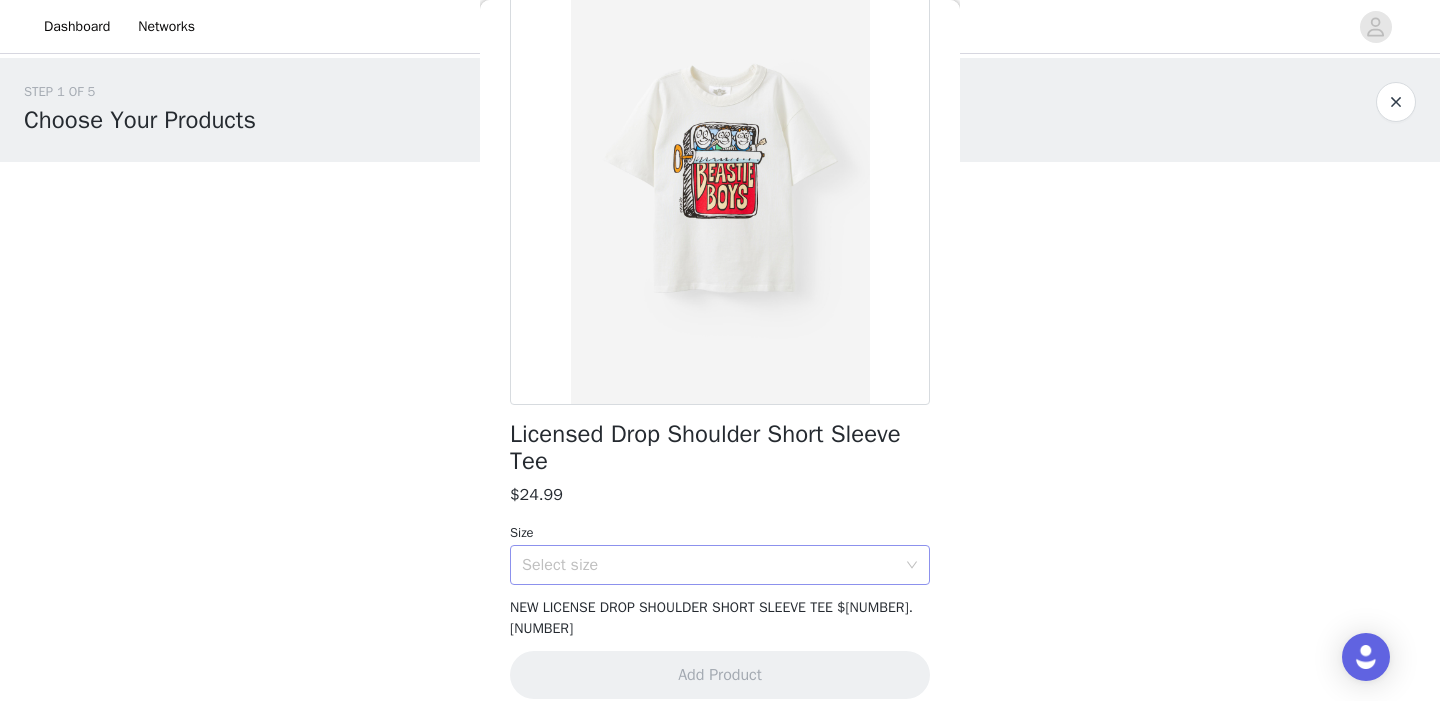 click on "Select size" at bounding box center [709, 565] 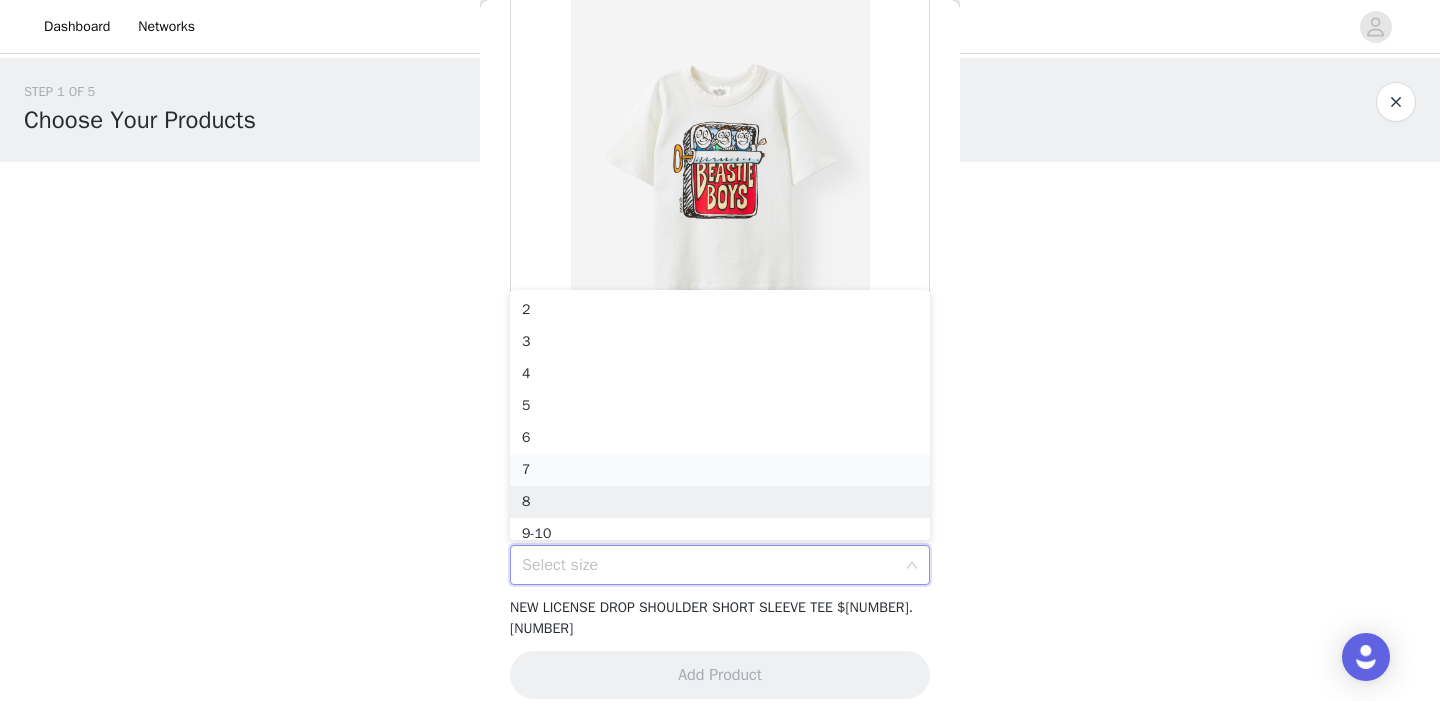 scroll, scrollTop: 10, scrollLeft: 0, axis: vertical 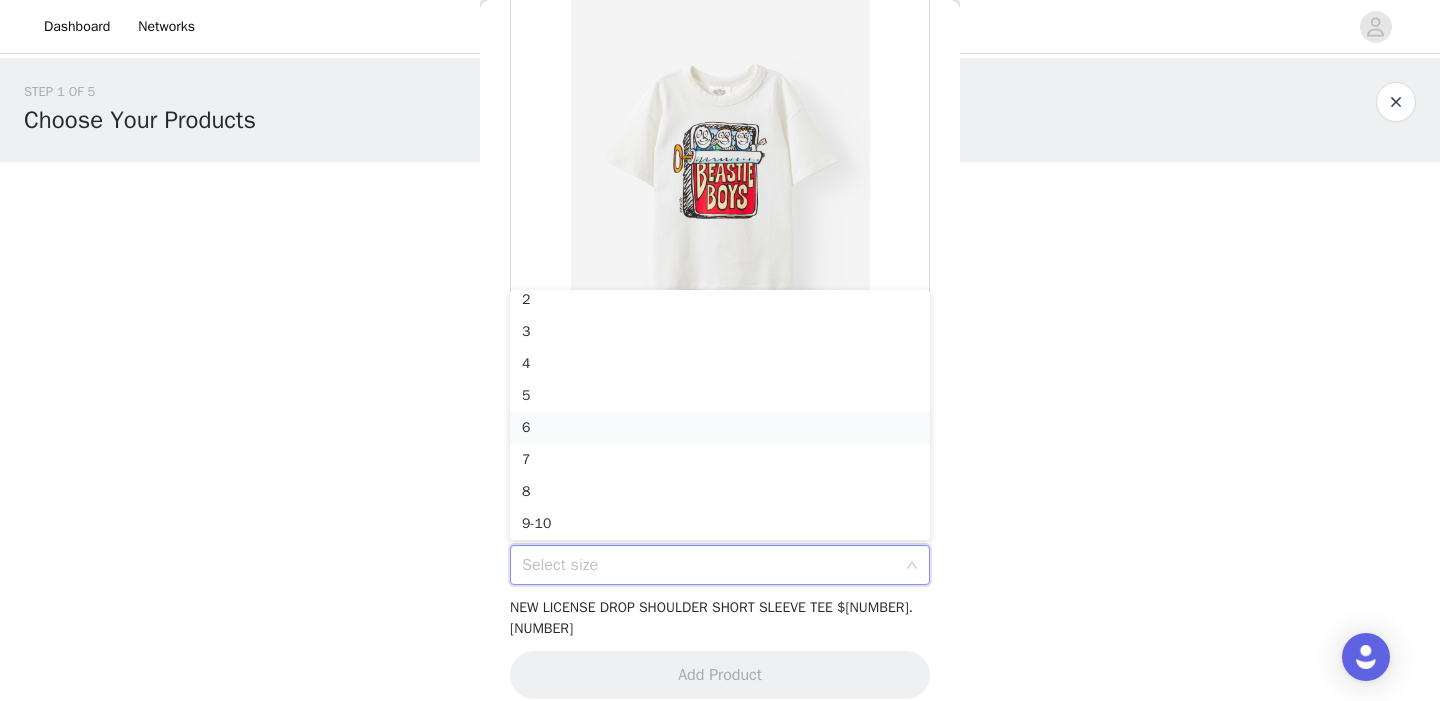 click on "6" at bounding box center (720, 428) 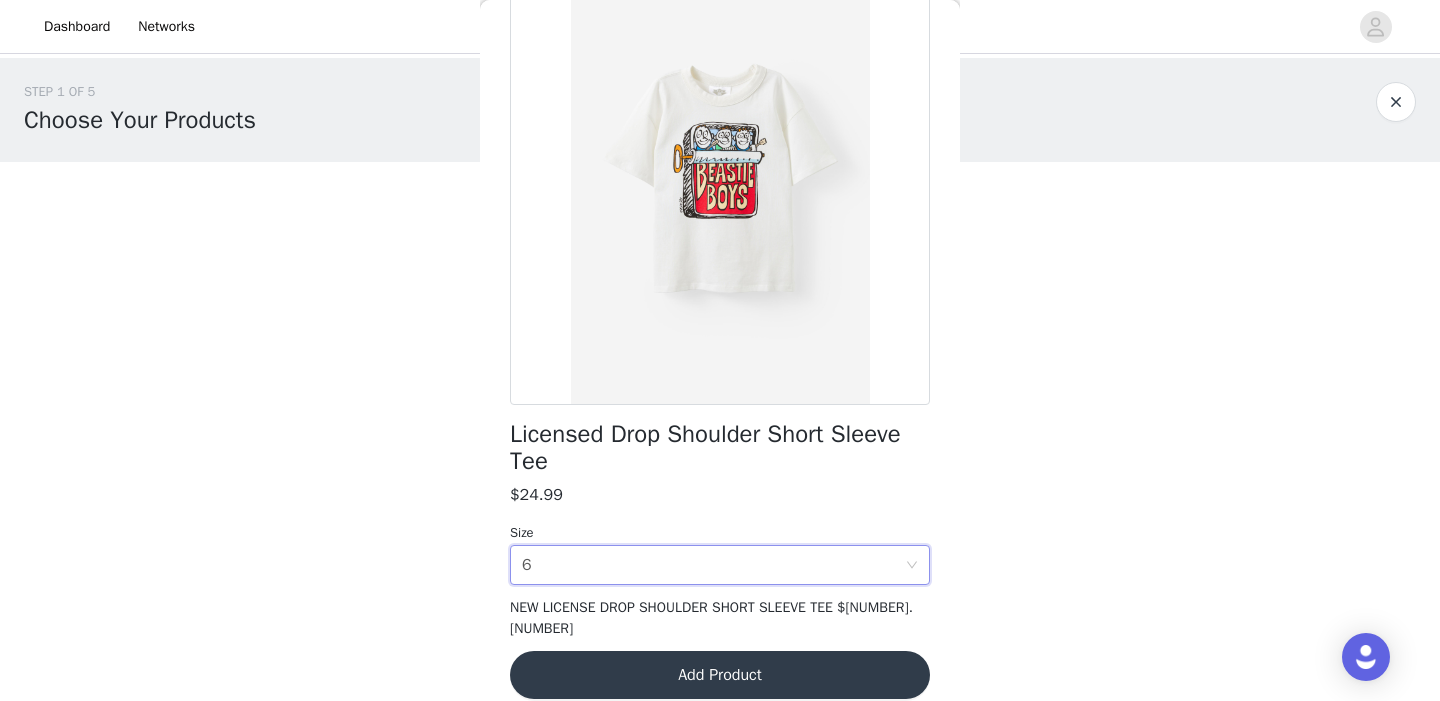 click on "Add Product" at bounding box center (720, 675) 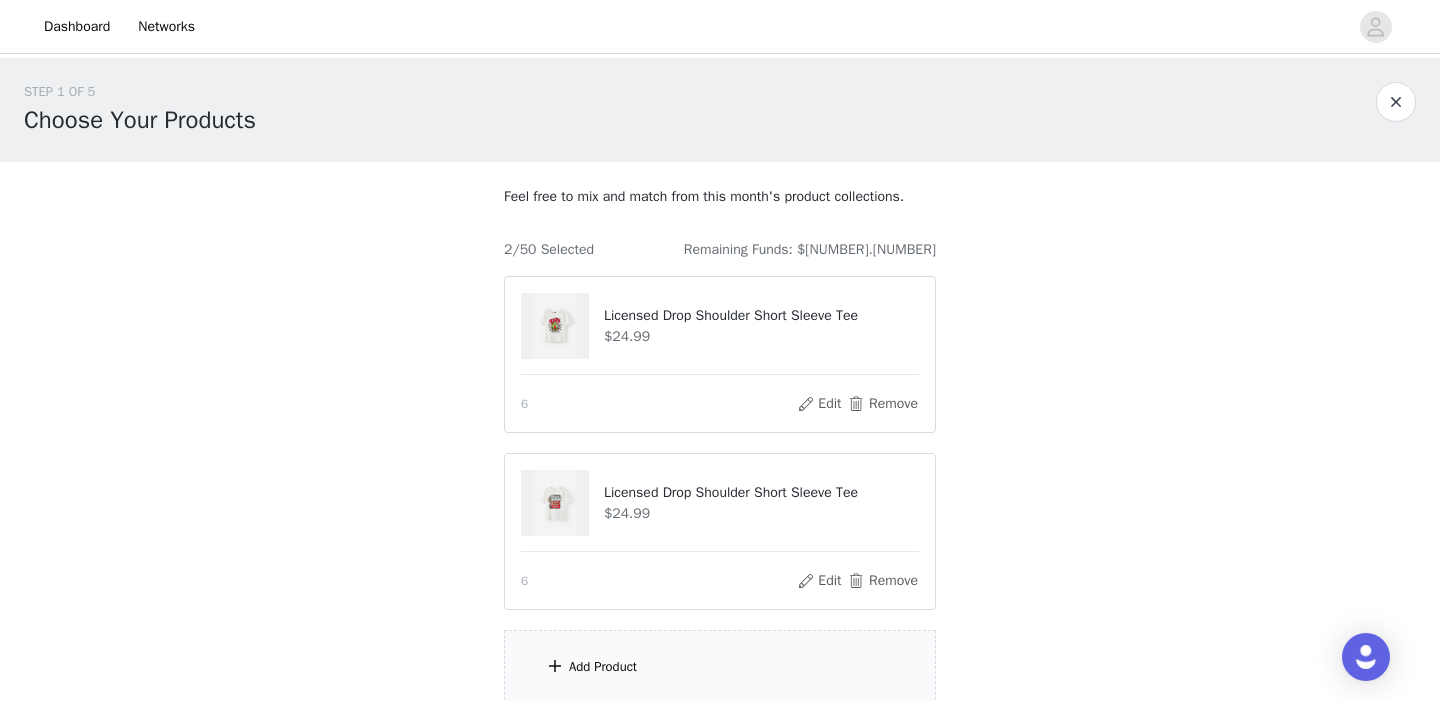 click on "Add Product" at bounding box center [603, 667] 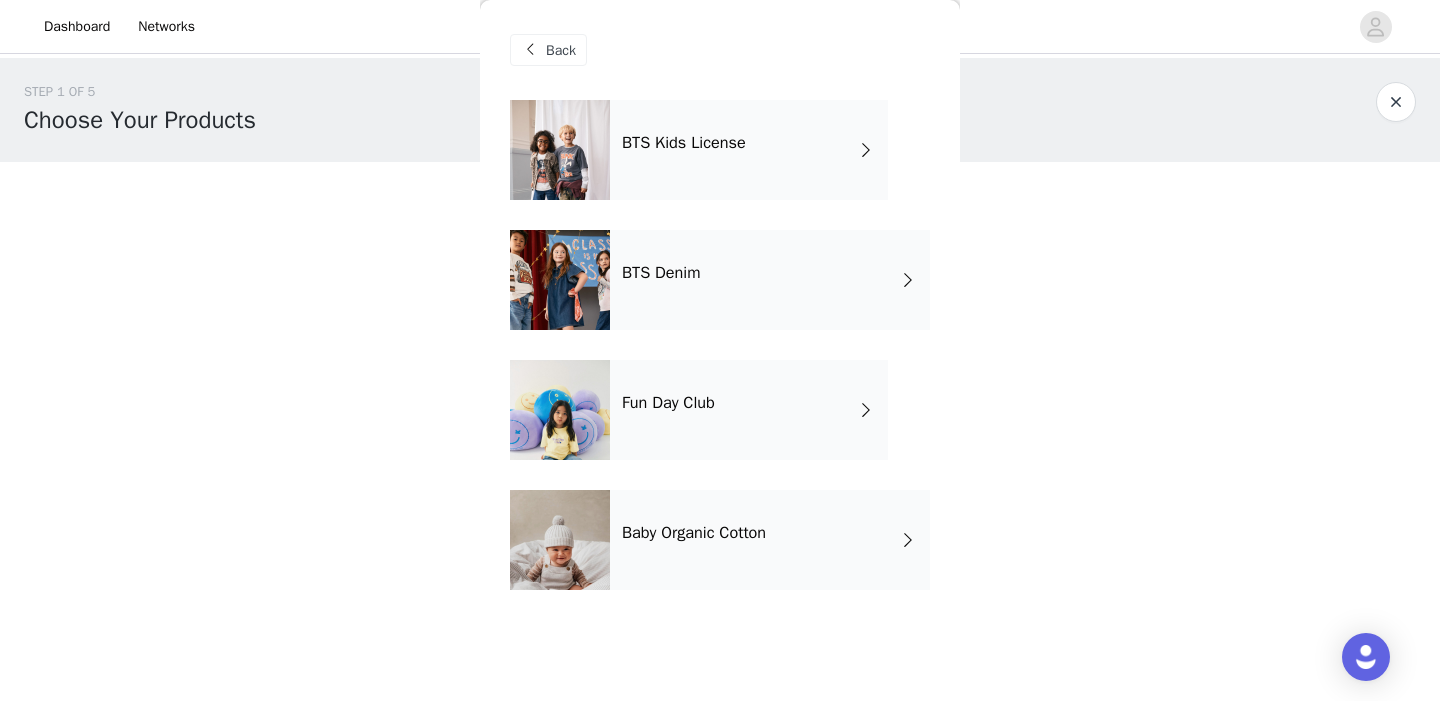 click on "BTS Kids License" at bounding box center (684, 143) 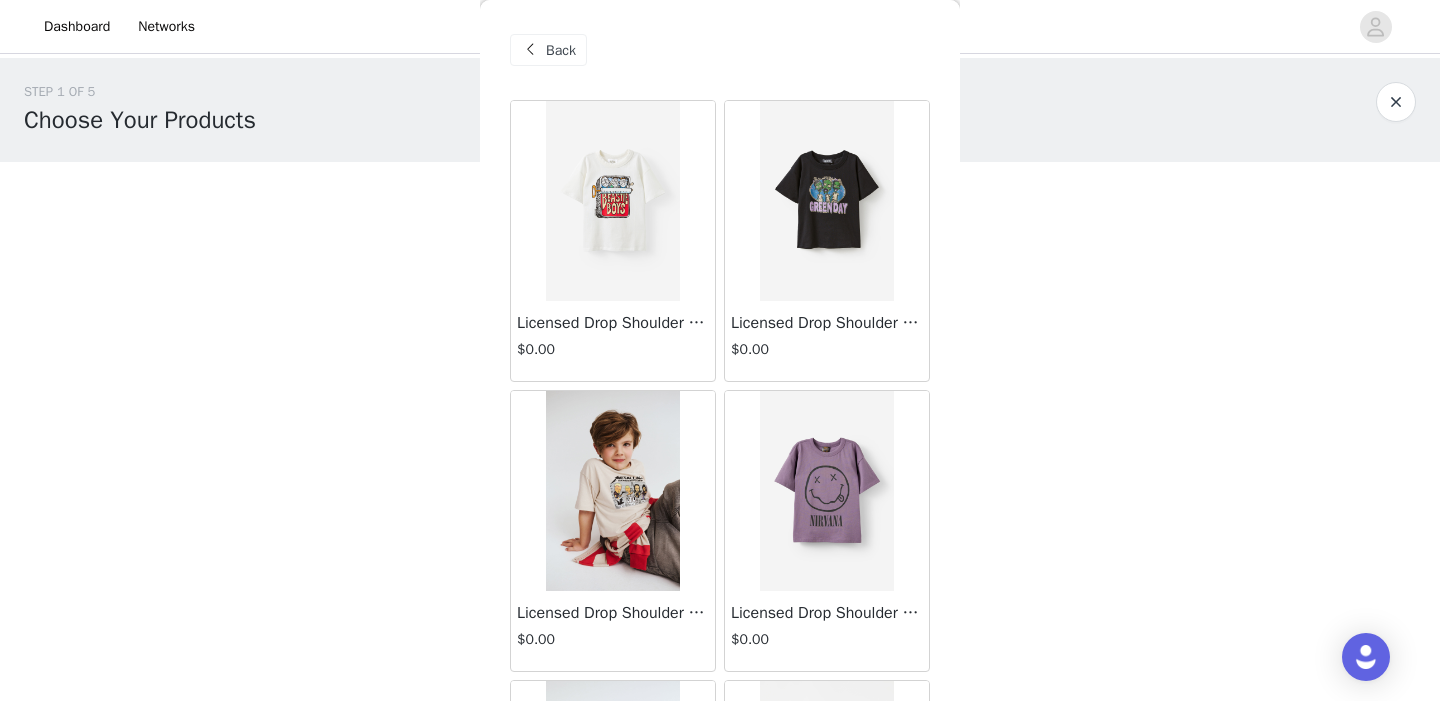 click on "Licensed Drop Shoulder Short Sleeve Tee   $0.00" at bounding box center [827, 241] 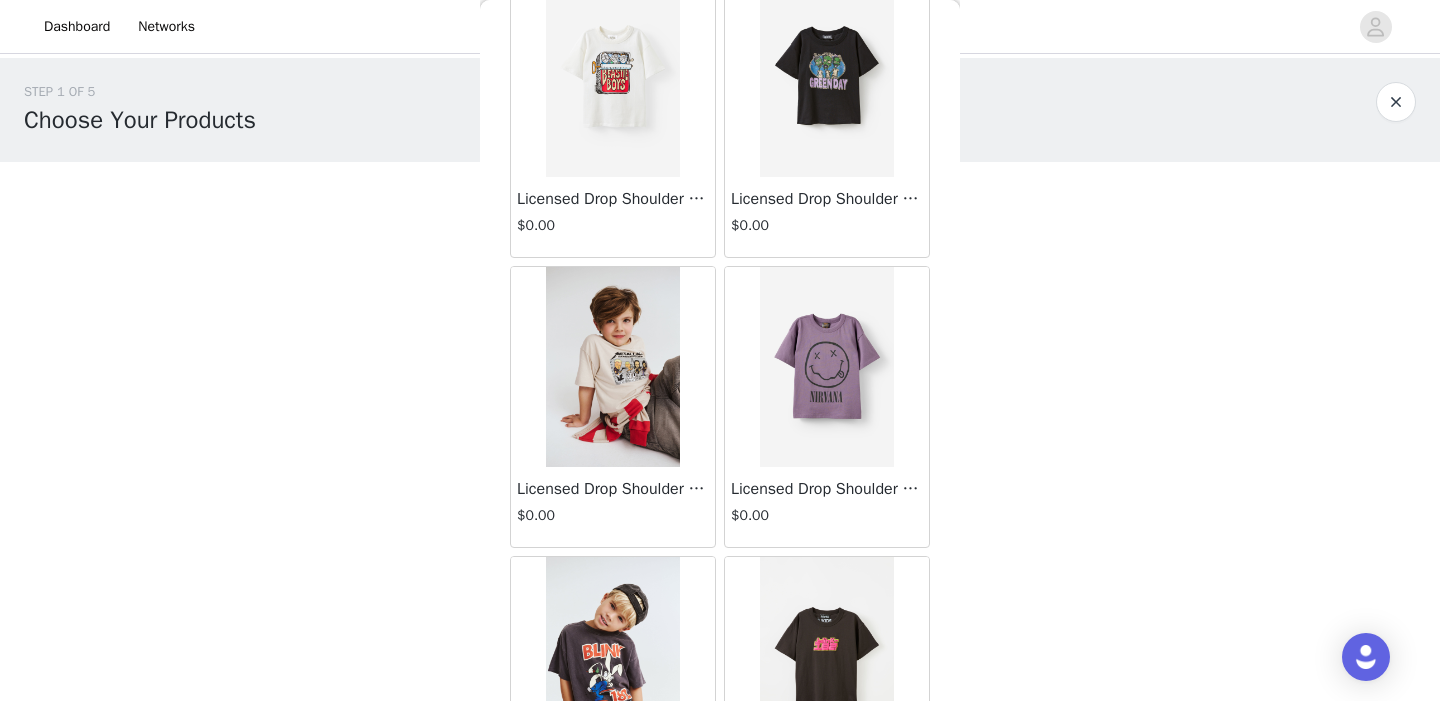 scroll, scrollTop: 185, scrollLeft: 0, axis: vertical 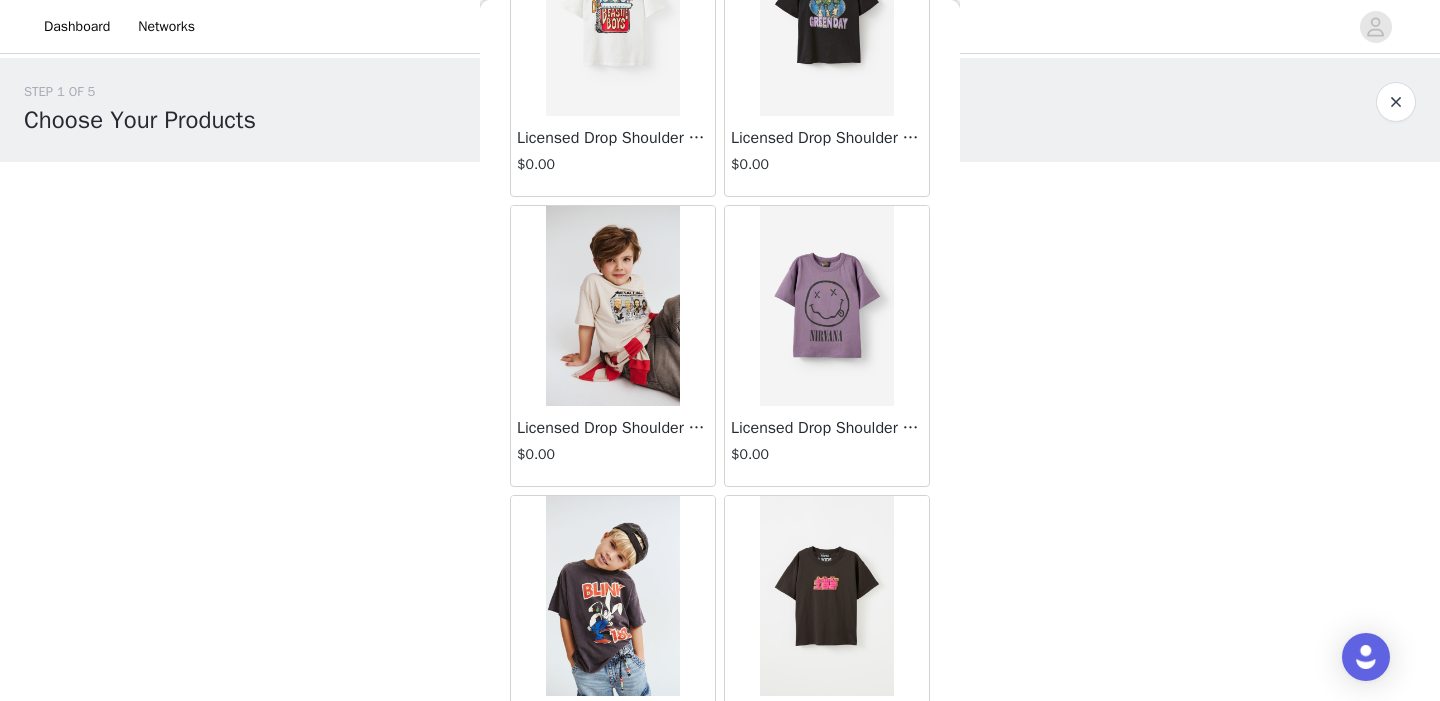 click at bounding box center [612, 306] 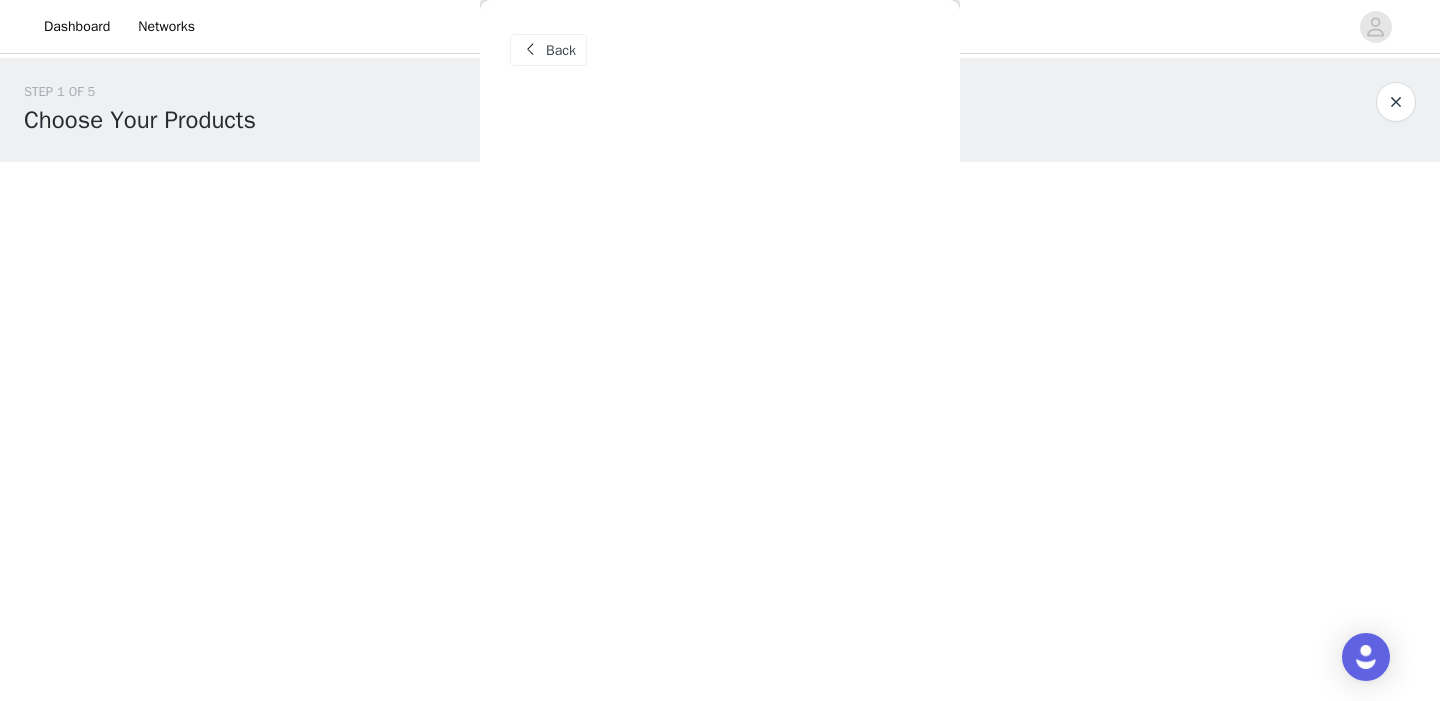scroll, scrollTop: 0, scrollLeft: 0, axis: both 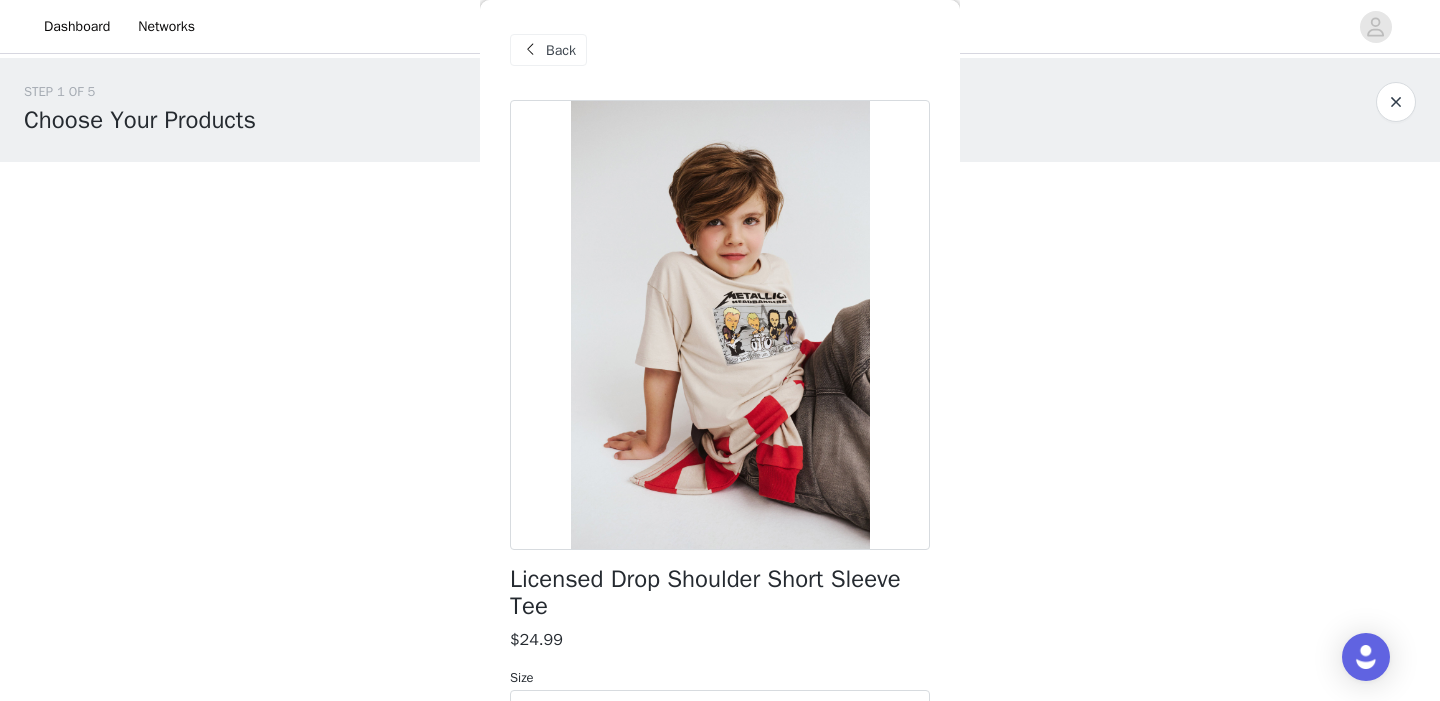 click on "Back" at bounding box center (561, 50) 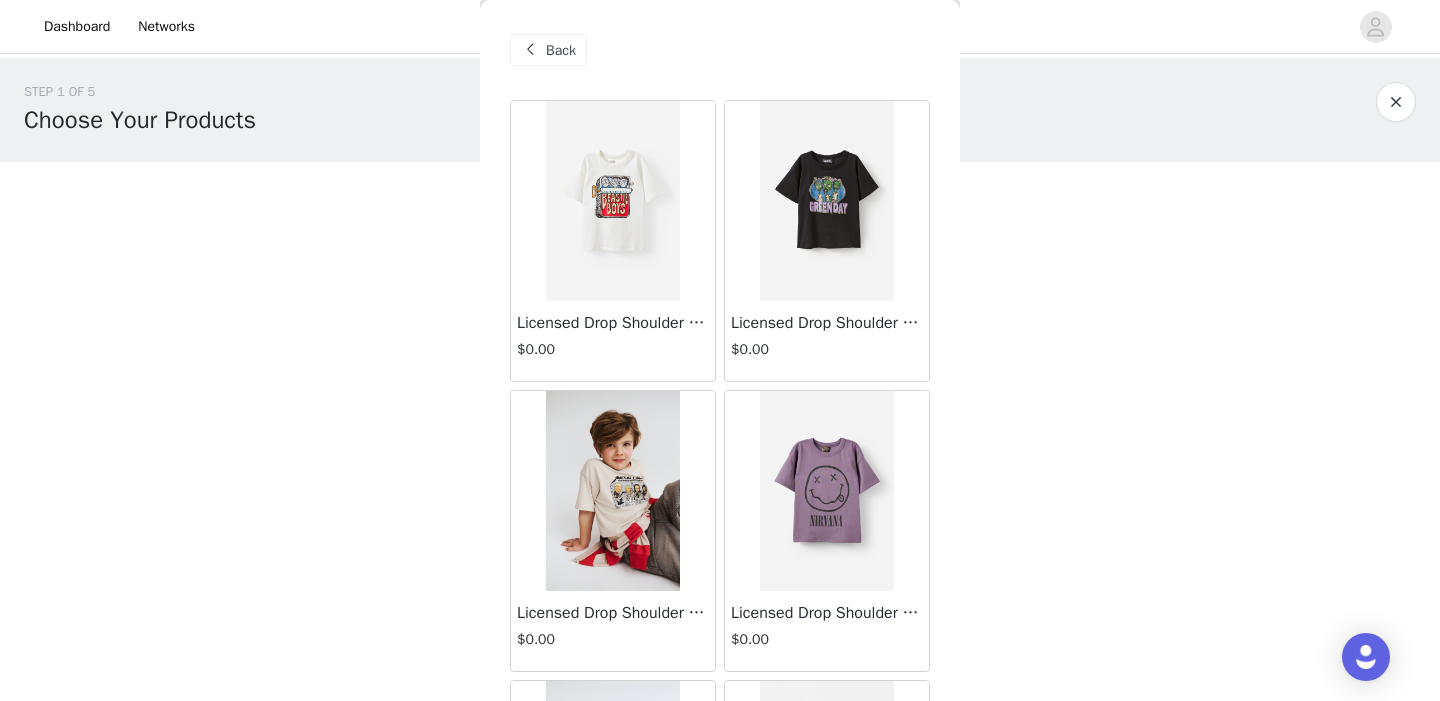 click on "Licensed Drop Shoulder Short Sleeve Tee   $0.00" at bounding box center [613, 241] 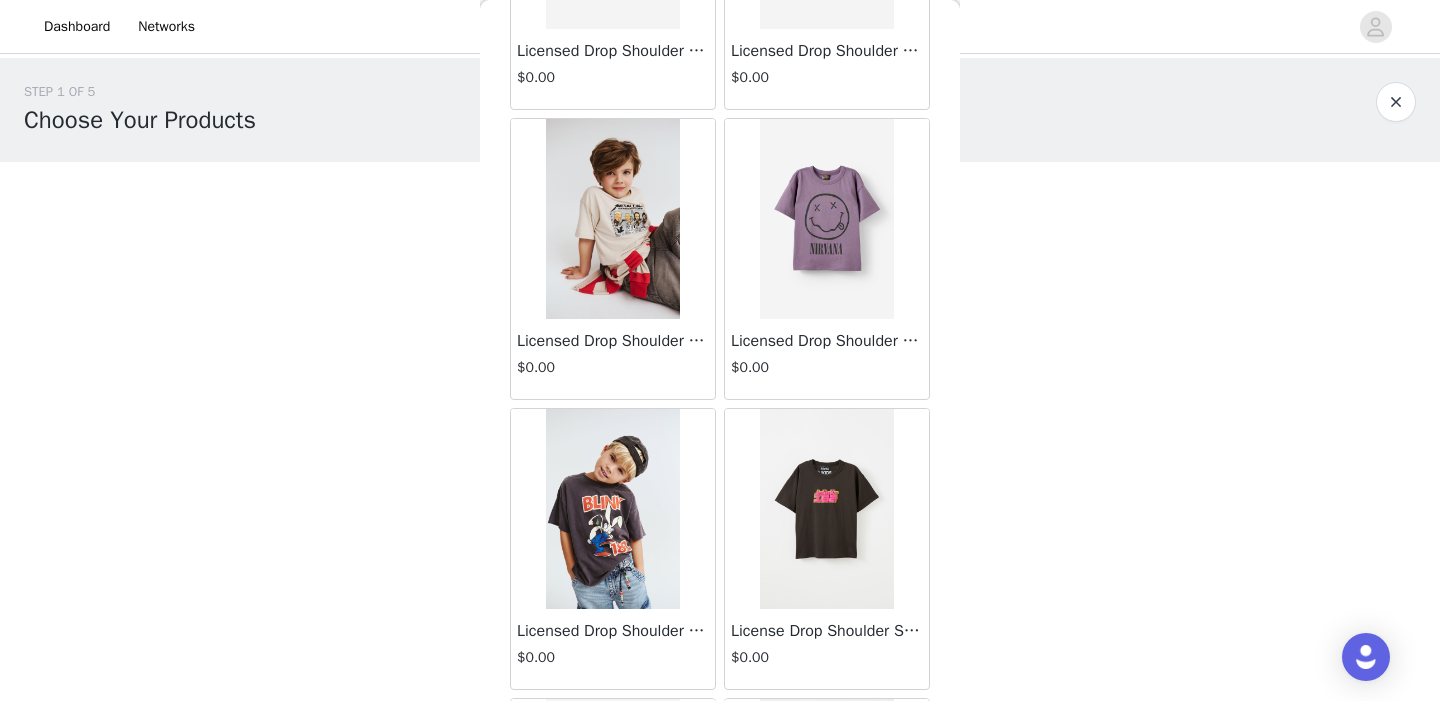 scroll, scrollTop: 277, scrollLeft: 0, axis: vertical 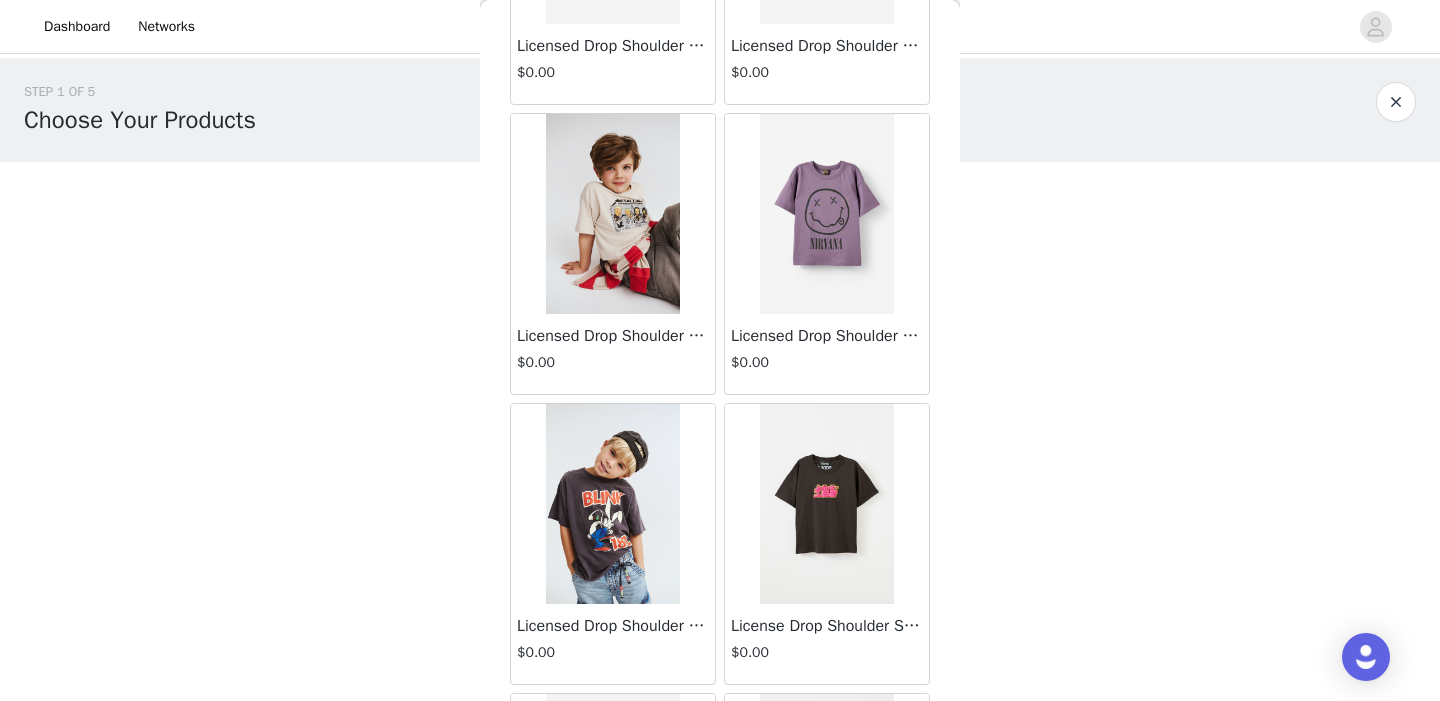 click on "Back       Licensed Drop Shoulder Short Sleeve Tee   $0.00       Licensed Drop Shoulder Short Sleeve Tee   $0.00       Licensed Drop Shoulder Short Sleeve Tee   $0.00       Licensed Drop Shoulder Short Sleeve Tee   $0.00       Licensed Drop Shoulder Short Sleeve Tee   $0.00       License Drop Shoulder Short Sleeve Tee   $0.00       License Drop Shoulder Short Sleeve Tee   $0.00       License Drop Shoulder Short Sleeve Tee   $0.00       Avril Lavigne Drop Shoulder Short Sleeve Tee   $0.00       Blink 182 Drop Shoulder Short Sleeve Tee   $0.00       Avril Lavigne Oversized Hoodie   $0.00       Rolling Stones Oversized Hoodie   $0.00       Billie Eilish Oversized Hoodie   $0.00       Licensed Drop Shoulder Short Sleeve Tee   $0.00       Licensed Drop Shoulder Short Sleeve Tee   $0.00" at bounding box center [720, 350] 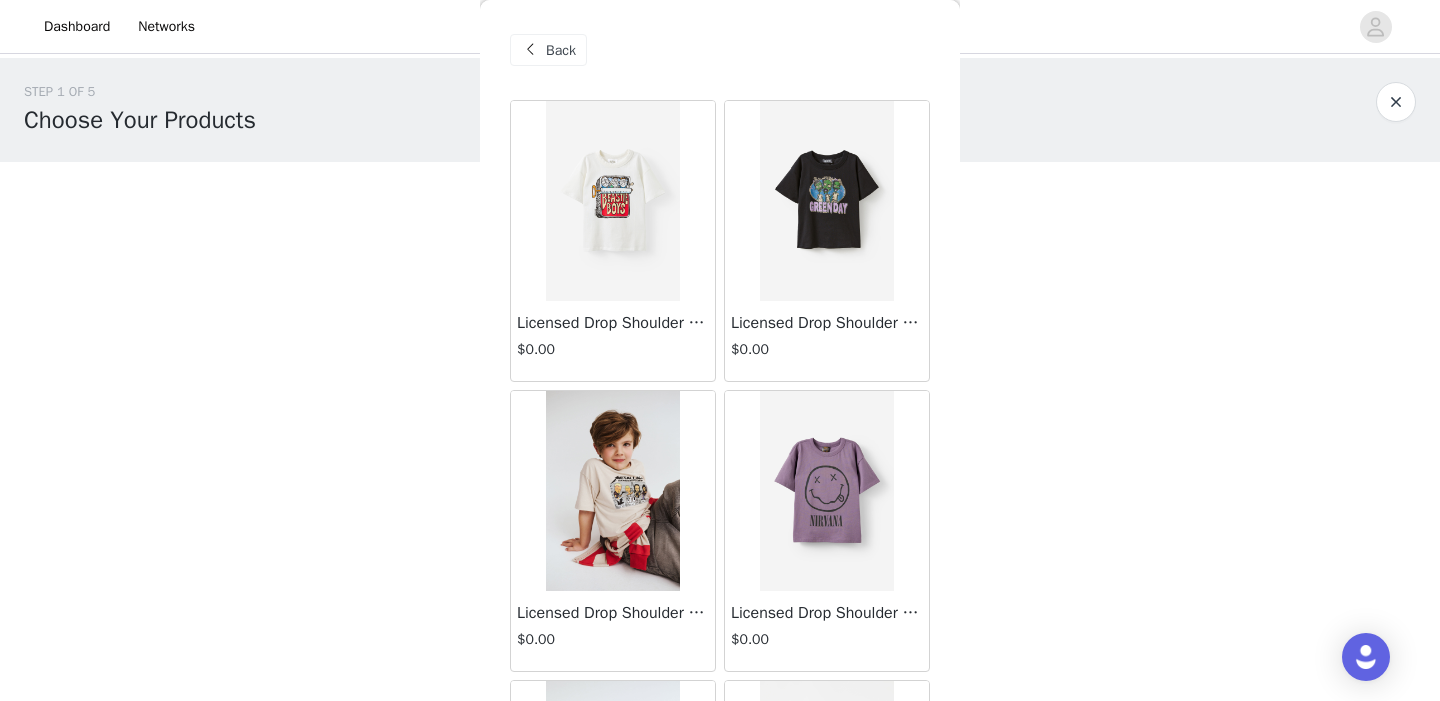 scroll, scrollTop: 0, scrollLeft: 0, axis: both 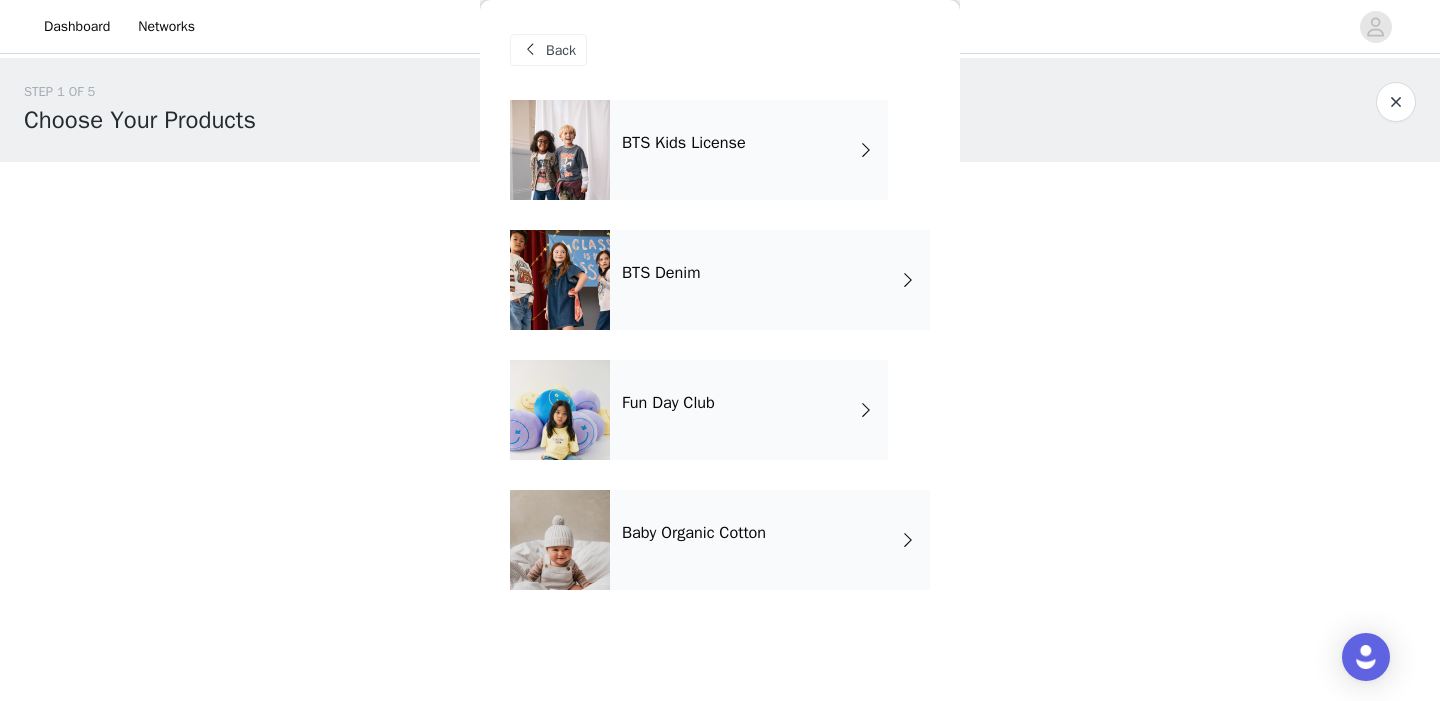 click on "BTS Kids License" at bounding box center (749, 150) 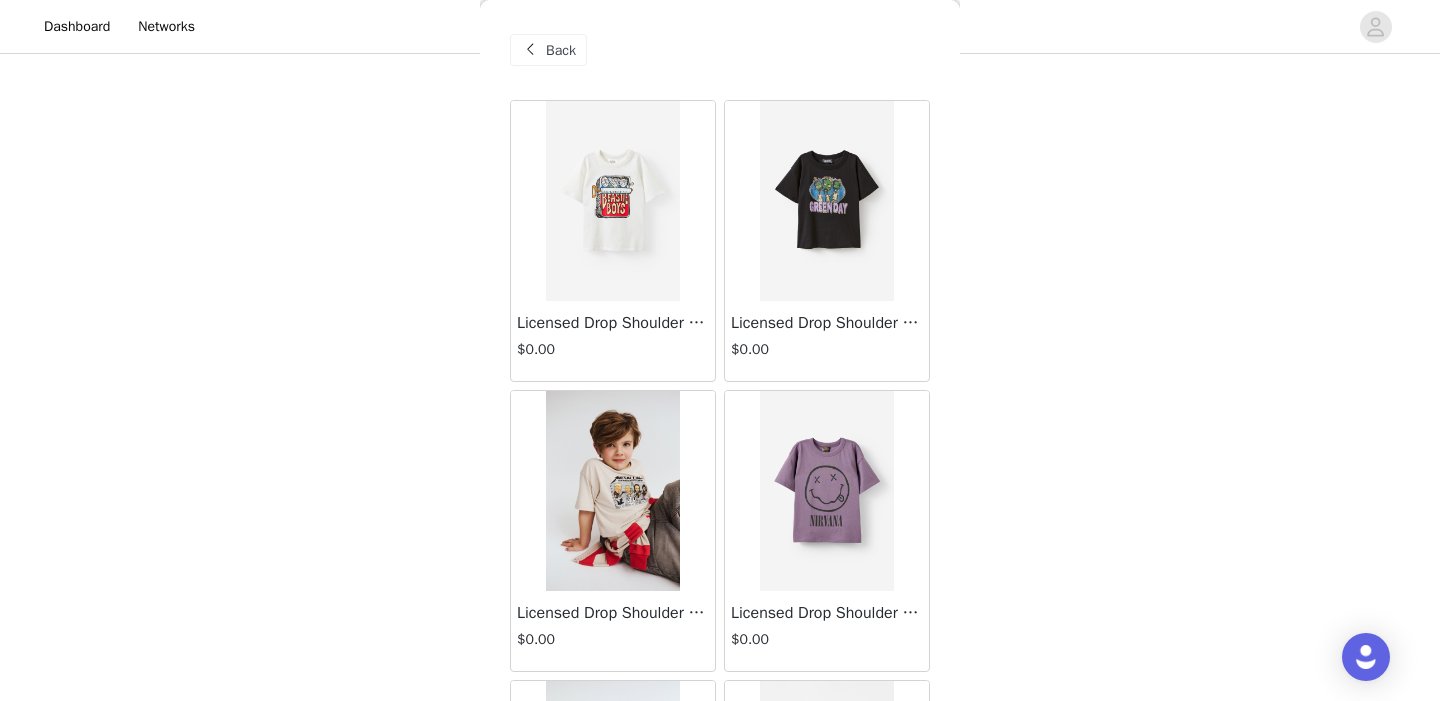 scroll, scrollTop: 171, scrollLeft: 0, axis: vertical 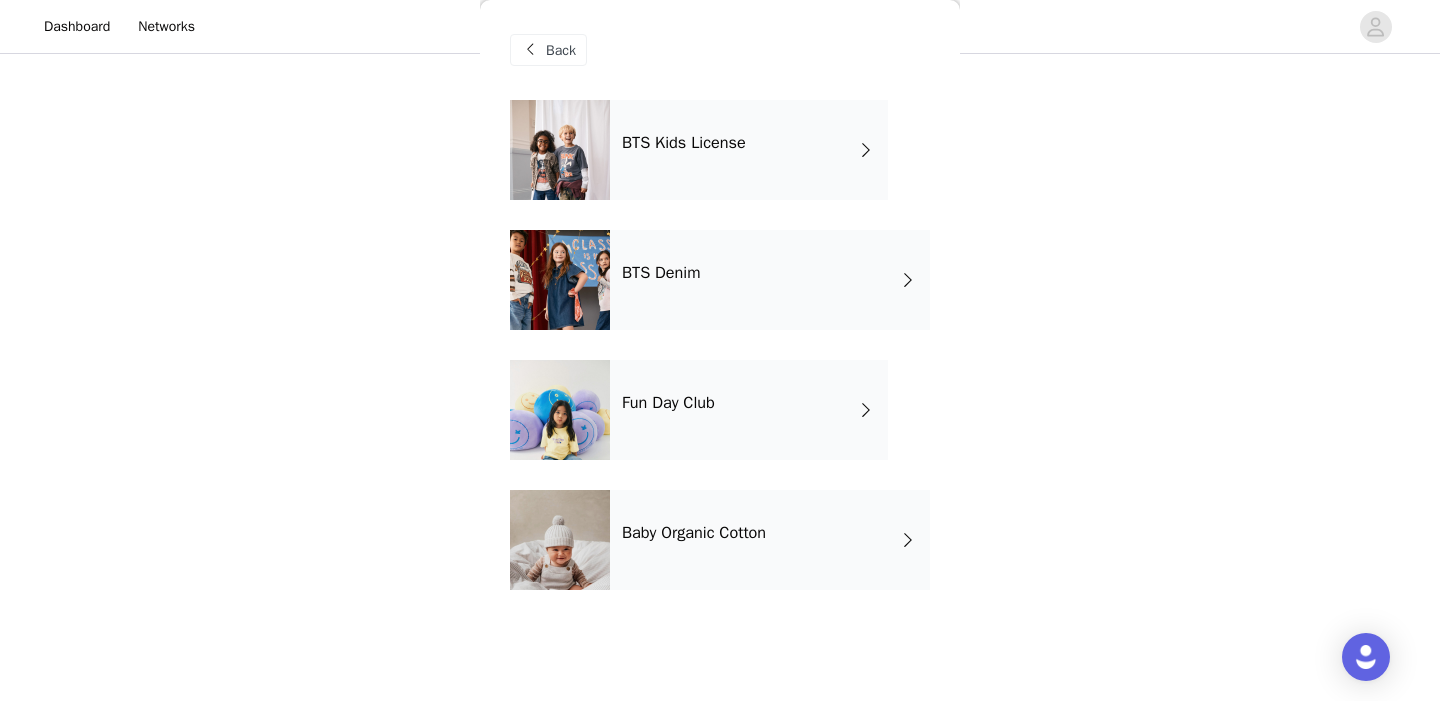click on "BTS Denim" at bounding box center (770, 280) 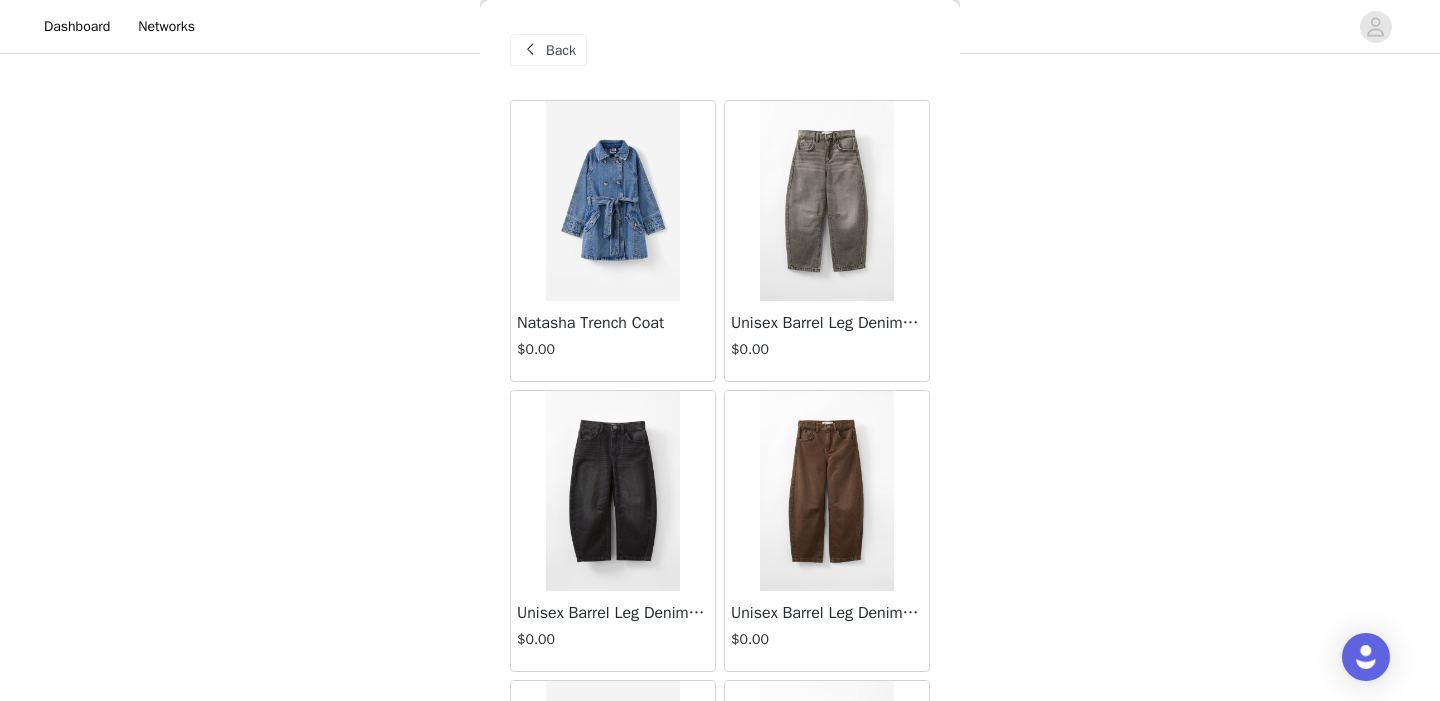 click on "Back       Natasha Trench Coat   $[NUMBER].[NUMBER]       Unisex Barrel Leg Denim Jean   $[NUMBER].[NUMBER]       Unisex Barrel Leg Denim Jean   $[NUMBER].[NUMBER]       Unisex Barrel Leg Denim Jean   $[NUMBER].[NUMBER]       Unisex Barrel Leg Denim Jean   $[NUMBER].[NUMBER]       Alayna Aline Denim Skirt   $[NUMBER].[NUMBER]       Alayna Aline Denim Skirt   $[NUMBER].[NUMBER]       Alayna Aline Denim Skirt   $[NUMBER].[NUMBER]       Alayna Aline Denim Skirt   $[NUMBER].[NUMBER]       Kelly Denim Dress   $[NUMBER].[NUMBER]       Kelly Denim Dress   $[NUMBER].[NUMBER]       Taylor Denim Jean   $[NUMBER].[NUMBER]       Taylor Denim Jean   $[NUMBER].[NUMBER]       Taylor Denim Jean   $[NUMBER].[NUMBER]       Taylor Denim Jean   $[NUMBER].[NUMBER]       Taylor Denim Jean   $[NUMBER].[NUMBER]       Taylor Denim Jean   $[NUMBER].[NUMBER]       Dani Barn Jacket   $[NUMBER].[NUMBER]       Pleat Front Denim Skort   $[NUMBER].[NUMBER]       Pleat Front Denim Skort   $[NUMBER].[NUMBER]     Load More" at bounding box center [720, 350] 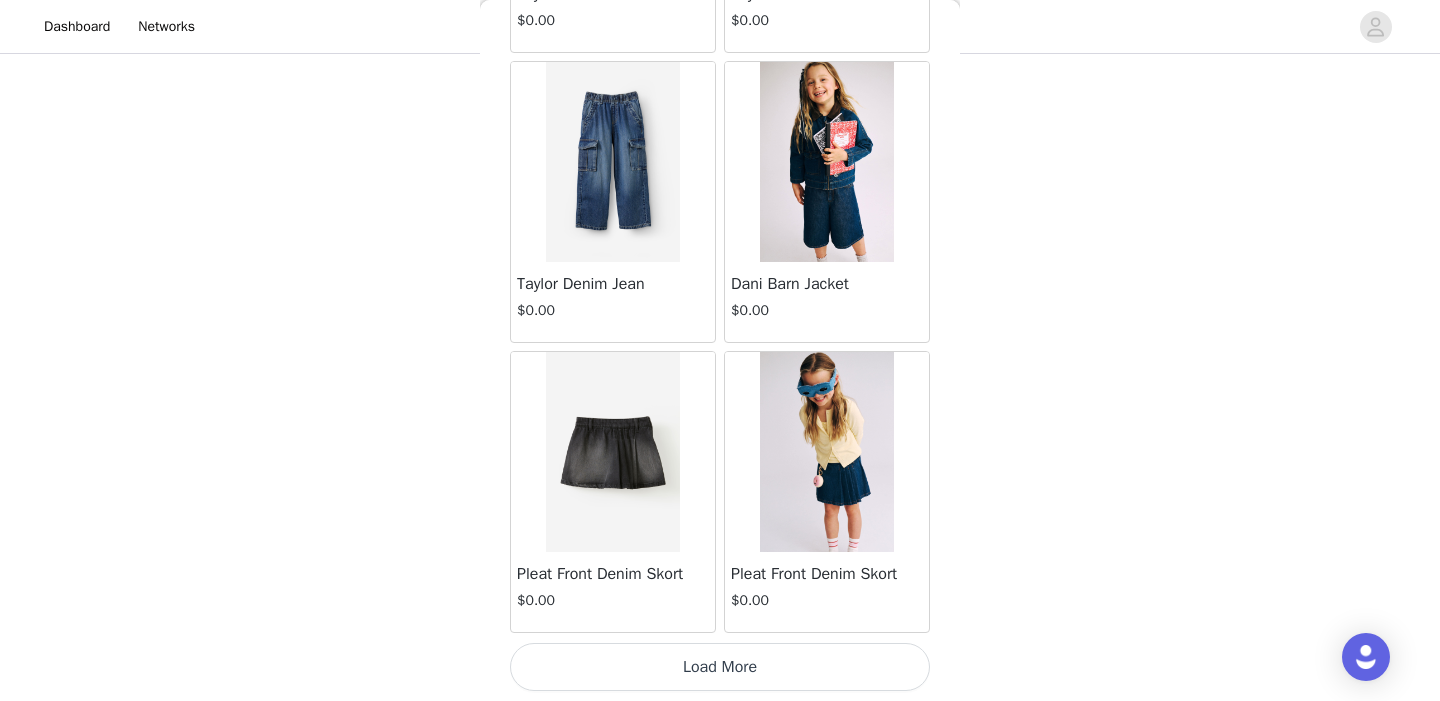 scroll, scrollTop: 2359, scrollLeft: 0, axis: vertical 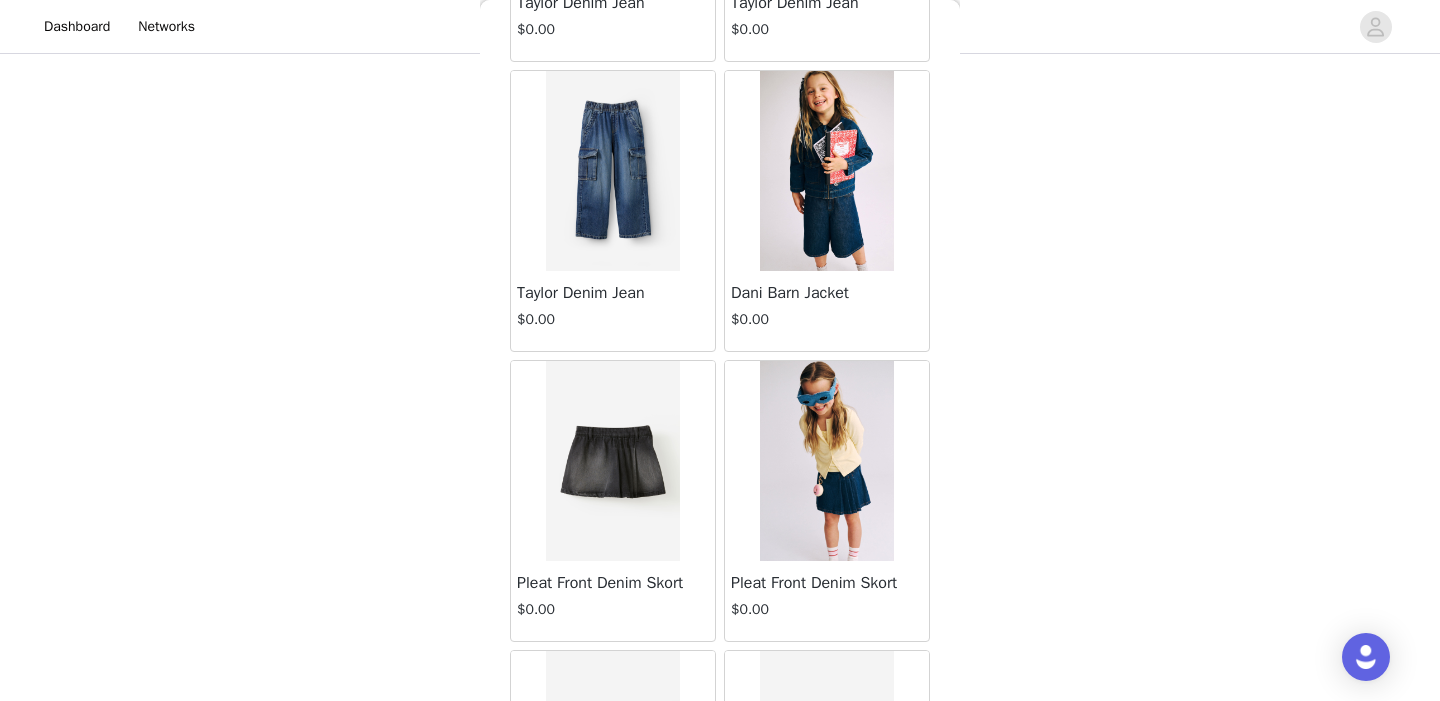 click on "Back       Natasha Trench Coat   $0.00       Unisex Barrel Leg Denim Jean   $0.00       Unisex Barrel Leg Denim Jean   $0.00       Unisex Barrel Leg Denim Jean   $0.00       Unisex Barrel Leg Denim Jean   $0.00       Alayna Aline Denim Skirt   $0.00       Alayna Aline Denim Skirt   $0.00       Alayna Aline Denim Skirt   $0.00       Alayna Aline Denim Skirt   $0.00       Kelly Denim Dress   $0.00       Kelly Denim Dress   $0.00       Taylor Denim Jean   $0.00       Taylor Denim Jean   $0.00       Taylor Denim Jean   $0.00       Taylor Denim Jean   $0.00       Taylor Denim Jean   $0.00       Taylor Denim Jean   $0.00       Dani Barn Jacket   $0.00       Pleat Front Denim Skort   $0.00       Pleat Front Denim Skort   $0.00       Pleat Front Denim Skort   $0.00       Pleat Front Denim Skort   $0.00       Jayden Denim Jort   $0.00       Jayden Denim Jort   $0.00       Jayden Denim Jort   $0.00       Jayden Denim Jort   $0.00       Jayden Denim Jort   $0.00" at bounding box center (720, 350) 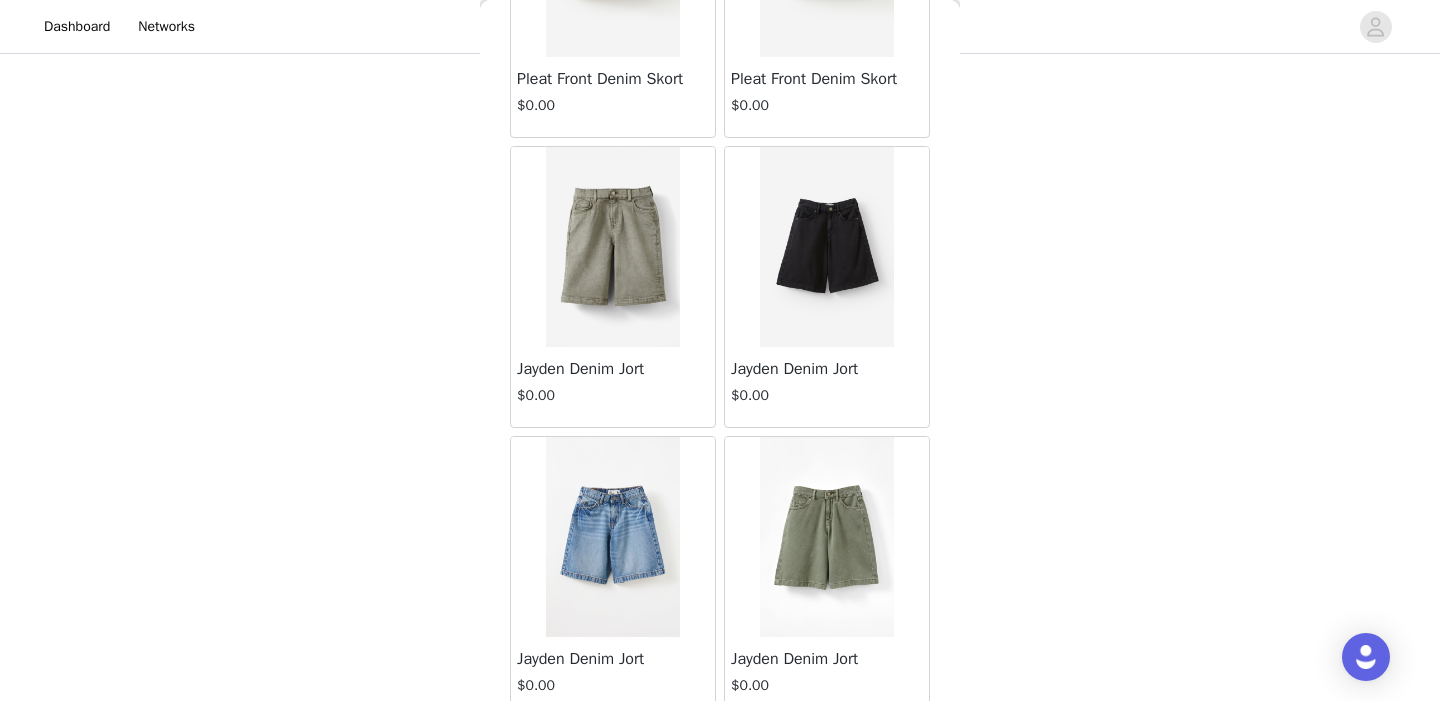 scroll, scrollTop: 3077, scrollLeft: 0, axis: vertical 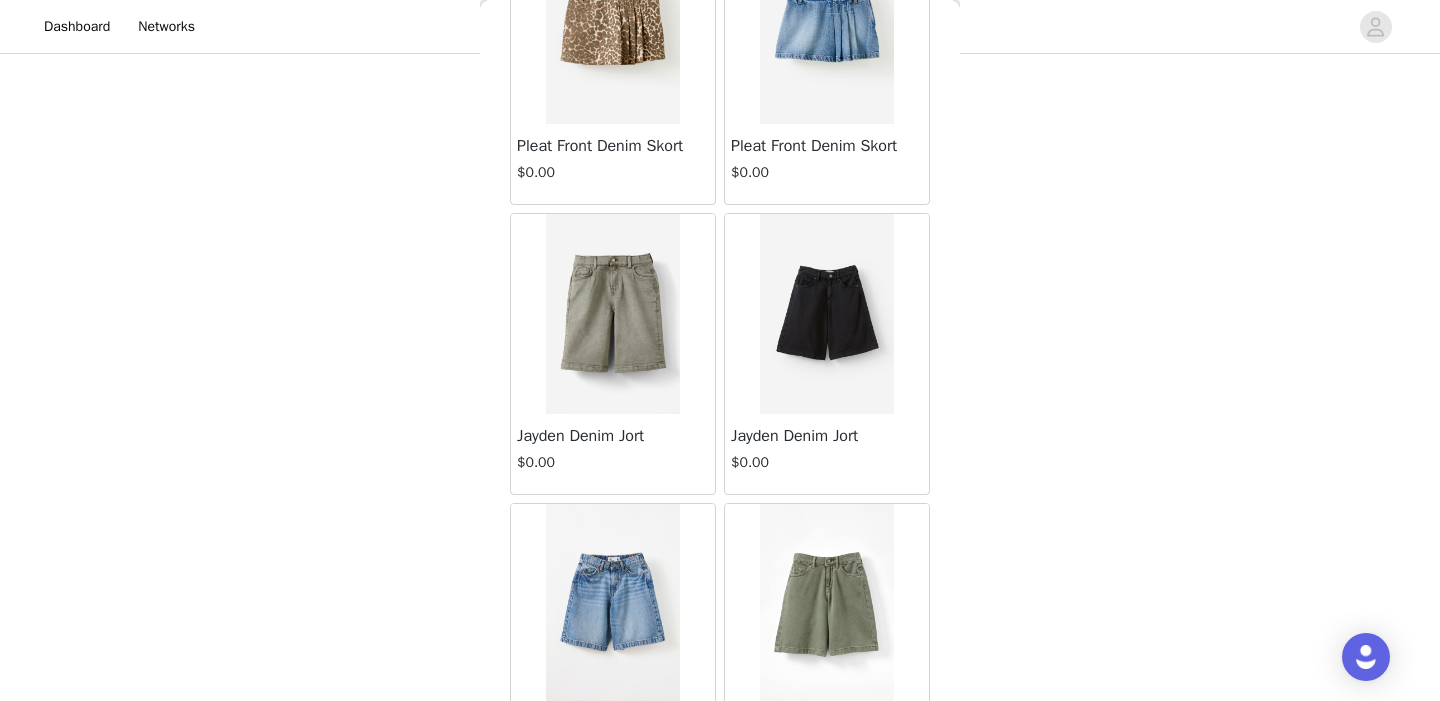 click at bounding box center (612, 604) 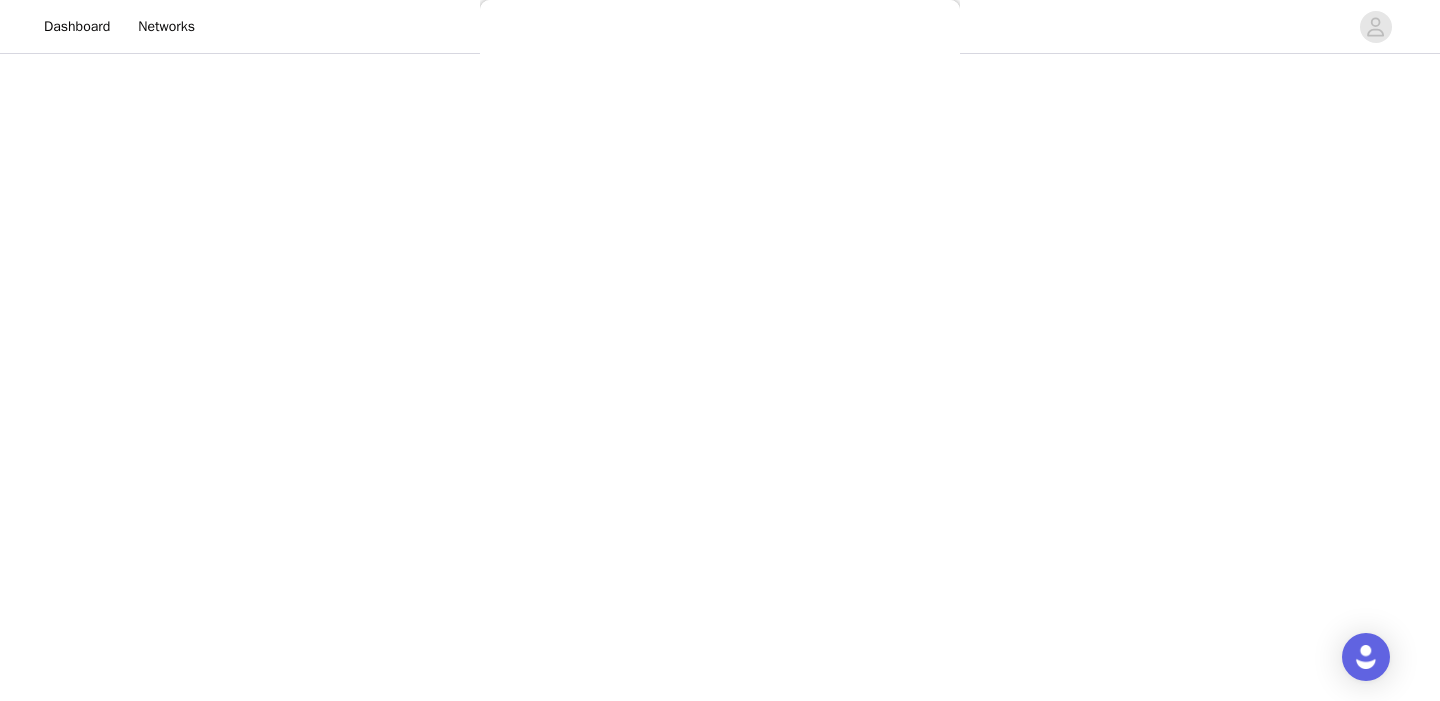 scroll, scrollTop: 0, scrollLeft: 0, axis: both 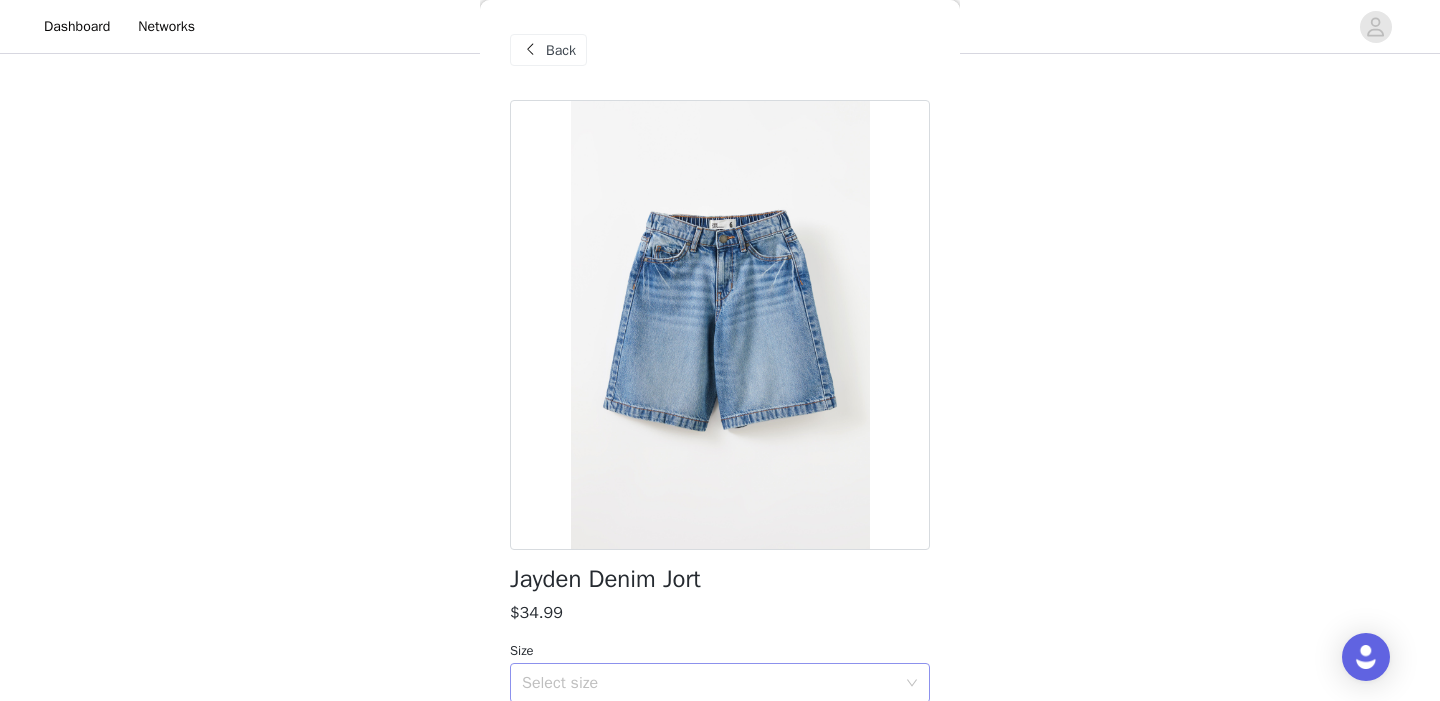 click on "Select size" at bounding box center (709, 683) 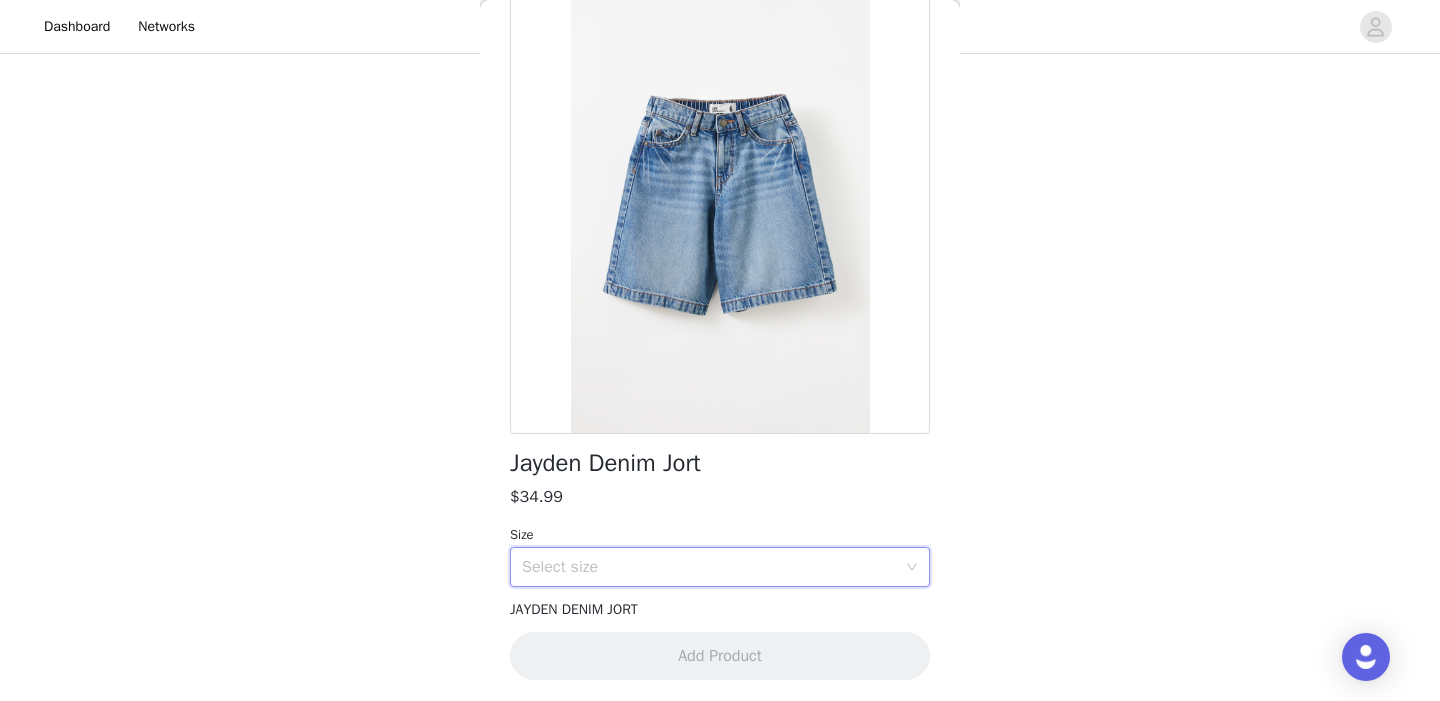 scroll, scrollTop: 118, scrollLeft: 0, axis: vertical 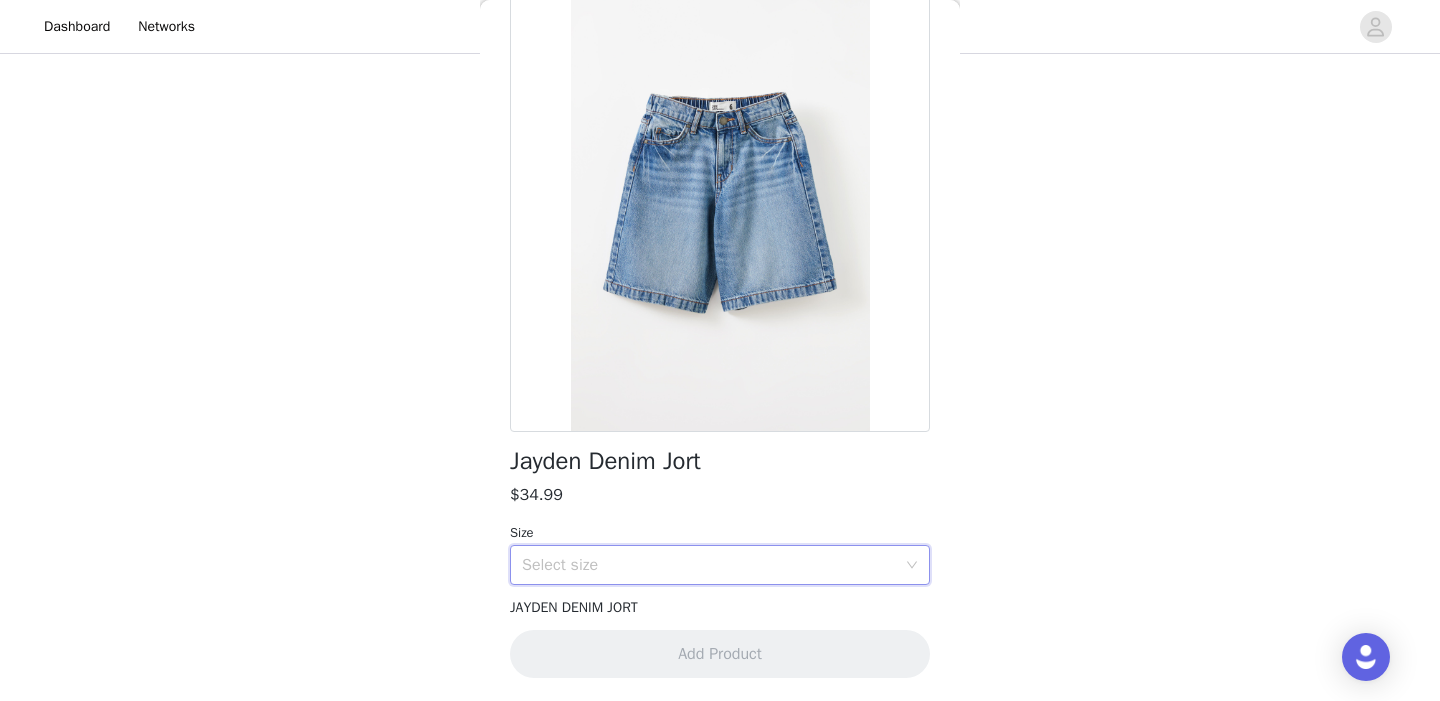 click on "Select size" at bounding box center [713, 565] 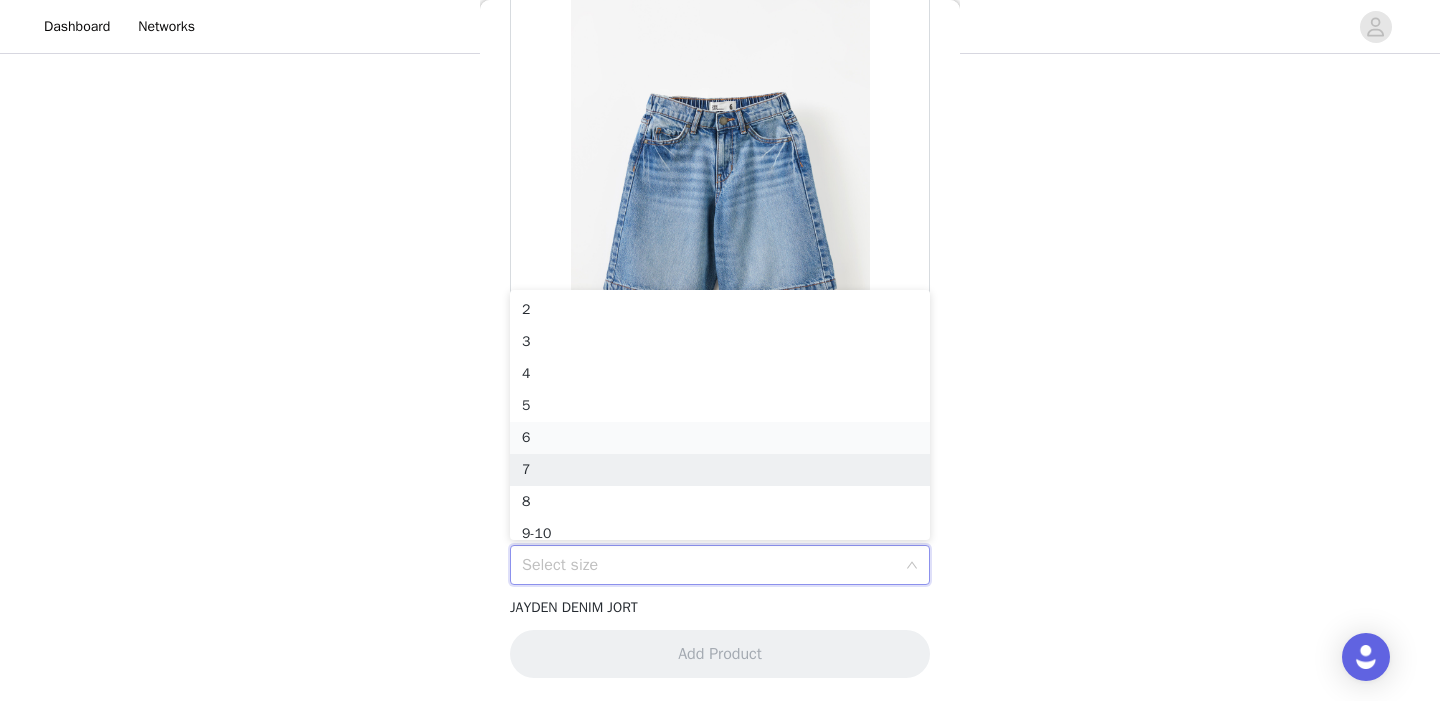 scroll, scrollTop: 10, scrollLeft: 0, axis: vertical 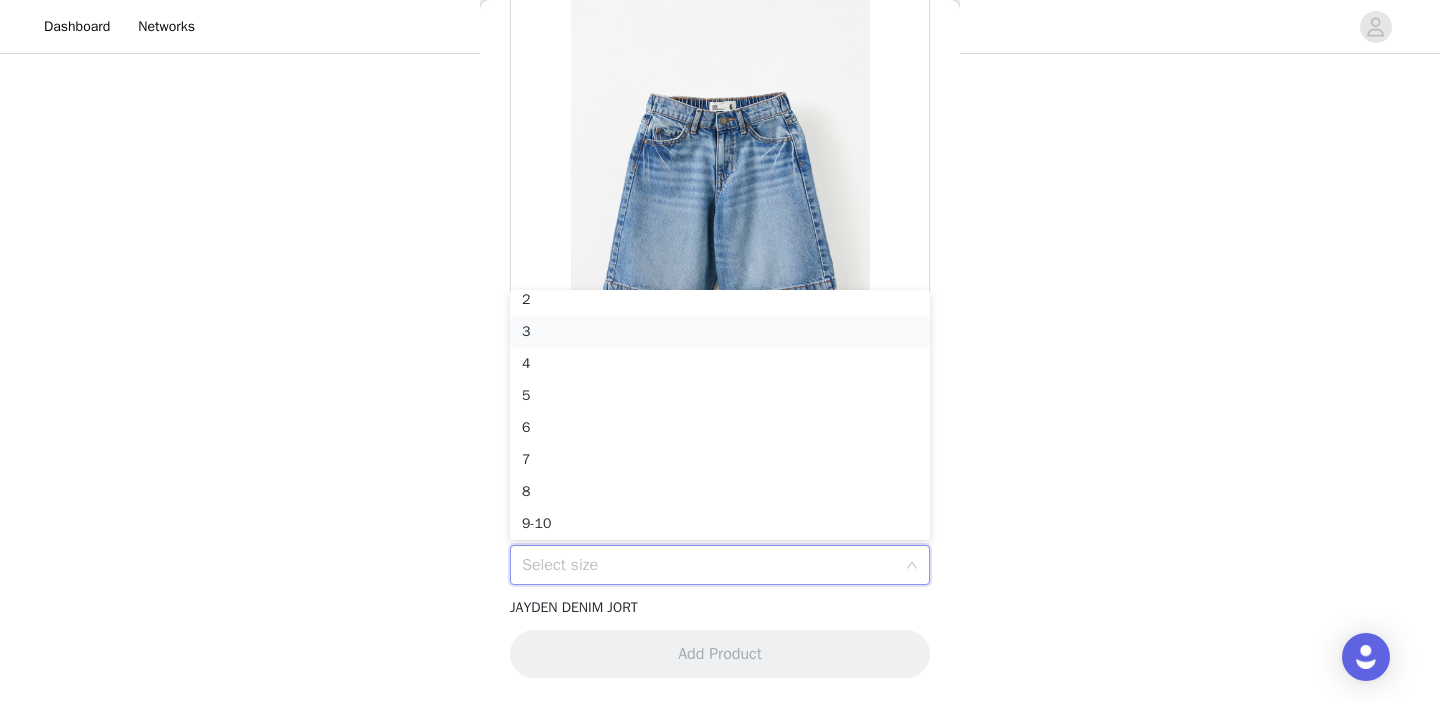 click on "3" at bounding box center (720, 332) 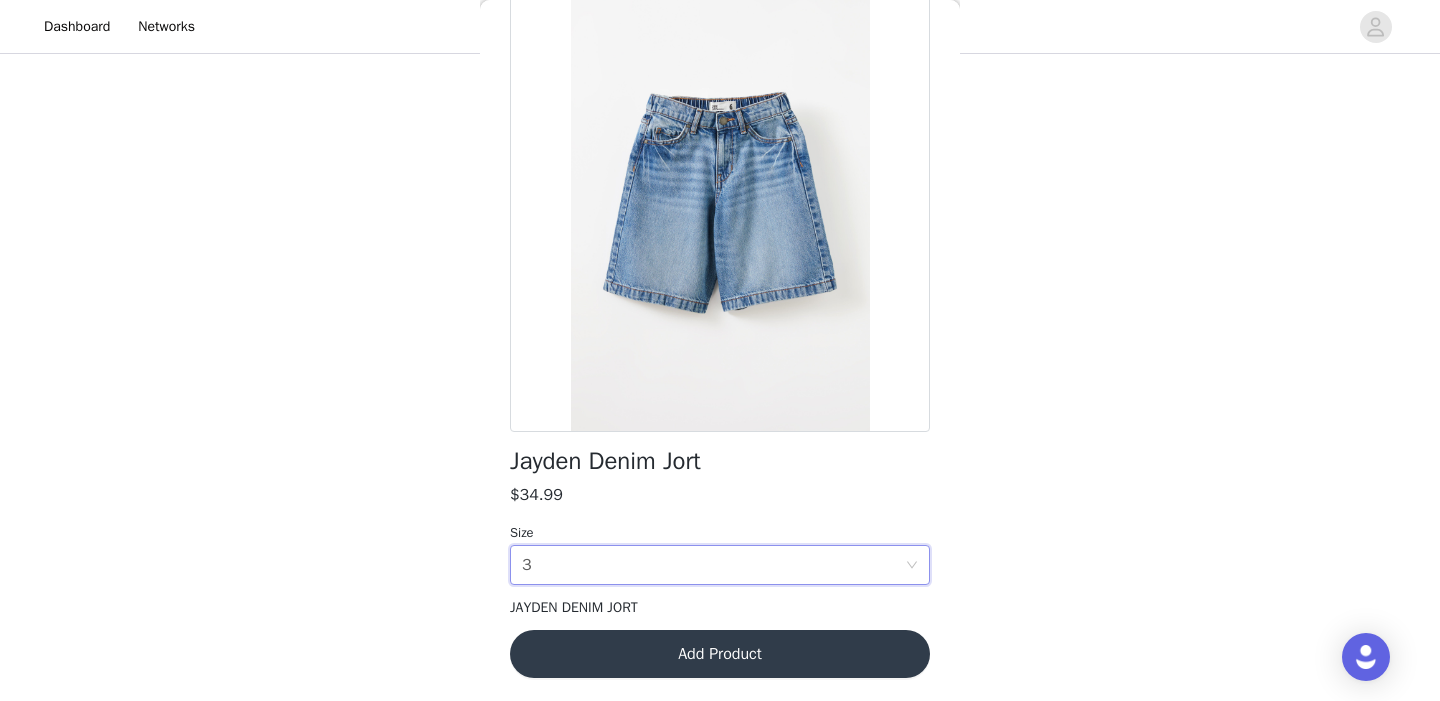 click on "Add Product" at bounding box center [720, 654] 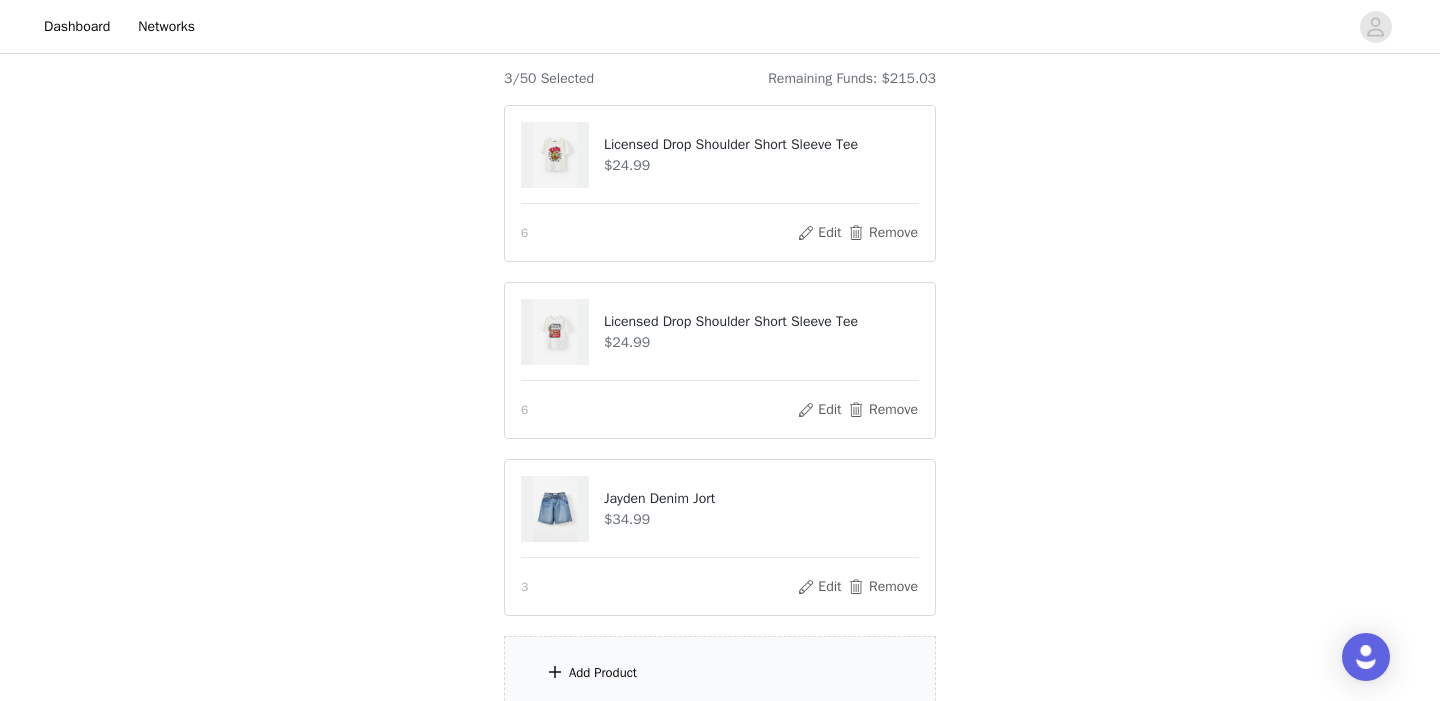 click on "Add Product" at bounding box center (603, 673) 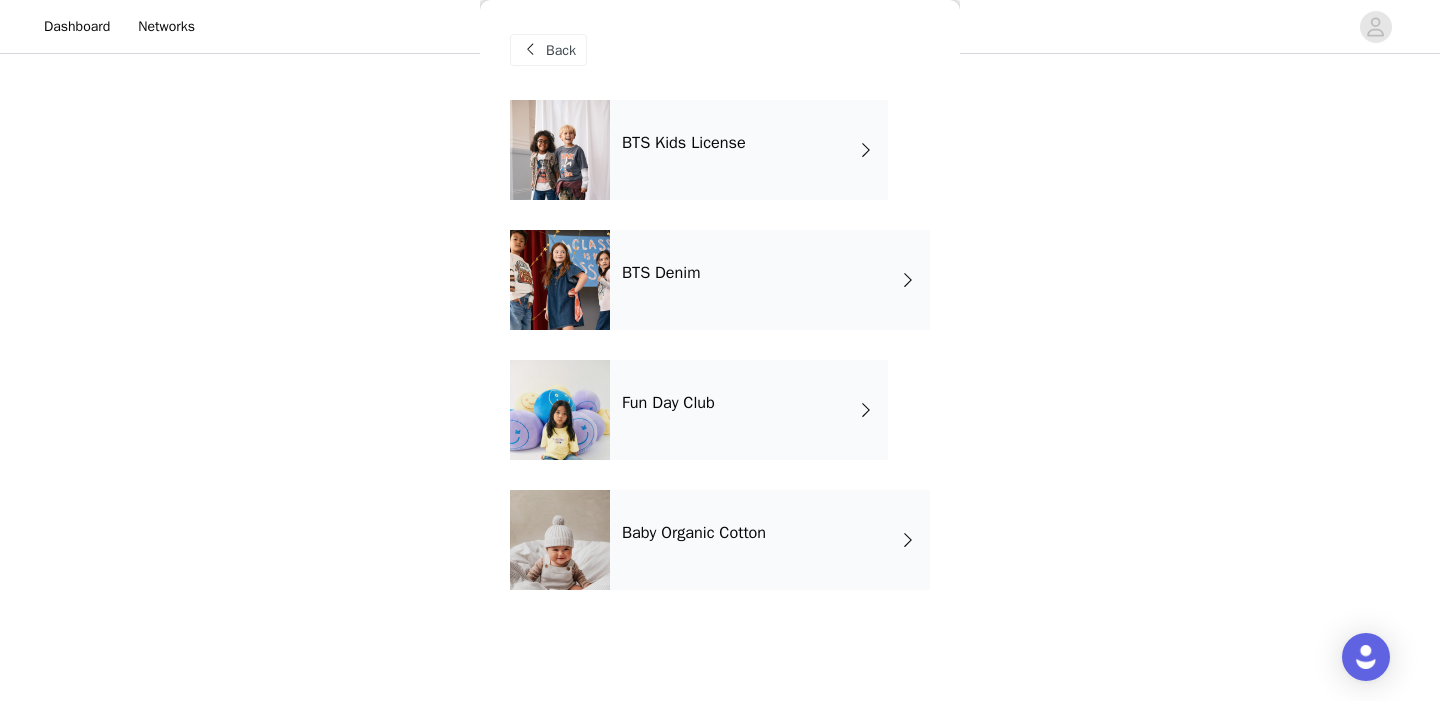 click on "BTS Denim" at bounding box center [661, 273] 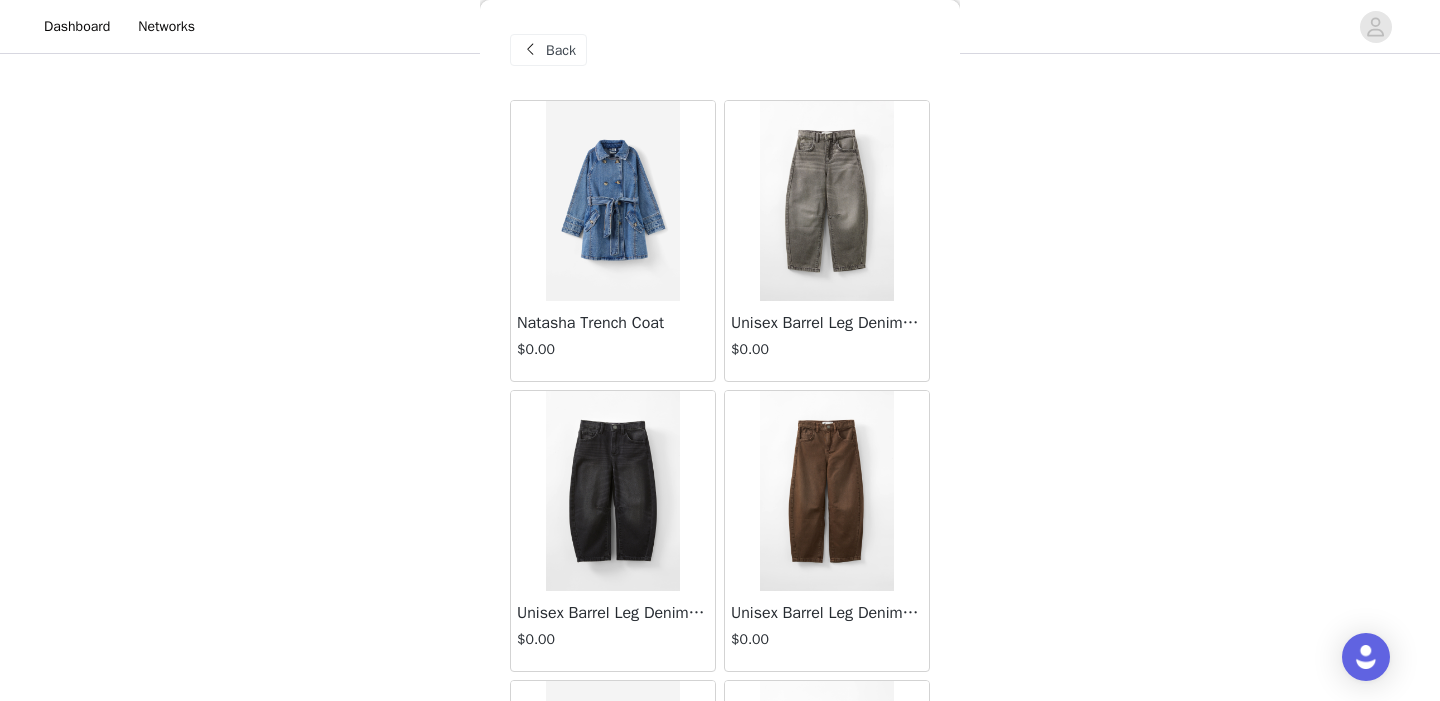click on "Back       Natasha Trench Coat   $[NUMBER].[NUMBER]       Unisex Barrel Leg Denim Jean   $[NUMBER].[NUMBER]       Unisex Barrel Leg Denim Jean   $[NUMBER].[NUMBER]       Unisex Barrel Leg Denim Jean   $[NUMBER].[NUMBER]       Unisex Barrel Leg Denim Jean   $[NUMBER].[NUMBER]       Alayna Aline Denim Skirt   $[NUMBER].[NUMBER]       Alayna Aline Denim Skirt   $[NUMBER].[NUMBER]       Alayna Aline Denim Skirt   $[NUMBER].[NUMBER]       Alayna Aline Denim Skirt   $[NUMBER].[NUMBER]       Kelly Denim Dress   $[NUMBER].[NUMBER]       Kelly Denim Dress   $[NUMBER].[NUMBER]       Taylor Denim Jean   $[NUMBER].[NUMBER]       Taylor Denim Jean   $[NUMBER].[NUMBER]       Taylor Denim Jean   $[NUMBER].[NUMBER]       Taylor Denim Jean   $[NUMBER].[NUMBER]       Taylor Denim Jean   $[NUMBER].[NUMBER]       Taylor Denim Jean   $[NUMBER].[NUMBER]       Dani Barn Jacket   $[NUMBER].[NUMBER]       Pleat Front Denim Skort   $[NUMBER].[NUMBER]       Pleat Front Denim Skort   $[NUMBER].[NUMBER]     Load More" at bounding box center (720, 350) 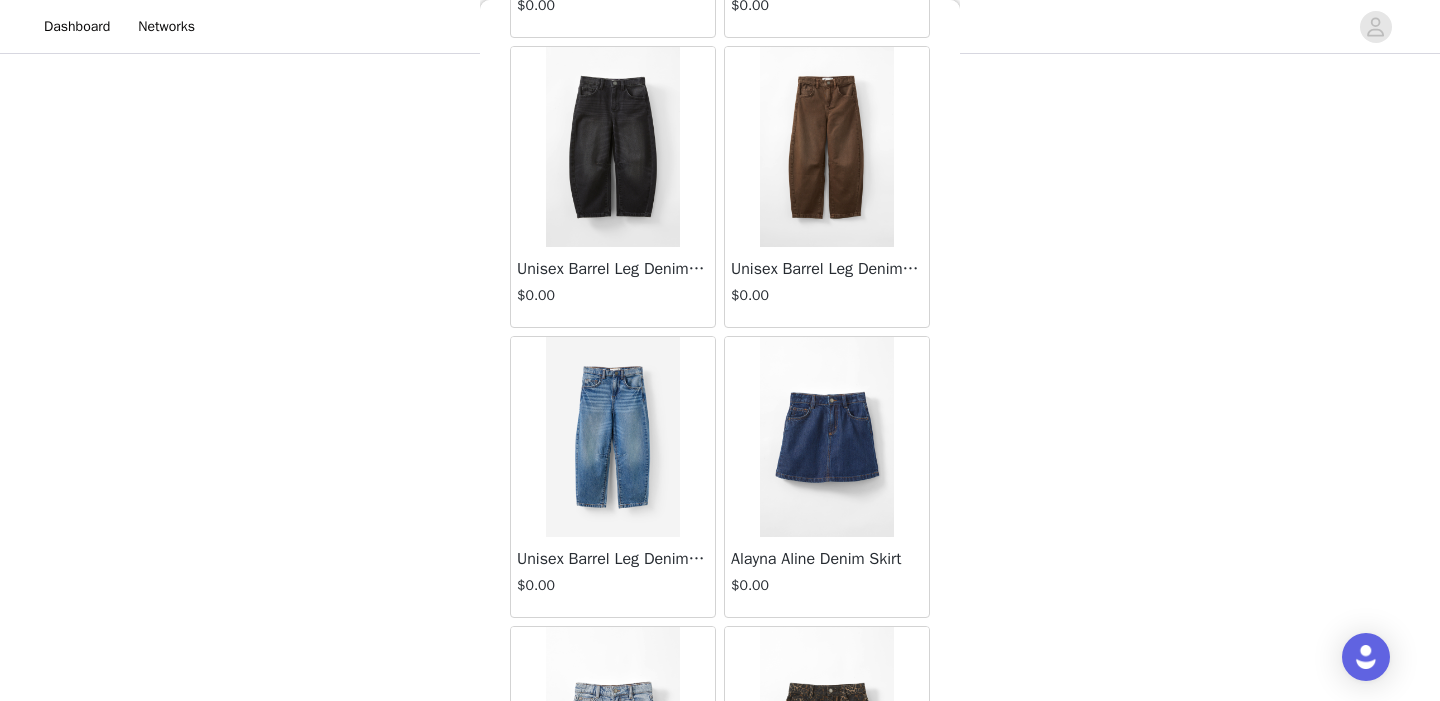 scroll, scrollTop: 410, scrollLeft: 0, axis: vertical 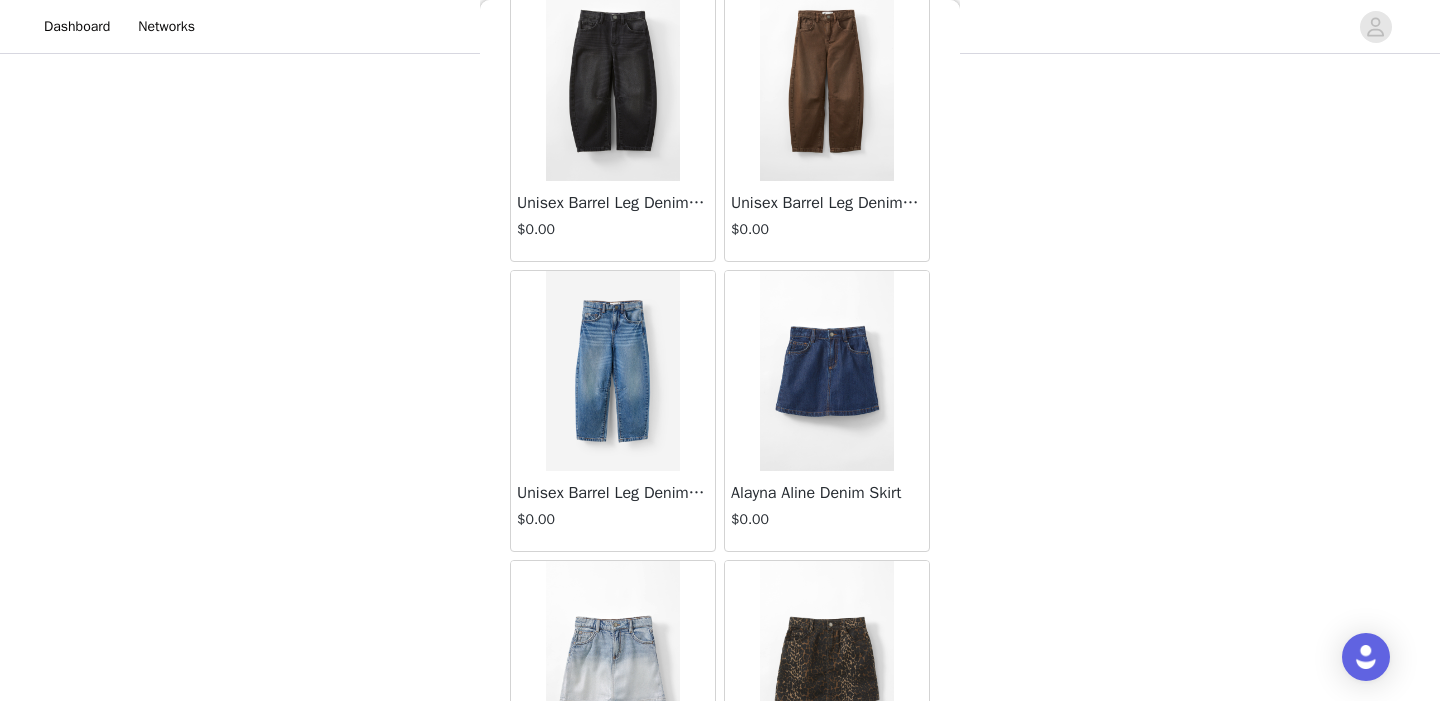 click at bounding box center [612, 371] 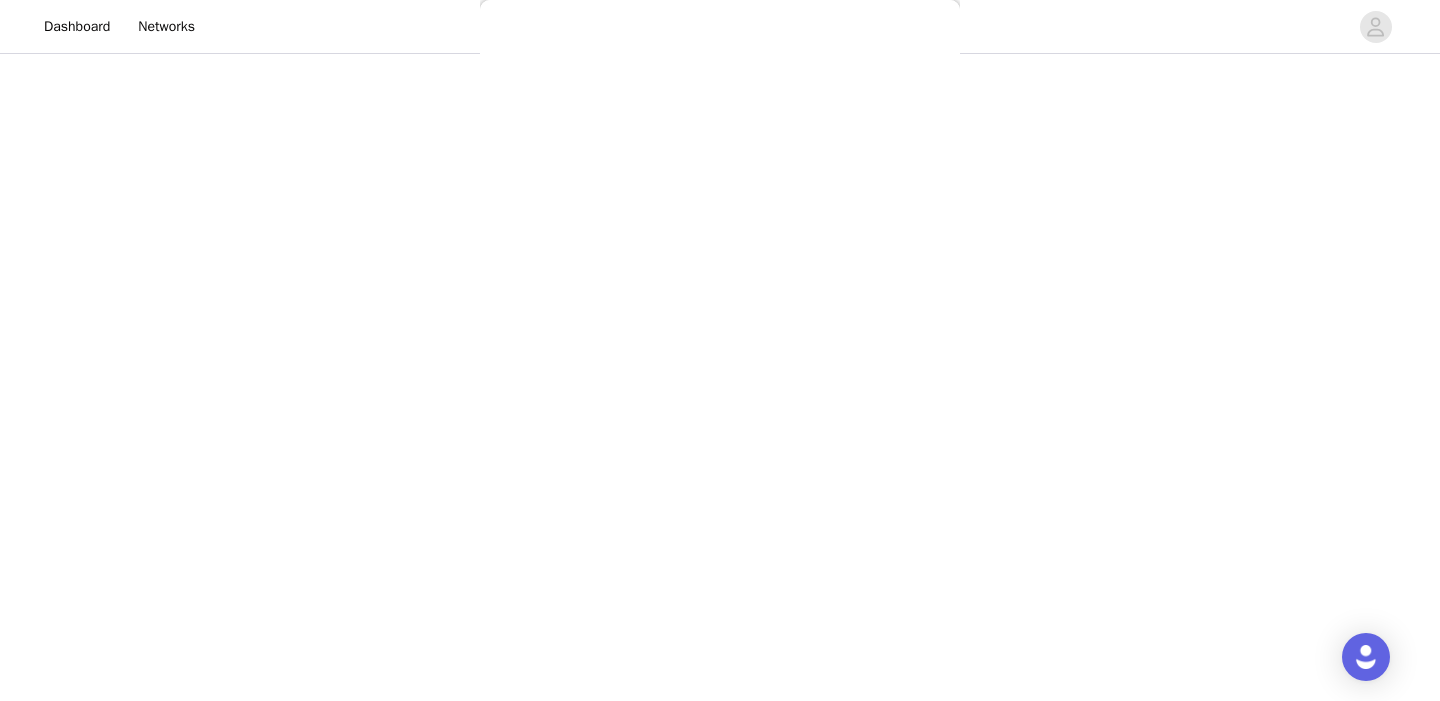scroll, scrollTop: 0, scrollLeft: 0, axis: both 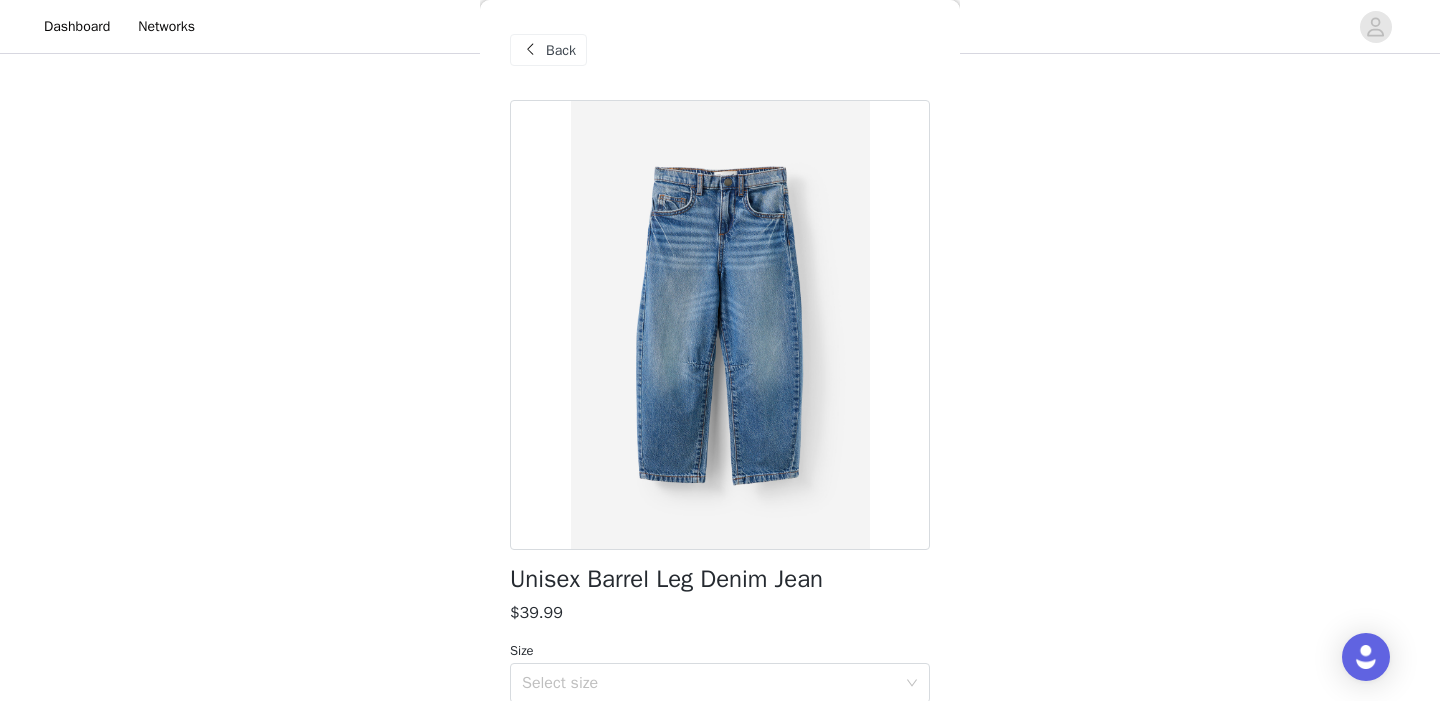 click on "Unisex Barrel Leg Denim Jean       $39.99         Size   Select size   BALLOON LEG JEAN   Add Product" at bounding box center (720, 460) 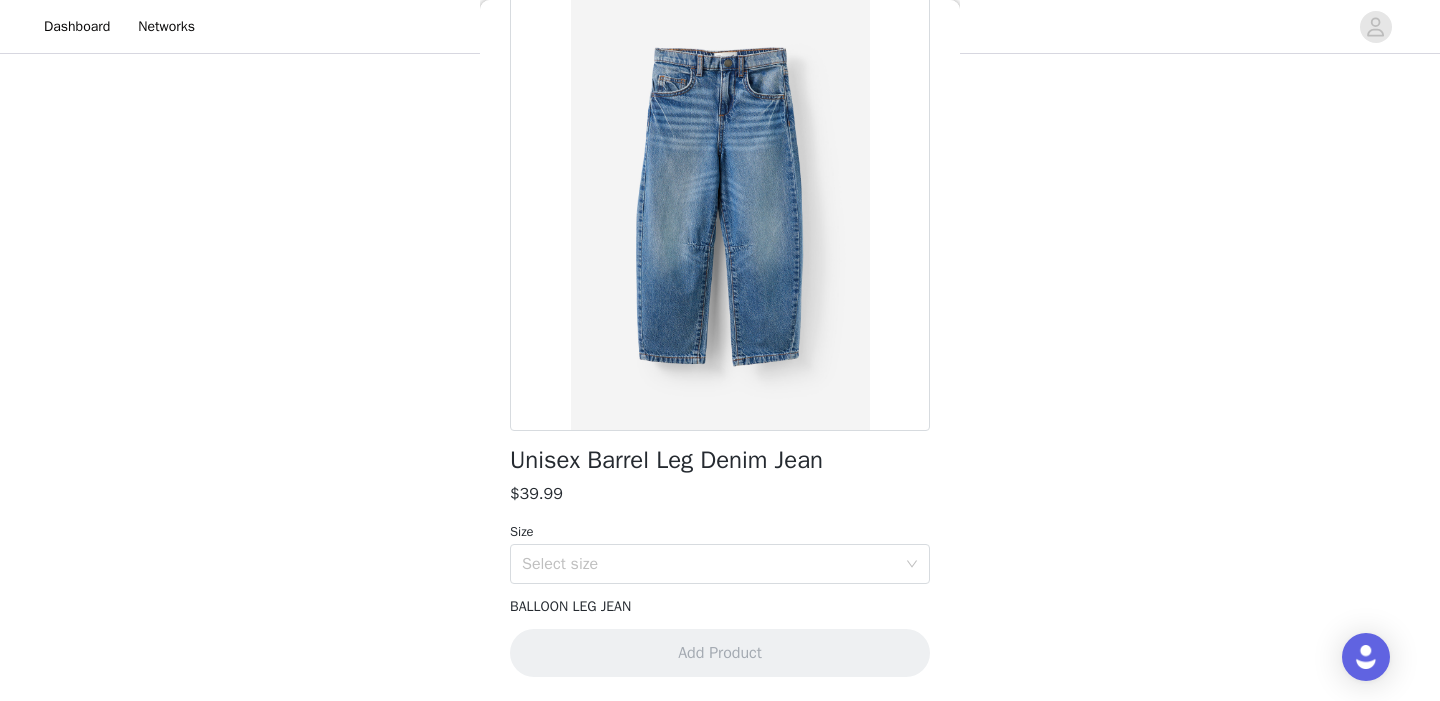 scroll, scrollTop: 118, scrollLeft: 0, axis: vertical 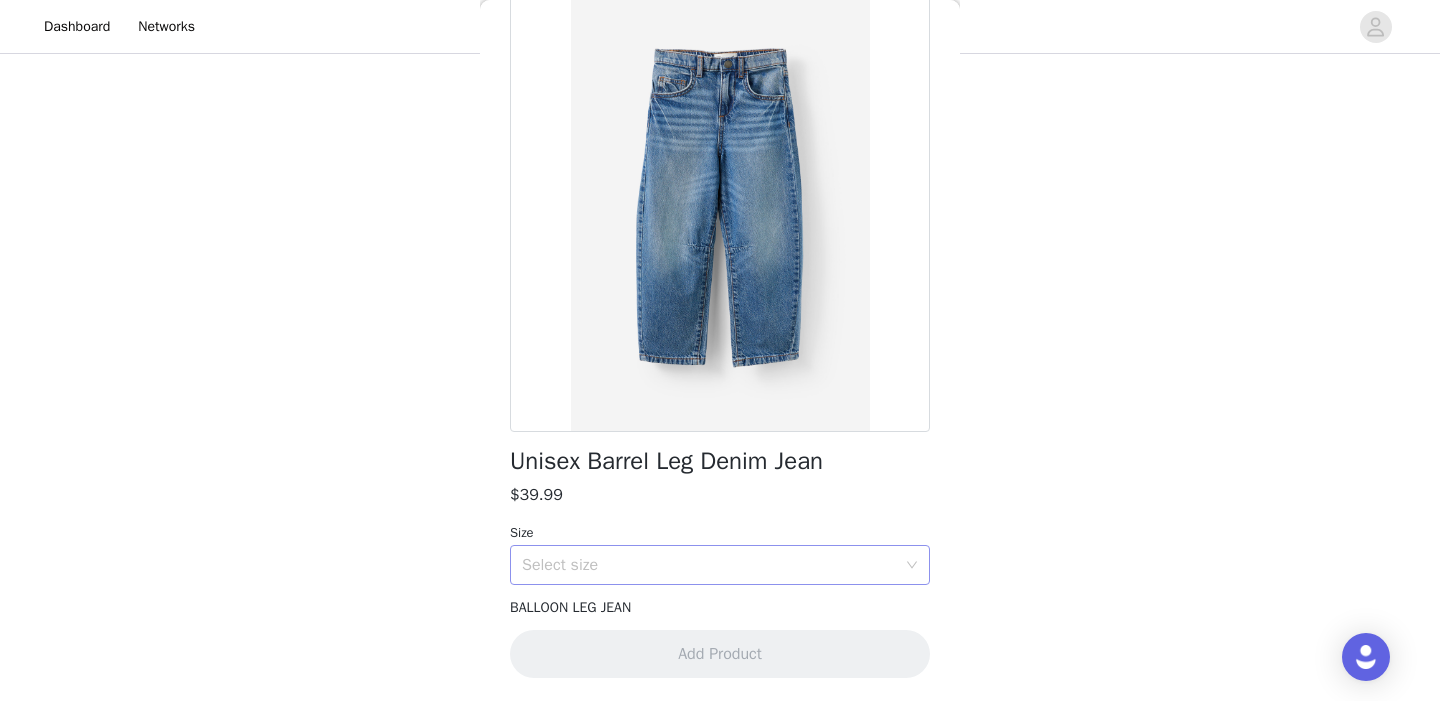 click on "Select size" at bounding box center [709, 565] 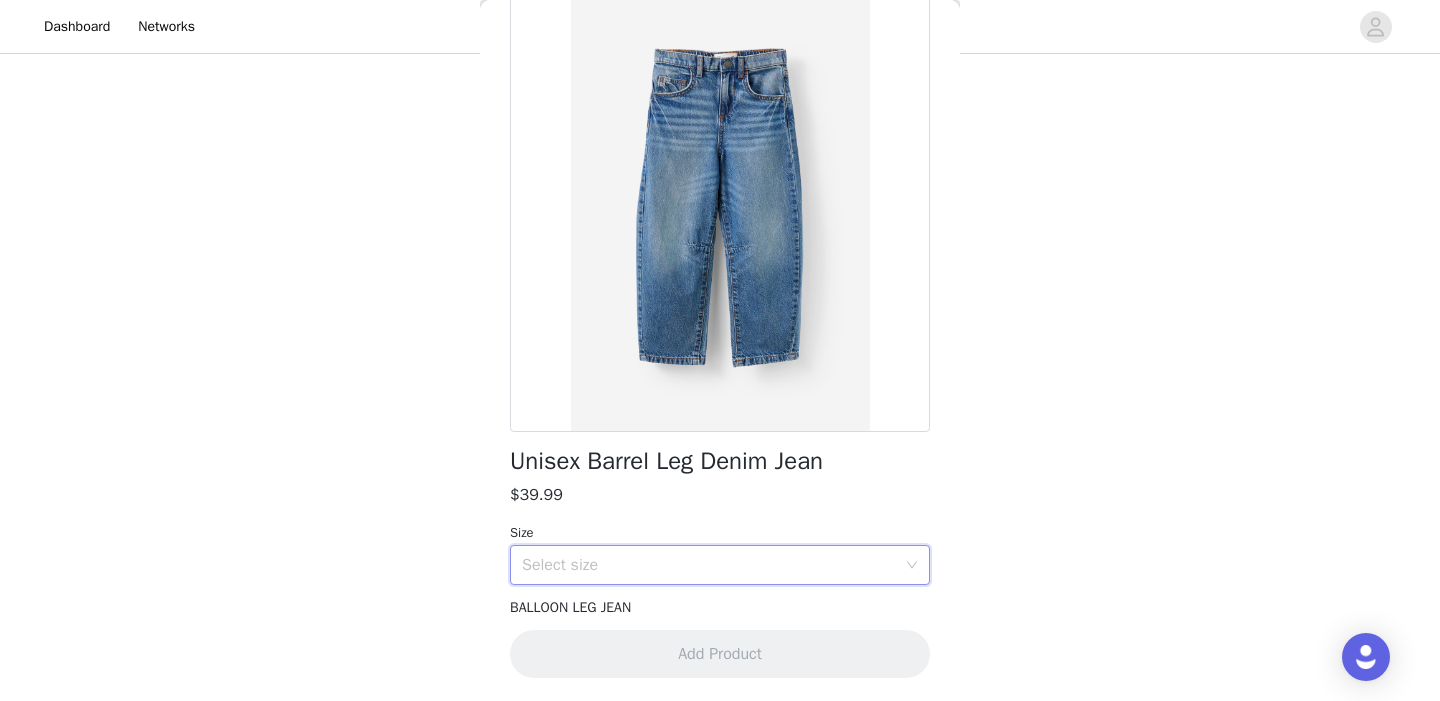 click on "Back     Unisex Barrel Leg Denim Jean       $39.99         Size   Select size   BALLOON LEG JEAN   Add Product" at bounding box center [720, 350] 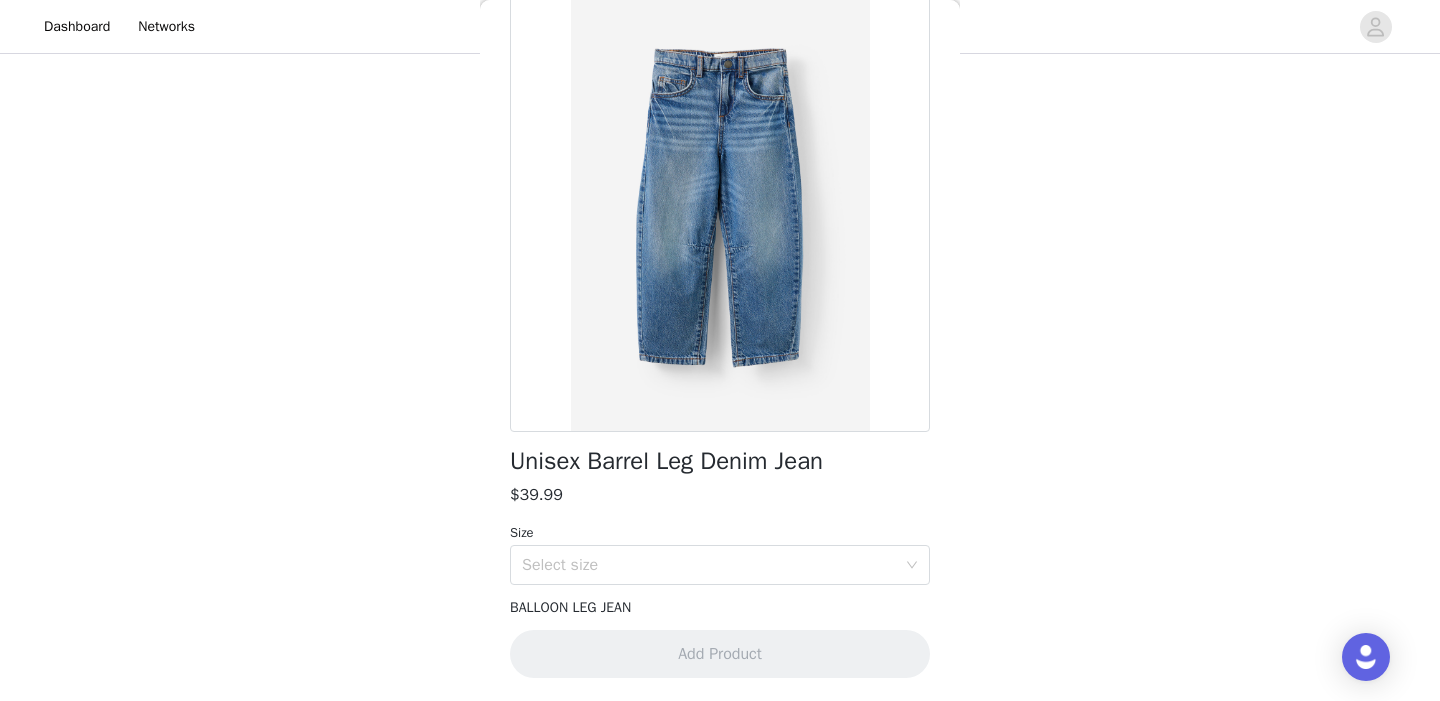 scroll, scrollTop: 118, scrollLeft: 0, axis: vertical 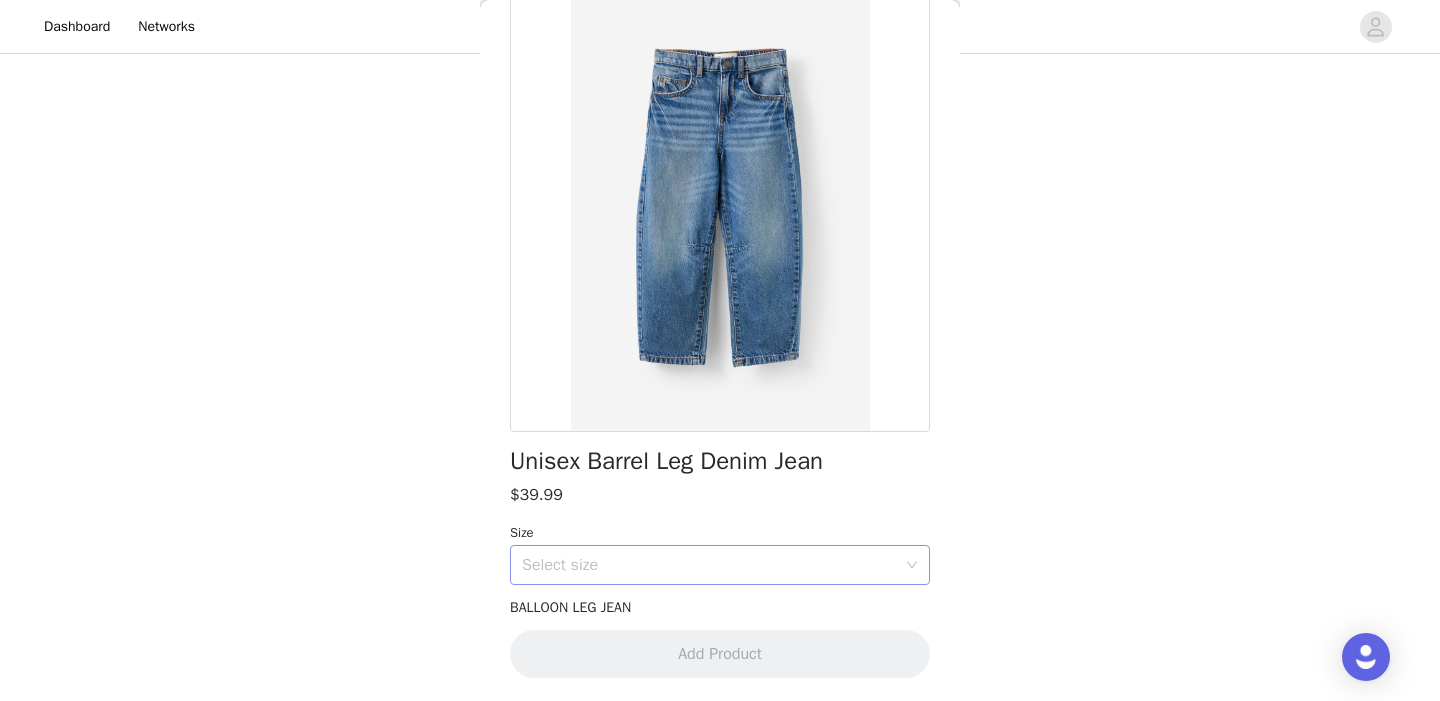 click on "Select size" at bounding box center (709, 565) 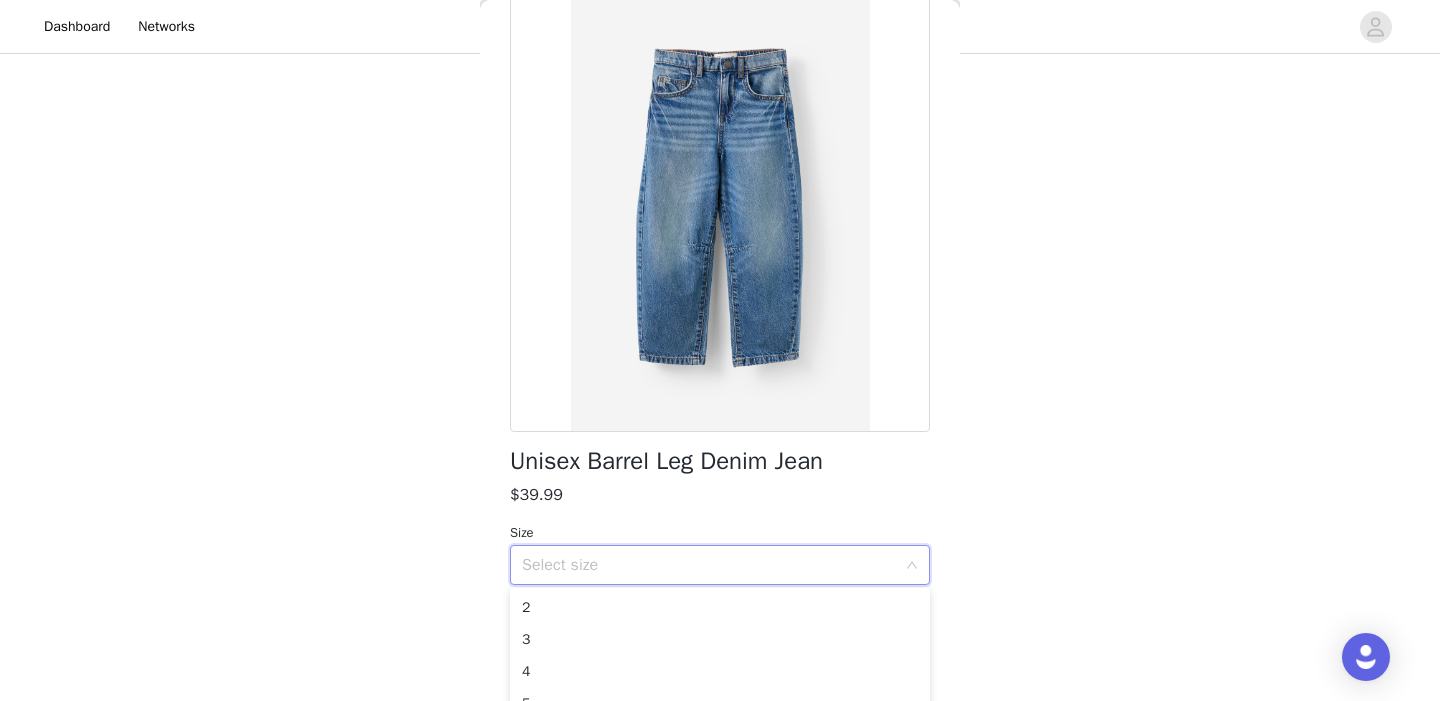click on "Unisex Barrel Leg Denim Jean       $39.99         Size   Select size   BALLOON LEG JEAN   Add Product" at bounding box center [720, 342] 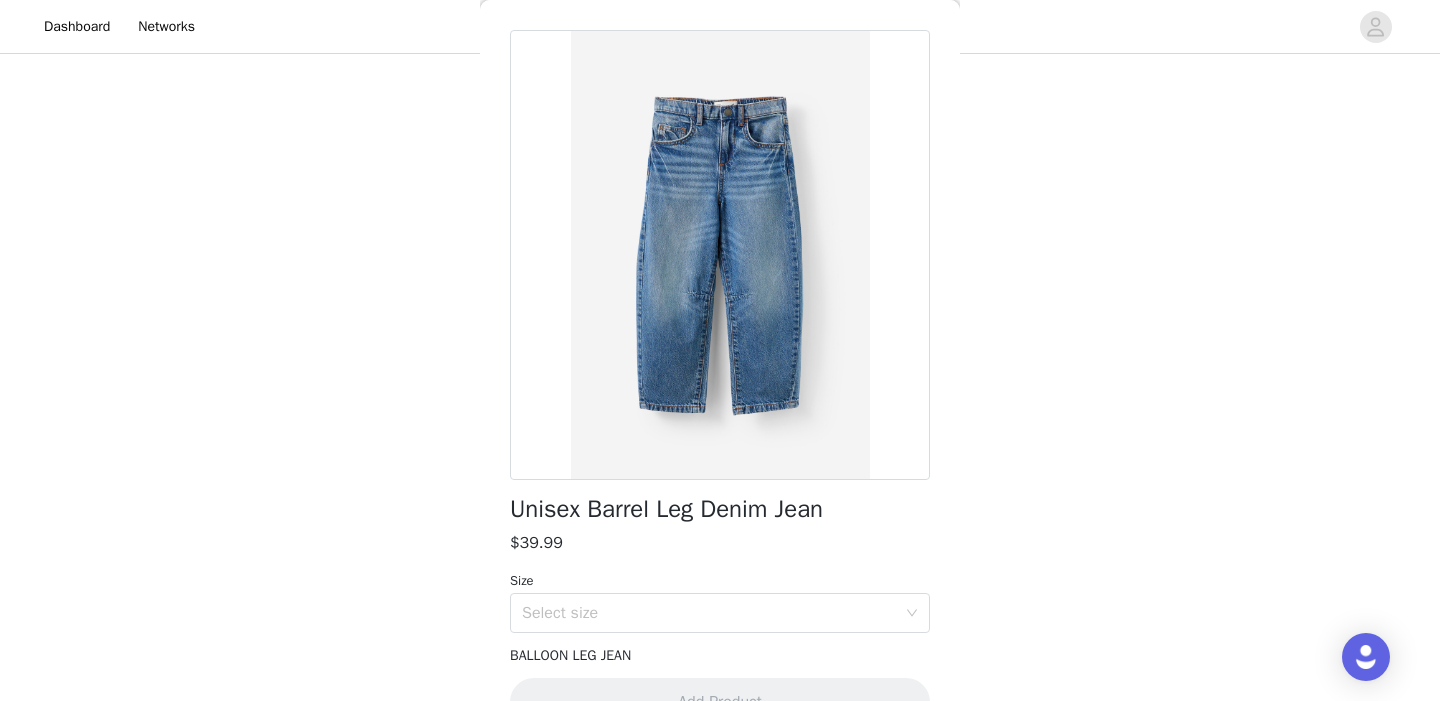 scroll, scrollTop: 20, scrollLeft: 0, axis: vertical 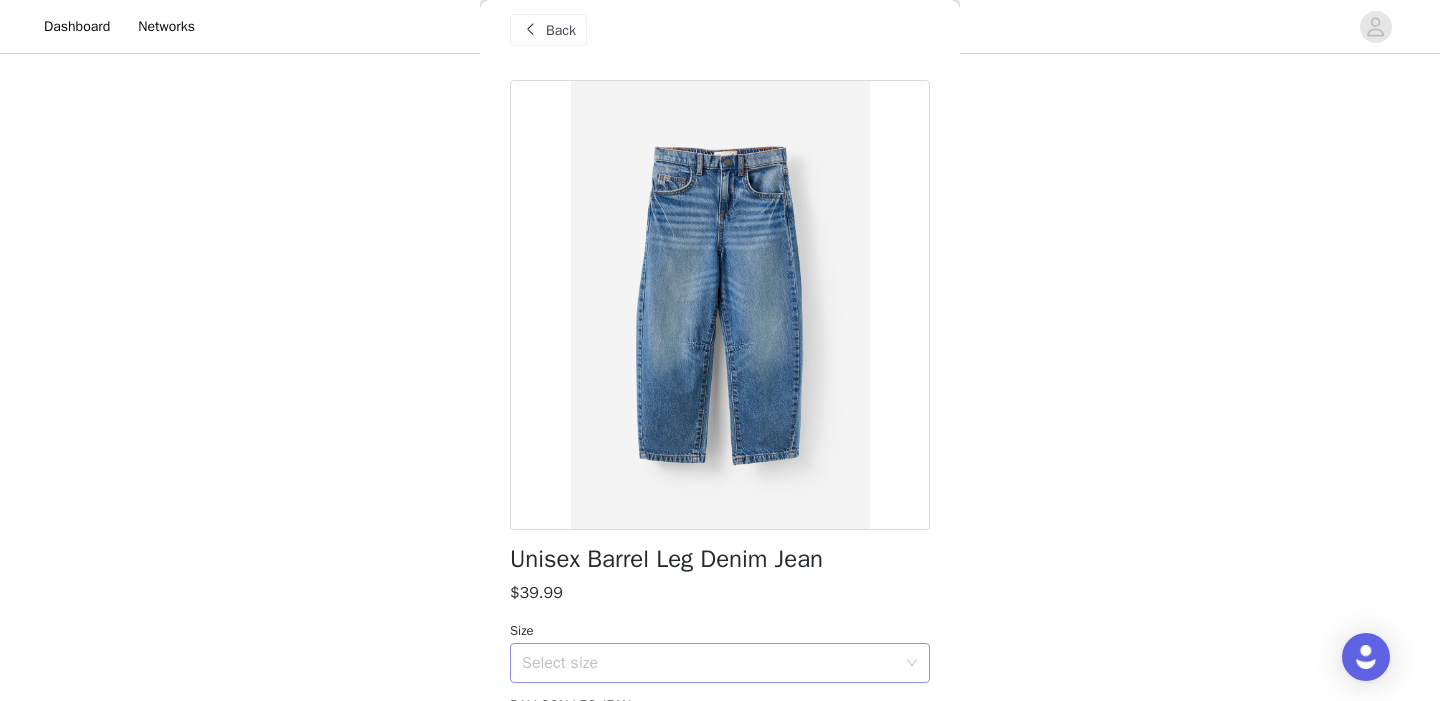click on "Select size" at bounding box center [709, 663] 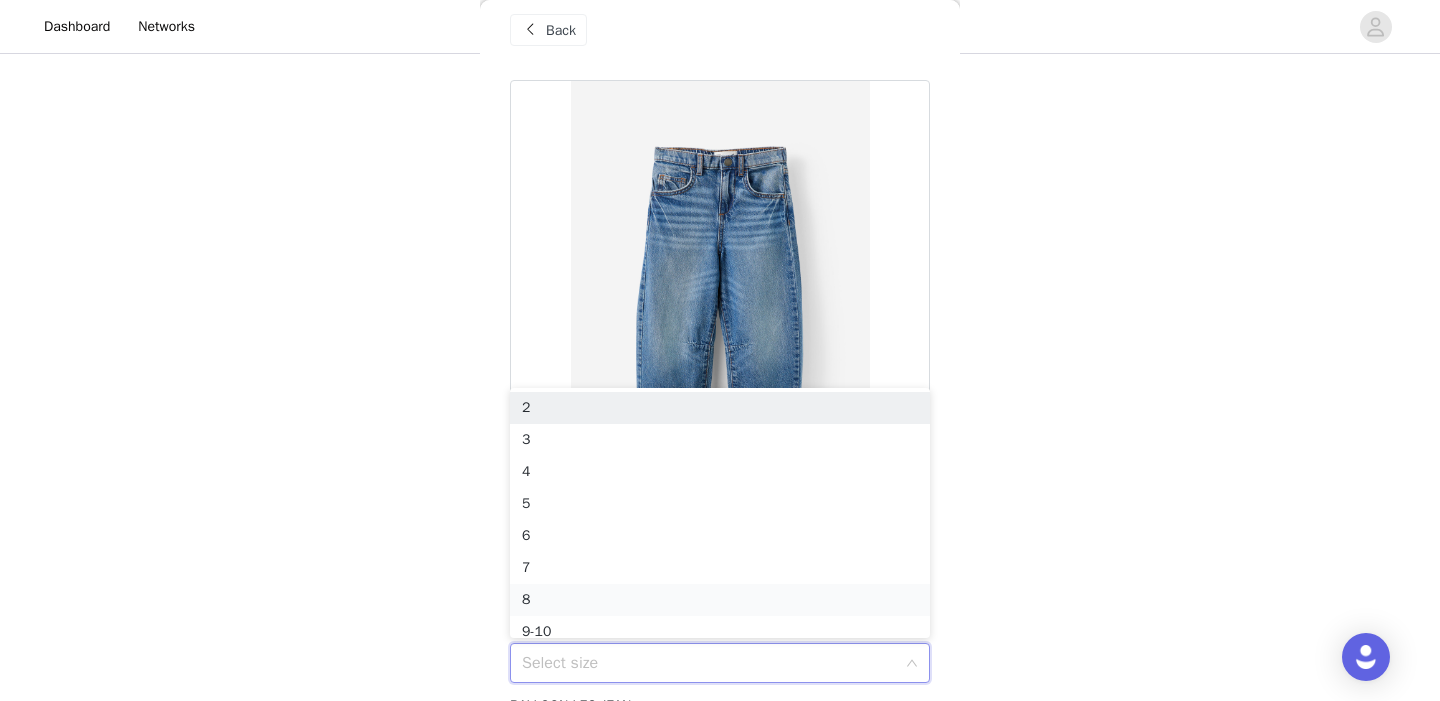 scroll, scrollTop: 10, scrollLeft: 0, axis: vertical 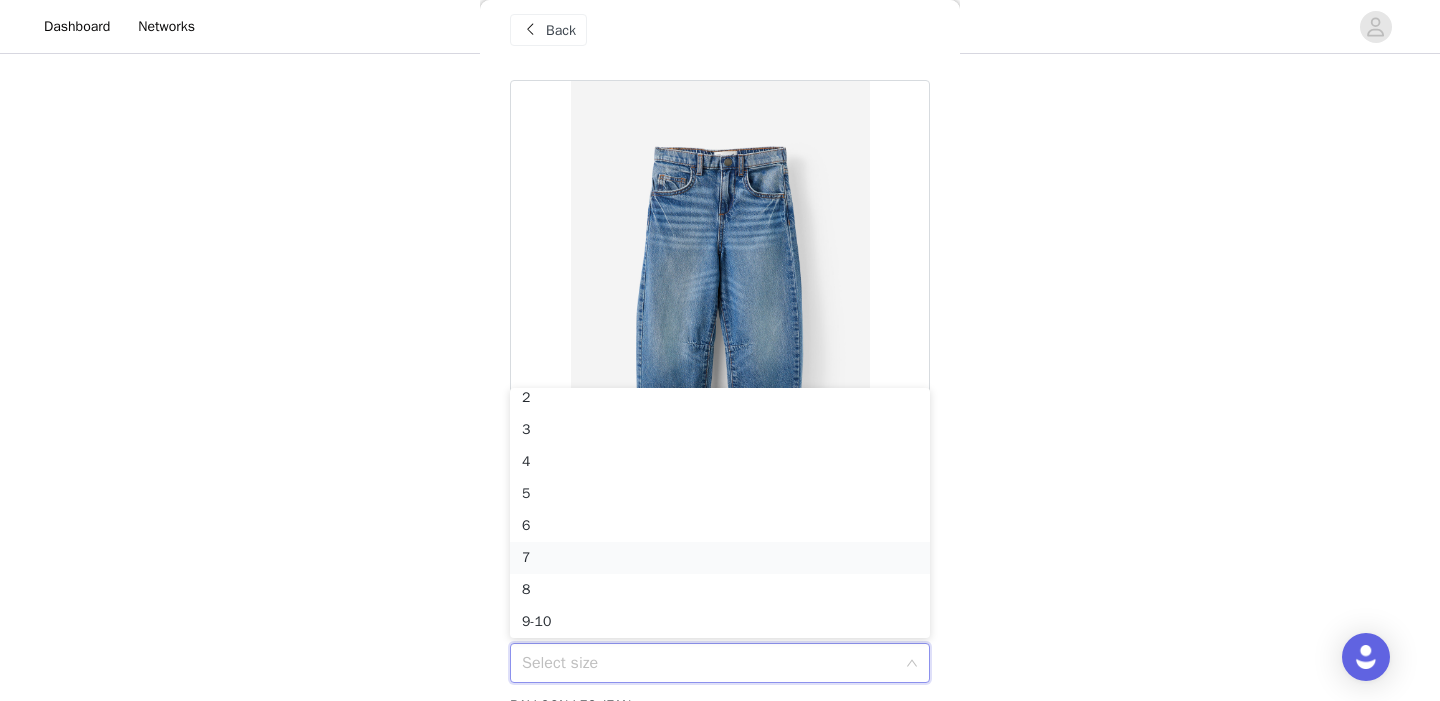 click on "7" at bounding box center (720, 558) 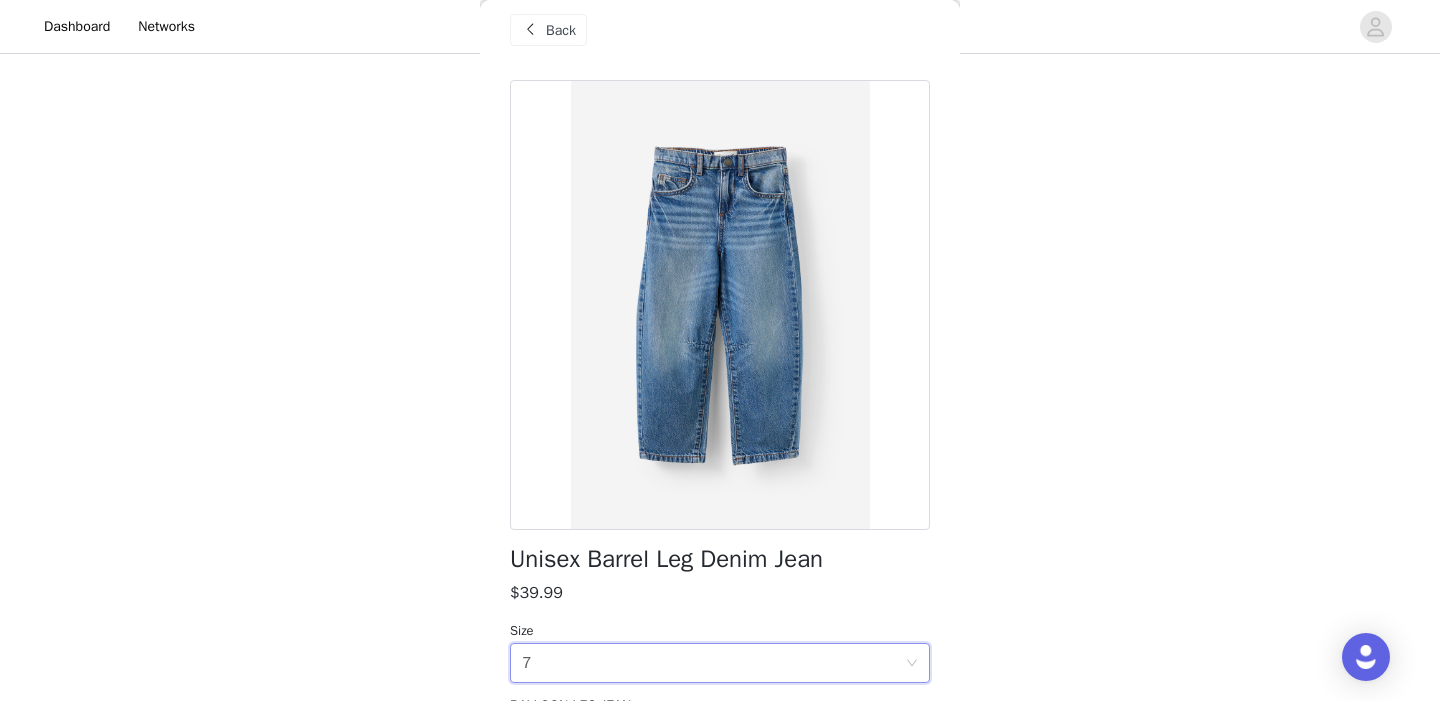 click on "$39.99" at bounding box center (720, 593) 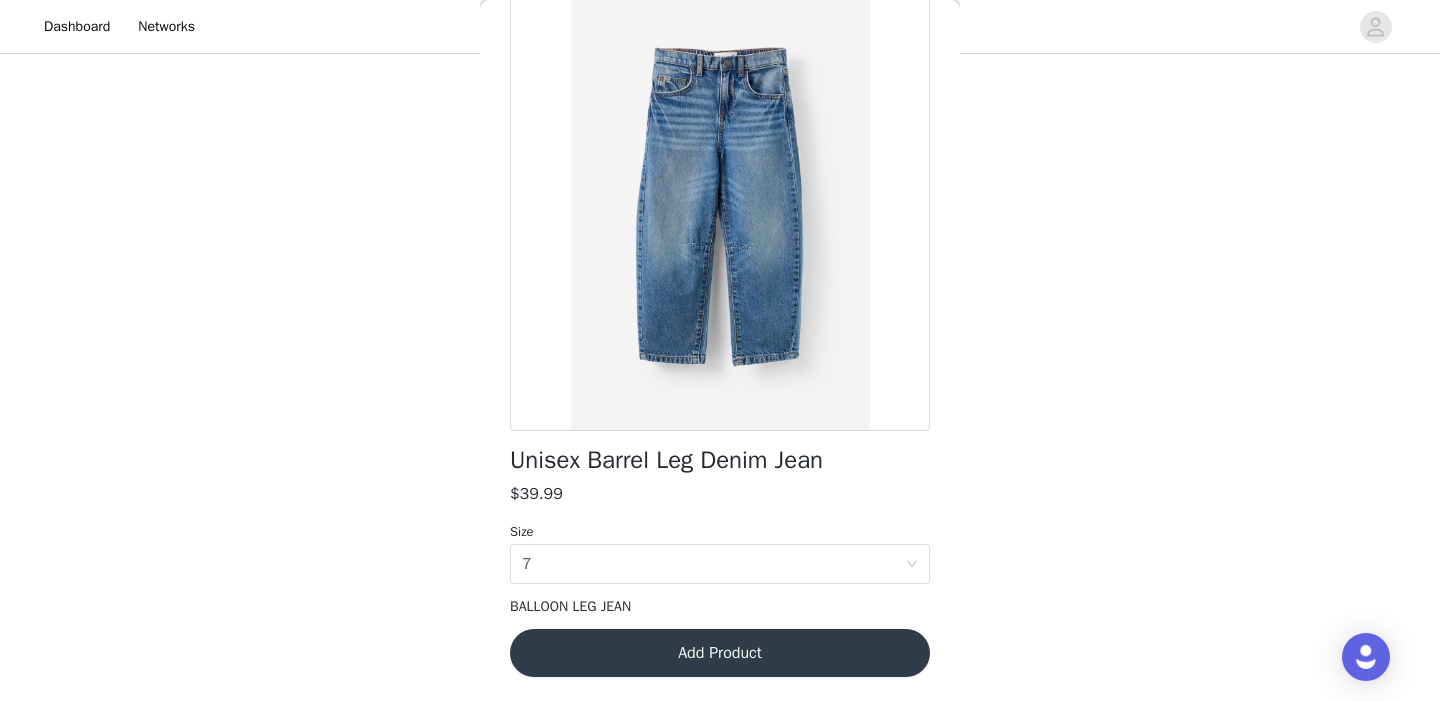 scroll, scrollTop: 118, scrollLeft: 0, axis: vertical 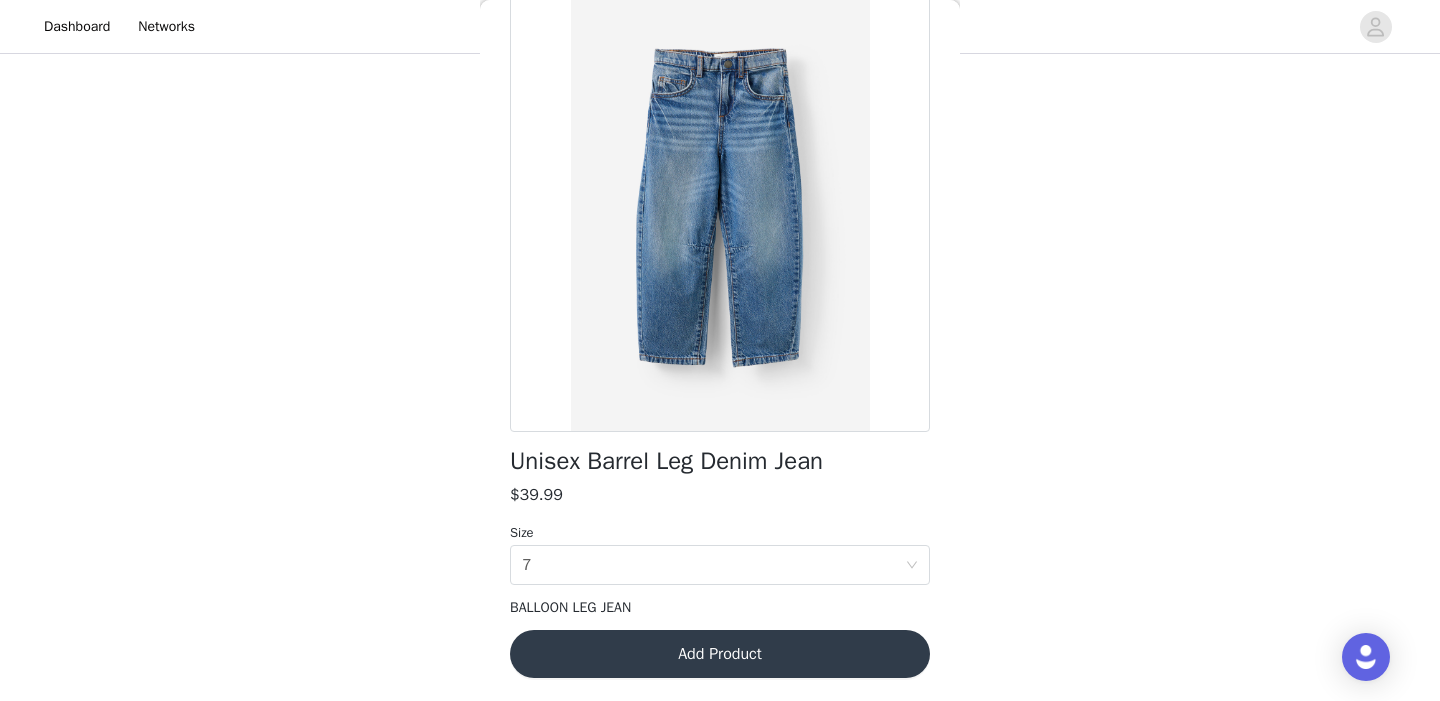 click on "Add Product" at bounding box center (720, 654) 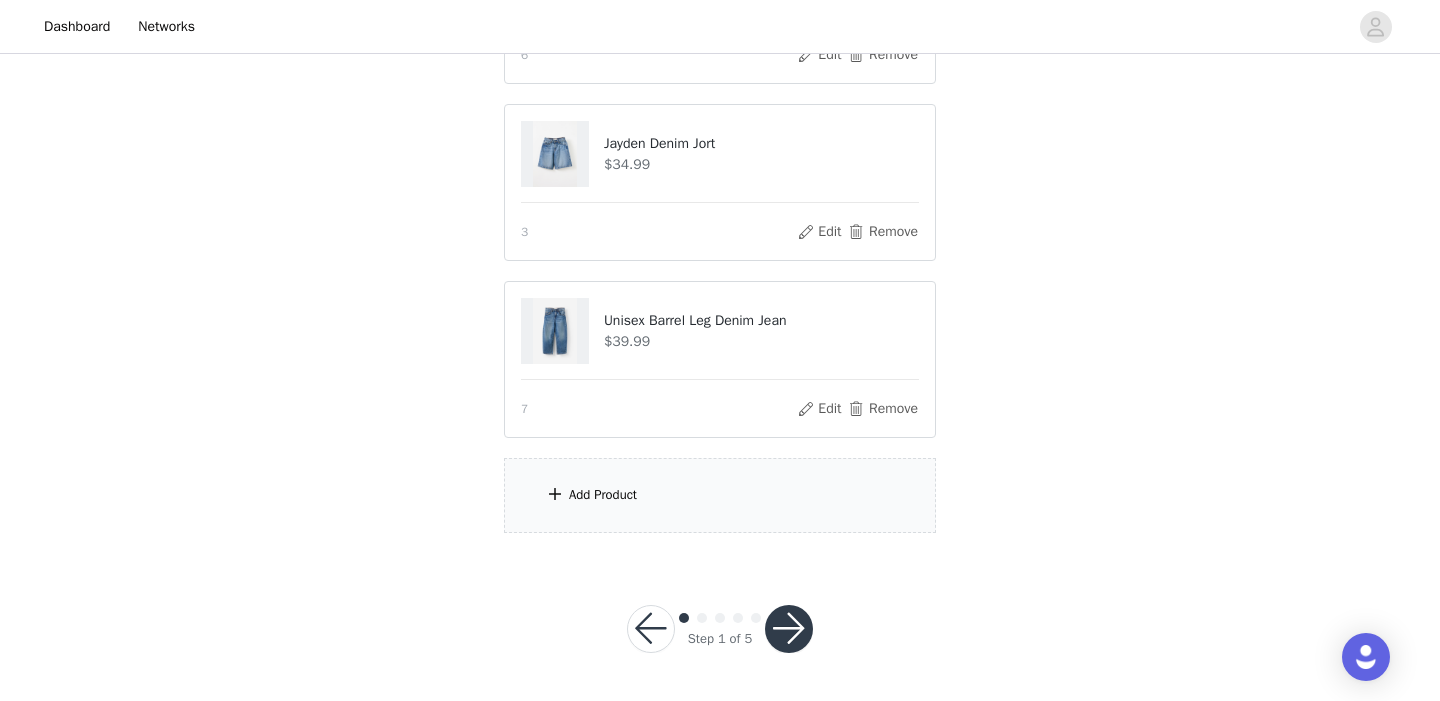 scroll, scrollTop: 525, scrollLeft: 0, axis: vertical 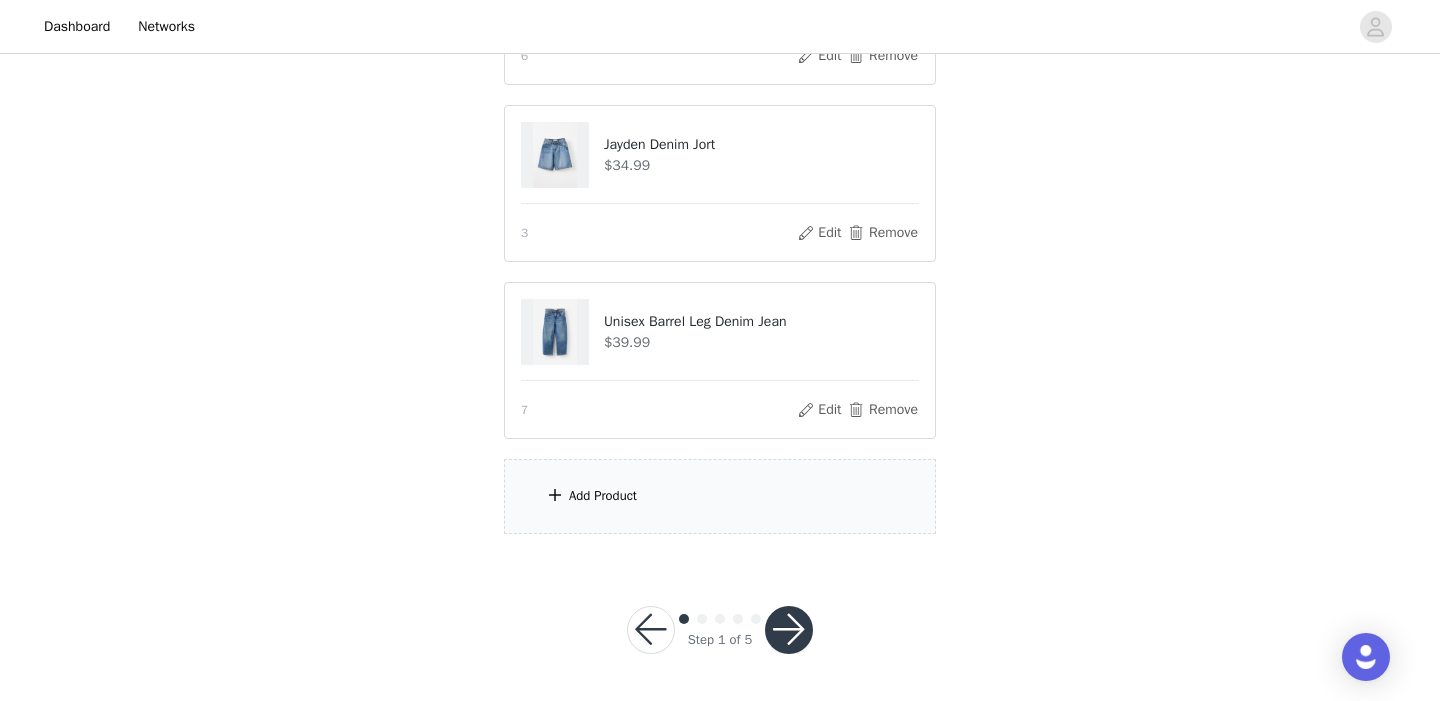 click on "Add Product" at bounding box center [720, 496] 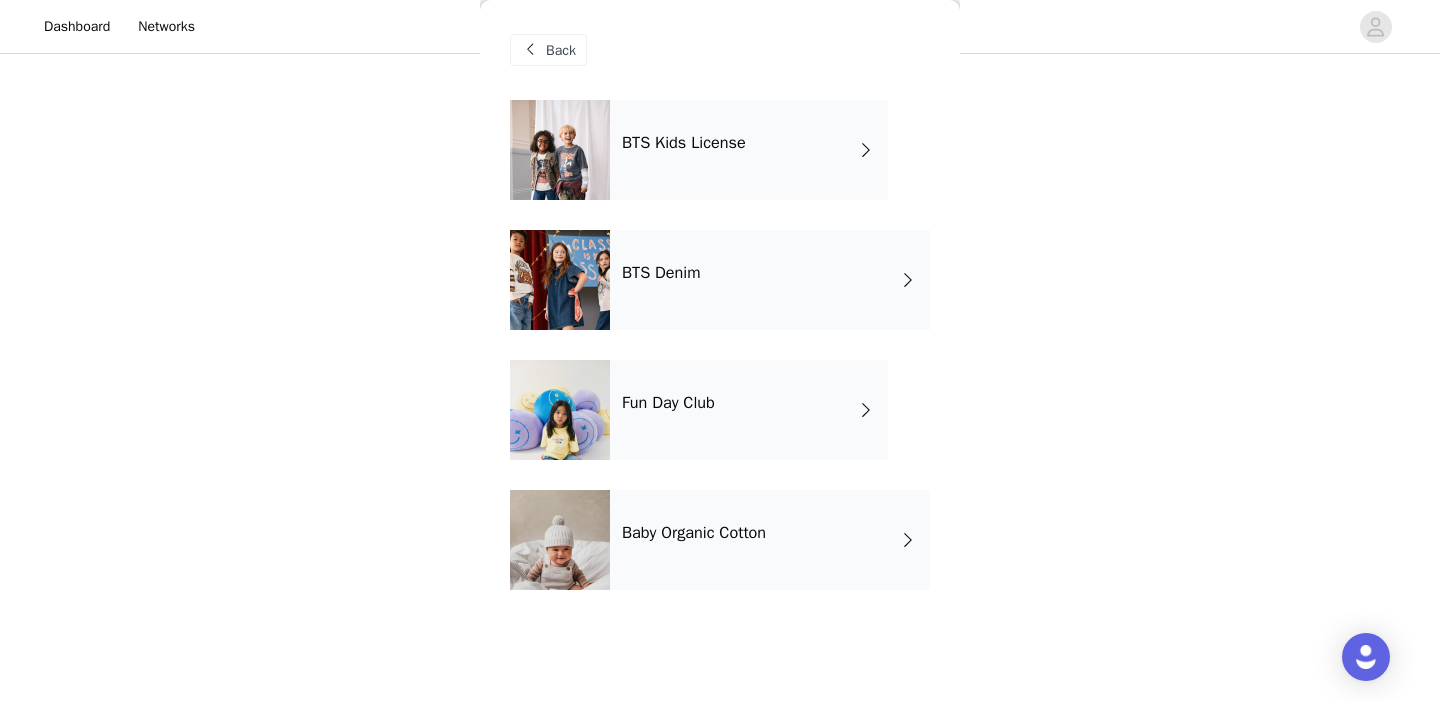click on "Fun Day Club" at bounding box center (749, 410) 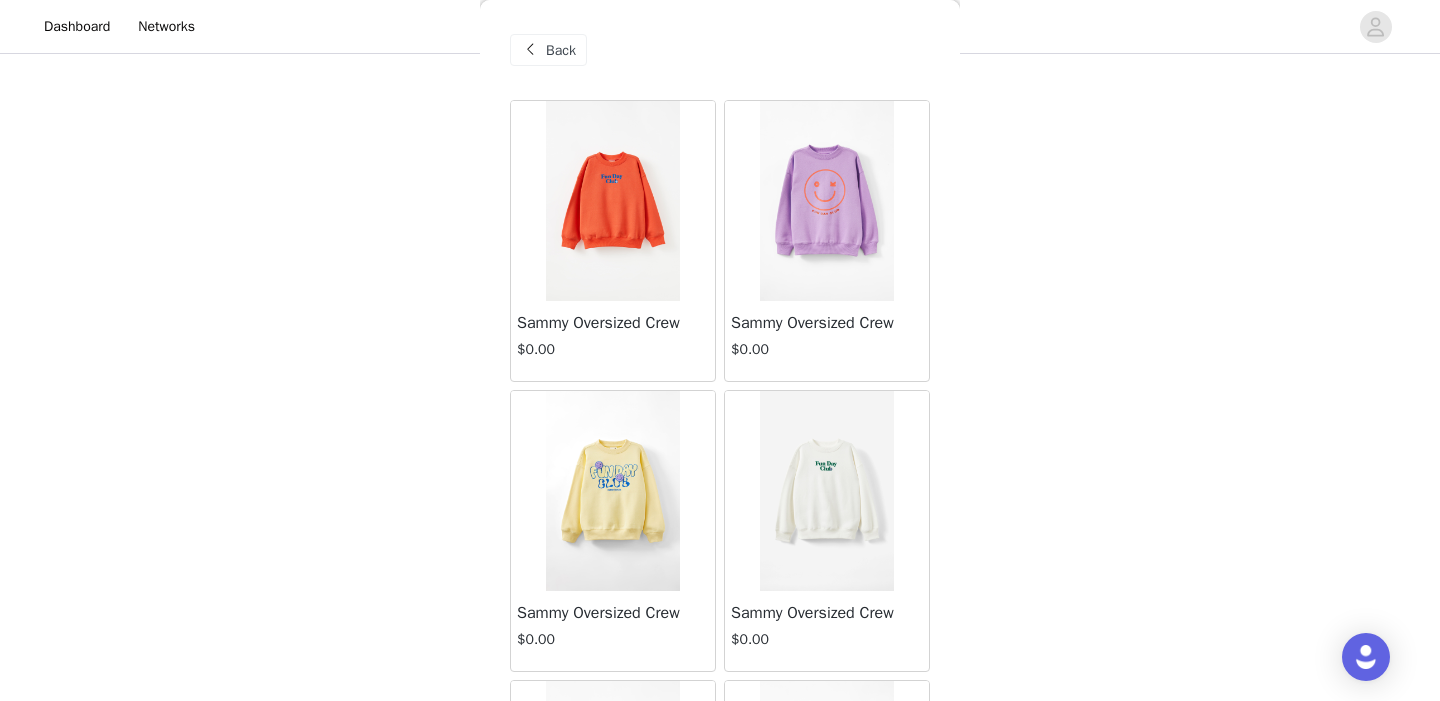 click on "Back       [PRODUCT]   $0.00       [PRODUCT]   $0.00       [PRODUCT]   $0.00       [PRODUCT]   $0.00       [PRODUCT]   $0.00       [PRODUCT]   $0.00" at bounding box center [720, 350] 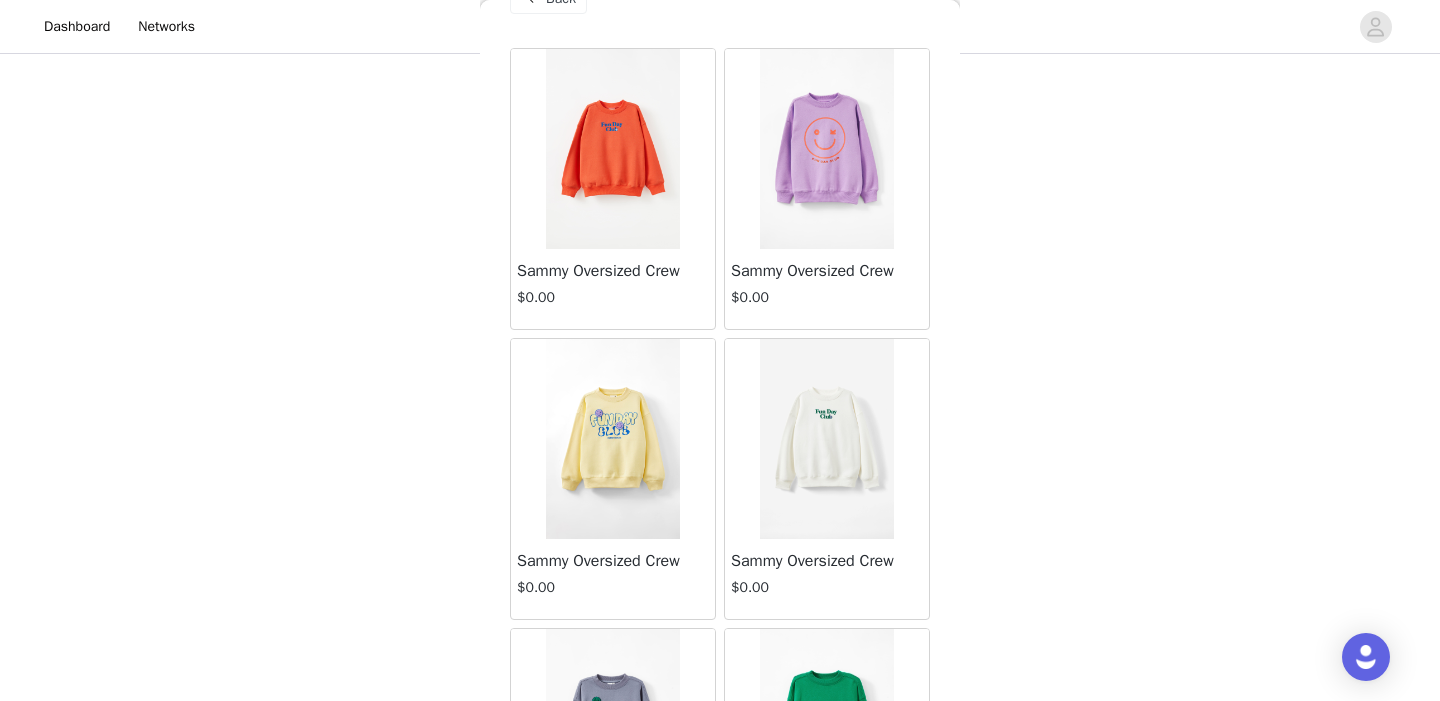 scroll, scrollTop: 40, scrollLeft: 0, axis: vertical 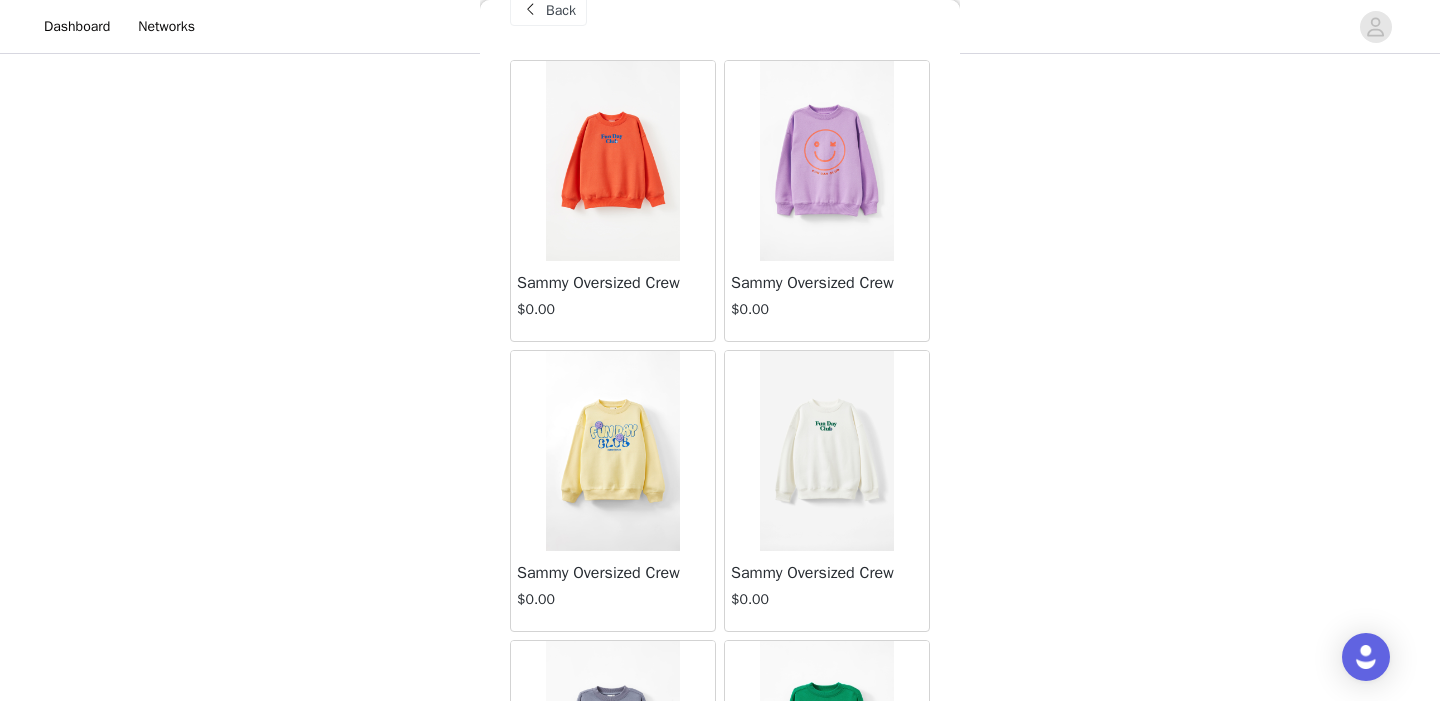 click on "$0.00" at bounding box center (827, 599) 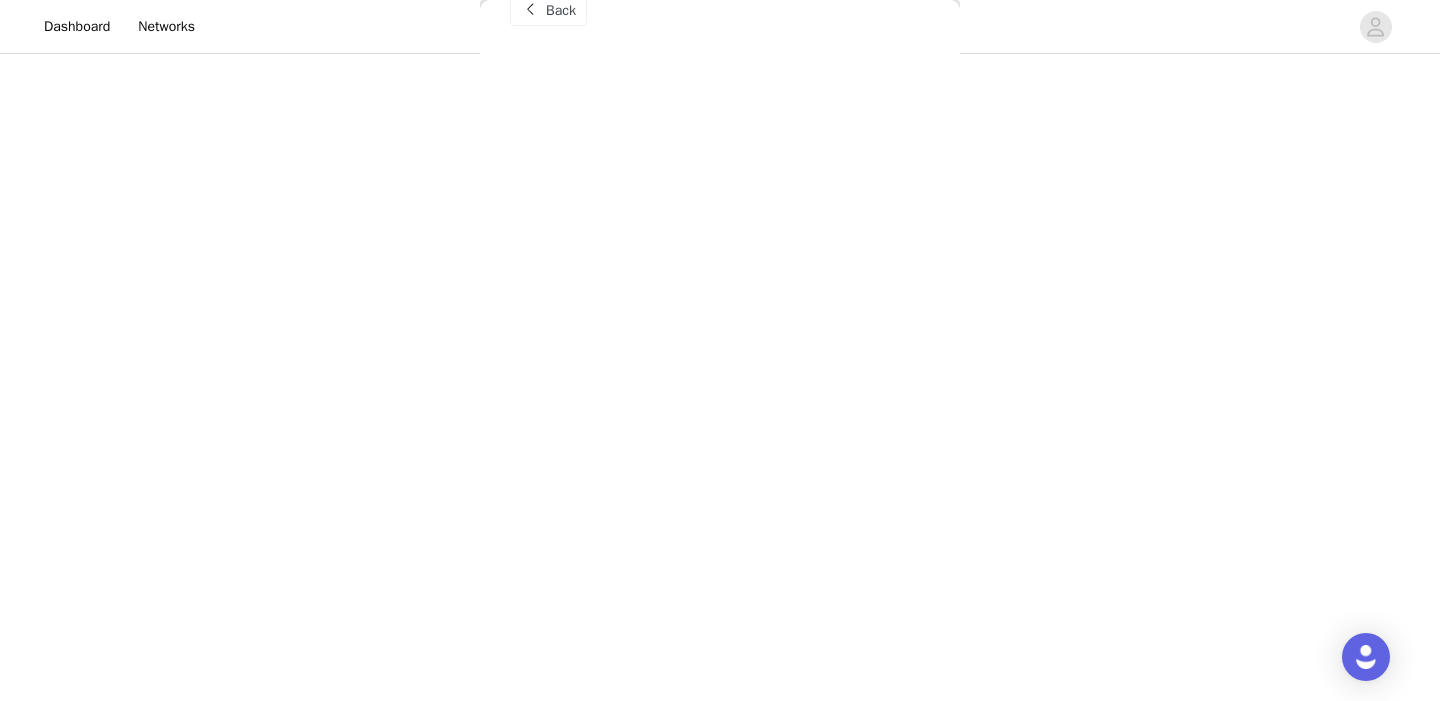 scroll, scrollTop: 0, scrollLeft: 0, axis: both 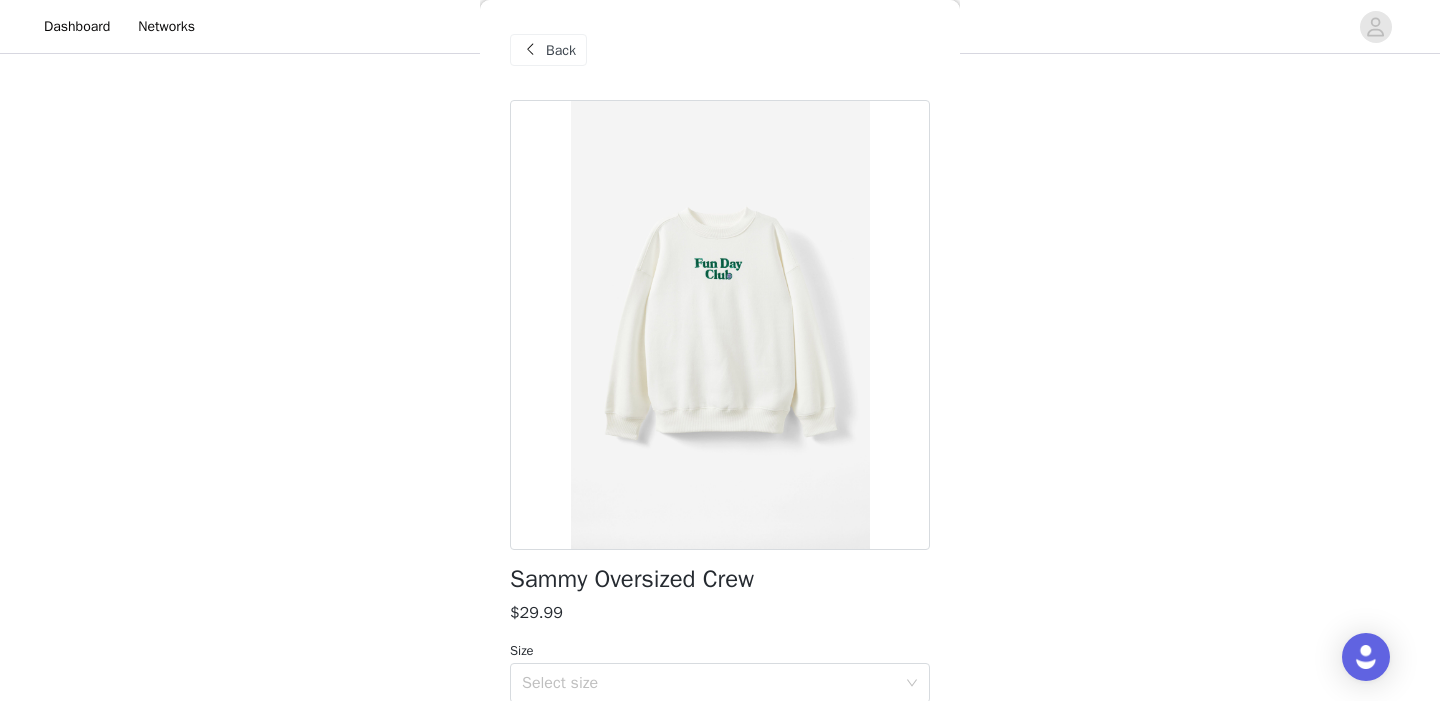 click on "Sammy Oversized Crew       $[NUMBER].[NUMBER]         Size   Select size   SAMMIE CREW   Add Product" at bounding box center [720, 460] 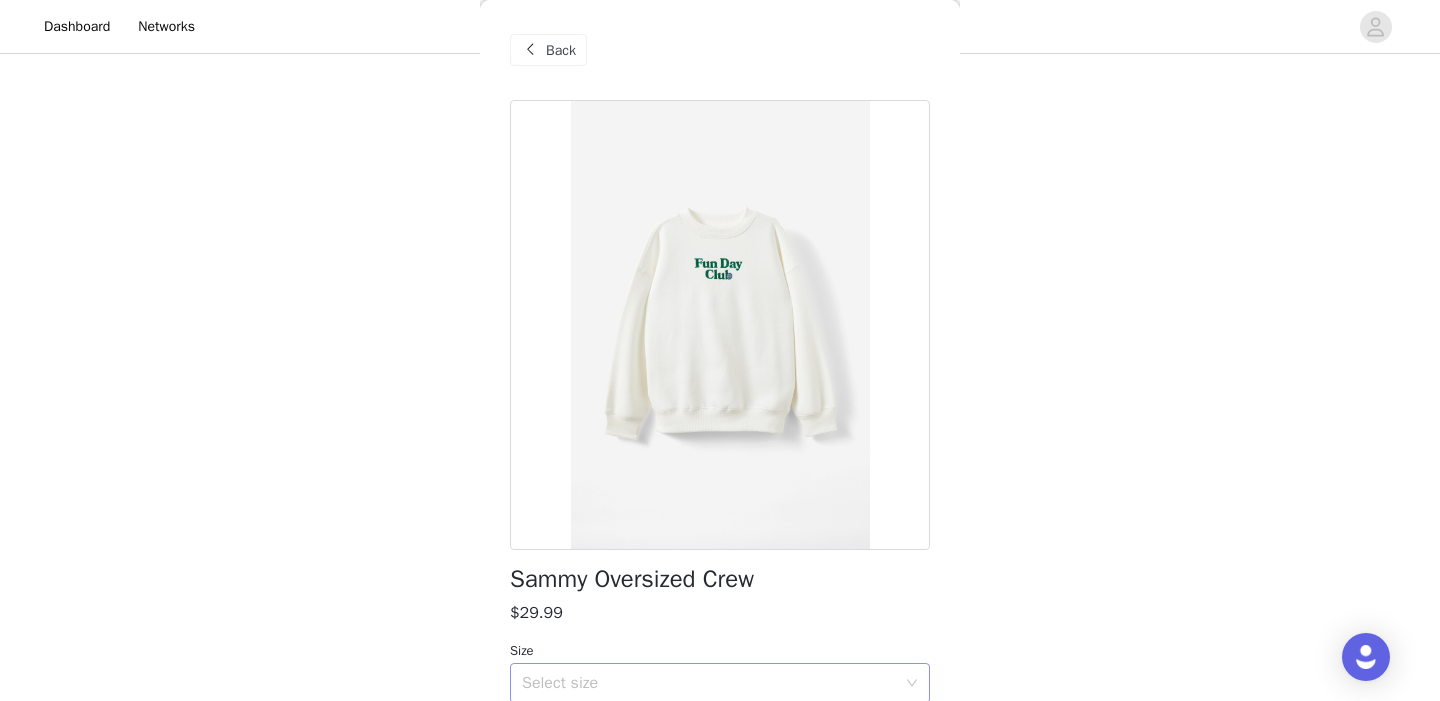 click on "Select size" at bounding box center [709, 683] 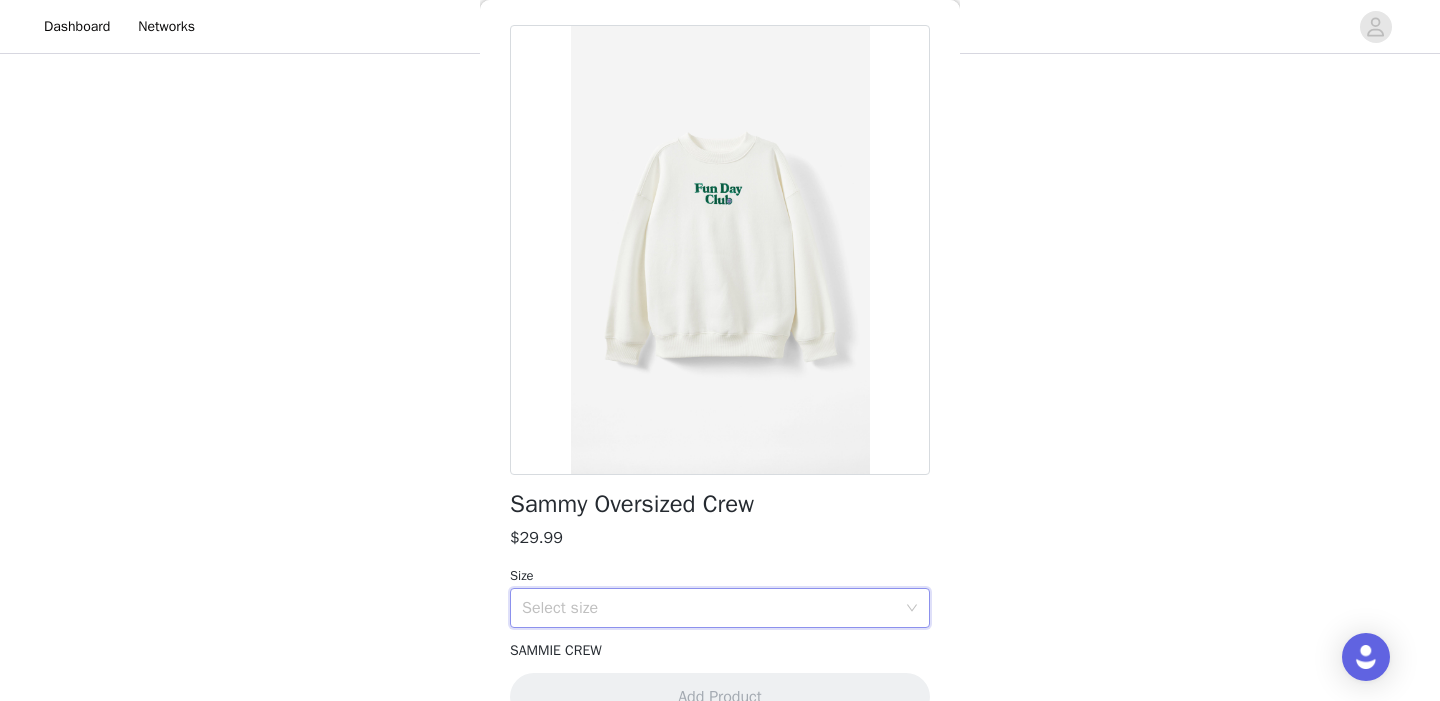 scroll, scrollTop: 118, scrollLeft: 0, axis: vertical 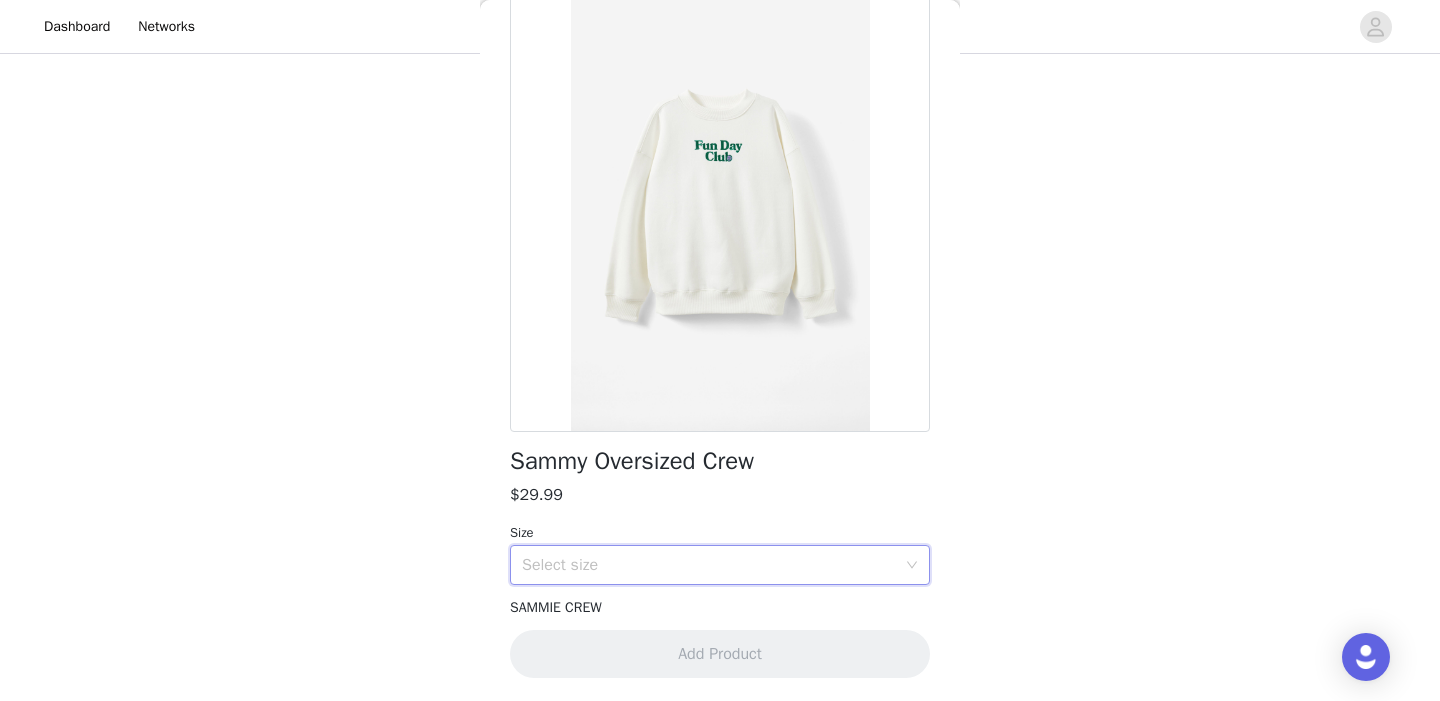 click on "Select size" at bounding box center (709, 565) 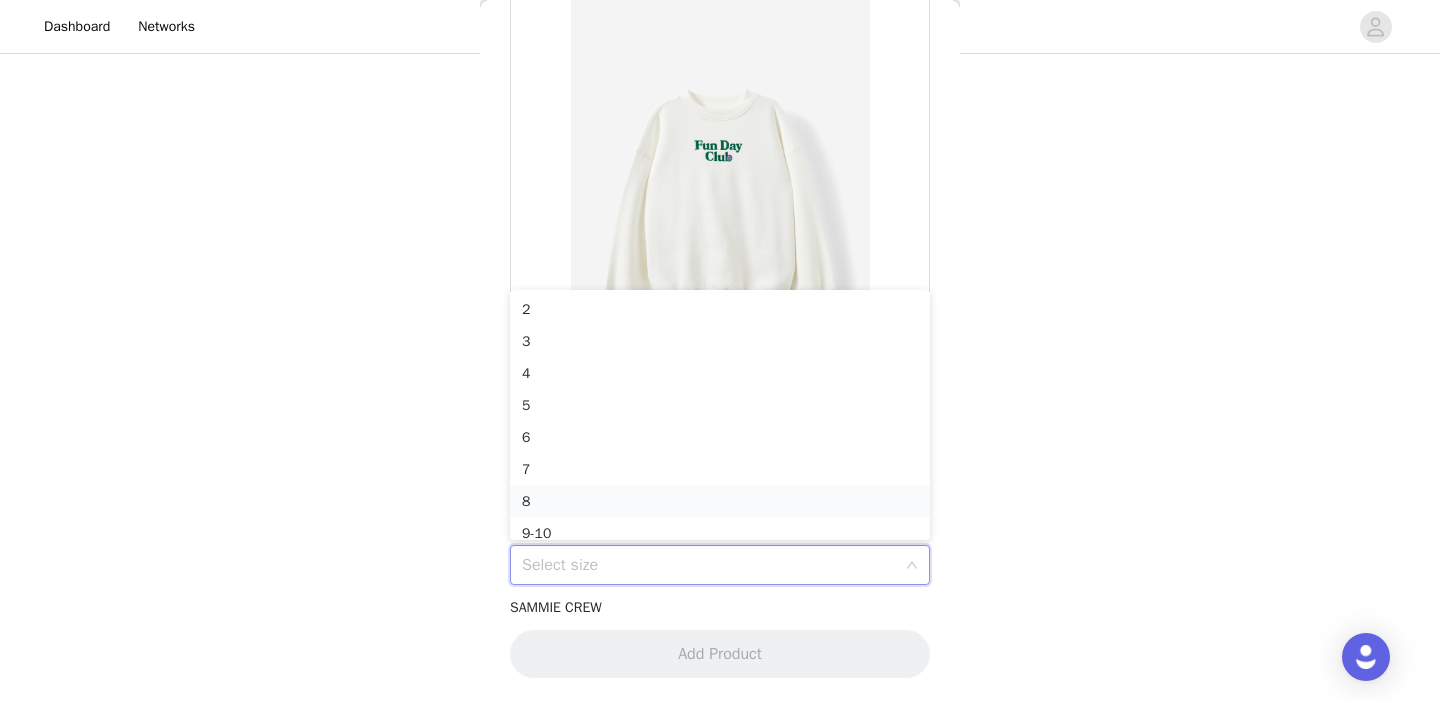scroll, scrollTop: 10, scrollLeft: 0, axis: vertical 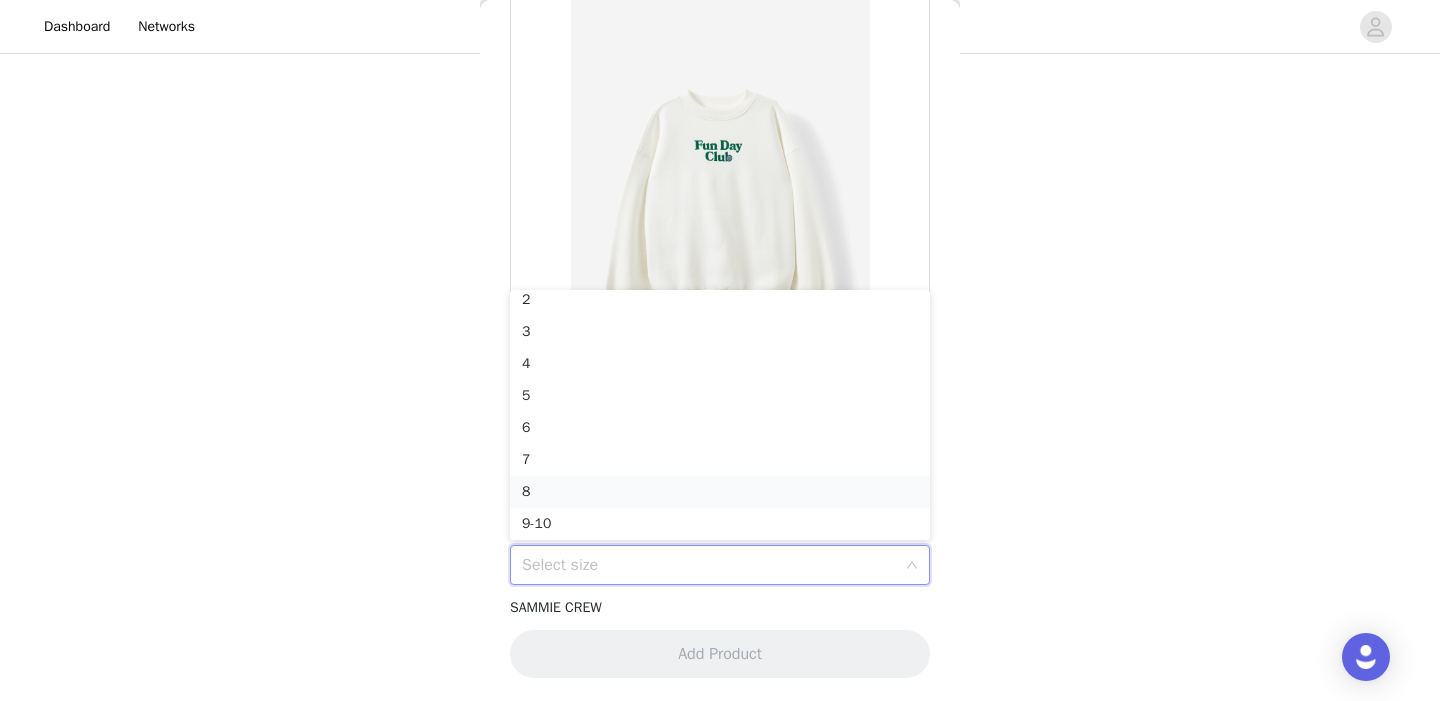 click on "8" at bounding box center [720, 492] 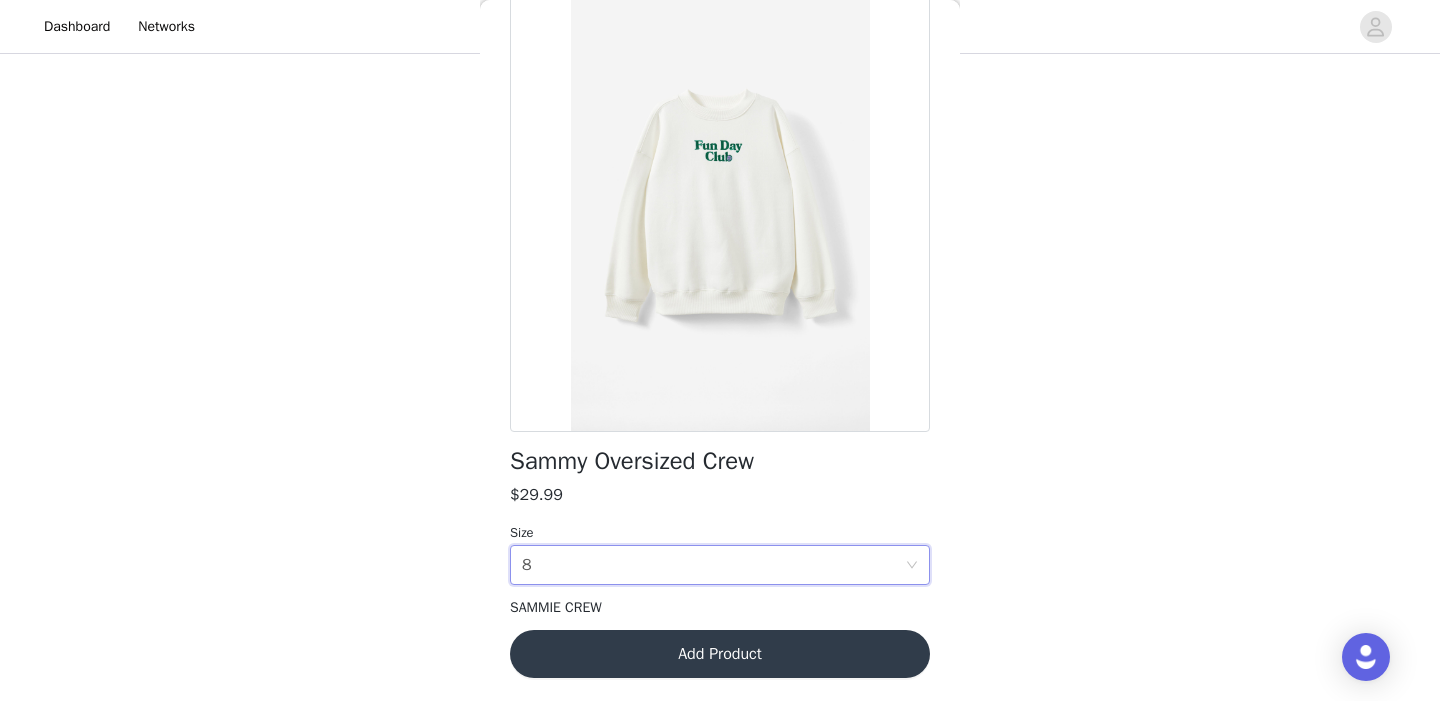 click on "Add Product" at bounding box center (720, 654) 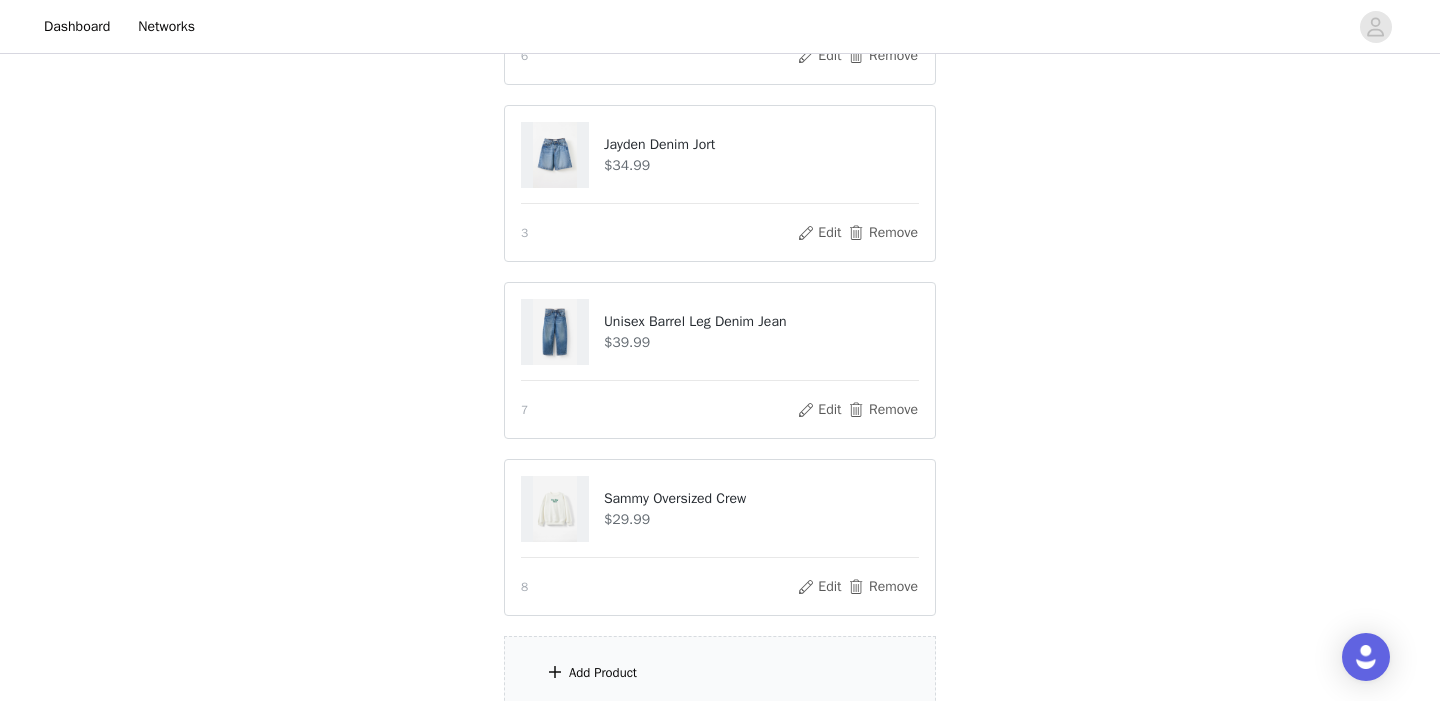 click on "Add Product" at bounding box center (603, 673) 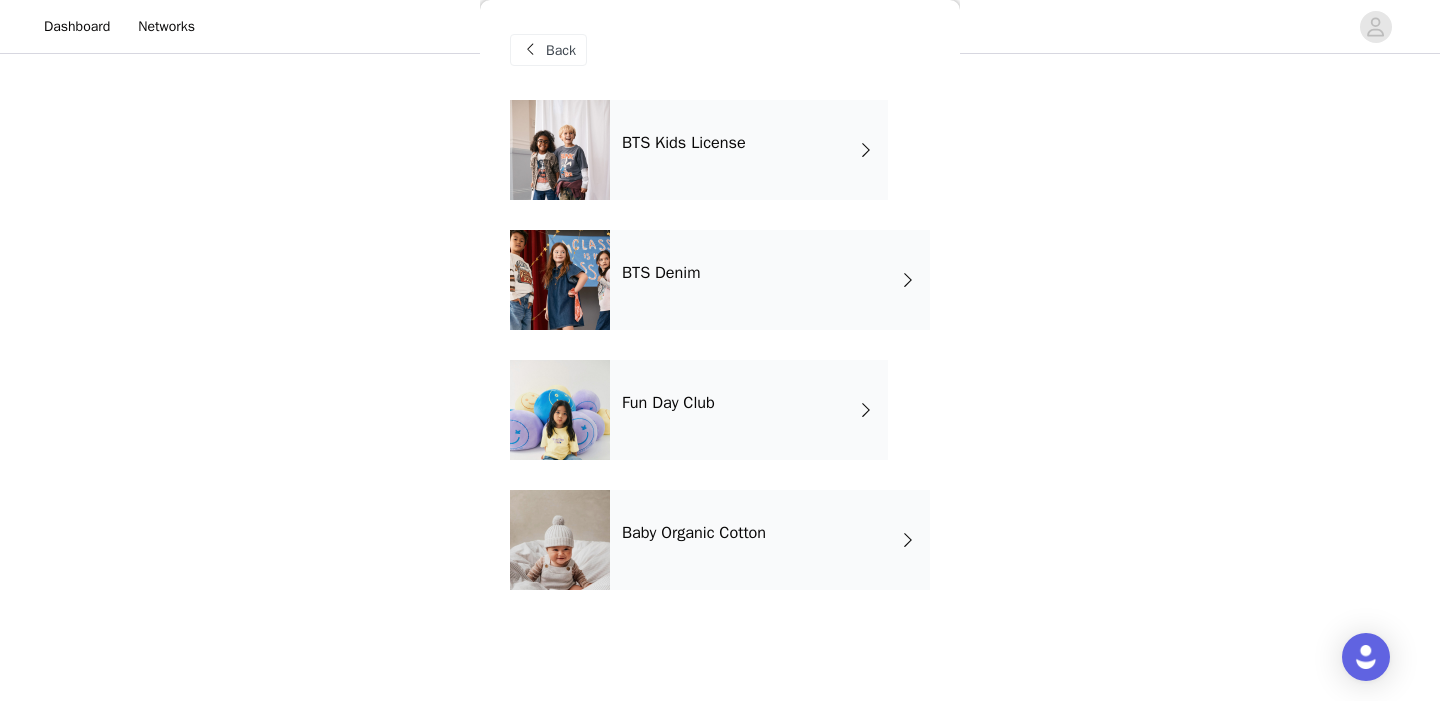 click on "Fun Day Club" at bounding box center [749, 410] 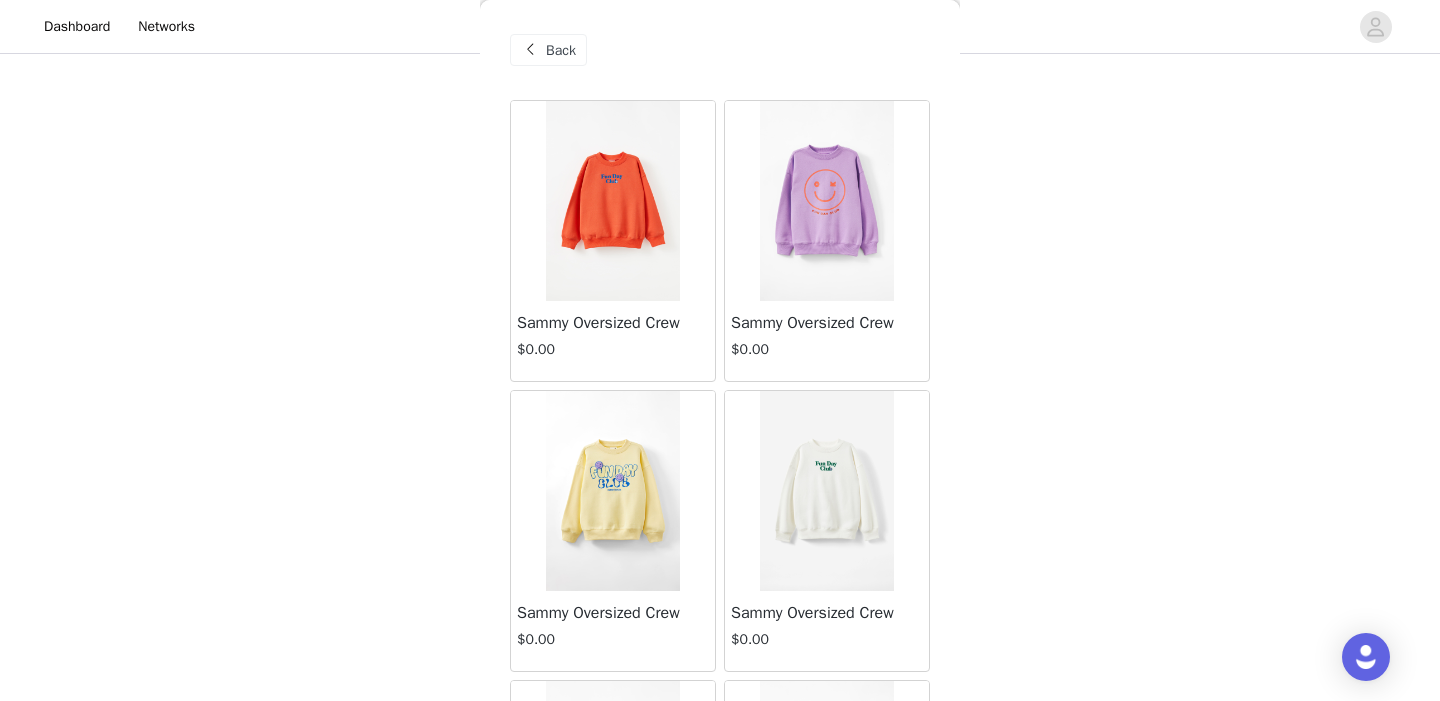 click on "Back       [PRODUCT]   $0.00       [PRODUCT]   $0.00       [PRODUCT]   $0.00       [PRODUCT]   $0.00       [PRODUCT]   $0.00       [PRODUCT]   $0.00" at bounding box center [720, 350] 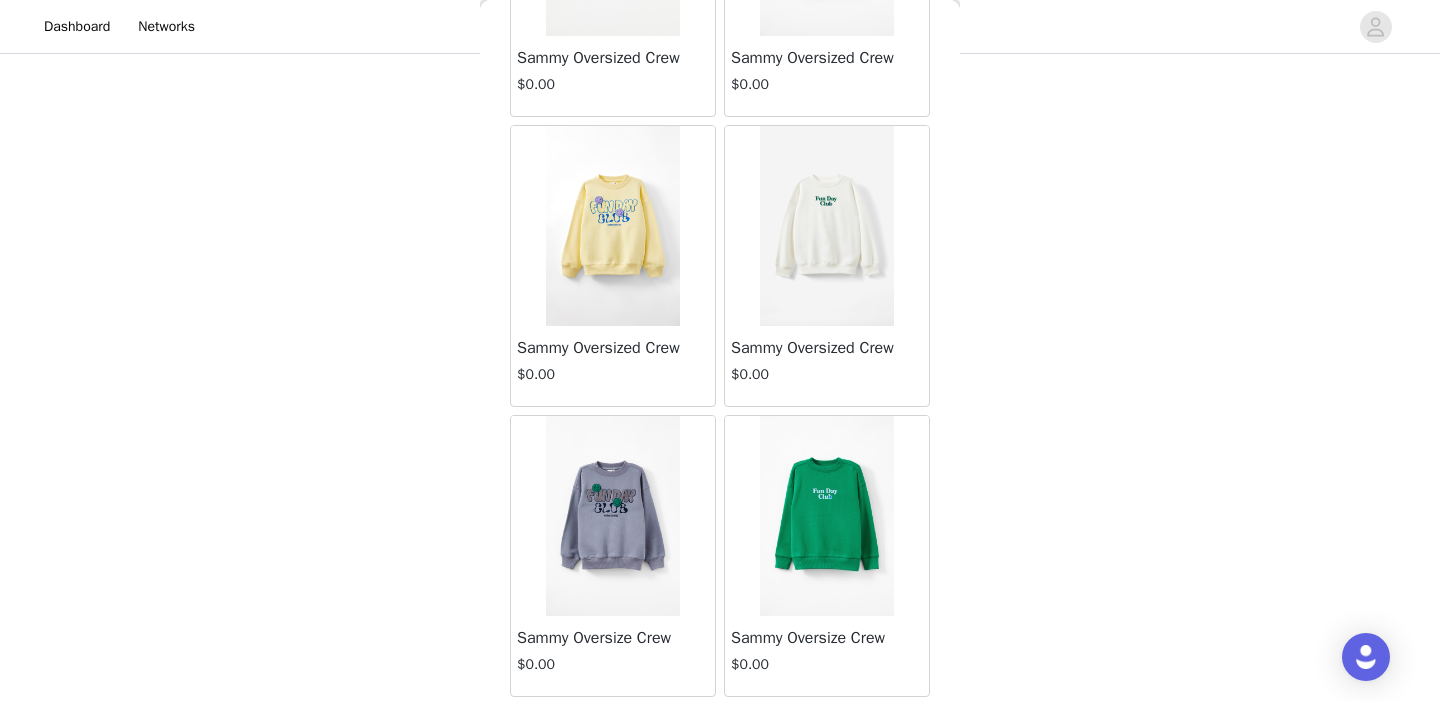 scroll, scrollTop: 265, scrollLeft: 0, axis: vertical 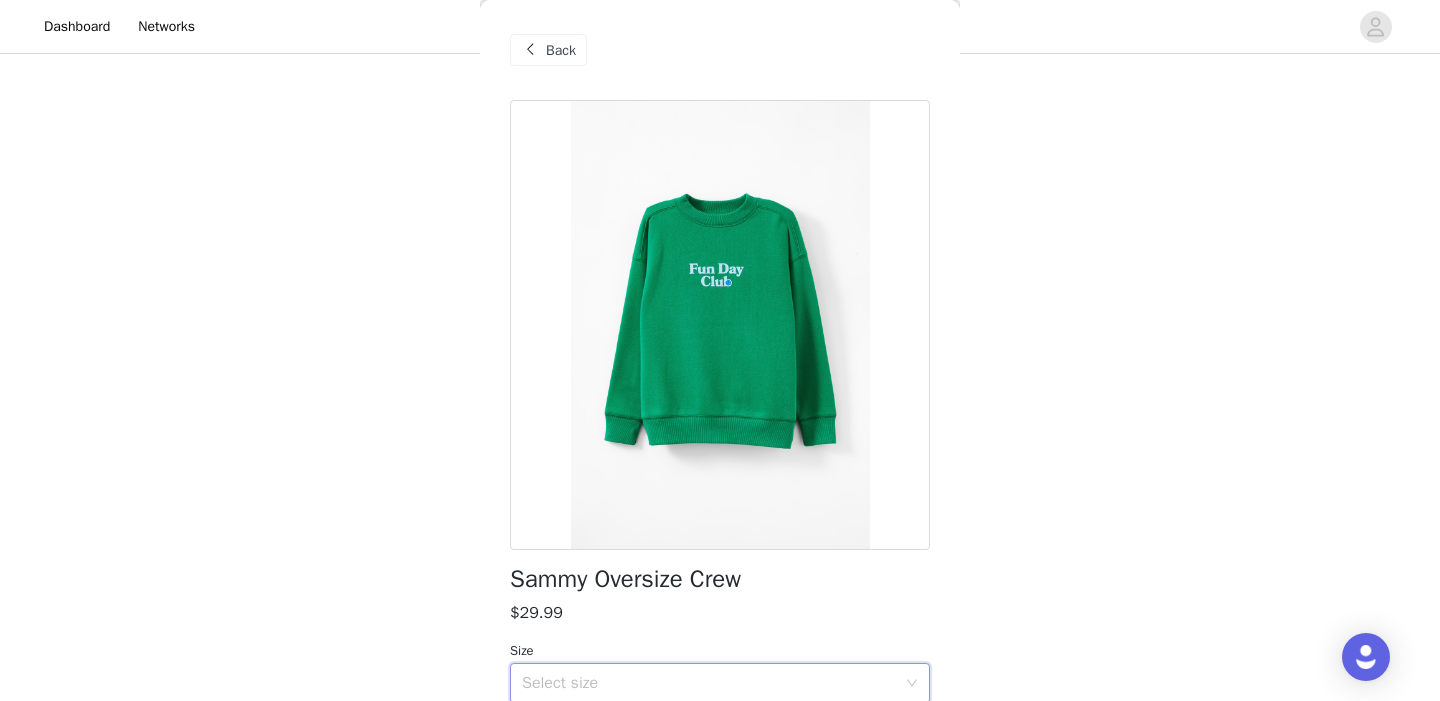 click on "Select size" at bounding box center (713, 683) 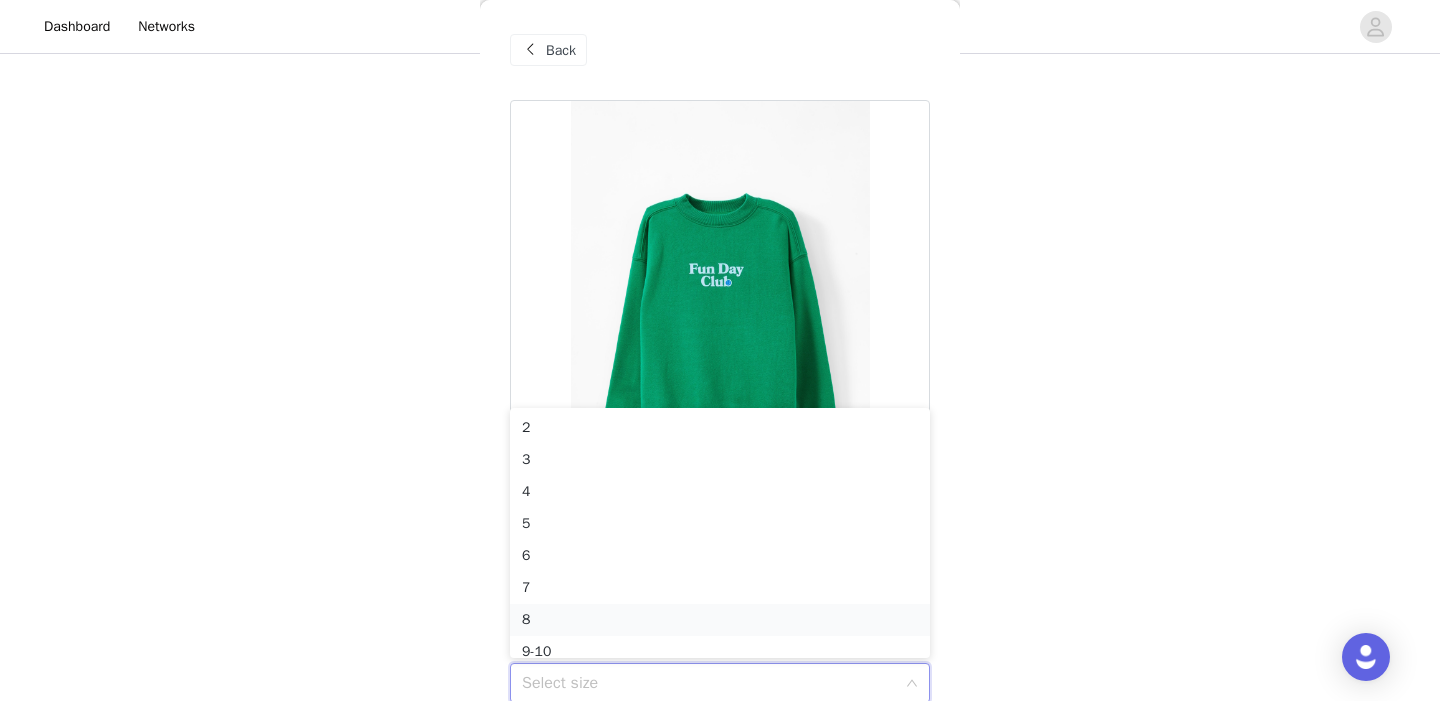 scroll, scrollTop: 10, scrollLeft: 0, axis: vertical 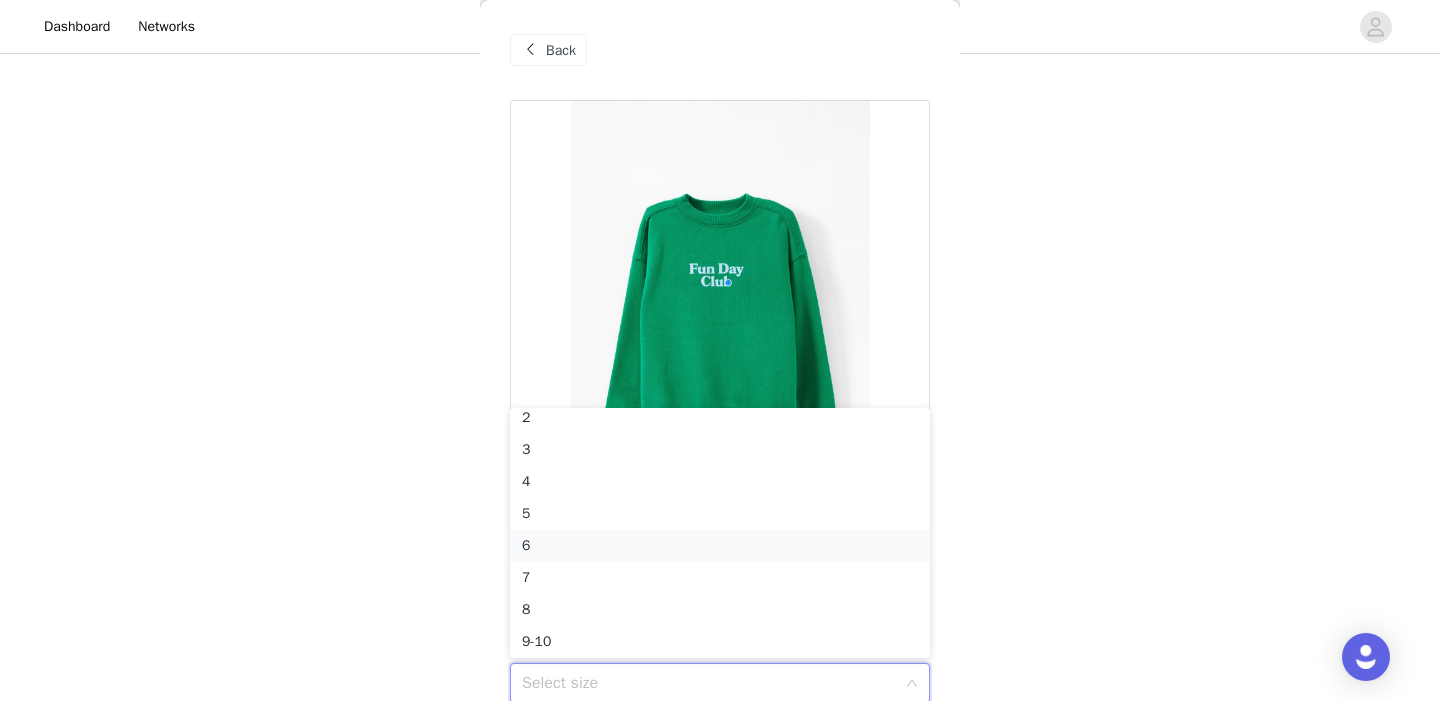 click on "6" at bounding box center (720, 546) 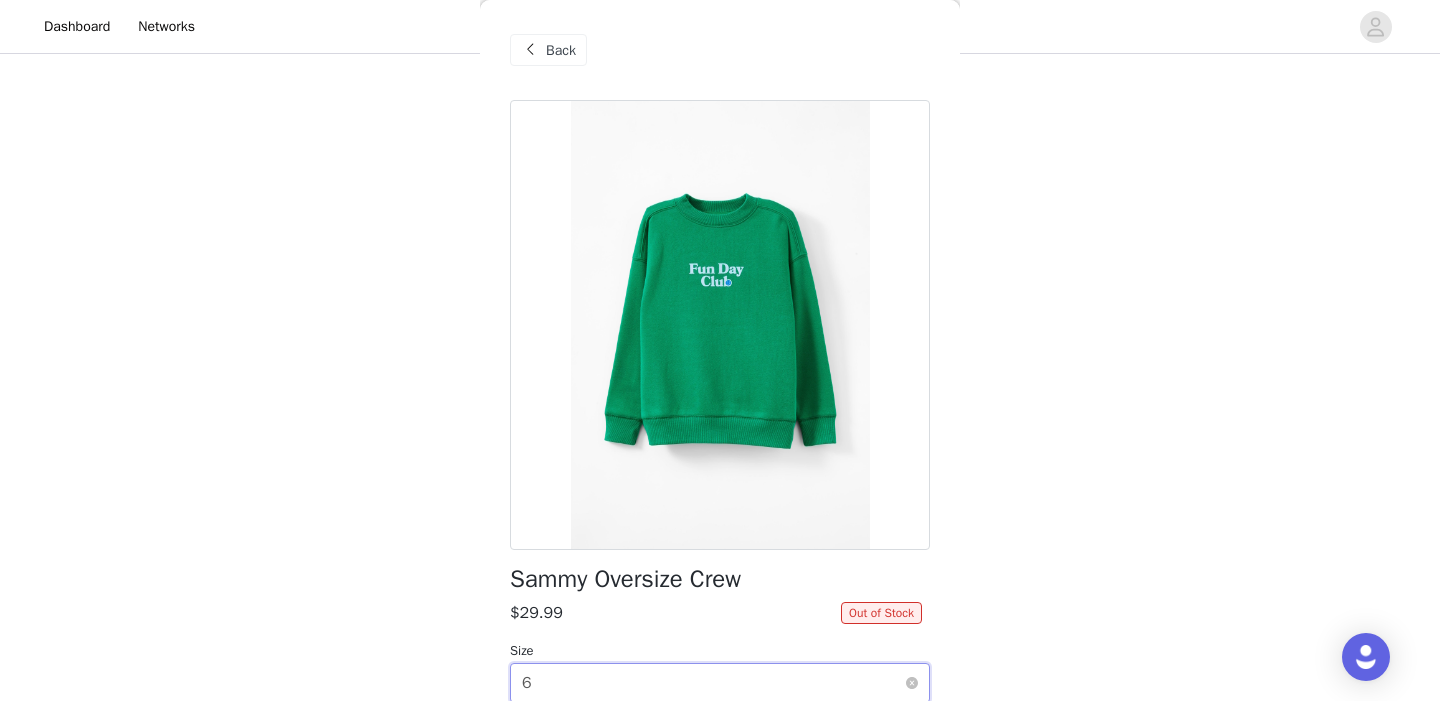 click on "Select size 6" at bounding box center (713, 683) 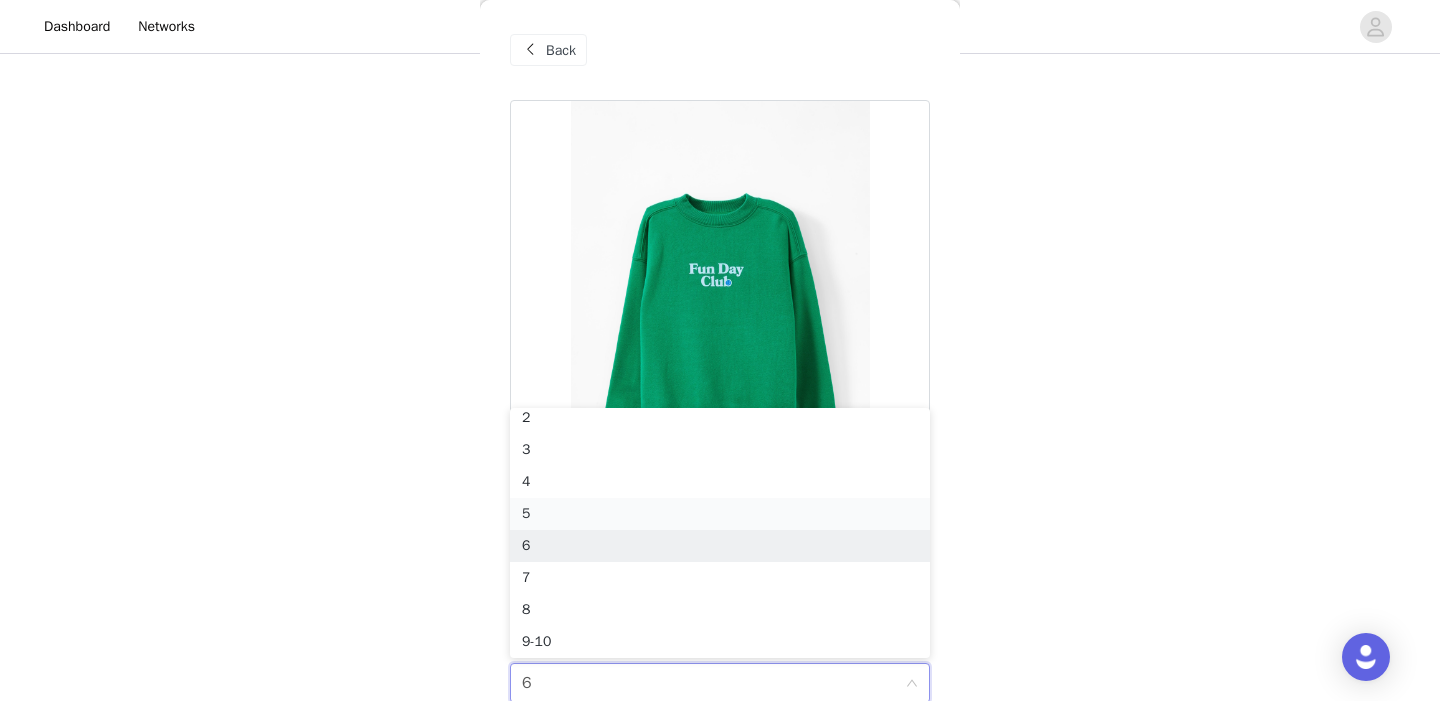 click on "5" at bounding box center (720, 514) 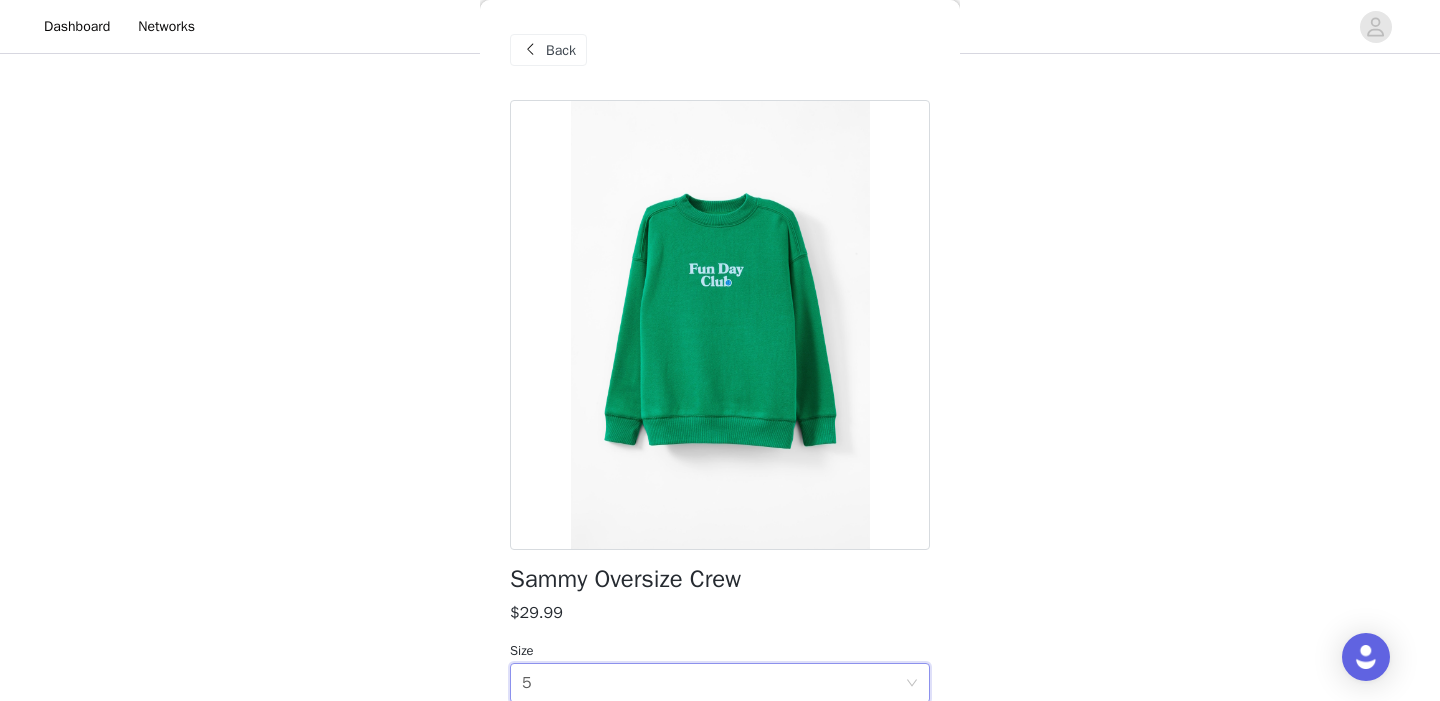 click on "$29.99" at bounding box center [720, 613] 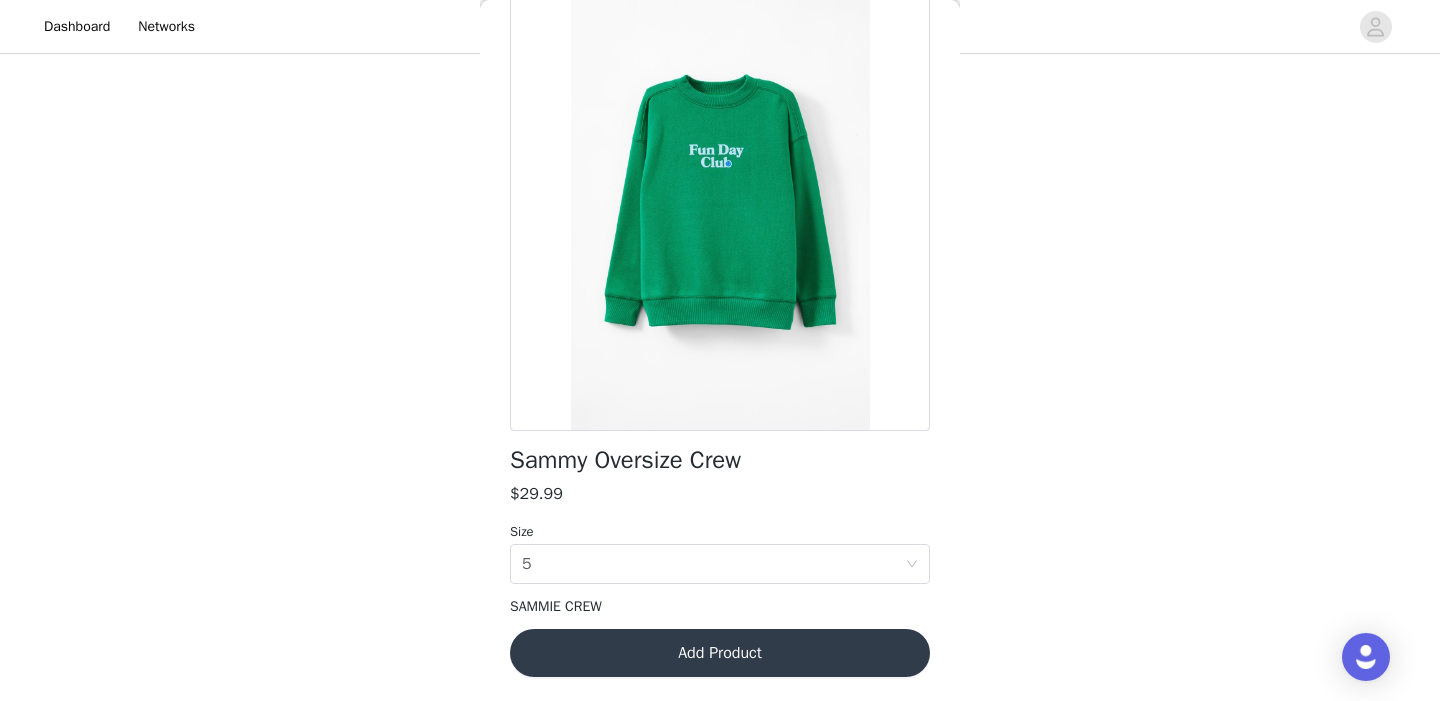 scroll, scrollTop: 118, scrollLeft: 0, axis: vertical 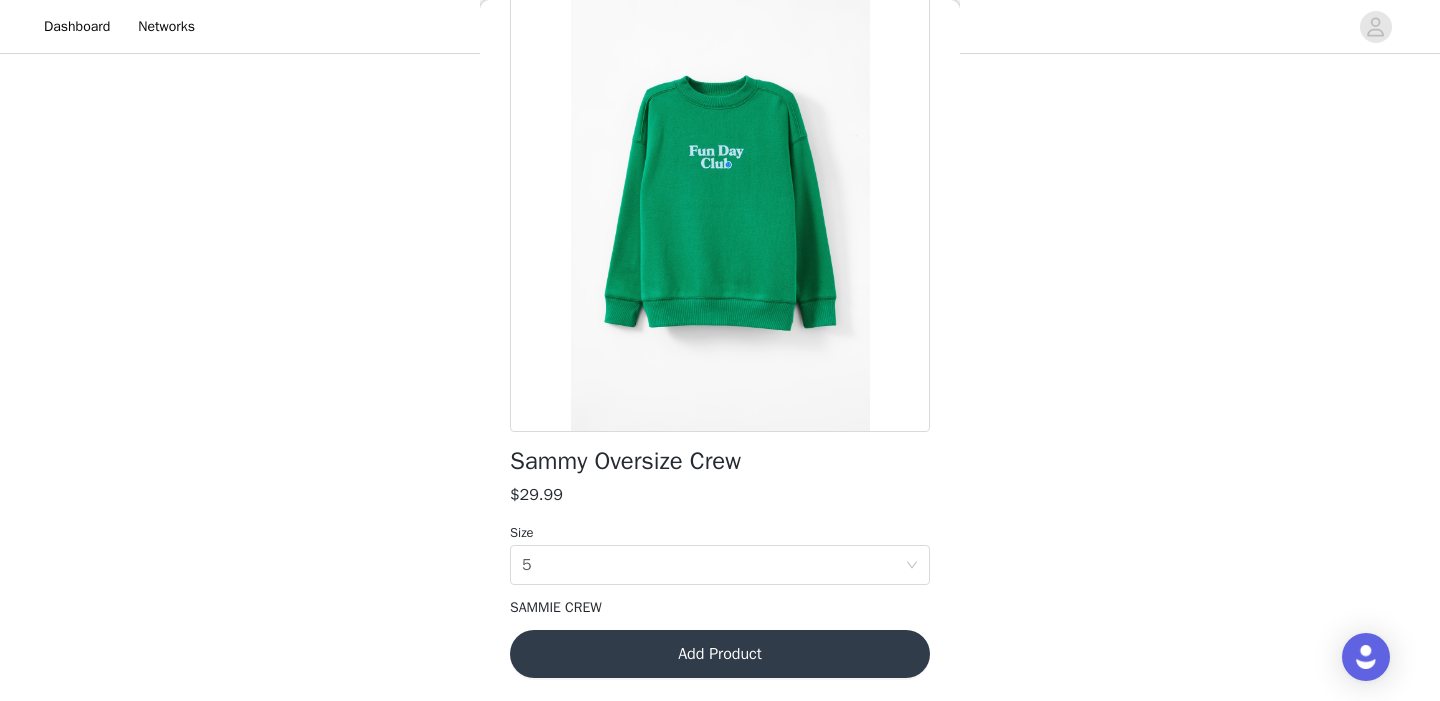 click on "Add Product" at bounding box center [720, 654] 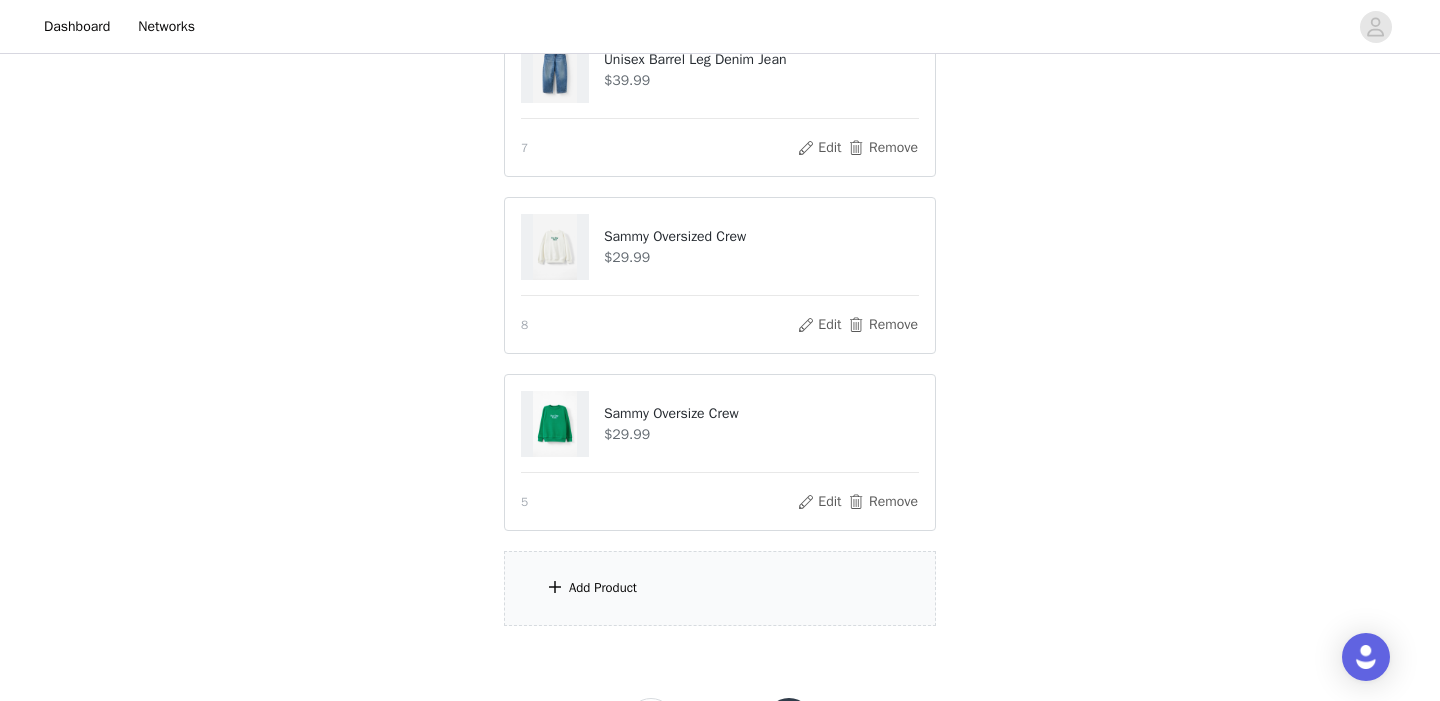 scroll, scrollTop: 810, scrollLeft: 0, axis: vertical 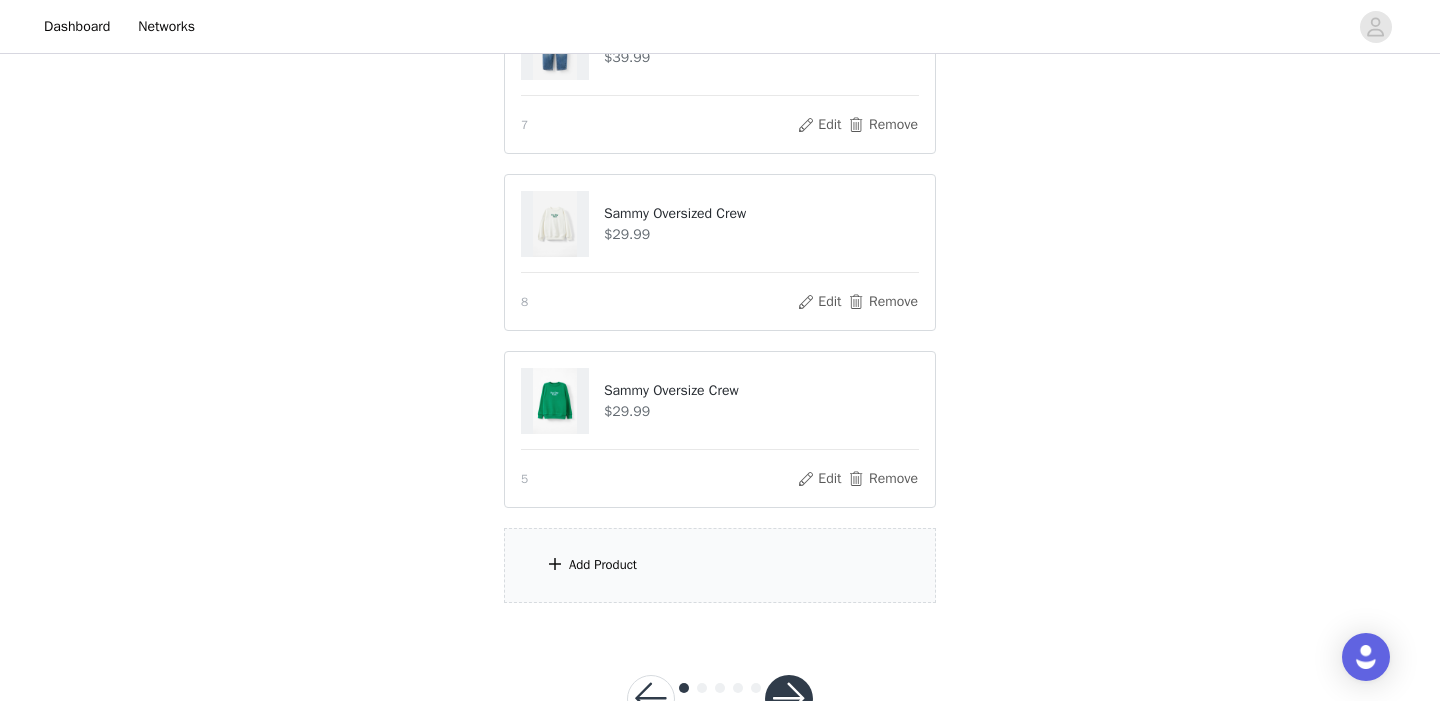click on "Add Product" at bounding box center (603, 565) 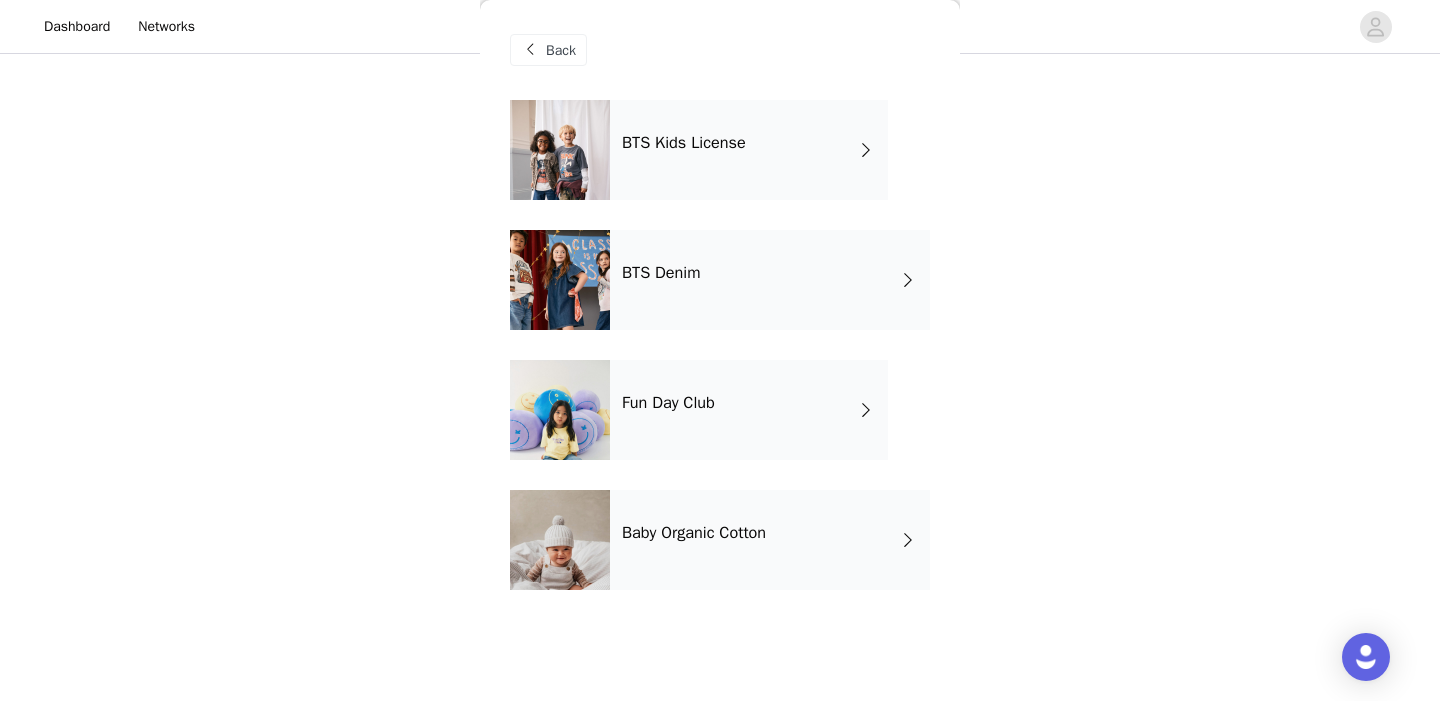 click on "Fun Day Club" at bounding box center [668, 403] 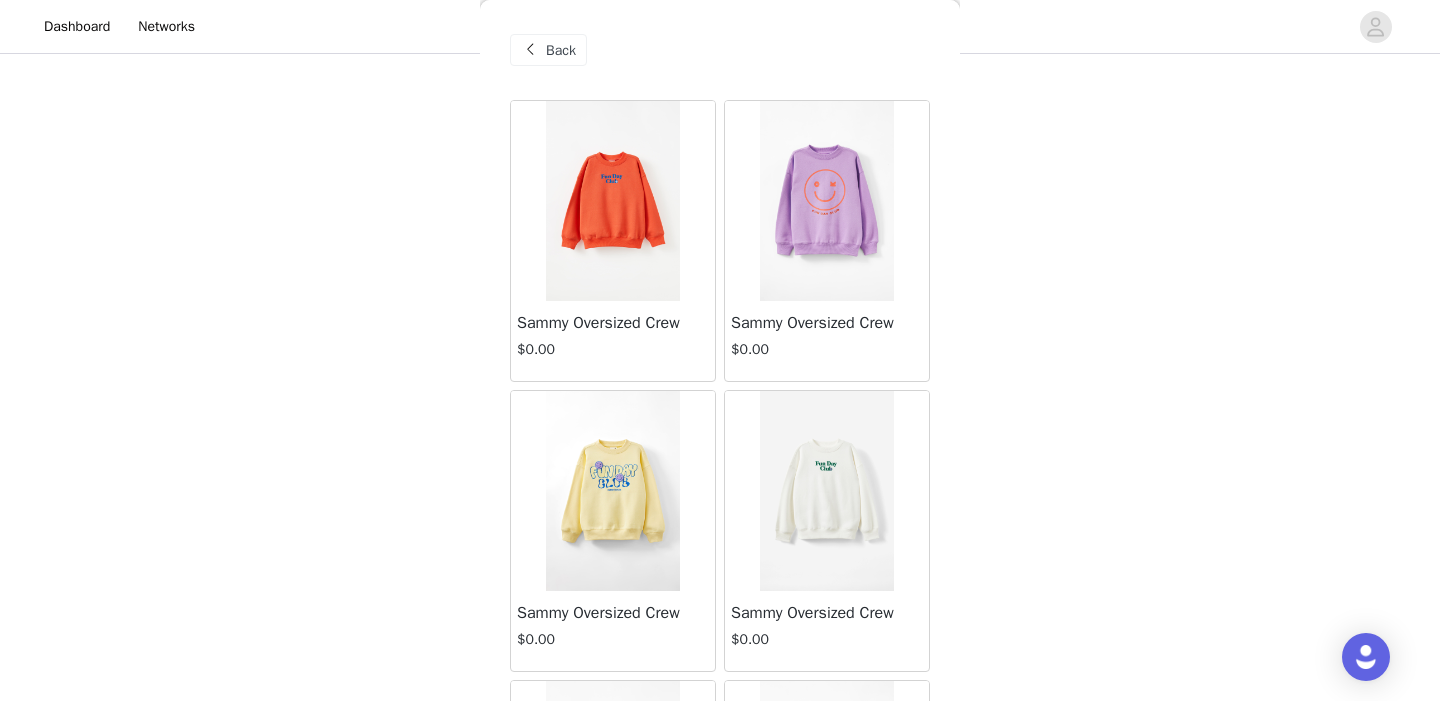 click at bounding box center (612, 491) 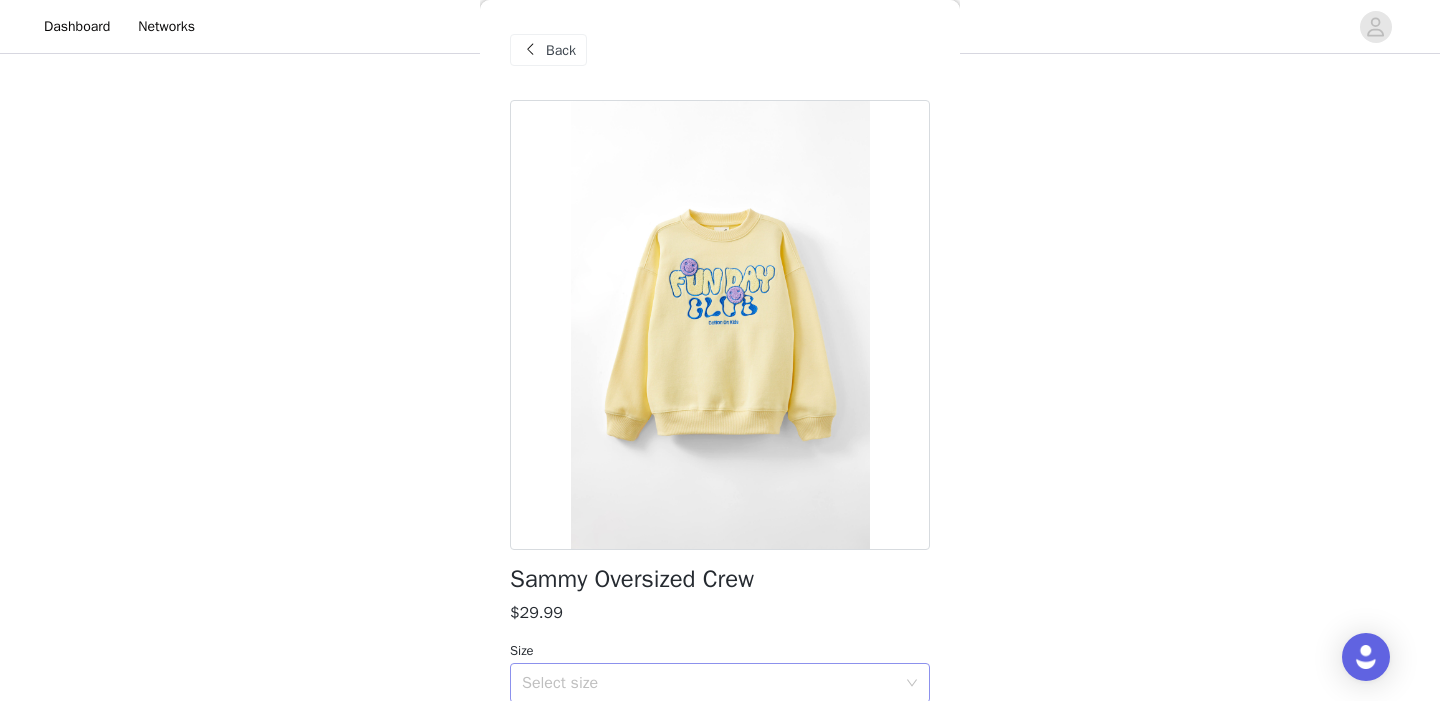 click on "Select size" at bounding box center [709, 683] 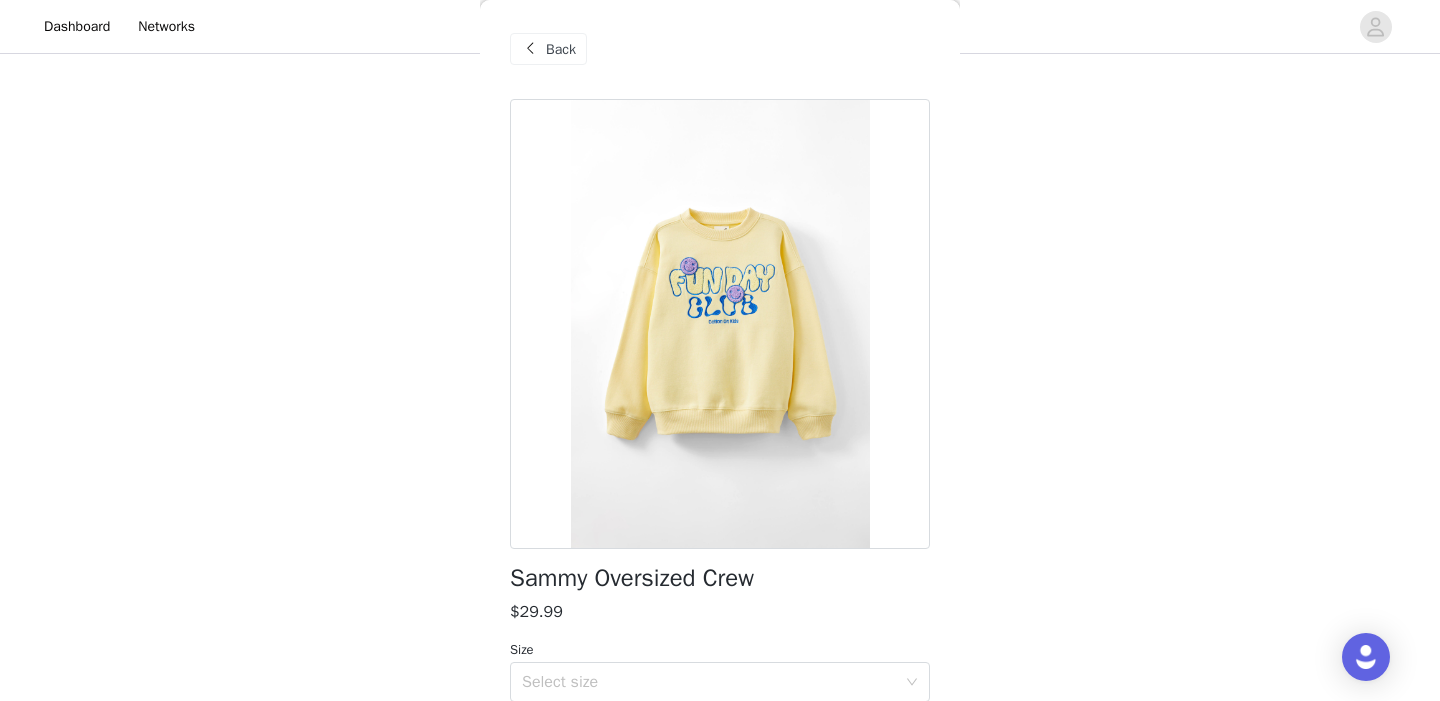 drag, startPoint x: 962, startPoint y: 543, endPoint x: 961, endPoint y: 683, distance: 140.00357 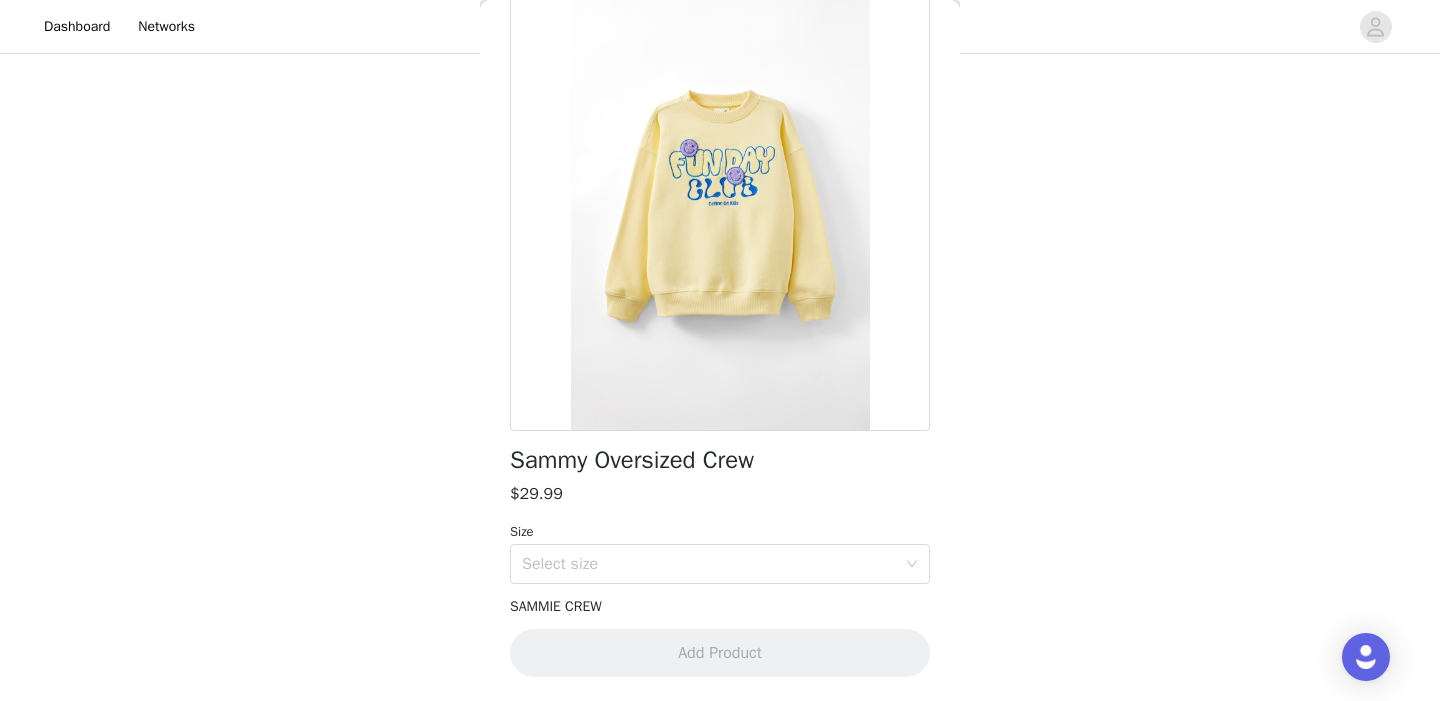 scroll, scrollTop: 118, scrollLeft: 0, axis: vertical 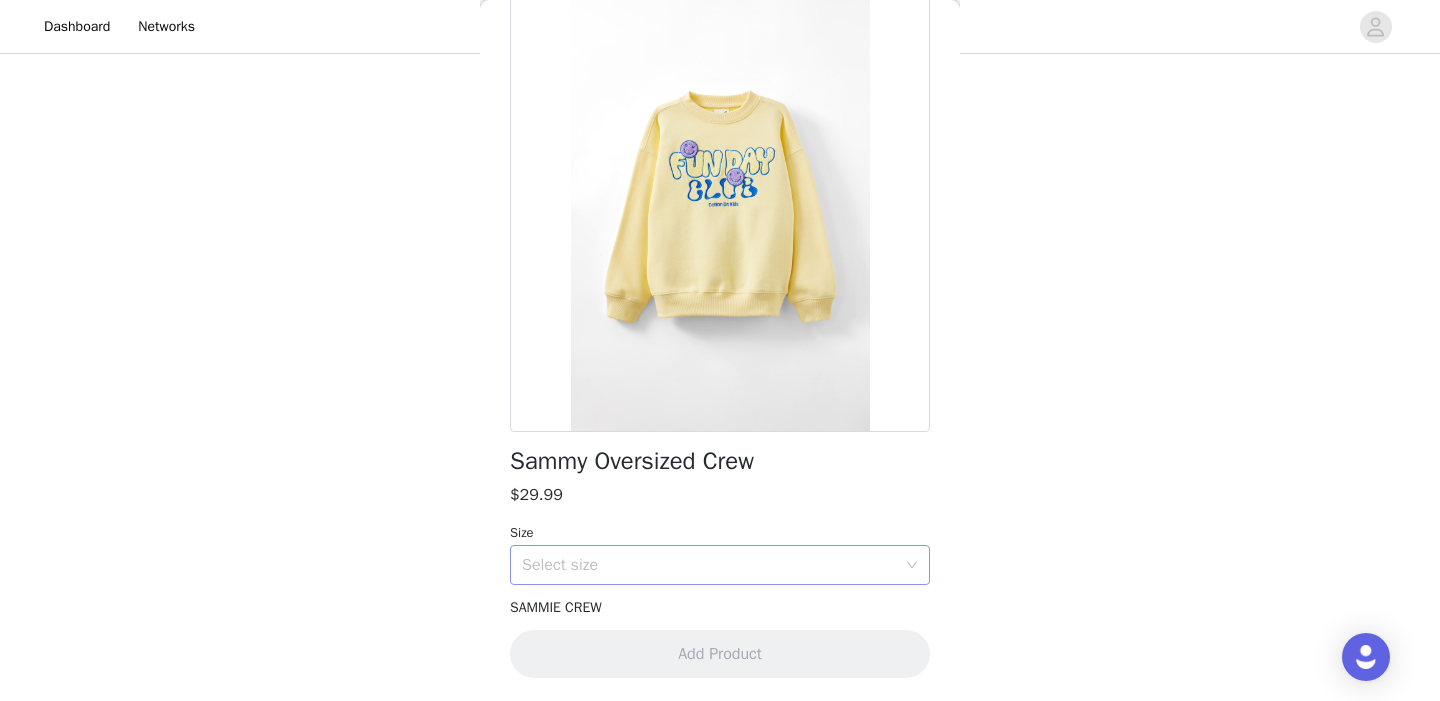 click on "Select size" at bounding box center [709, 565] 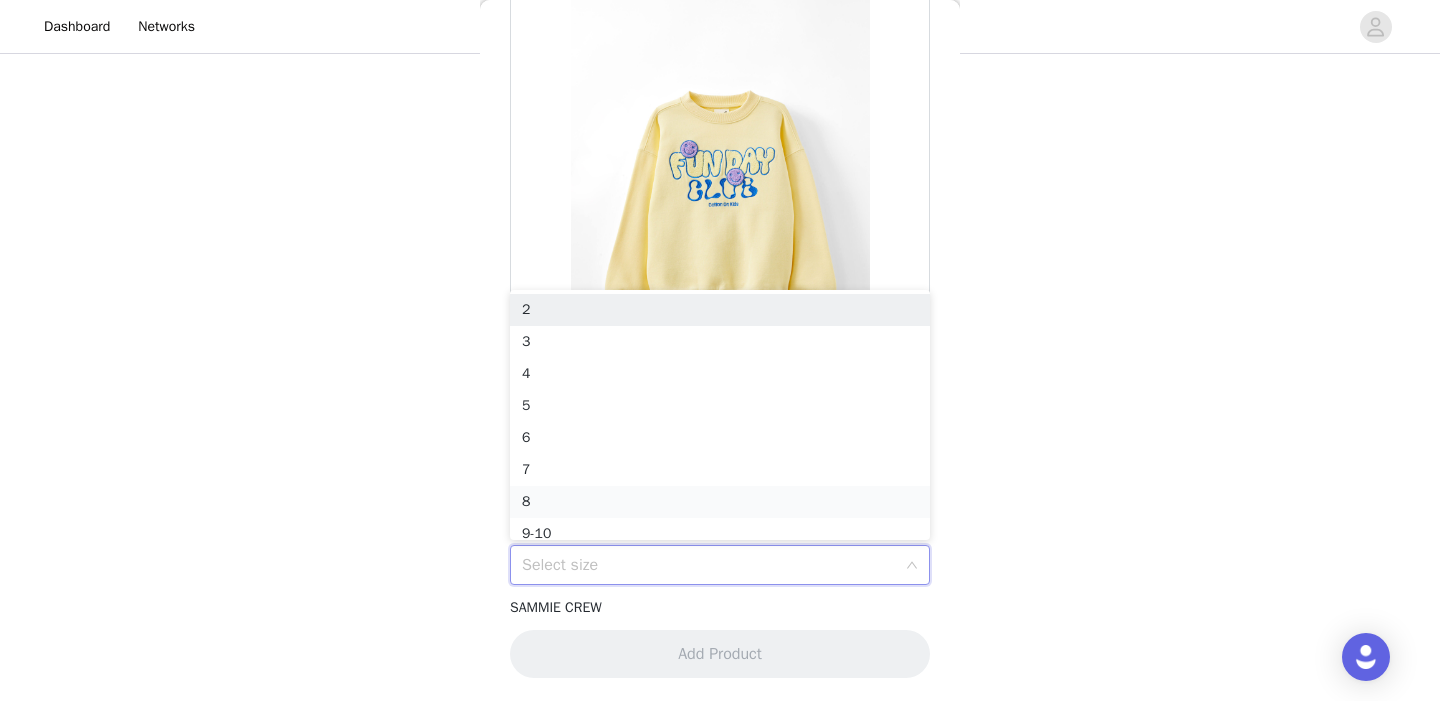 scroll, scrollTop: 10, scrollLeft: 0, axis: vertical 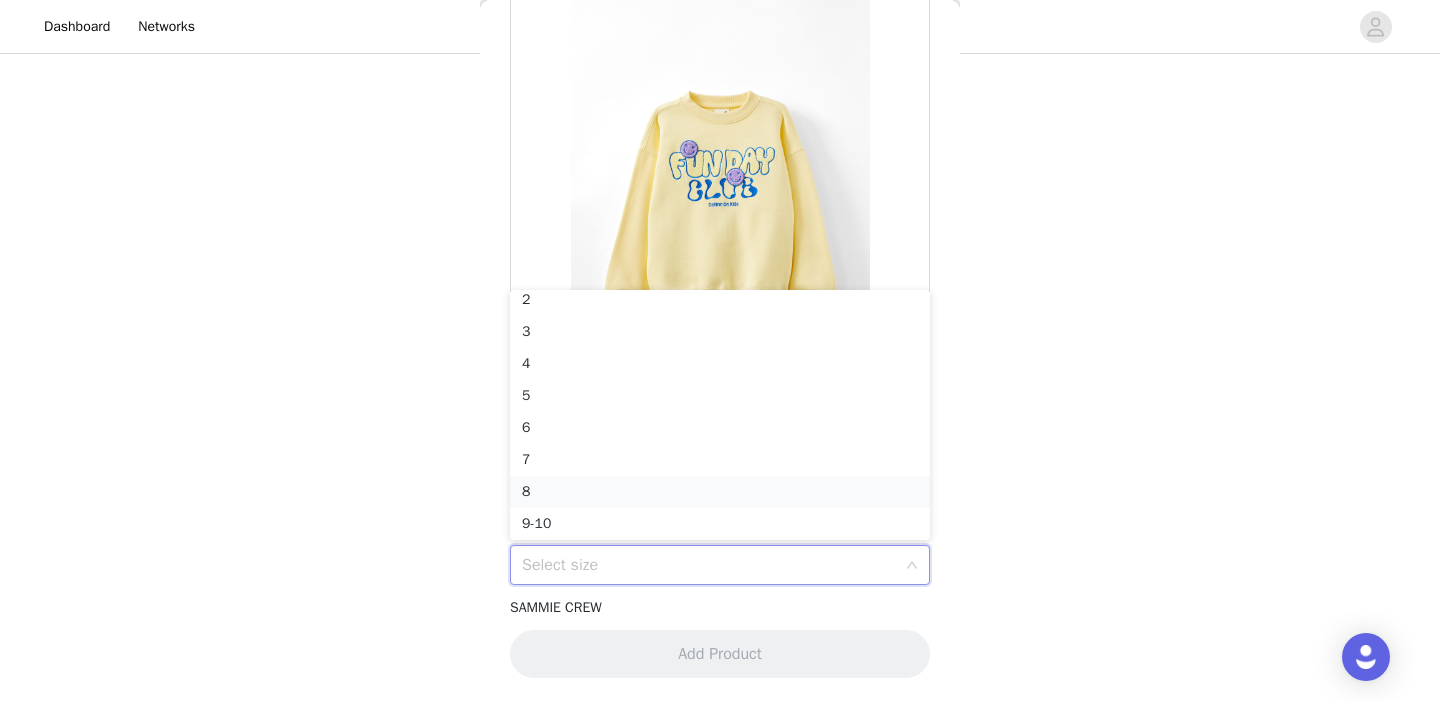 click on "8" at bounding box center (720, 492) 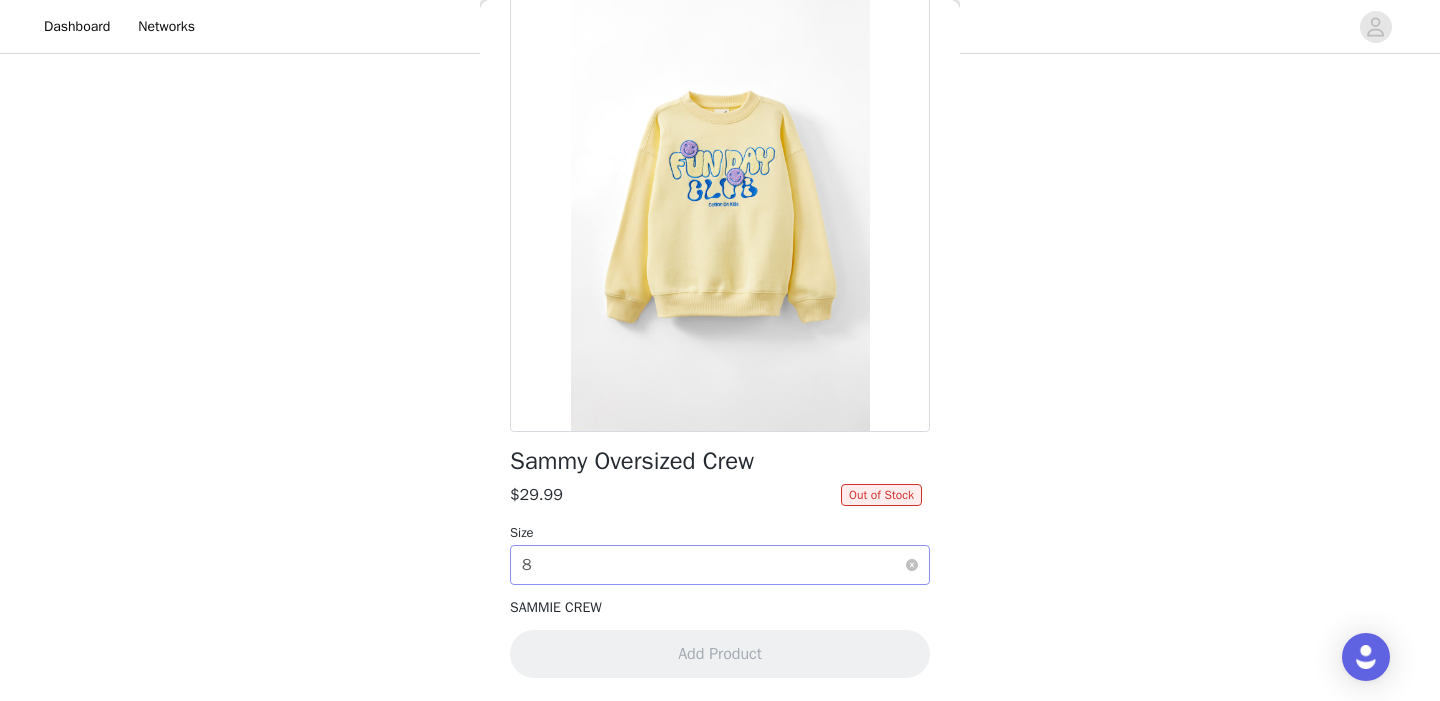 click on "Select size [NUMBER]" at bounding box center (713, 565) 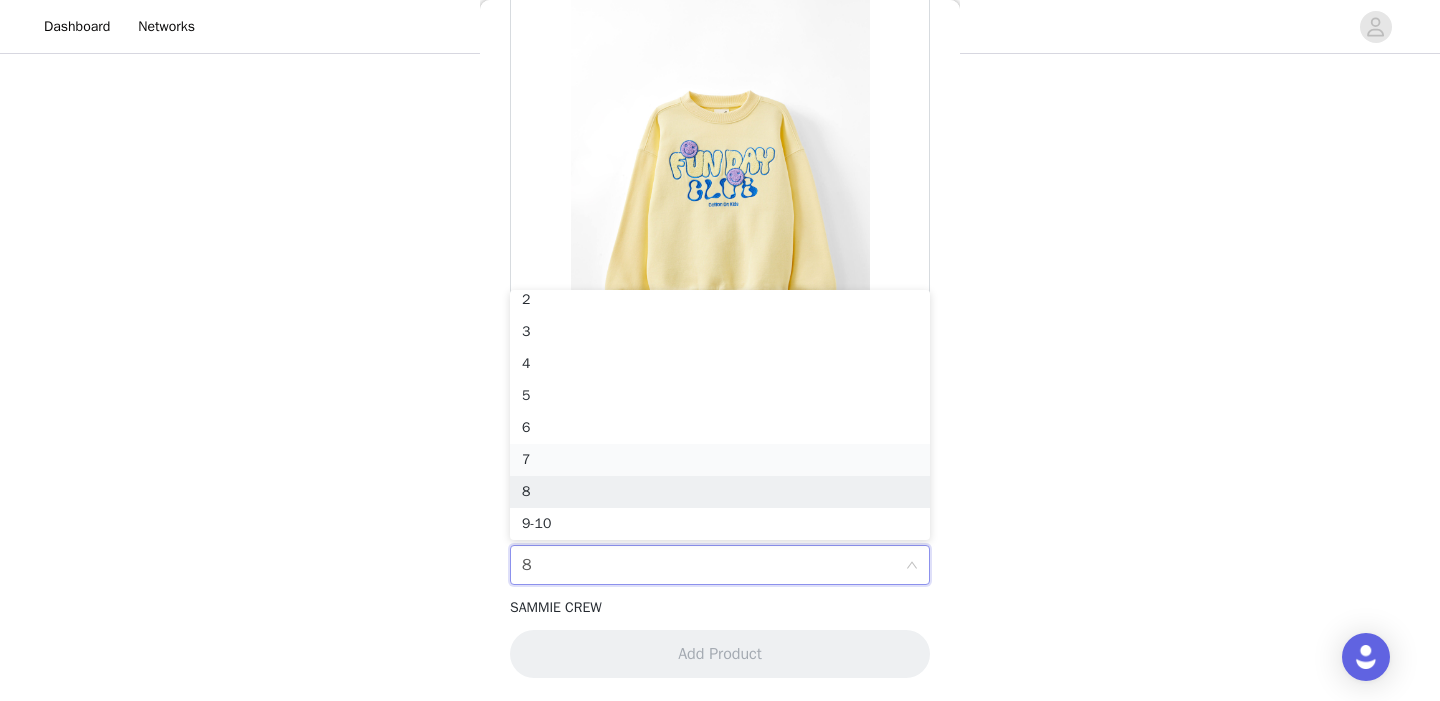 click on "7" at bounding box center [720, 460] 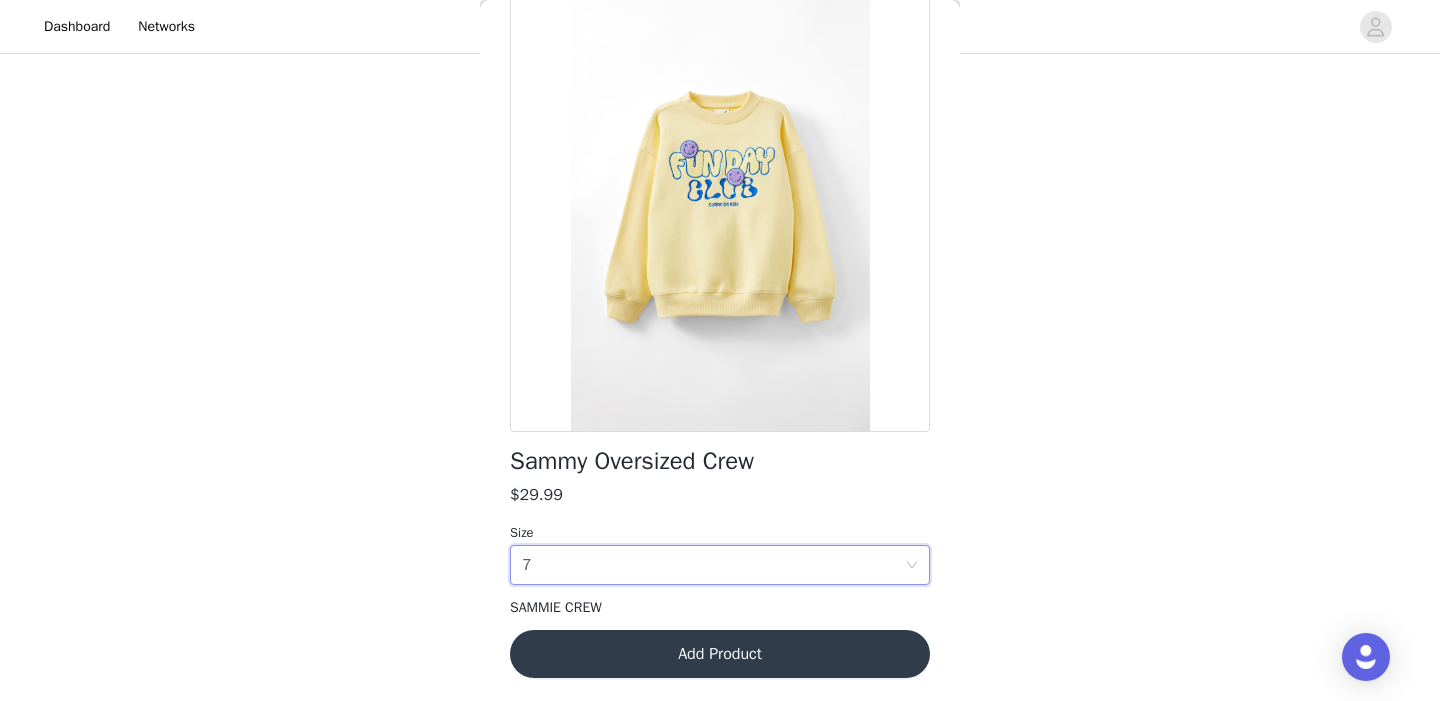 click on "Add Product" at bounding box center (720, 654) 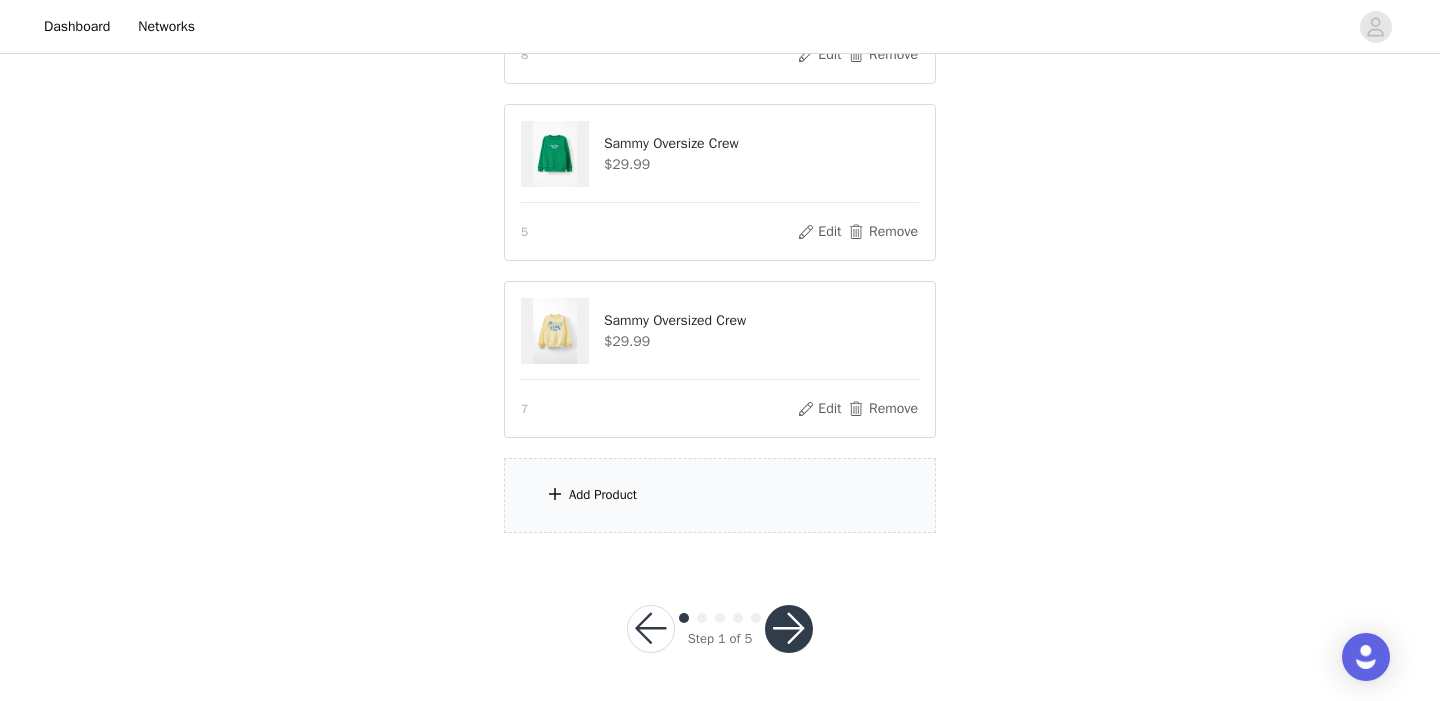 scroll, scrollTop: 1056, scrollLeft: 0, axis: vertical 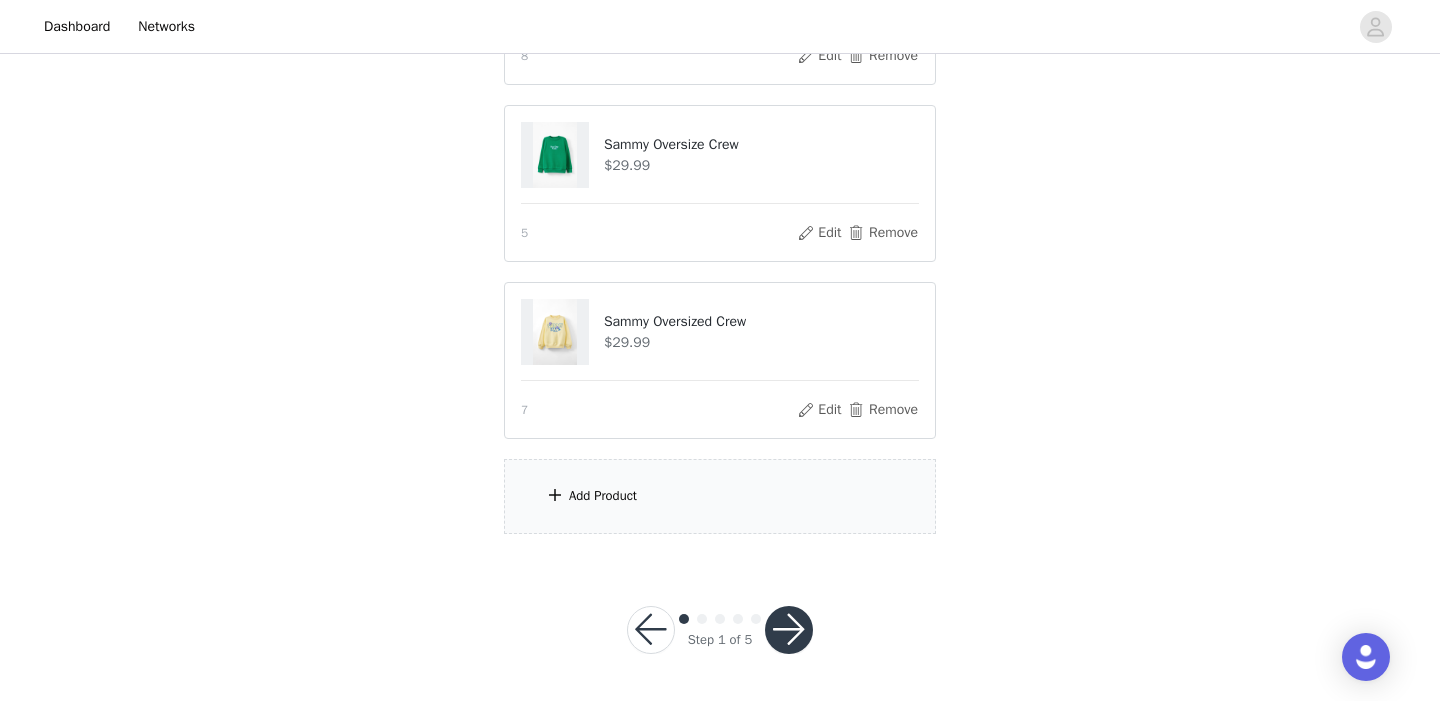 click on "Add Product" at bounding box center [603, 496] 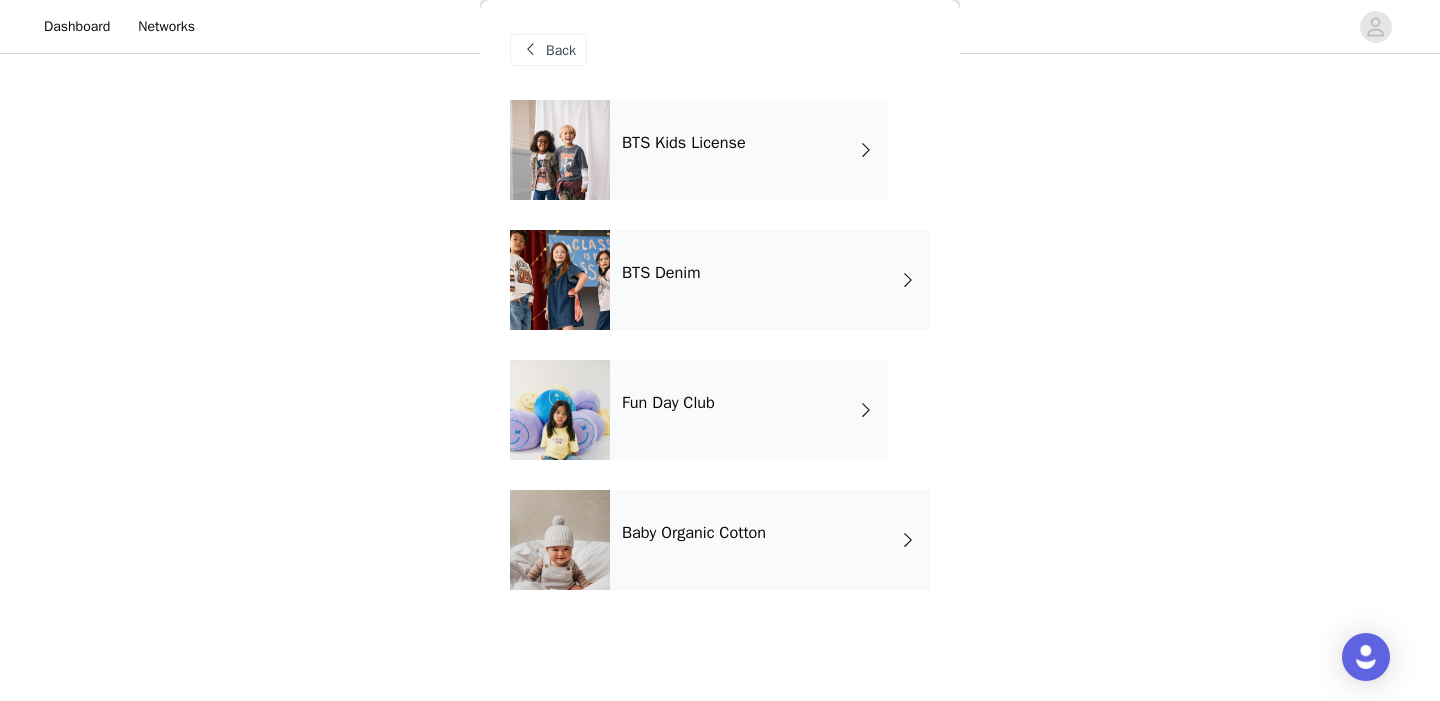click on "BTS Denim" at bounding box center (661, 273) 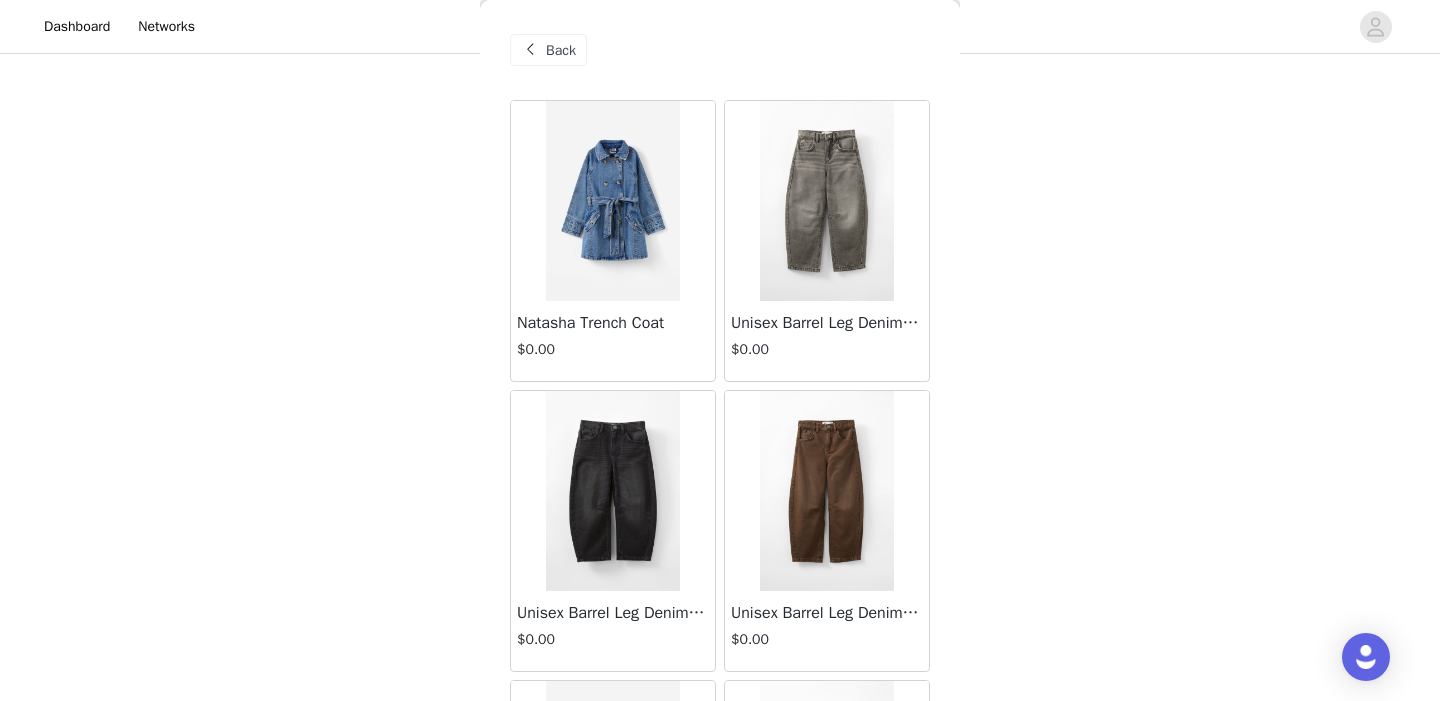 click on "Back       Natasha Trench Coat   $[NUMBER].[NUMBER]       Unisex Barrel Leg Denim Jean   $[NUMBER].[NUMBER]       Unisex Barrel Leg Denim Jean   $[NUMBER].[NUMBER]       Unisex Barrel Leg Denim Jean   $[NUMBER].[NUMBER]       Unisex Barrel Leg Denim Jean   $[NUMBER].[NUMBER]       Alayna Aline Denim Skirt   $[NUMBER].[NUMBER]       Alayna Aline Denim Skirt   $[NUMBER].[NUMBER]       Alayna Aline Denim Skirt   $[NUMBER].[NUMBER]       Alayna Aline Denim Skirt   $[NUMBER].[NUMBER]       Kelly Denim Dress   $[NUMBER].[NUMBER]       Kelly Denim Dress   $[NUMBER].[NUMBER]       Taylor Denim Jean   $[NUMBER].[NUMBER]       Taylor Denim Jean   $[NUMBER].[NUMBER]       Taylor Denim Jean   $[NUMBER].[NUMBER]       Taylor Denim Jean   $[NUMBER].[NUMBER]       Taylor Denim Jean   $[NUMBER].[NUMBER]       Taylor Denim Jean   $[NUMBER].[NUMBER]       Dani Barn Jacket   $[NUMBER].[NUMBER]       Pleat Front Denim Skort   $[NUMBER].[NUMBER]       Pleat Front Denim Skort   $[NUMBER].[NUMBER]     Load More" at bounding box center [720, 350] 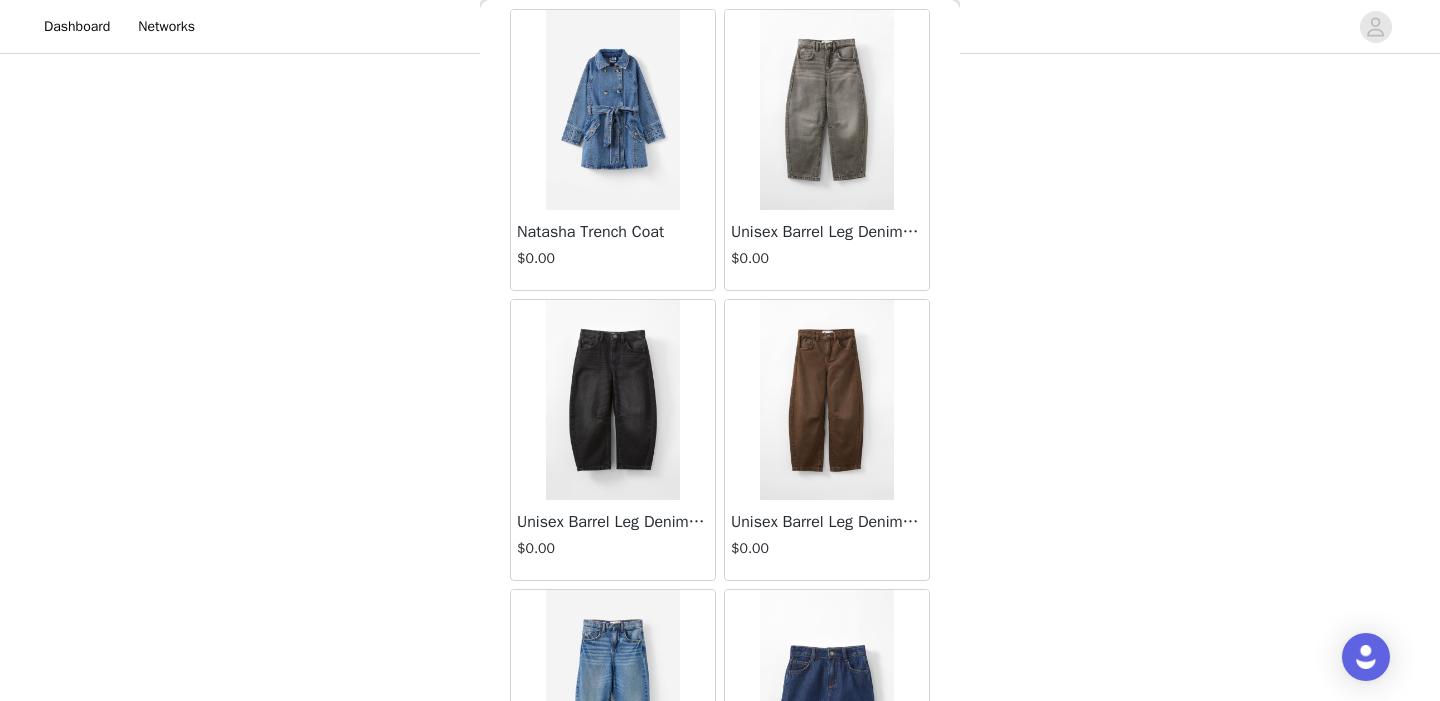 scroll, scrollTop: 75, scrollLeft: 0, axis: vertical 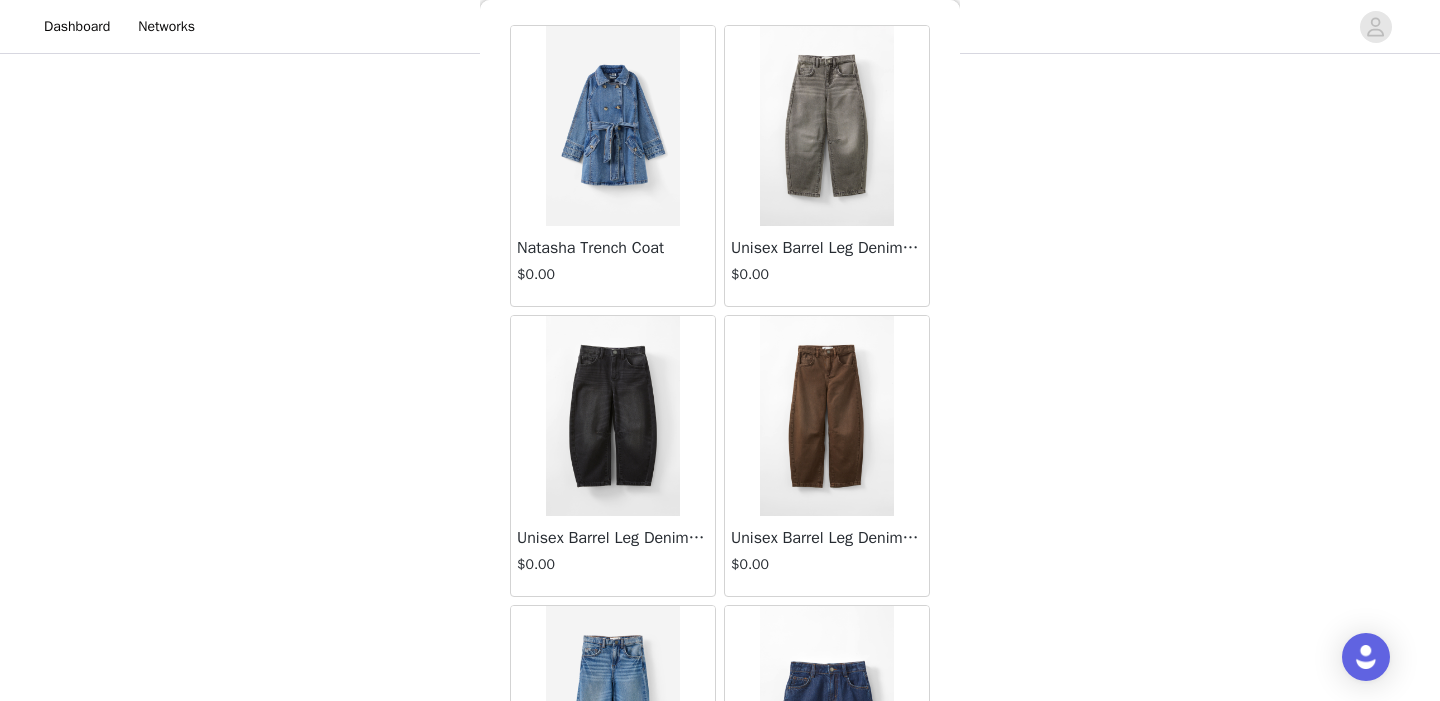 click on "Unisex Barrel Leg Denim Jean   $[NUMBER].[NUMBER]" at bounding box center (613, 556) 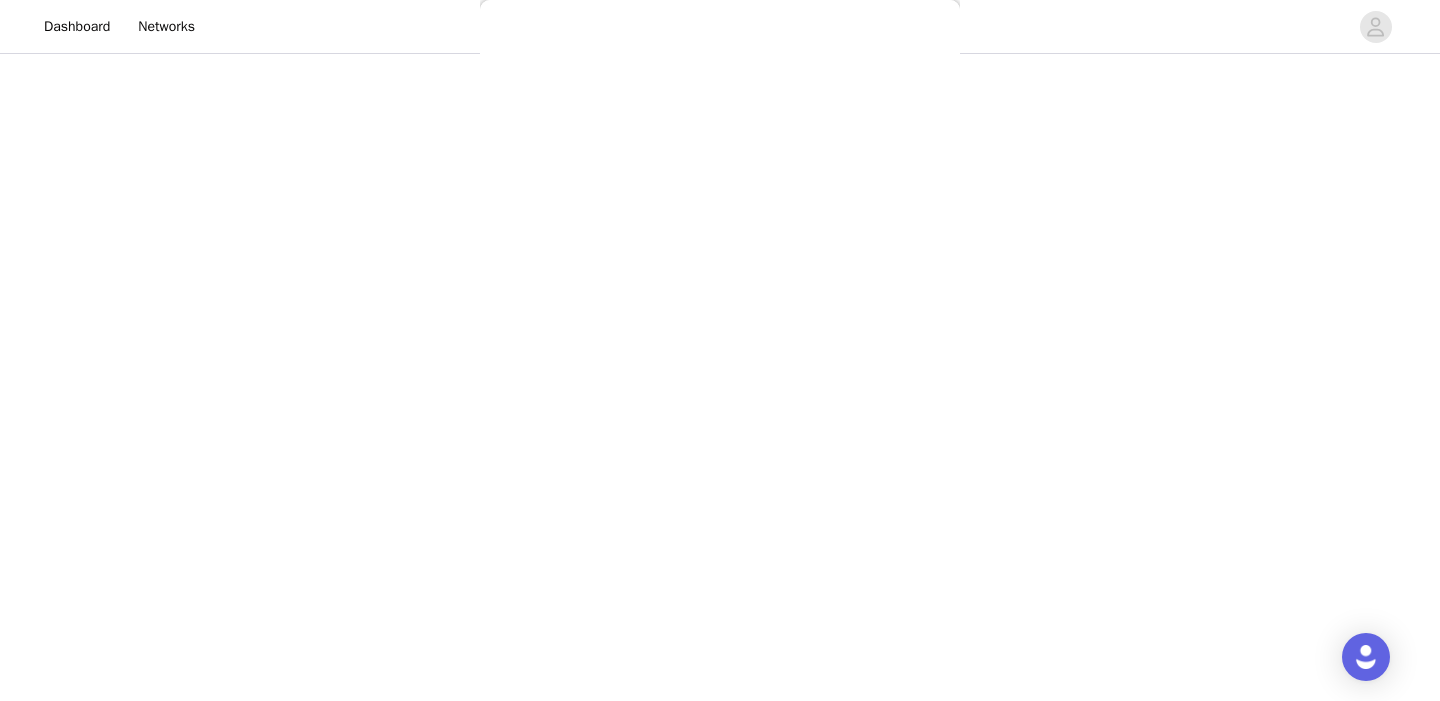 scroll, scrollTop: 0, scrollLeft: 0, axis: both 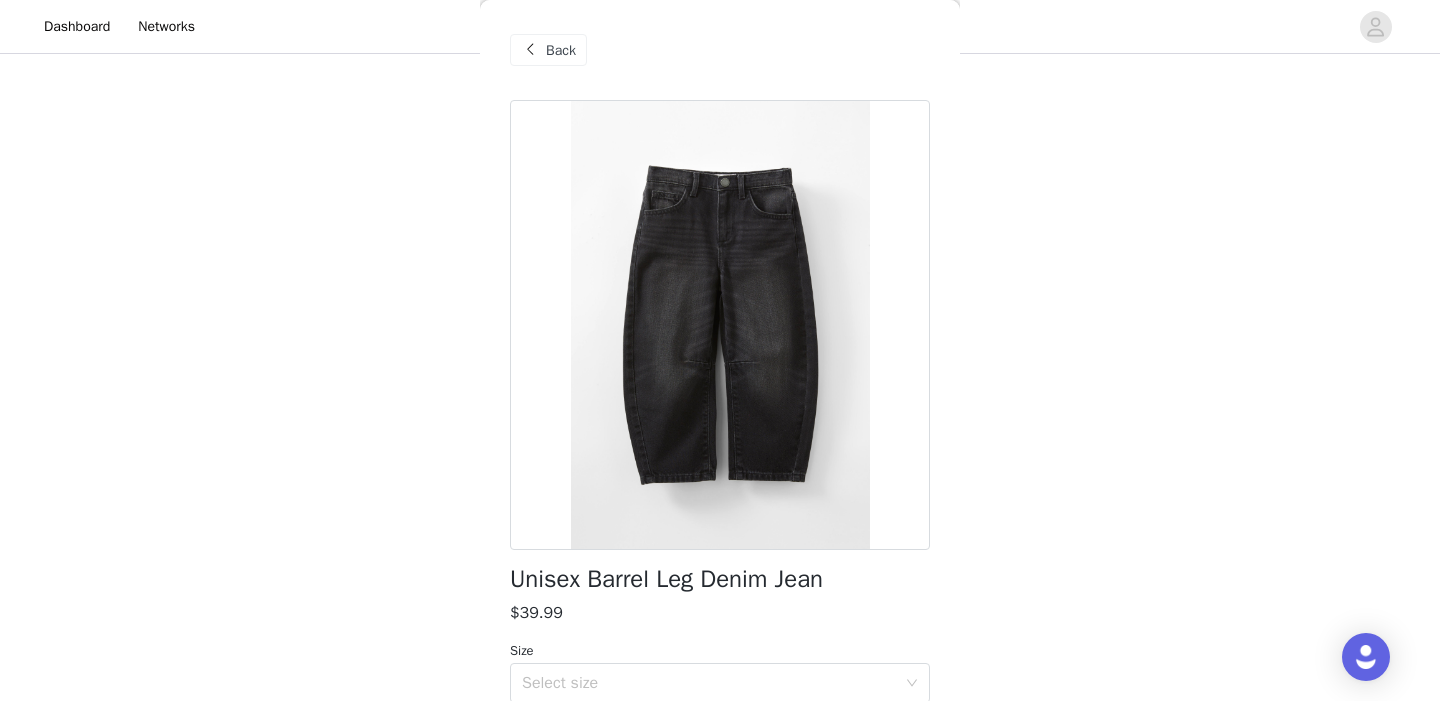 click on "$39.99" at bounding box center [720, 613] 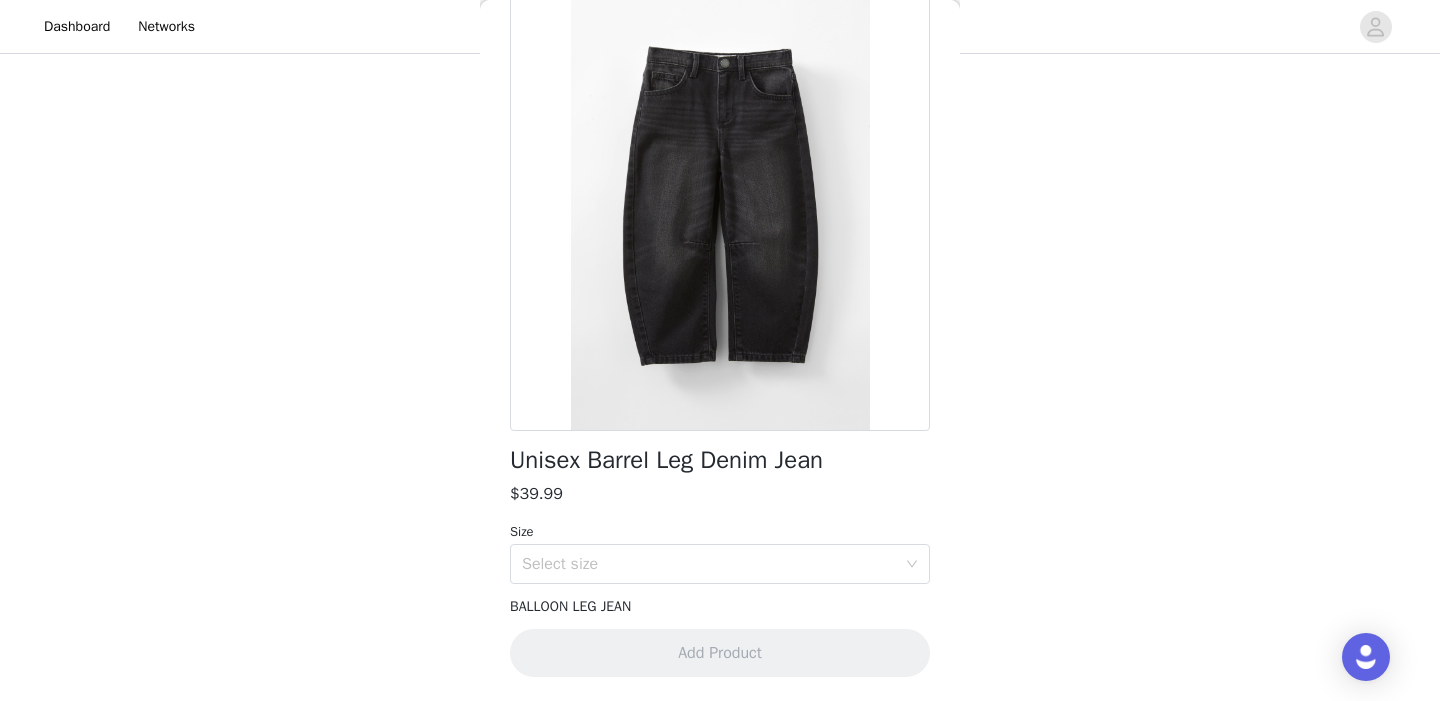 scroll, scrollTop: 118, scrollLeft: 0, axis: vertical 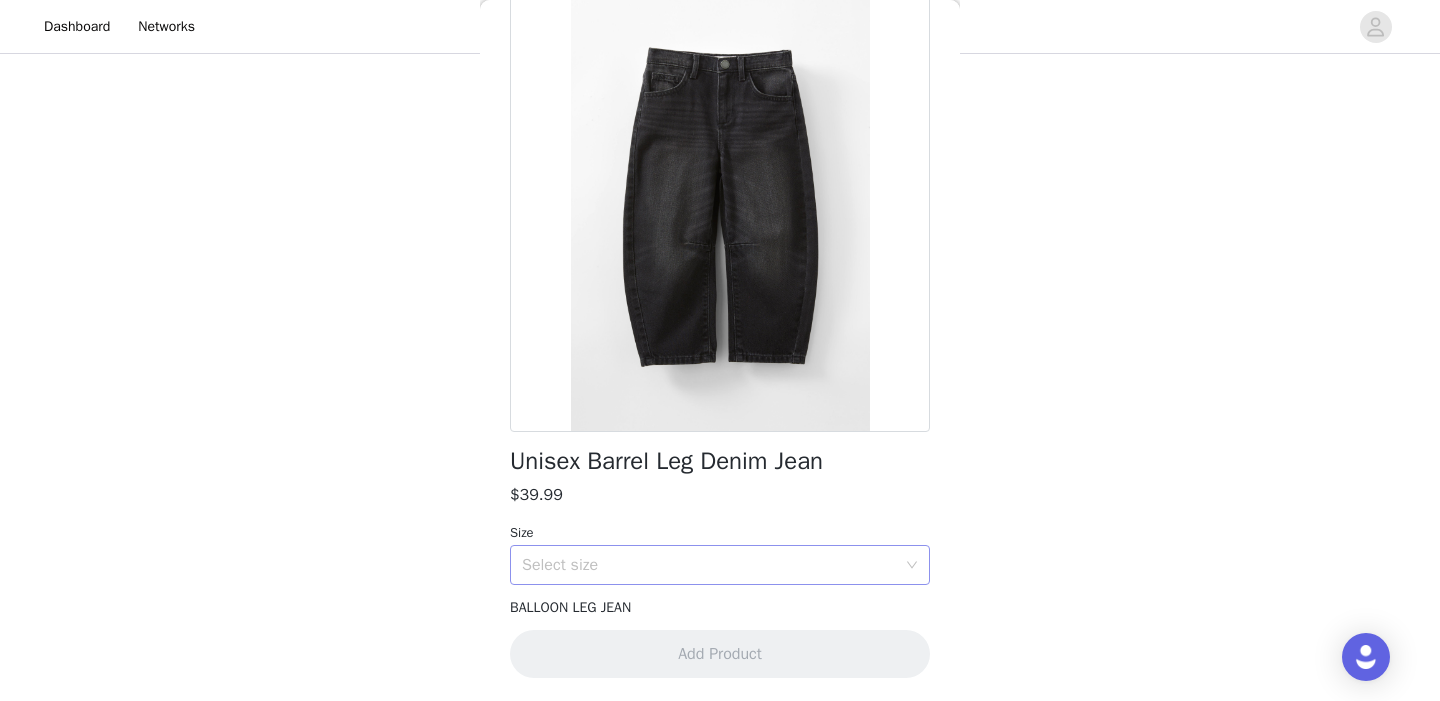 click on "Select size" at bounding box center (709, 565) 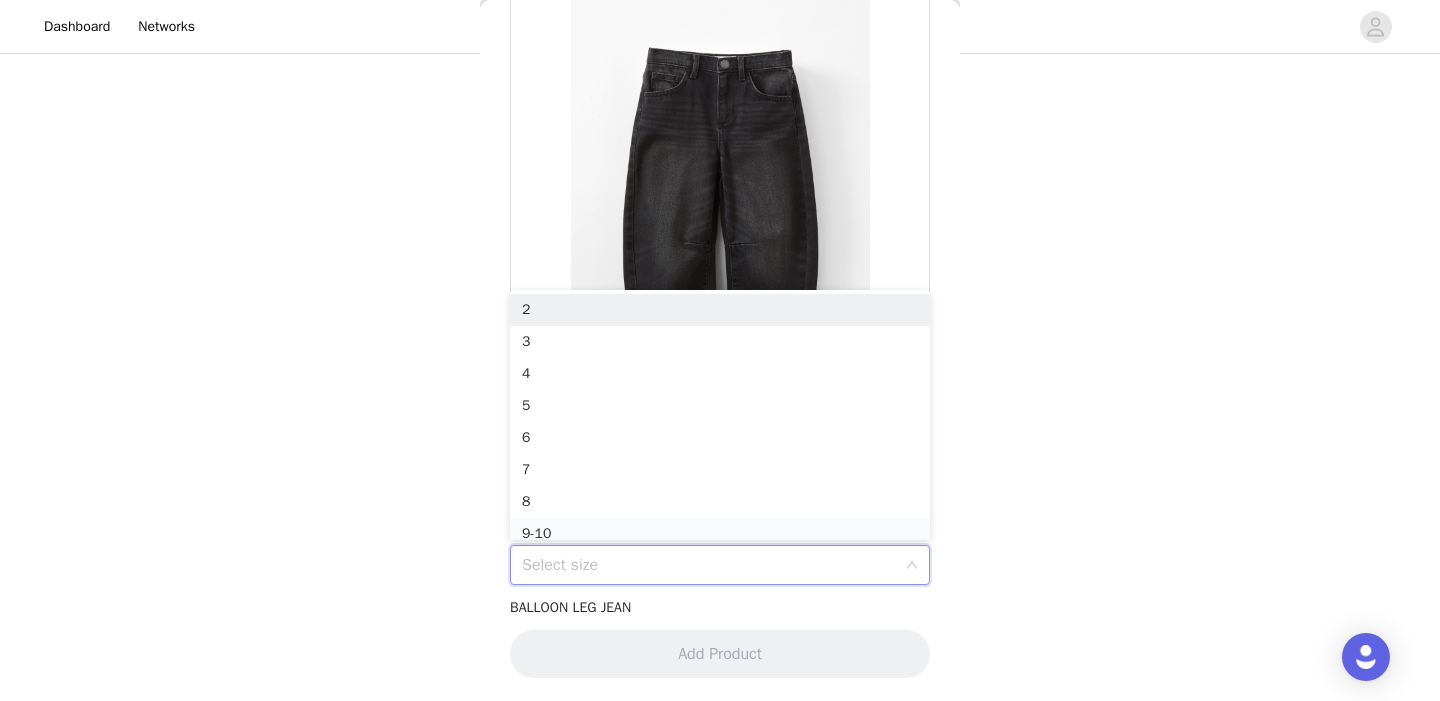 scroll, scrollTop: 10, scrollLeft: 0, axis: vertical 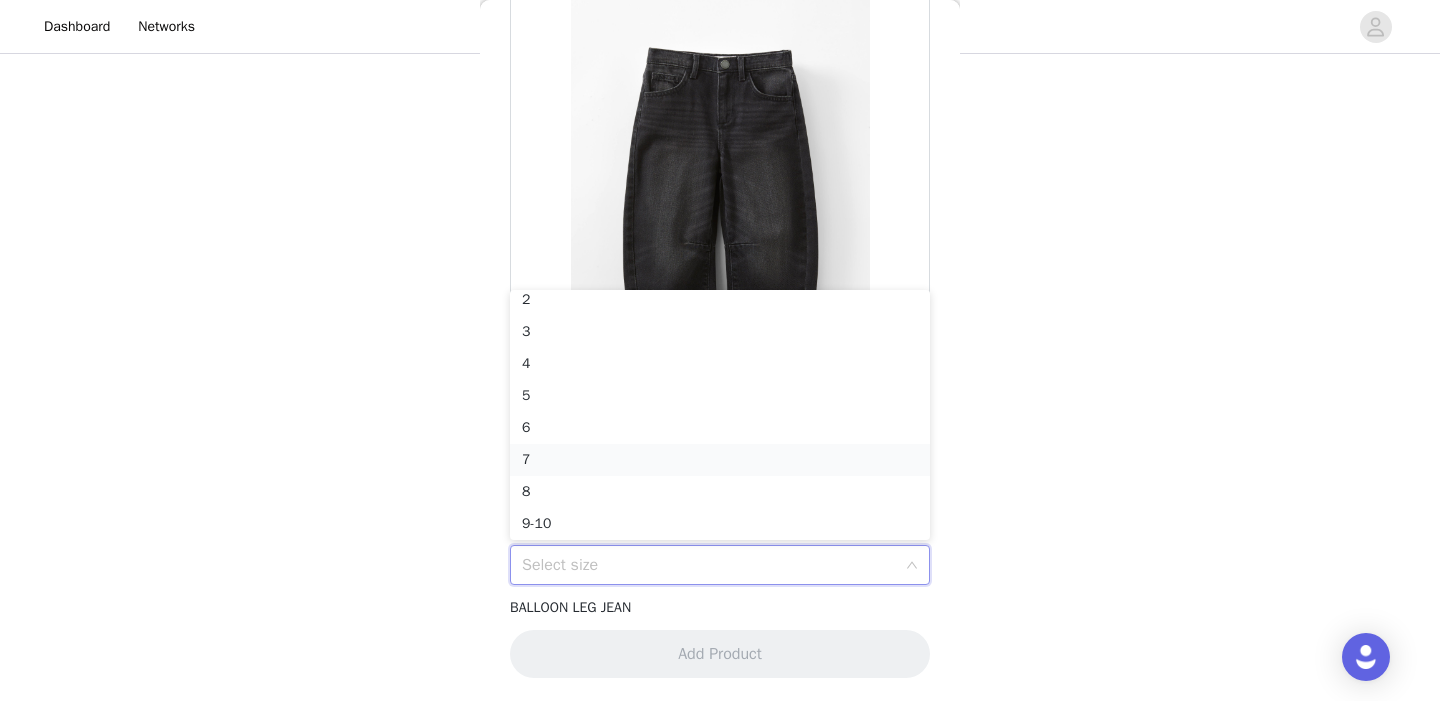 click on "7" at bounding box center (720, 460) 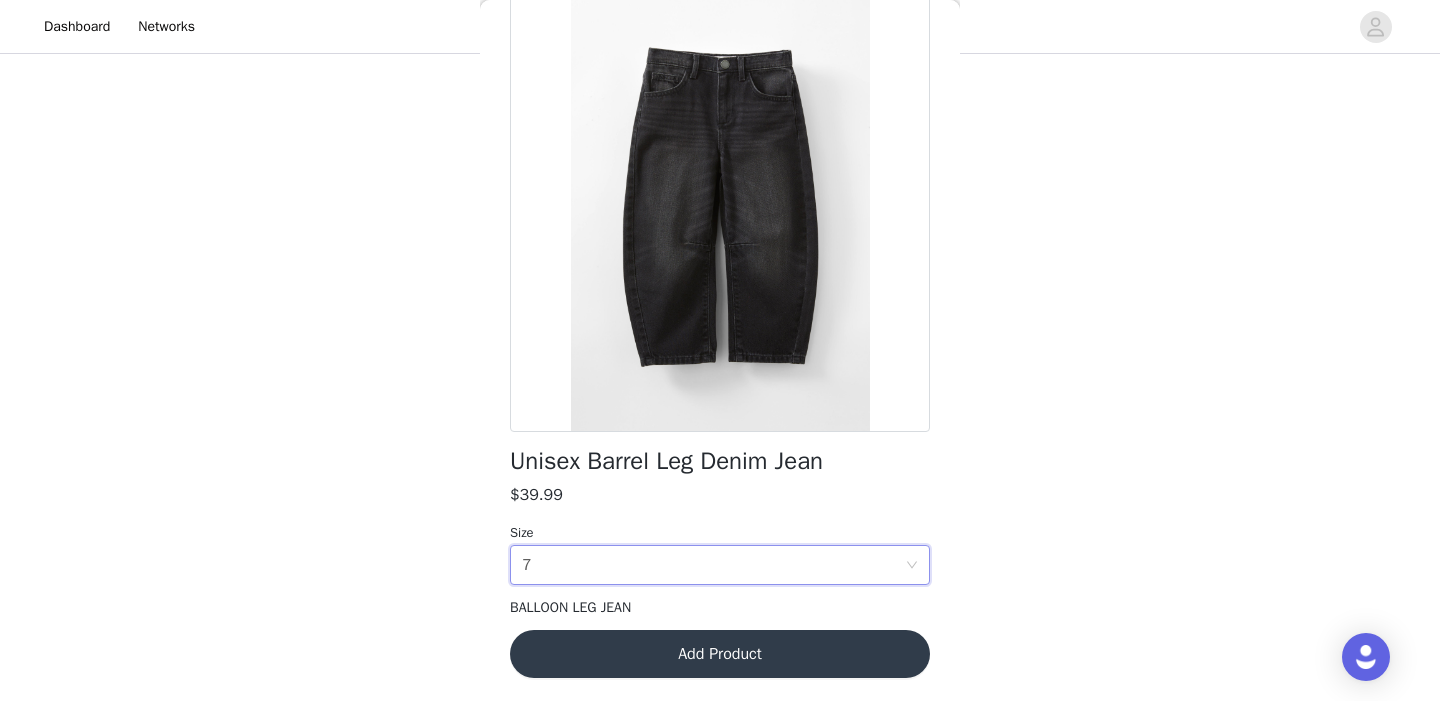 click on "Add Product" at bounding box center (720, 654) 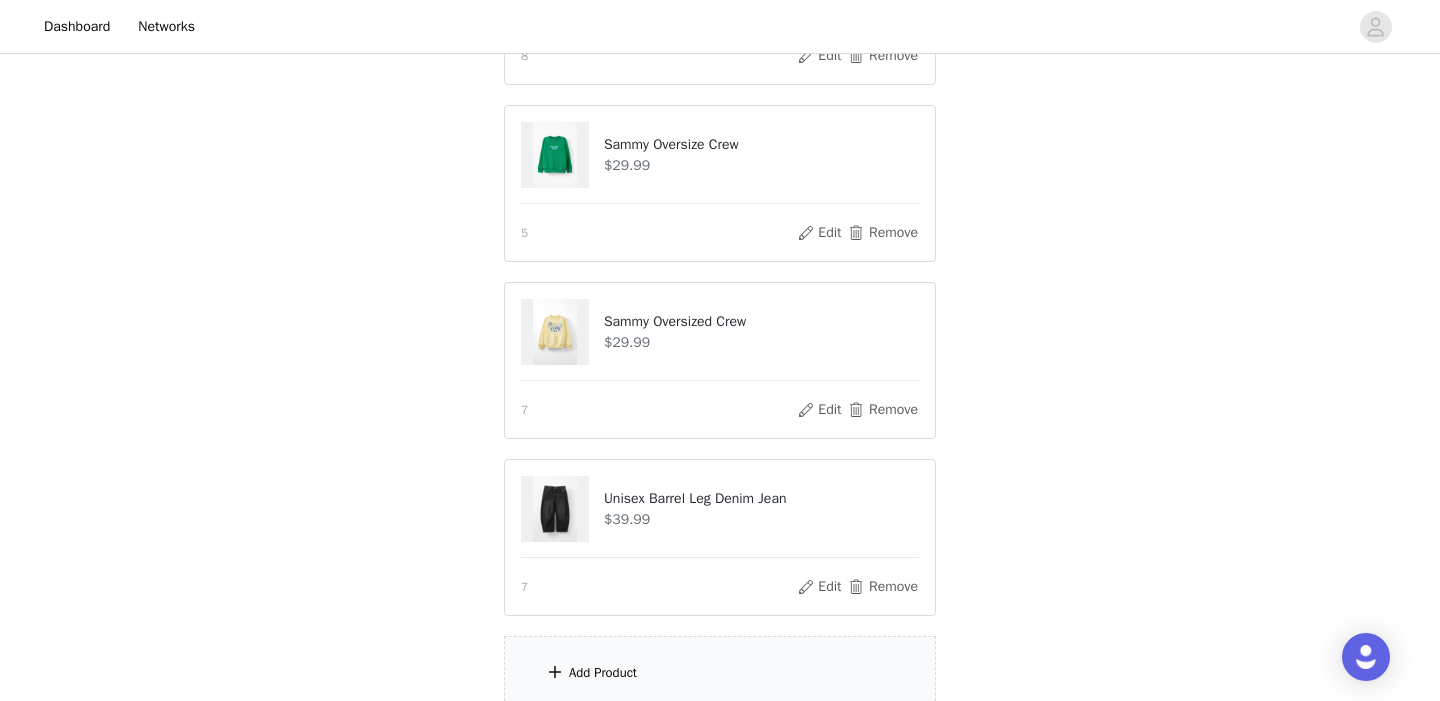 click on "Add Product" at bounding box center (603, 673) 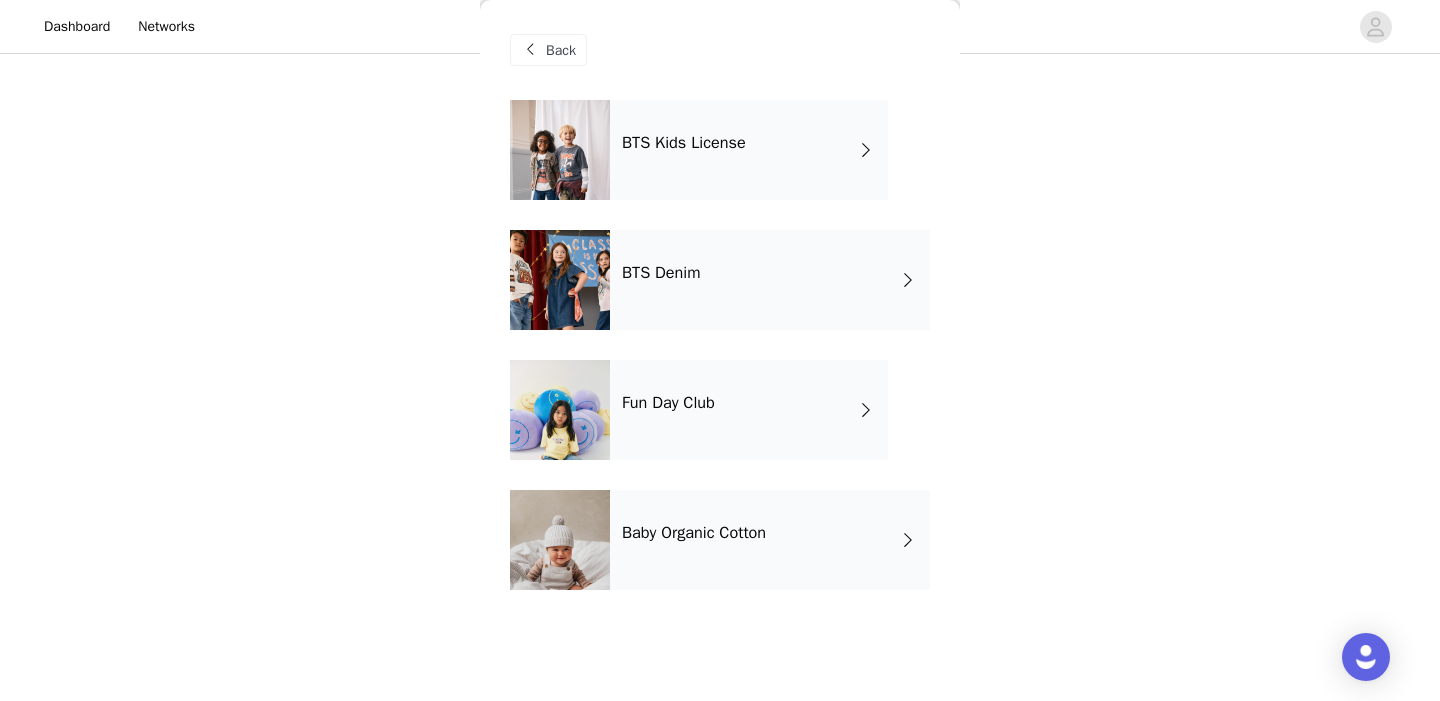 click on "BTS Denim" at bounding box center (661, 273) 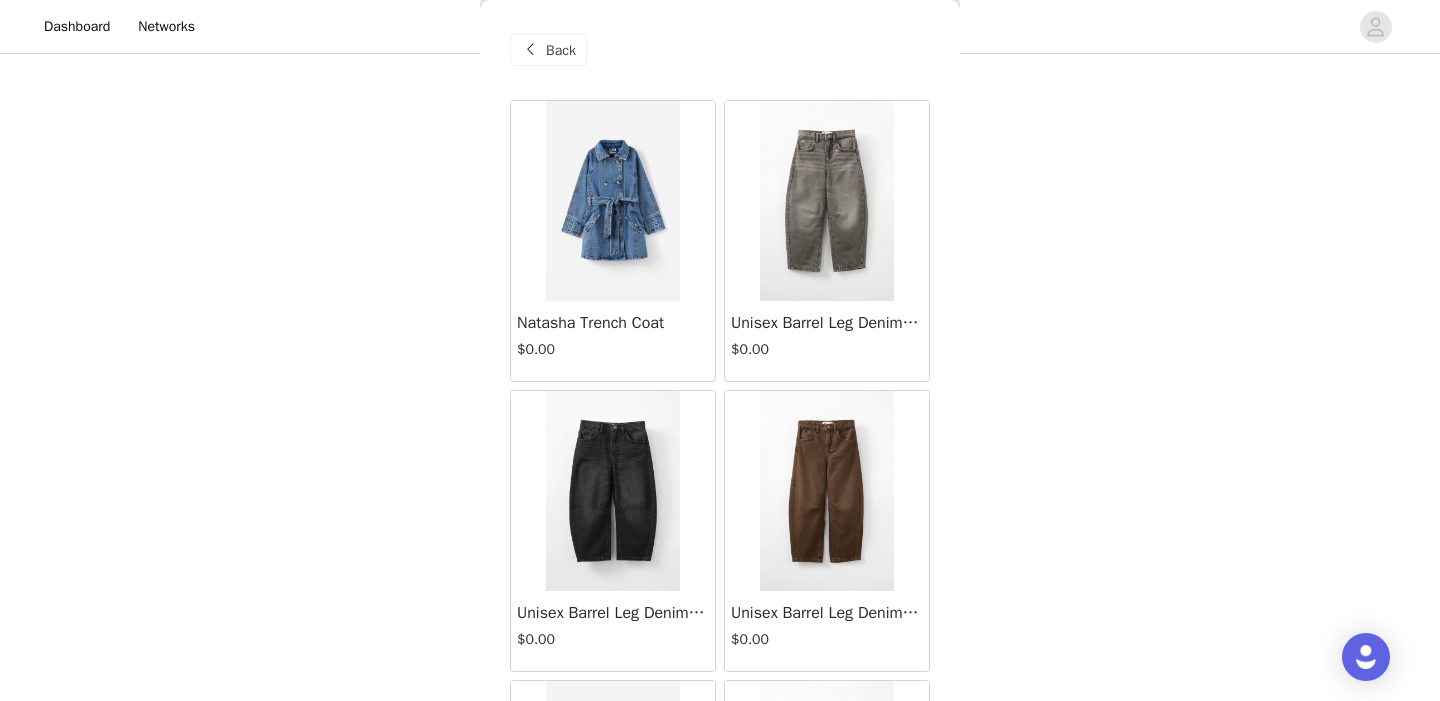 click on "Back       Natasha Trench Coat   $[NUMBER].[NUMBER]       Unisex Barrel Leg Denim Jean   $[NUMBER].[NUMBER]       Unisex Barrel Leg Denim Jean   $[NUMBER].[NUMBER]       Unisex Barrel Leg Denim Jean   $[NUMBER].[NUMBER]       Unisex Barrel Leg Denim Jean   $[NUMBER].[NUMBER]       Alayna Aline Denim Skirt   $[NUMBER].[NUMBER]       Alayna Aline Denim Skirt   $[NUMBER].[NUMBER]       Alayna Aline Denim Skirt   $[NUMBER].[NUMBER]       Alayna Aline Denim Skirt   $[NUMBER].[NUMBER]       Kelly Denim Dress   $[NUMBER].[NUMBER]       Kelly Denim Dress   $[NUMBER].[NUMBER]       Taylor Denim Jean   $[NUMBER].[NUMBER]       Taylor Denim Jean   $[NUMBER].[NUMBER]       Taylor Denim Jean   $[NUMBER].[NUMBER]       Taylor Denim Jean   $[NUMBER].[NUMBER]       Taylor Denim Jean   $[NUMBER].[NUMBER]       Taylor Denim Jean   $[NUMBER].[NUMBER]       Dani Barn Jacket   $[NUMBER].[NUMBER]       Pleat Front Denim Skort   $[NUMBER].[NUMBER]       Pleat Front Denim Skort   $[NUMBER].[NUMBER]     Load More" at bounding box center [720, 350] 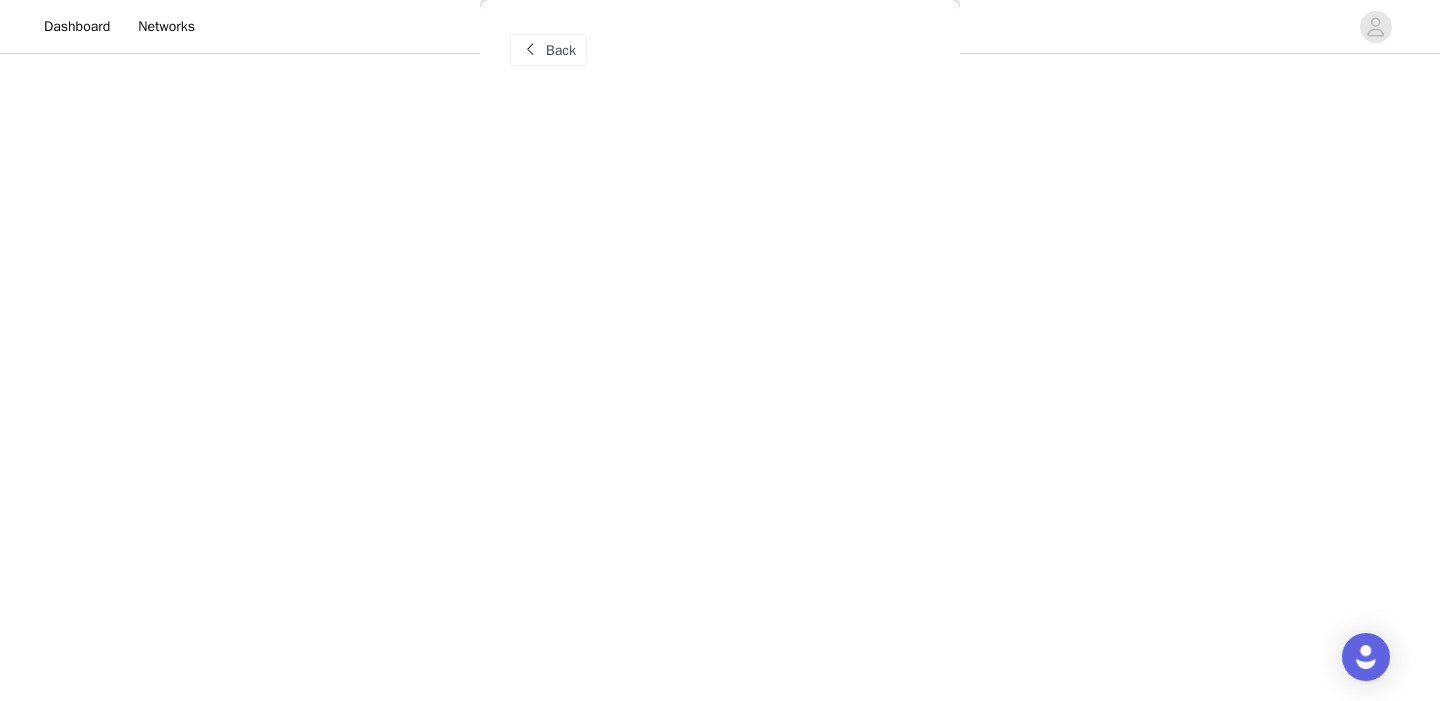 scroll, scrollTop: 1, scrollLeft: 0, axis: vertical 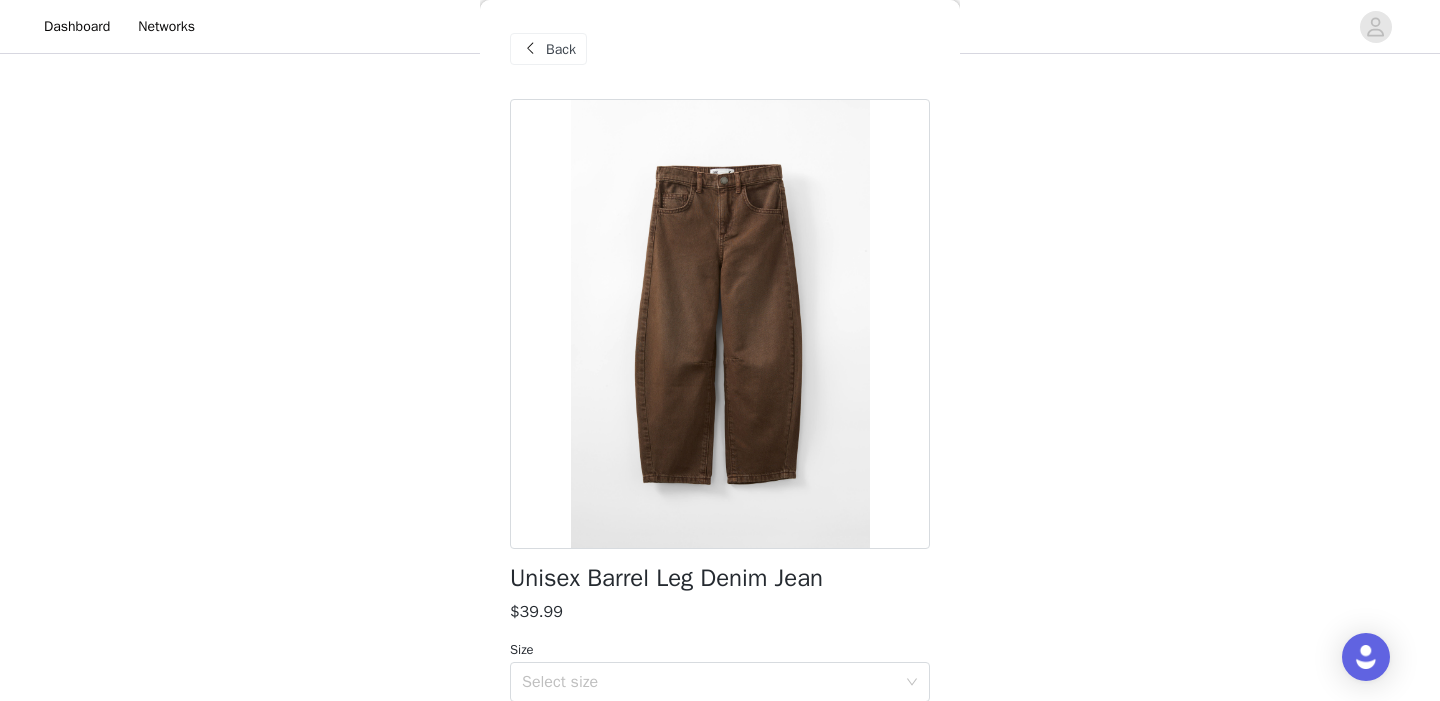 click on "Back" at bounding box center (548, 49) 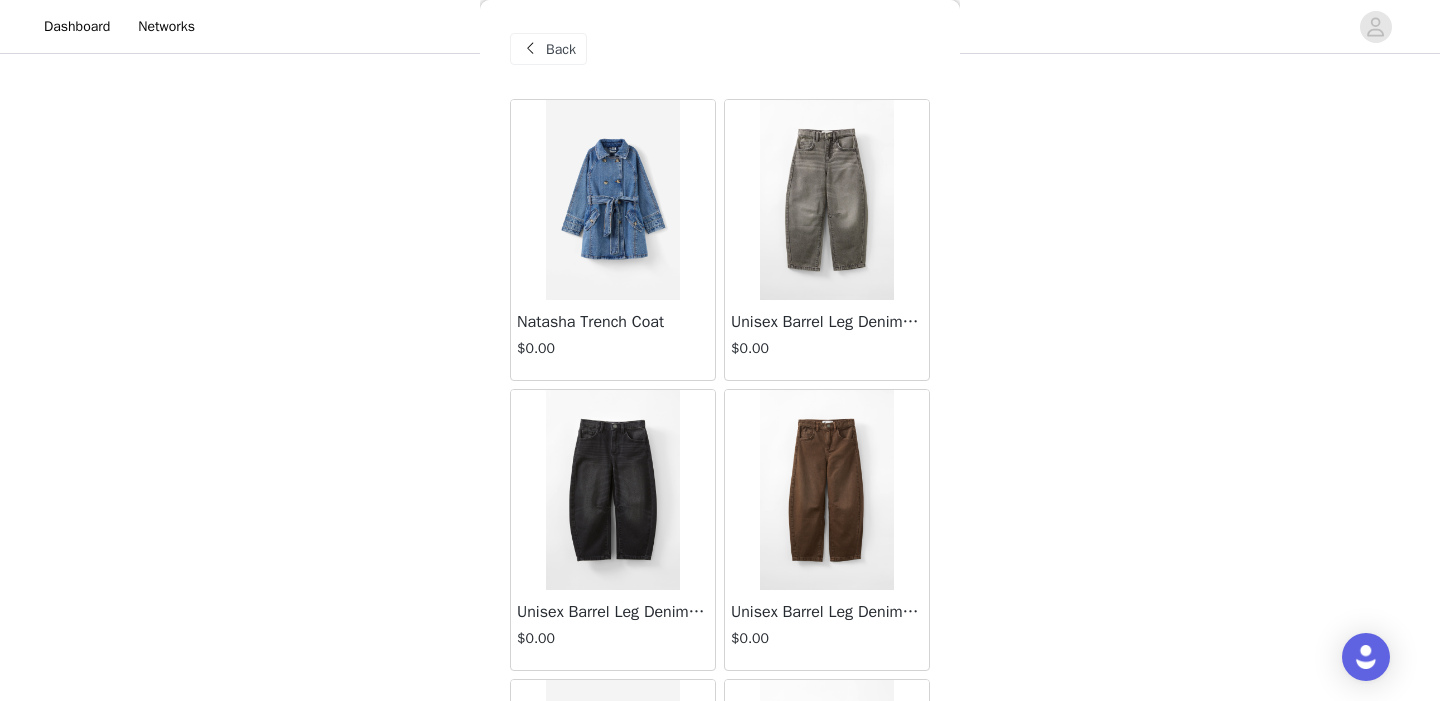 click on "Back       Natasha Trench Coat   $[NUMBER].[NUMBER]       Unisex Barrel Leg Denim Jean   $[NUMBER].[NUMBER]       Unisex Barrel Leg Denim Jean   $[NUMBER].[NUMBER]       Unisex Barrel Leg Denim Jean   $[NUMBER].[NUMBER]       Unisex Barrel Leg Denim Jean   $[NUMBER].[NUMBER]       Alayna Aline Denim Skirt   $[NUMBER].[NUMBER]       Alayna Aline Denim Skirt   $[NUMBER].[NUMBER]       Alayna Aline Denim Skirt   $[NUMBER].[NUMBER]       Alayna Aline Denim Skirt   $[NUMBER].[NUMBER]       Kelly Denim Dress   $[NUMBER].[NUMBER]       Kelly Denim Dress   $[NUMBER].[NUMBER]       Taylor Denim Jean   $[NUMBER].[NUMBER]       Taylor Denim Jean   $[NUMBER].[NUMBER]       Taylor Denim Jean   $[NUMBER].[NUMBER]       Taylor Denim Jean   $[NUMBER].[NUMBER]       Taylor Denim Jean   $[NUMBER].[NUMBER]       Taylor Denim Jean   $[NUMBER].[NUMBER]       Dani Barn Jacket   $[NUMBER].[NUMBER]       Pleat Front Denim Skort   $[NUMBER].[NUMBER]       Pleat Front Denim Skort   $[NUMBER].[NUMBER]     Load More" at bounding box center [720, 350] 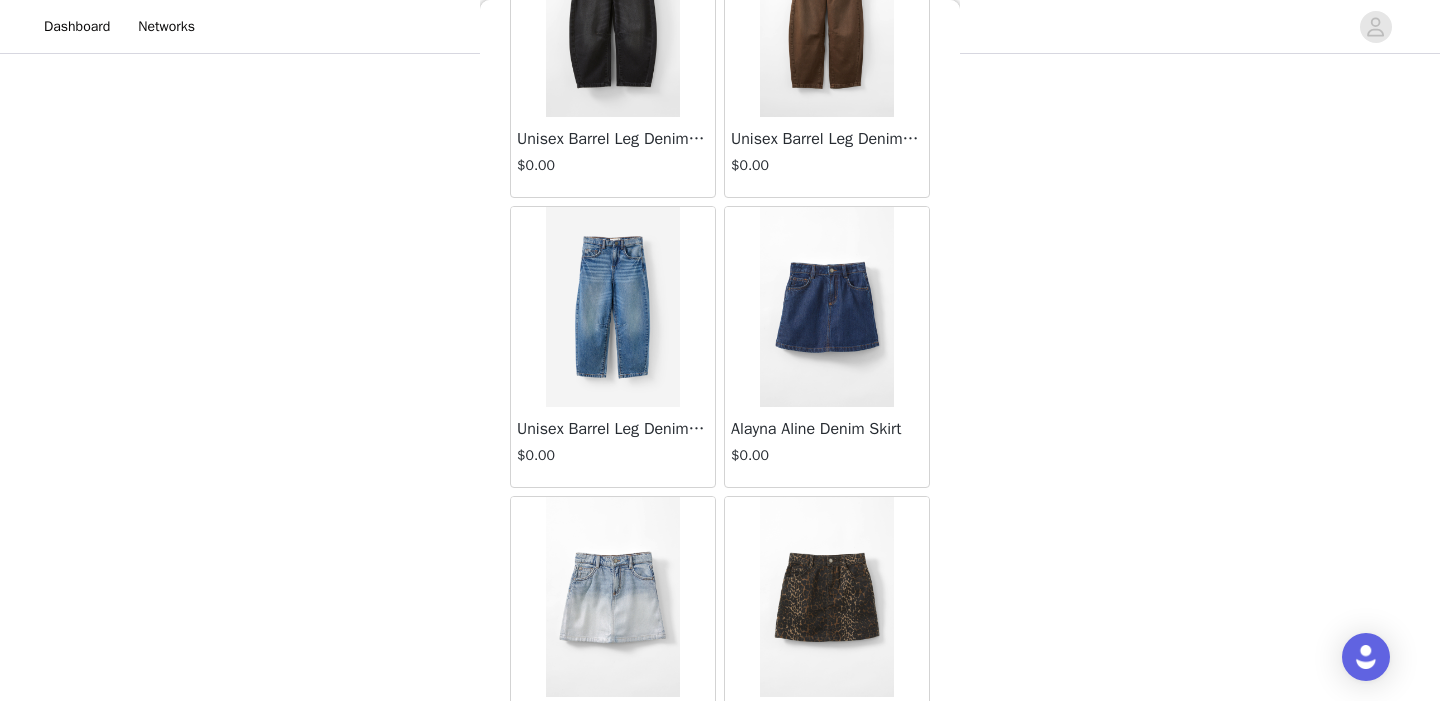 scroll, scrollTop: 407, scrollLeft: 0, axis: vertical 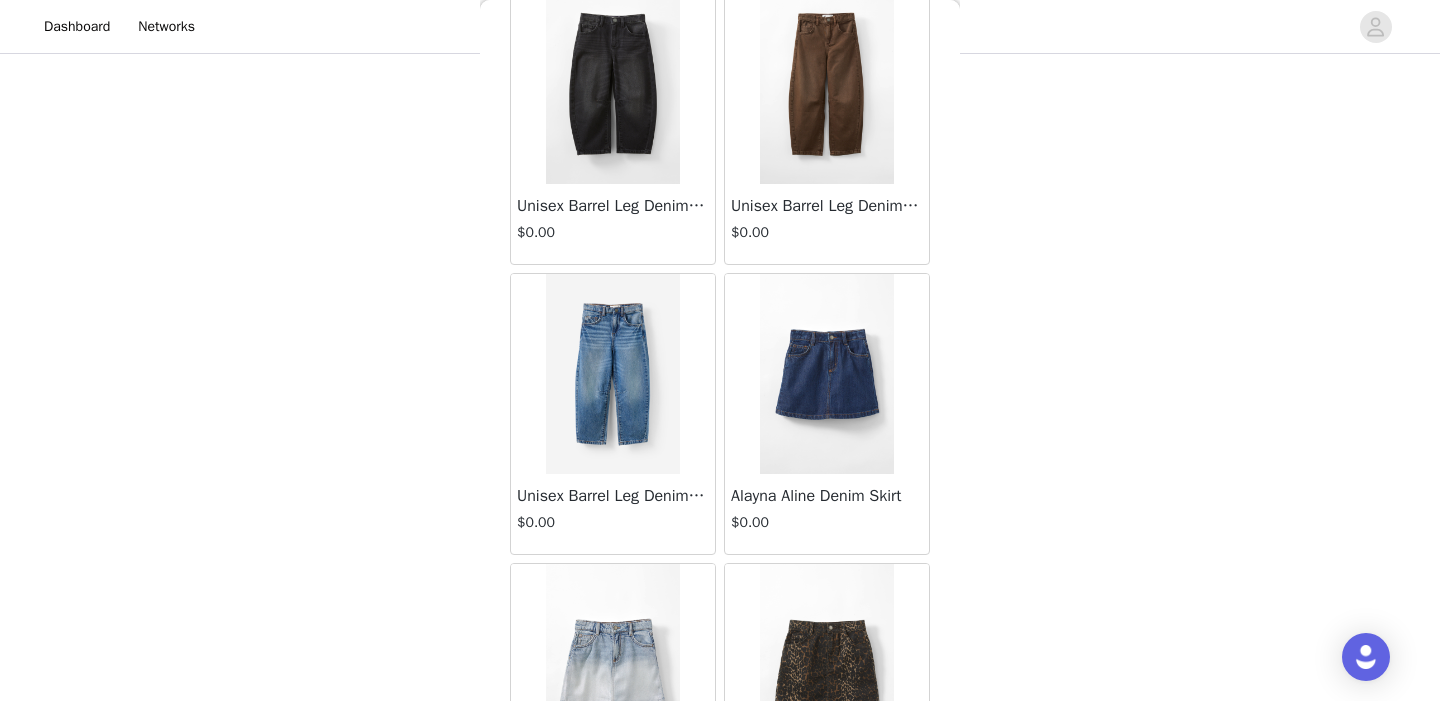click on "Back       Natasha Trench Coat   $[NUMBER].[NUMBER]       Unisex Barrel Leg Denim Jean   $[NUMBER].[NUMBER]       Unisex Barrel Leg Denim Jean   $[NUMBER].[NUMBER]       Unisex Barrel Leg Denim Jean   $[NUMBER].[NUMBER]       Unisex Barrel Leg Denim Jean   $[NUMBER].[NUMBER]       Alayna Aline Denim Skirt   $[NUMBER].[NUMBER]       Alayna Aline Denim Skirt   $[NUMBER].[NUMBER]       Alayna Aline Denim Skirt   $[NUMBER].[NUMBER]       Alayna Aline Denim Skirt   $[NUMBER].[NUMBER]       Kelly Denim Dress   $[NUMBER].[NUMBER]       Kelly Denim Dress   $[NUMBER].[NUMBER]       Taylor Denim Jean   $[NUMBER].[NUMBER]       Taylor Denim Jean   $[NUMBER].[NUMBER]       Taylor Denim Jean   $[NUMBER].[NUMBER]       Taylor Denim Jean   $[NUMBER].[NUMBER]       Taylor Denim Jean   $[NUMBER].[NUMBER]       Taylor Denim Jean   $[NUMBER].[NUMBER]       Dani Barn Jacket   $[NUMBER].[NUMBER]       Pleat Front Denim Skort   $[NUMBER].[NUMBER]       Pleat Front Denim Skort   $[NUMBER].[NUMBER]     Load More" at bounding box center [720, 350] 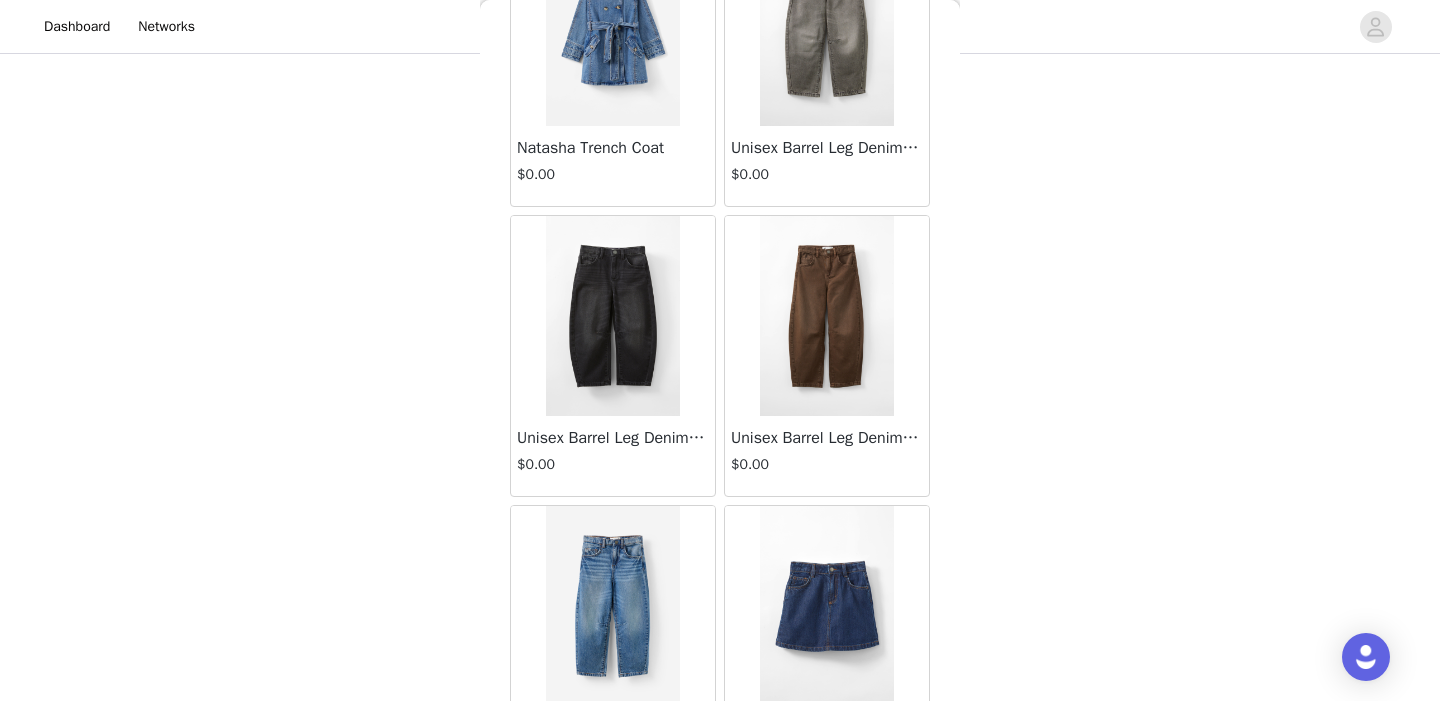scroll, scrollTop: 166, scrollLeft: 0, axis: vertical 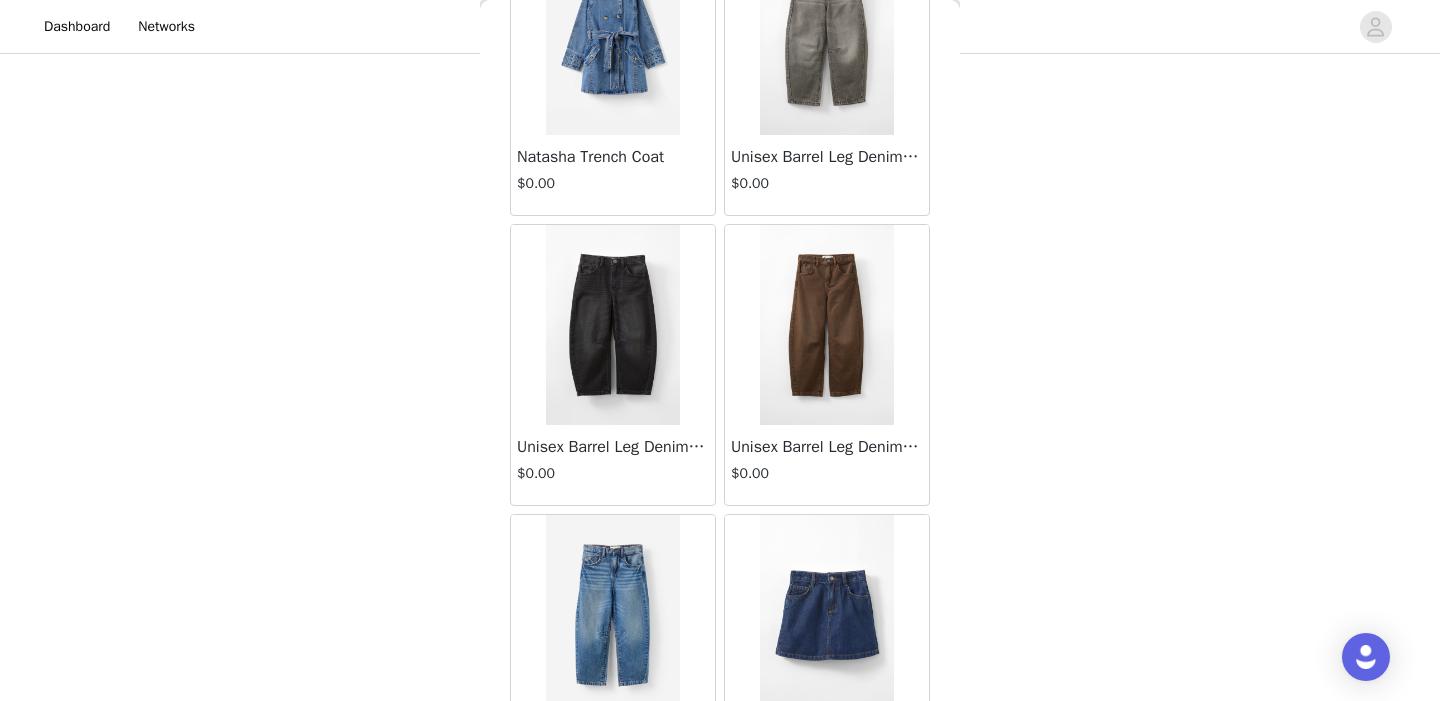 click on "Back       Natasha Trench Coat   $[NUMBER].[NUMBER]       Unisex Barrel Leg Denim Jean   $[NUMBER].[NUMBER]       Unisex Barrel Leg Denim Jean   $[NUMBER].[NUMBER]       Unisex Barrel Leg Denim Jean   $[NUMBER].[NUMBER]       Unisex Barrel Leg Denim Jean   $[NUMBER].[NUMBER]       Alayna Aline Denim Skirt   $[NUMBER].[NUMBER]       Alayna Aline Denim Skirt   $[NUMBER].[NUMBER]       Alayna Aline Denim Skirt   $[NUMBER].[NUMBER]       Alayna Aline Denim Skirt   $[NUMBER].[NUMBER]       Kelly Denim Dress   $[NUMBER].[NUMBER]       Kelly Denim Dress   $[NUMBER].[NUMBER]       Taylor Denim Jean   $[NUMBER].[NUMBER]       Taylor Denim Jean   $[NUMBER].[NUMBER]       Taylor Denim Jean   $[NUMBER].[NUMBER]       Taylor Denim Jean   $[NUMBER].[NUMBER]       Taylor Denim Jean   $[NUMBER].[NUMBER]       Taylor Denim Jean   $[NUMBER].[NUMBER]       Dani Barn Jacket   $[NUMBER].[NUMBER]       Pleat Front Denim Skort   $[NUMBER].[NUMBER]       Pleat Front Denim Skort   $[NUMBER].[NUMBER]     Load More" at bounding box center (720, 350) 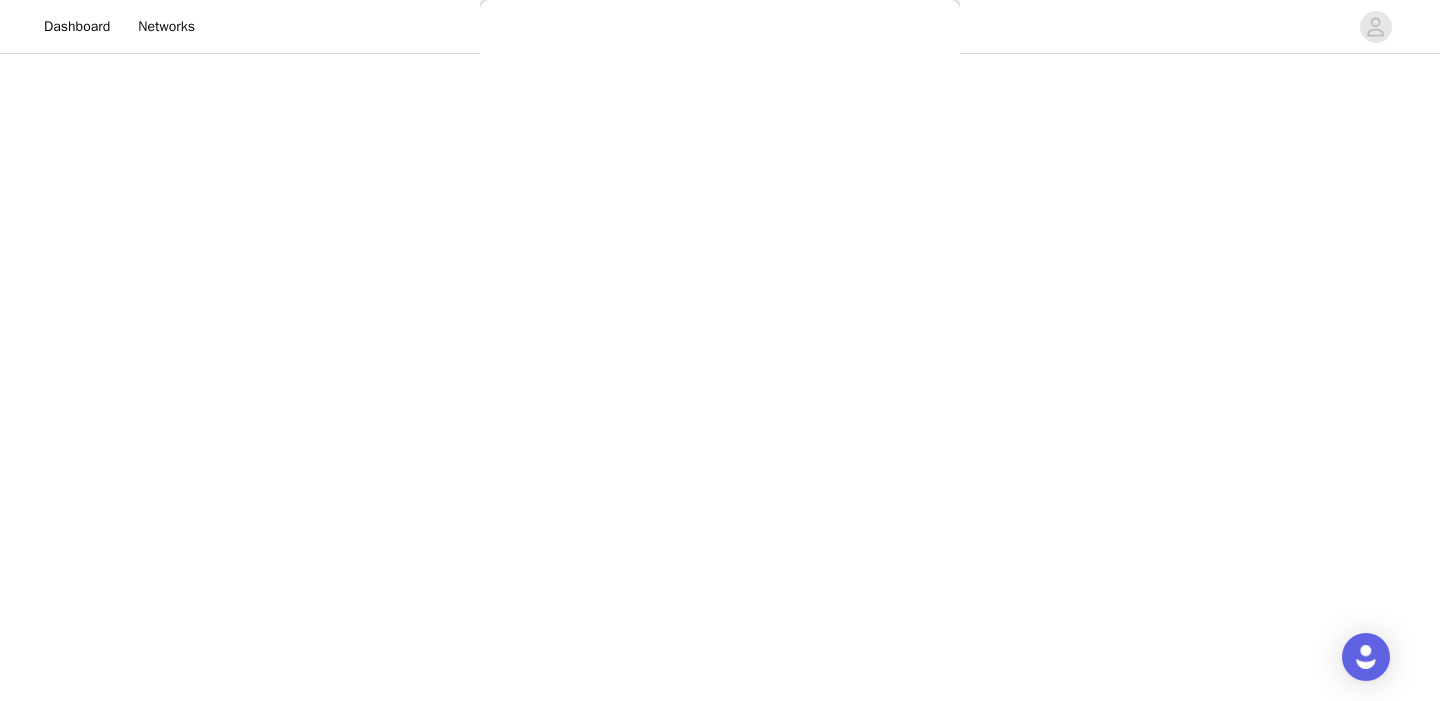scroll, scrollTop: 118, scrollLeft: 0, axis: vertical 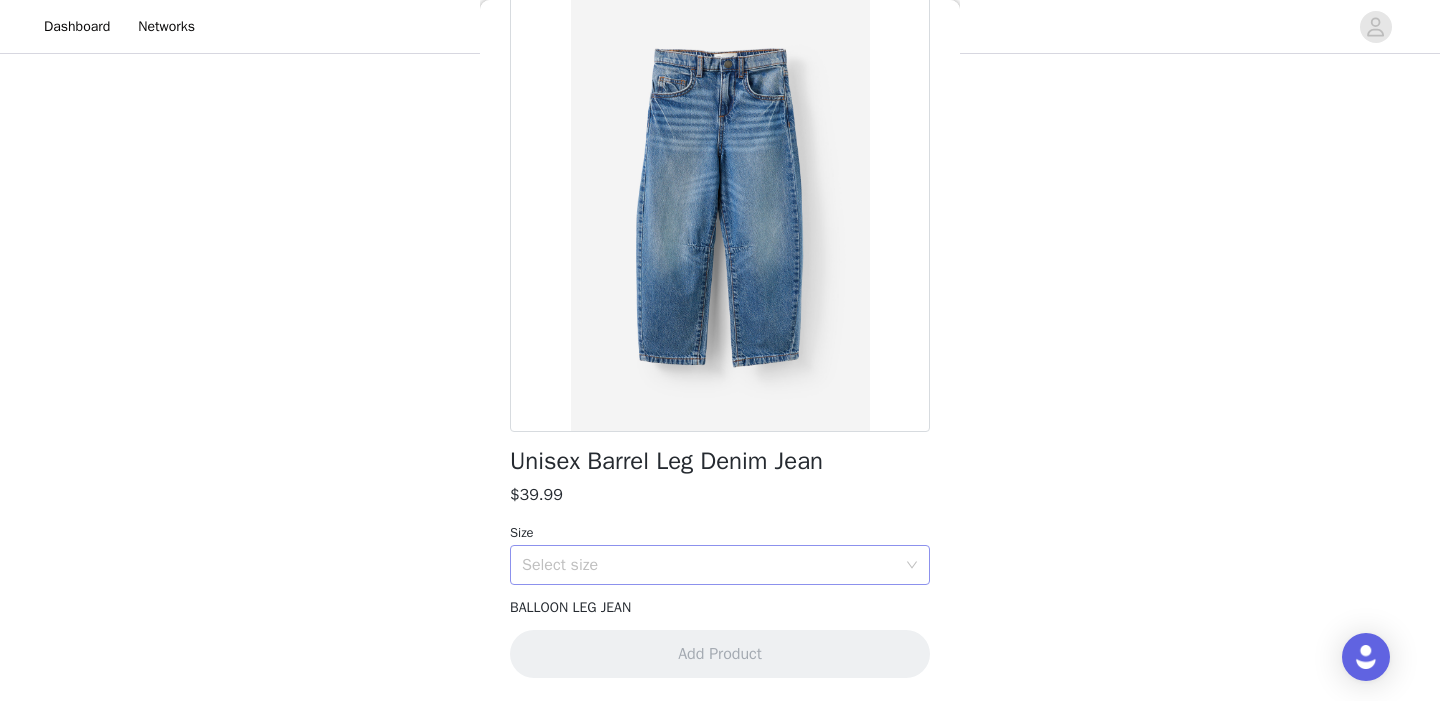 click on "Select size" at bounding box center (709, 565) 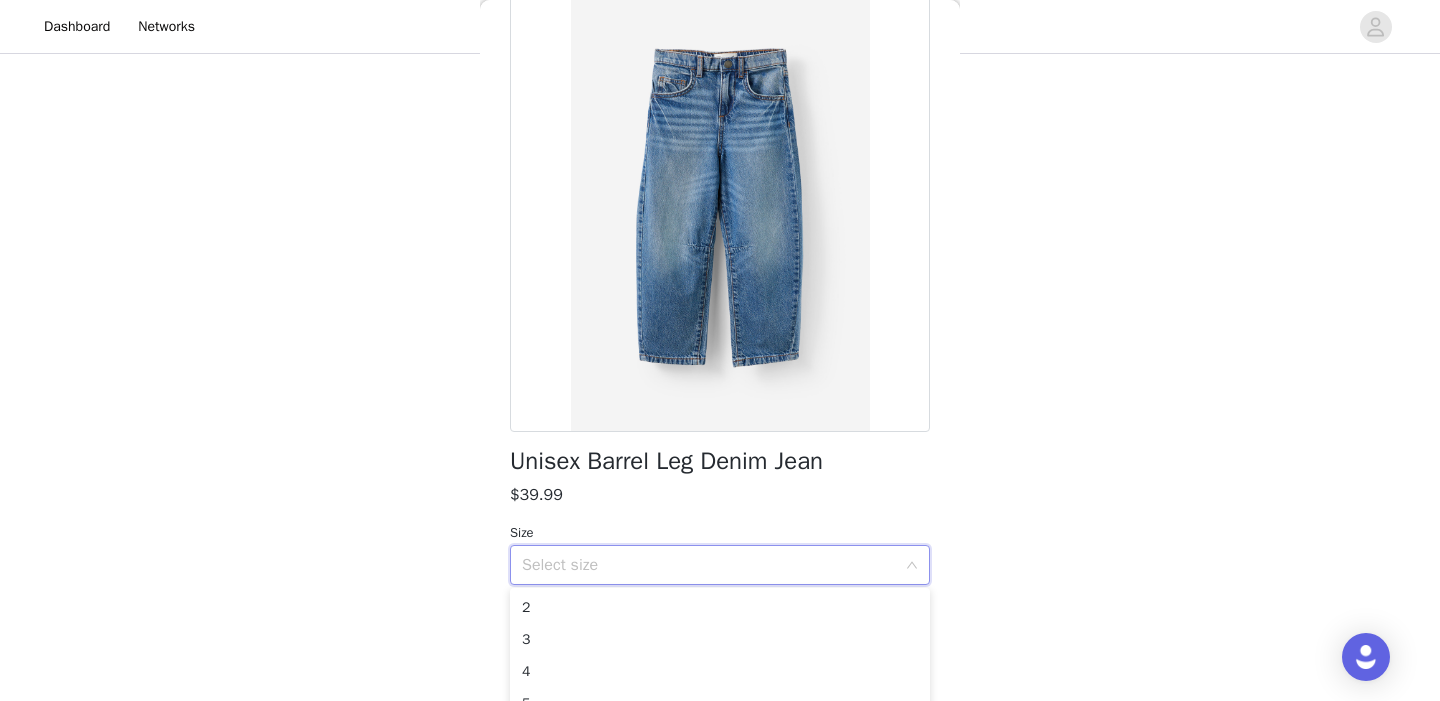 click on "Unisex Barrel Leg Denim Jean       $39.99         Size   Select size   BALLOON LEG JEAN   Add Product" at bounding box center (720, 342) 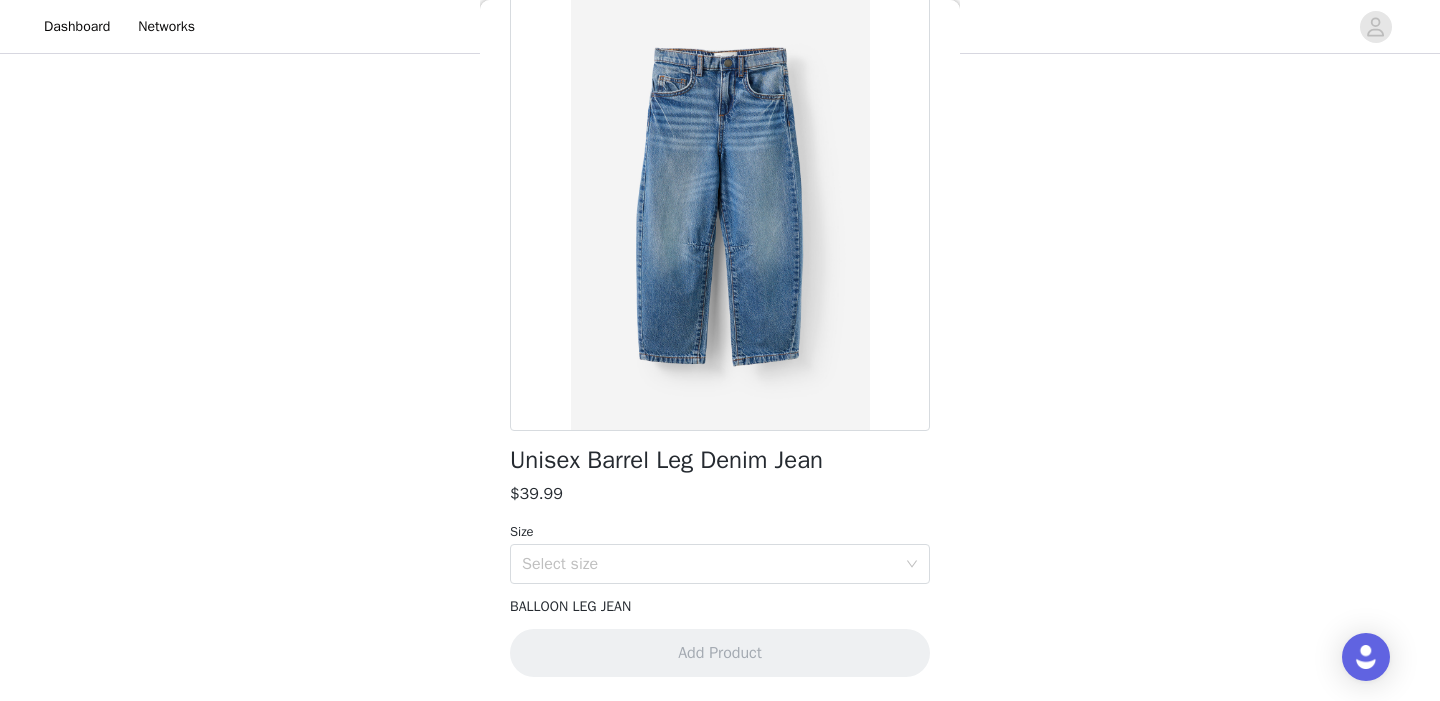 scroll, scrollTop: 118, scrollLeft: 0, axis: vertical 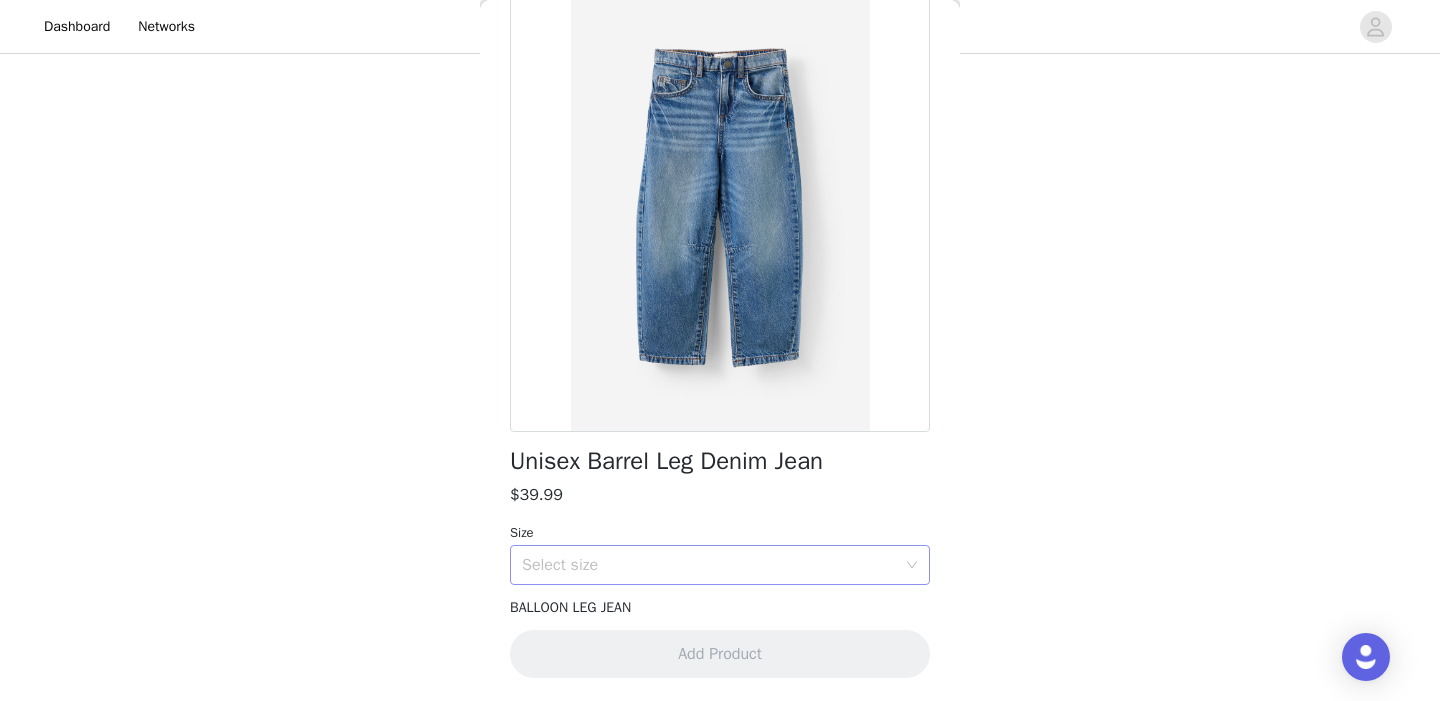 click on "Select size" at bounding box center [709, 565] 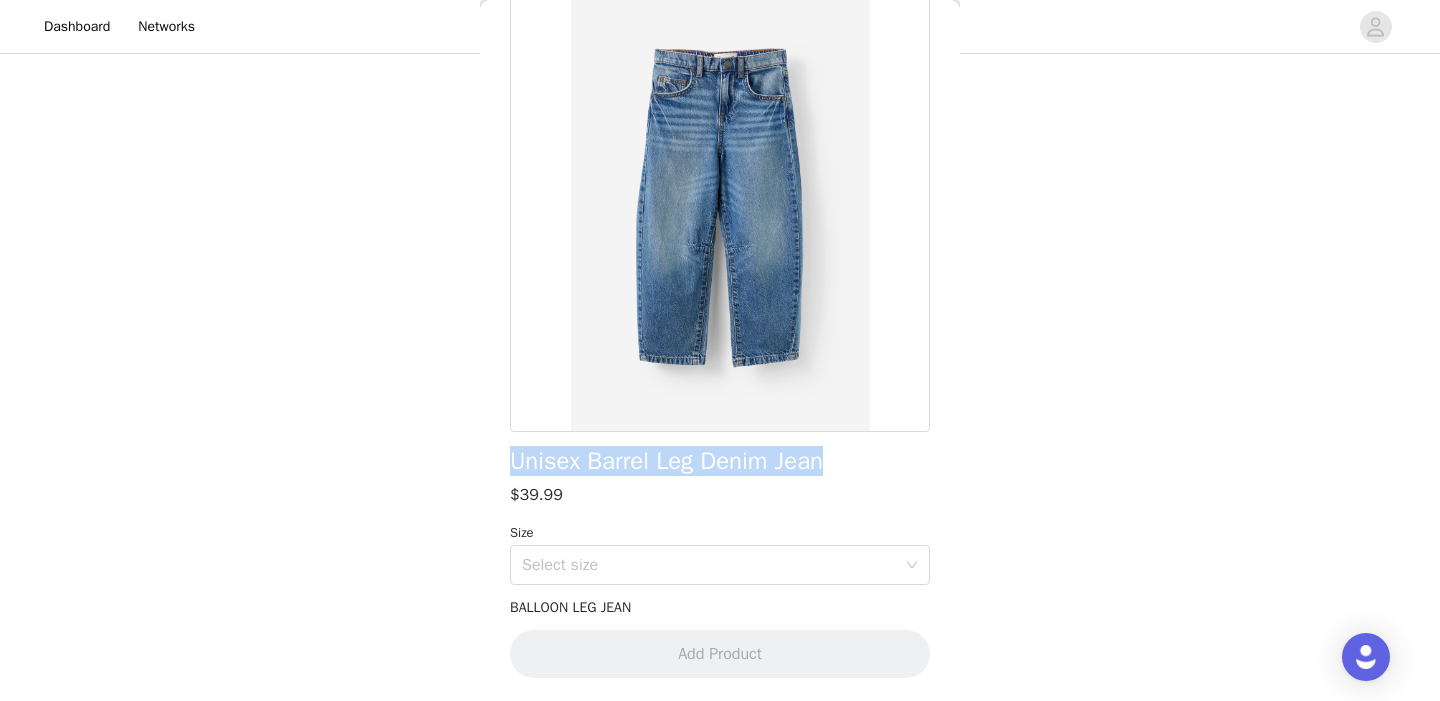 drag, startPoint x: 955, startPoint y: 470, endPoint x: 948, endPoint y: 731, distance: 261.09384 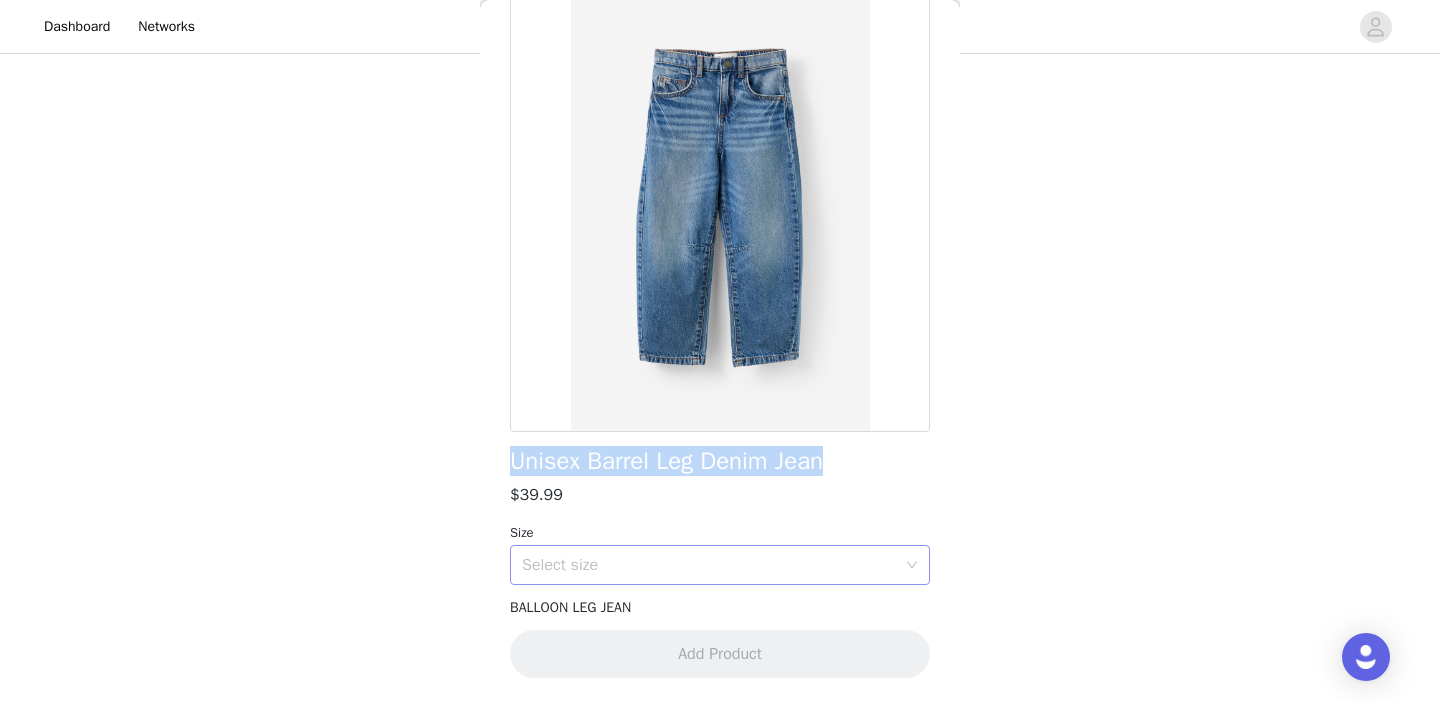 click on "Select size" at bounding box center [709, 565] 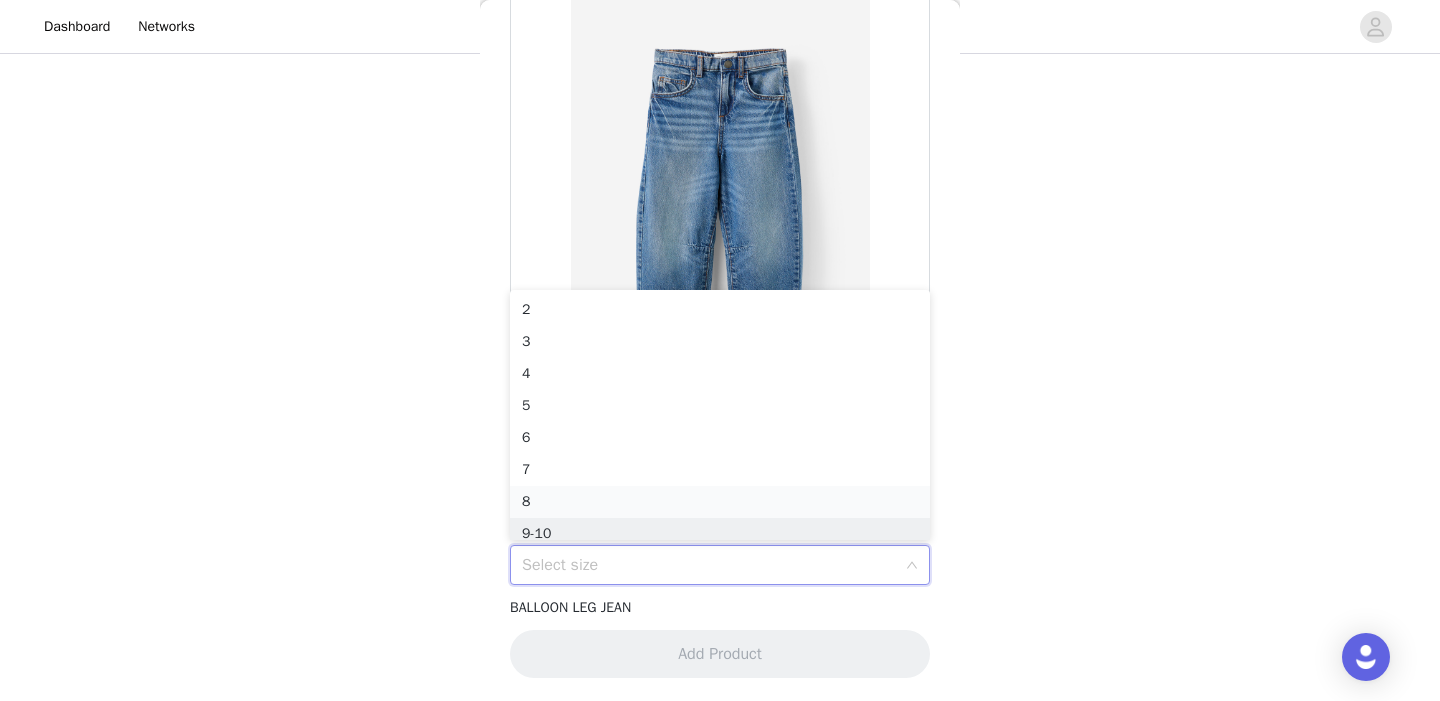 scroll, scrollTop: 10, scrollLeft: 0, axis: vertical 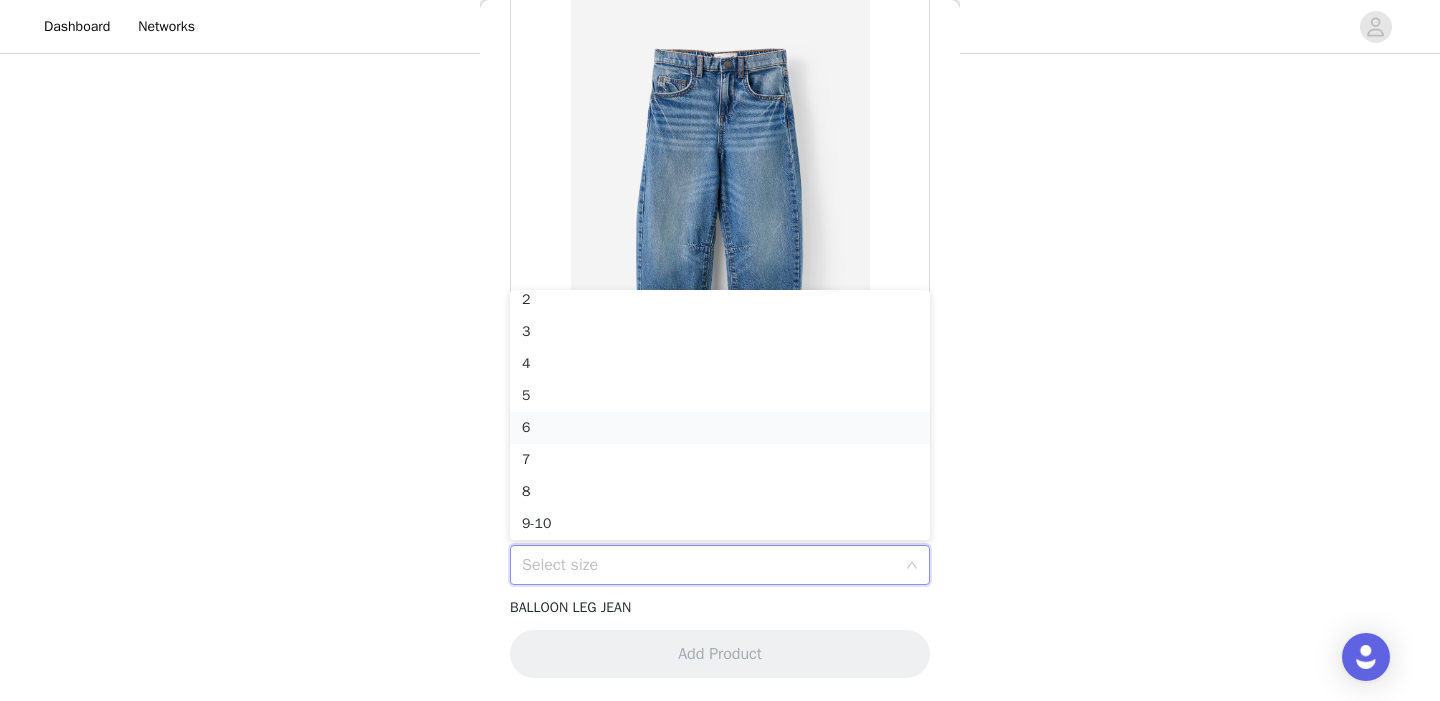 click on "6" at bounding box center (720, 428) 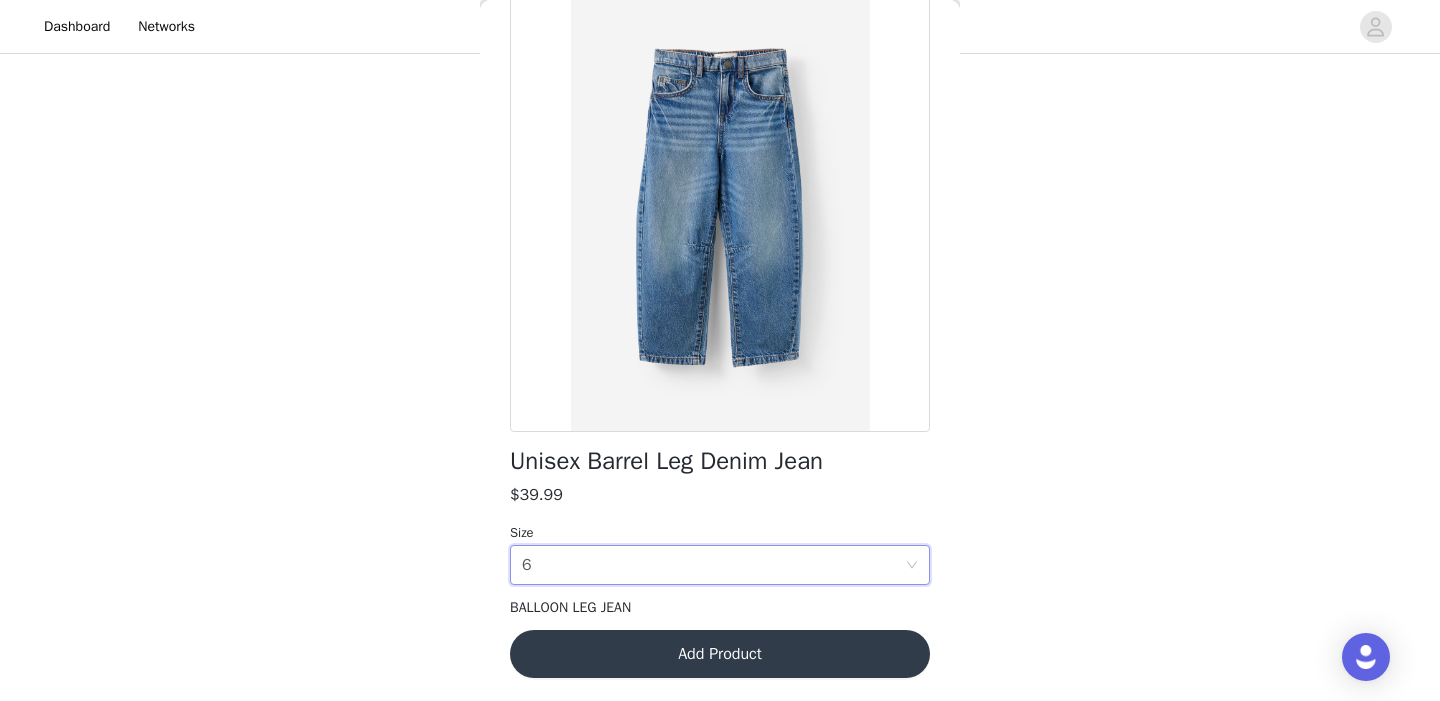 click on "Add Product" at bounding box center [720, 654] 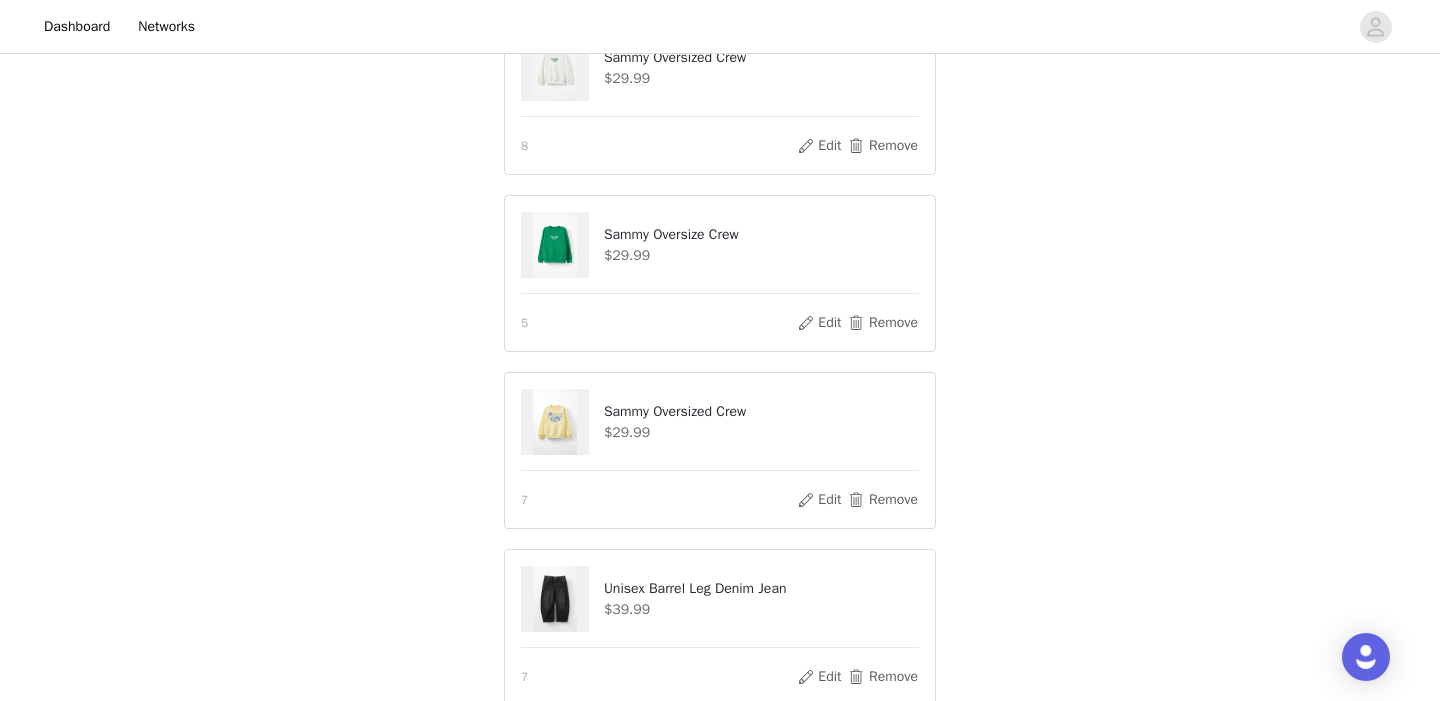 scroll, scrollTop: 958, scrollLeft: 0, axis: vertical 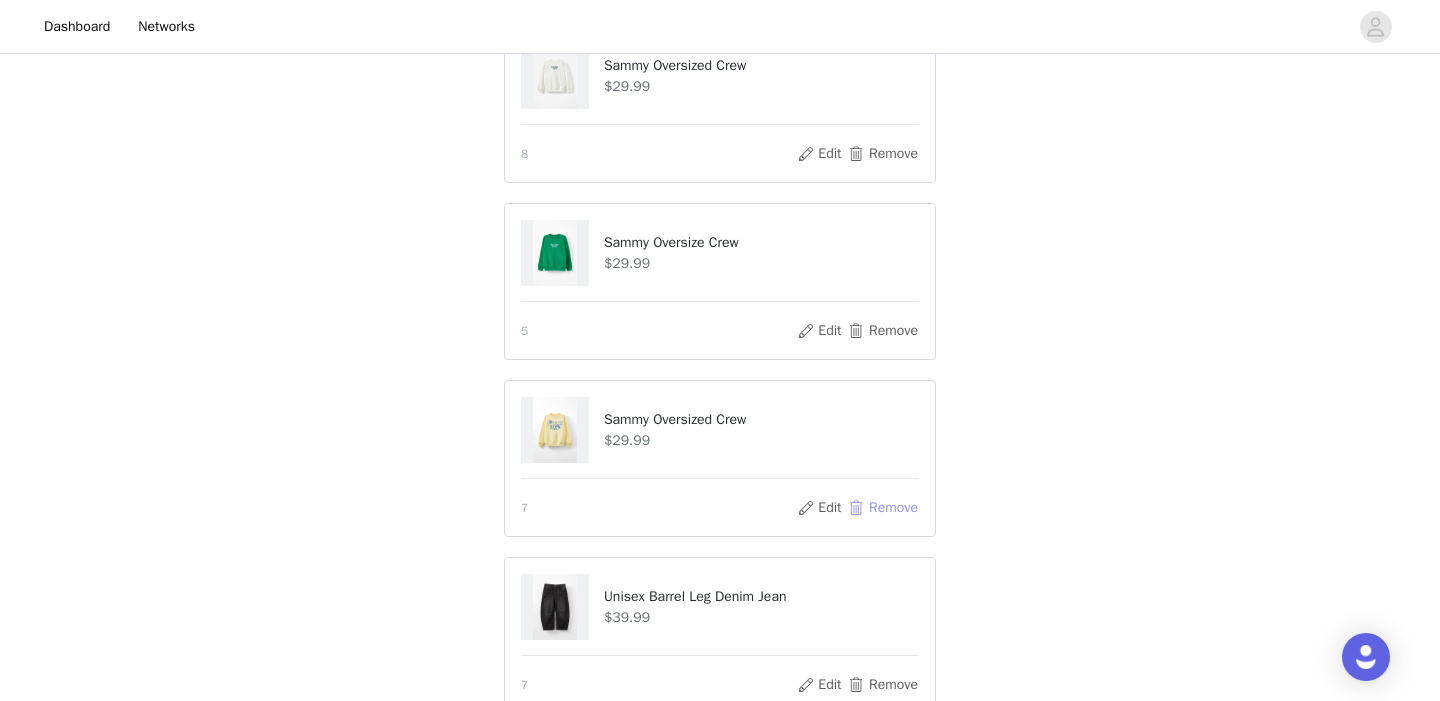 click on "Remove" at bounding box center [883, 508] 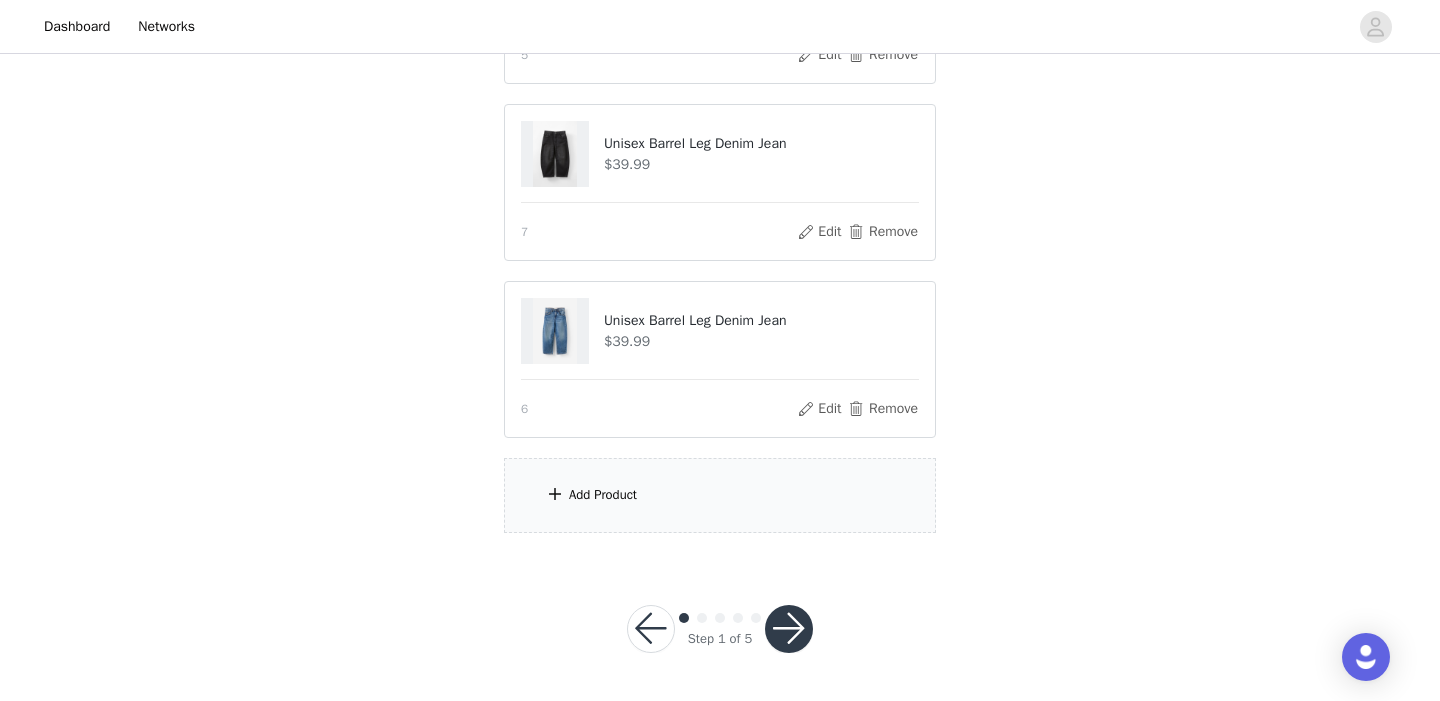 scroll, scrollTop: 1233, scrollLeft: 0, axis: vertical 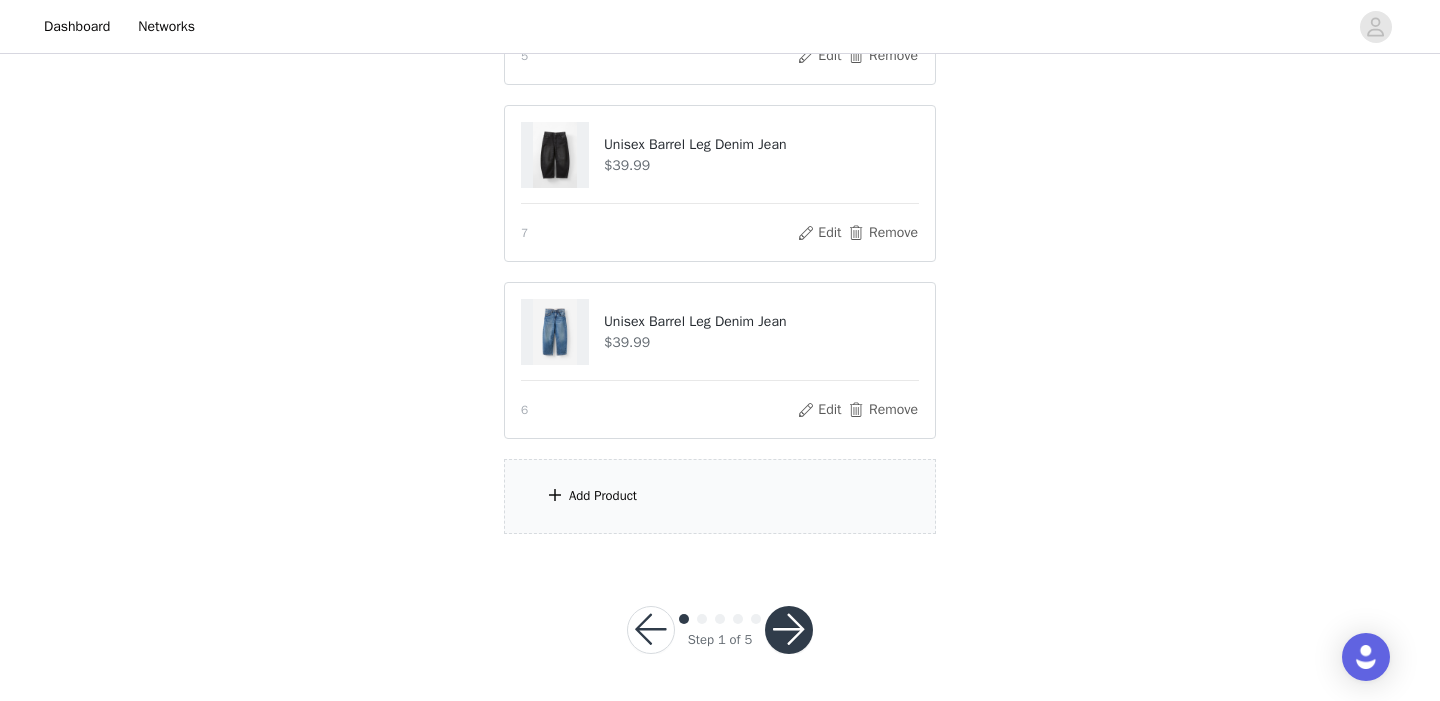 click on "Add Product" at bounding box center (720, 496) 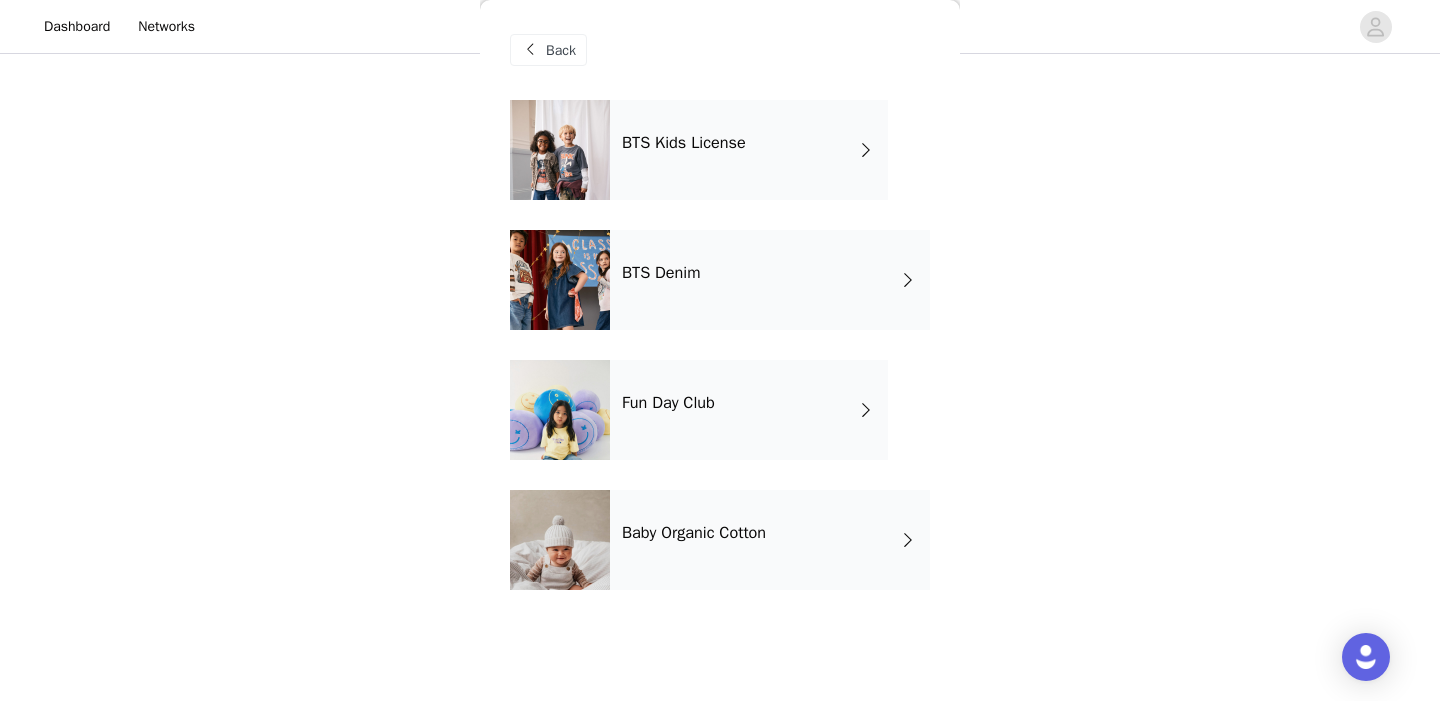 click on "BTS Kids License" at bounding box center [749, 150] 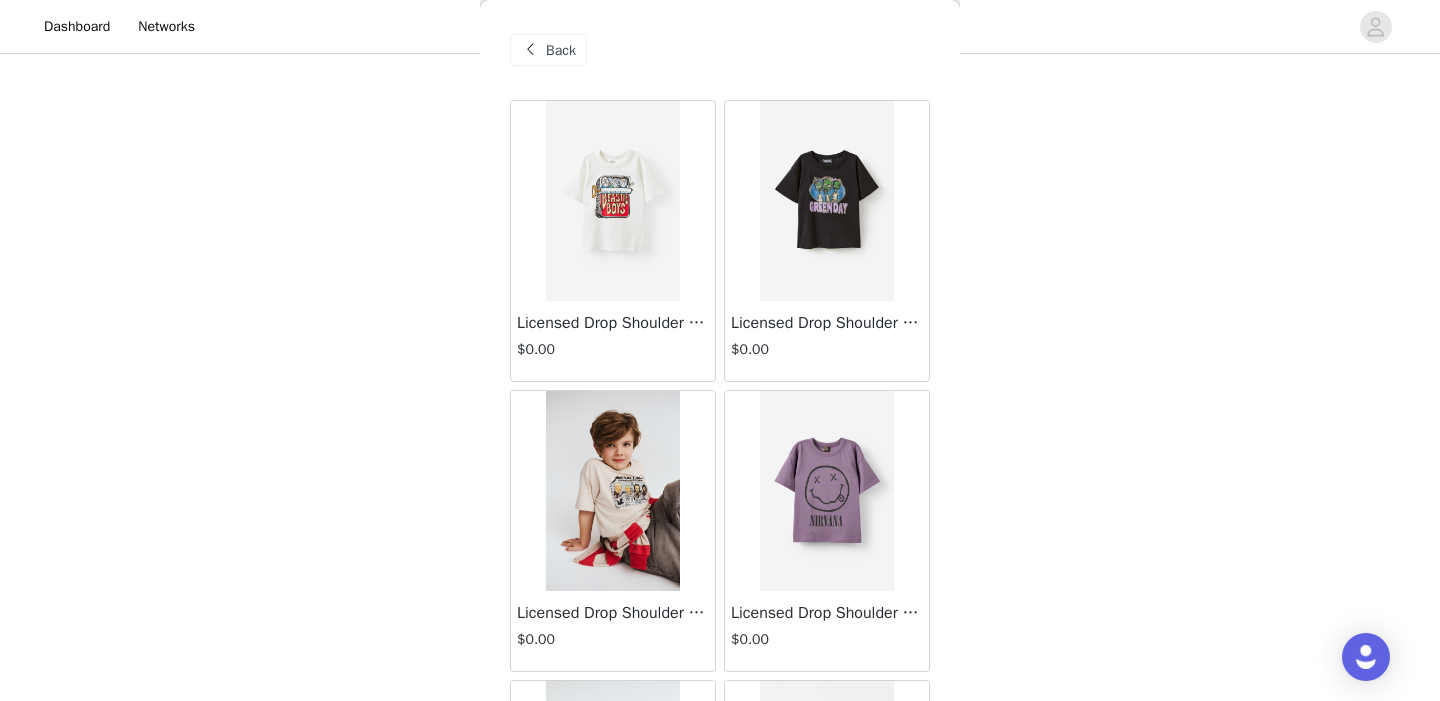 click on "Back       Licensed Drop Shoulder Short Sleeve Tee   $0.00       Licensed Drop Shoulder Short Sleeve Tee   $0.00       Licensed Drop Shoulder Short Sleeve Tee   $0.00       Licensed Drop Shoulder Short Sleeve Tee   $0.00       Licensed Drop Shoulder Short Sleeve Tee   $0.00       License Drop Shoulder Short Sleeve Tee   $0.00       License Drop Shoulder Short Sleeve Tee   $0.00       License Drop Shoulder Short Sleeve Tee   $0.00       Avril Lavigne Drop Shoulder Short Sleeve Tee   $0.00       Blink 182 Drop Shoulder Short Sleeve Tee   $0.00       Avril Lavigne Oversized Hoodie   $0.00       Rolling Stones Oversized Hoodie   $0.00       Billie Eilish Oversized Hoodie   $0.00       Licensed Drop Shoulder Short Sleeve Tee   $0.00       Licensed Drop Shoulder Short Sleeve Tee   $0.00" at bounding box center (720, 350) 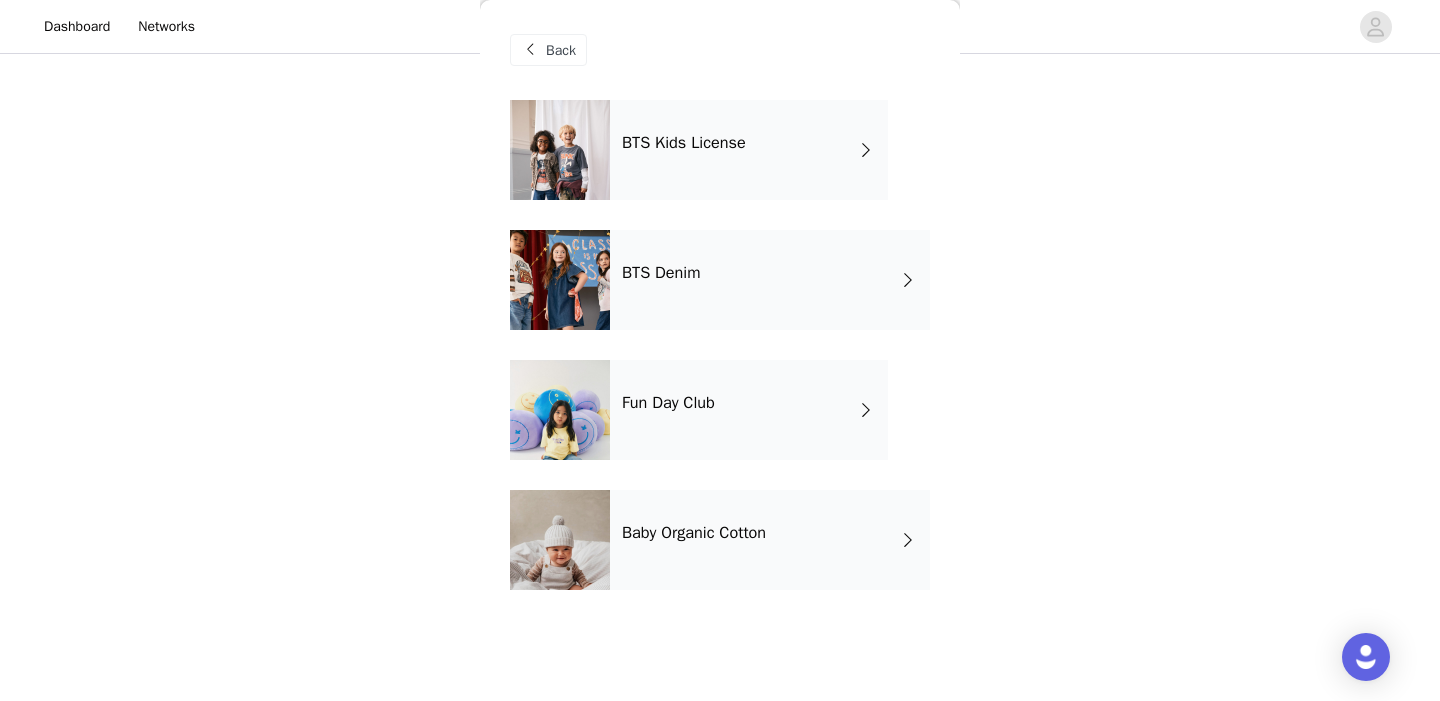 click on "BTS Kids License" at bounding box center [684, 143] 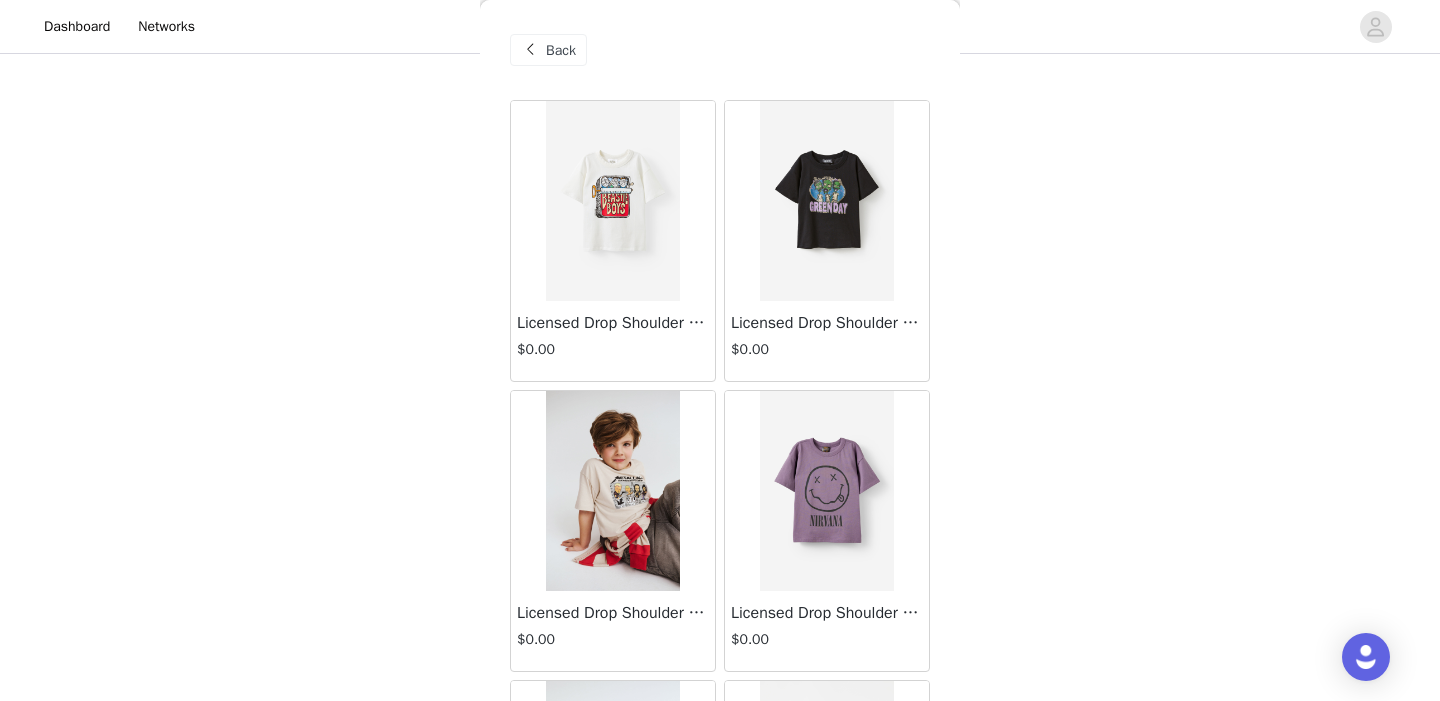 click on "Back" at bounding box center [561, 50] 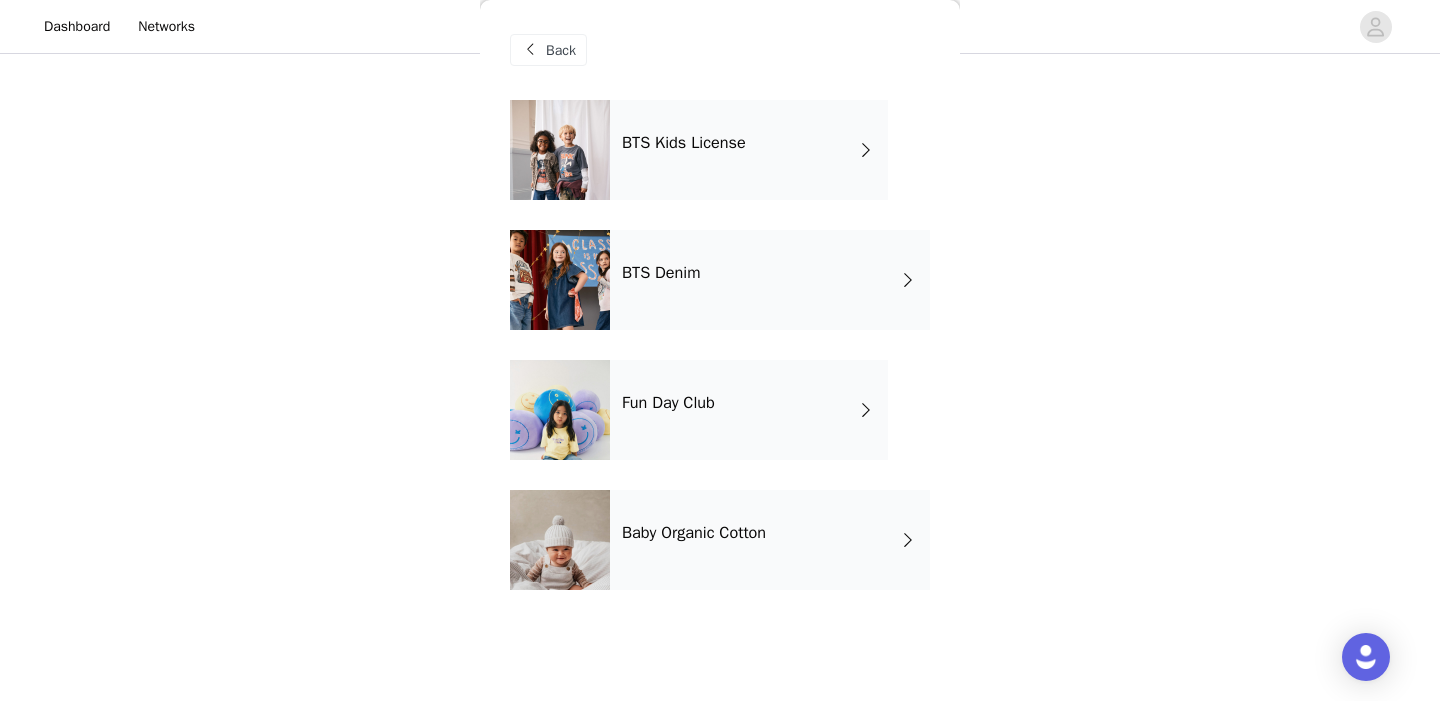 click on "BTS Kids License" at bounding box center [749, 150] 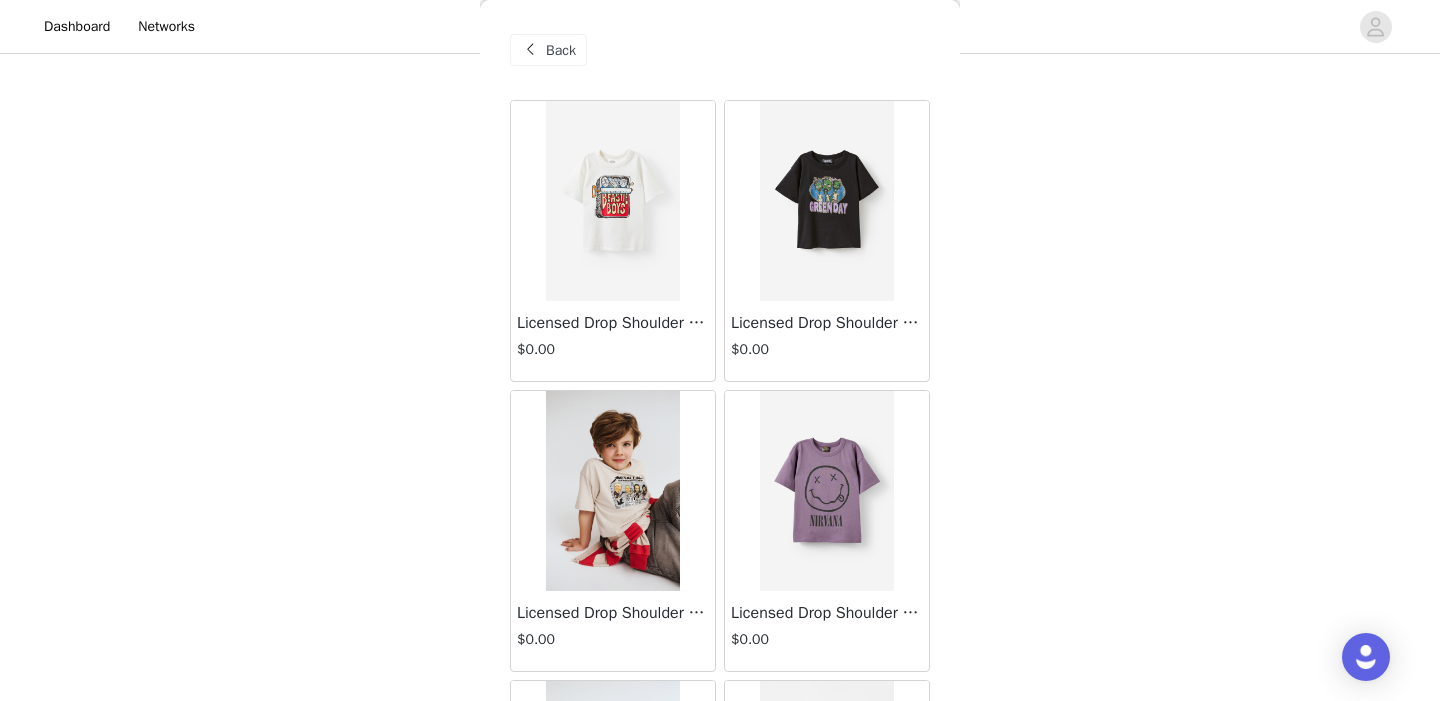 click on "Licensed Drop Shoulder Short Sleeve Tee   $0.00" at bounding box center (613, 341) 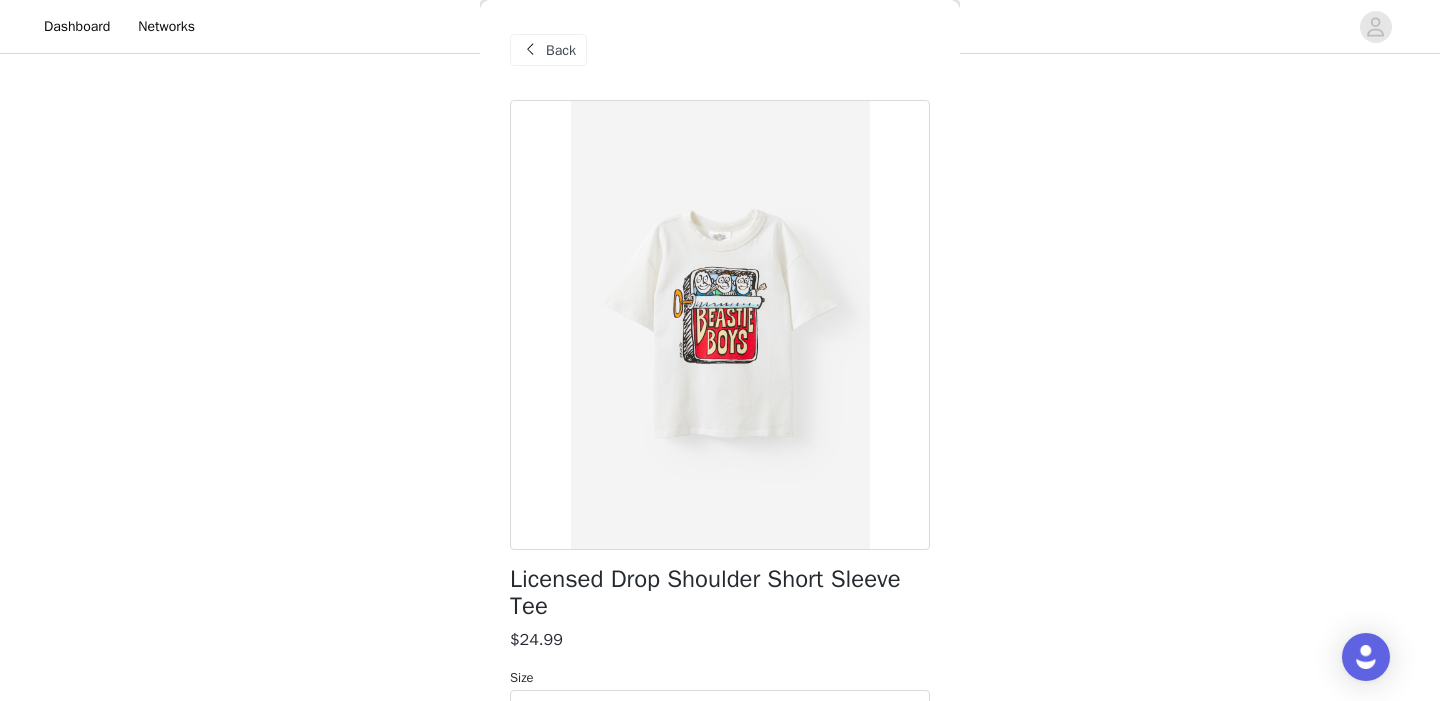 click on "STEP 1 OF 5
Choose Your Products
Feel free to mix and match from this month's product collections.       8/50 Selected   Remaining Funds: $35.08         Licensed Drop Shoulder Short Sleeve Tee     $24.99       6       Edit   Remove     Licensed Drop Shoulder Short Sleeve Tee     $24.99       6       Edit   Remove     Jayden Denim Jort     $34.99       3       Edit   Remove     Unisex Barrel Leg Denim Jean     $39.99       7       Edit   Remove     Sammy Oversized Crew     $29.99       8       Edit   Remove     Sammy Oversize Crew     $29.99       5       Edit   Remove     Unisex Barrel Leg Denim Jean     $39.99       7       Edit   Remove     Unisex Barrel Leg Denim Jean     $39.99       6       Edit   Remove     Add Product       Back     Licensed Drop Shoulder Short Sleeve Tee       $24.99         Size   Select size   NEW LICENSE DROP SHOULDER SHORT SLEEVE TEE $24.99   Add Product" at bounding box center (720, -309) 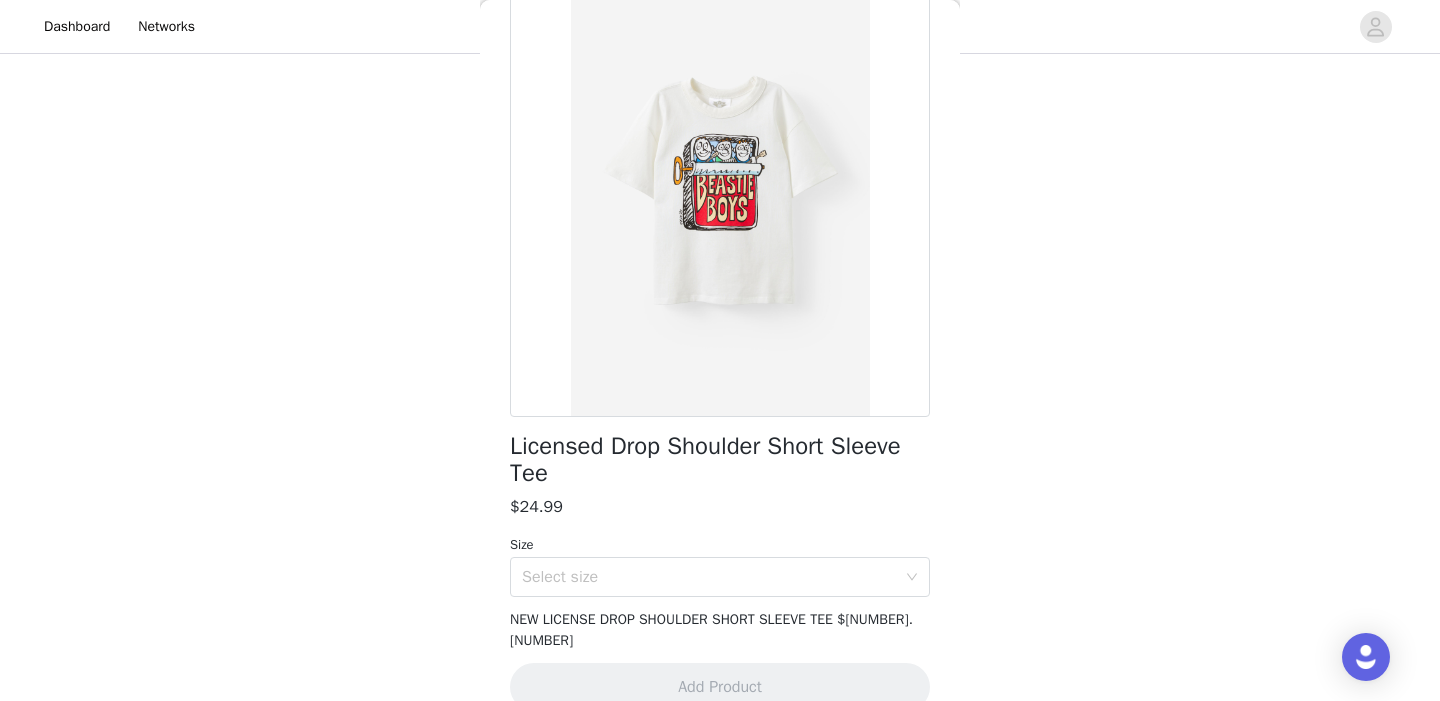 scroll, scrollTop: 145, scrollLeft: 0, axis: vertical 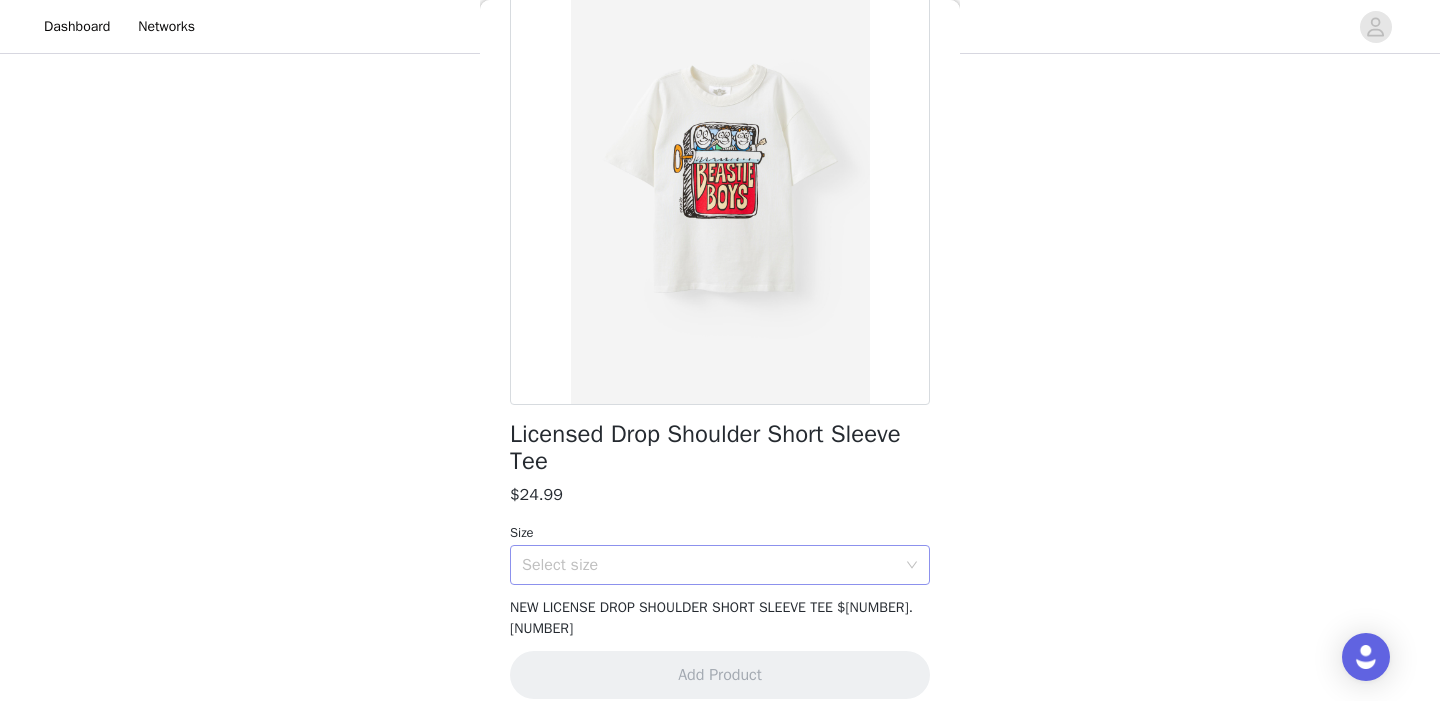 click on "Select size" at bounding box center [709, 565] 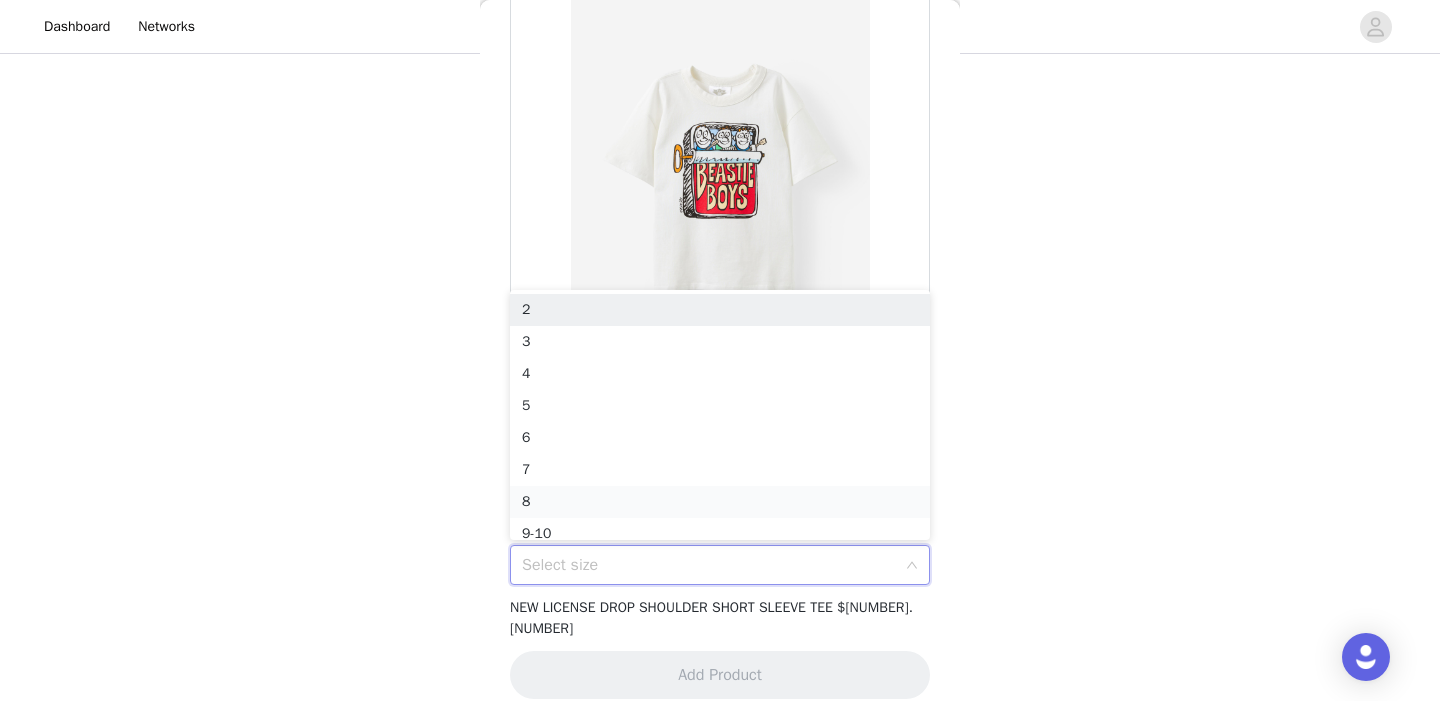 scroll, scrollTop: 10, scrollLeft: 0, axis: vertical 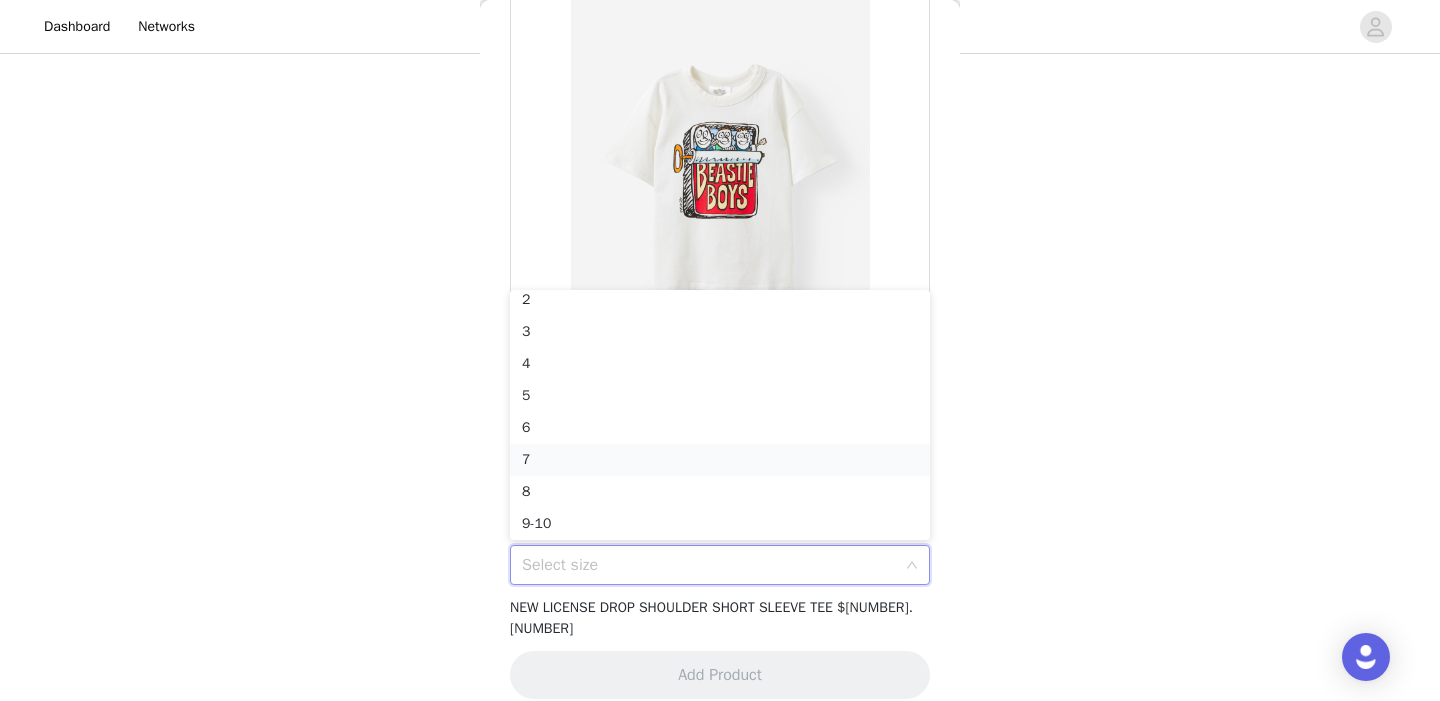 click on "7" at bounding box center (720, 460) 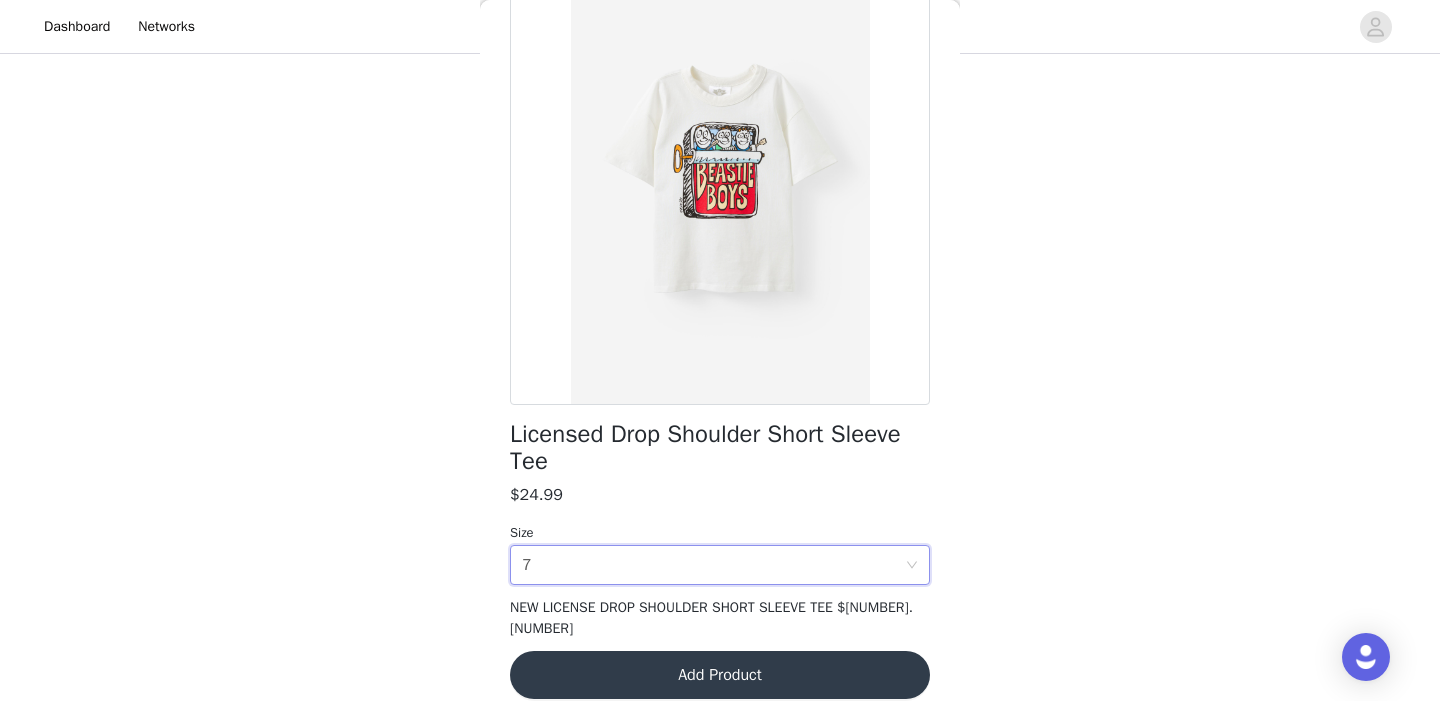 click on "Add Product" at bounding box center [720, 675] 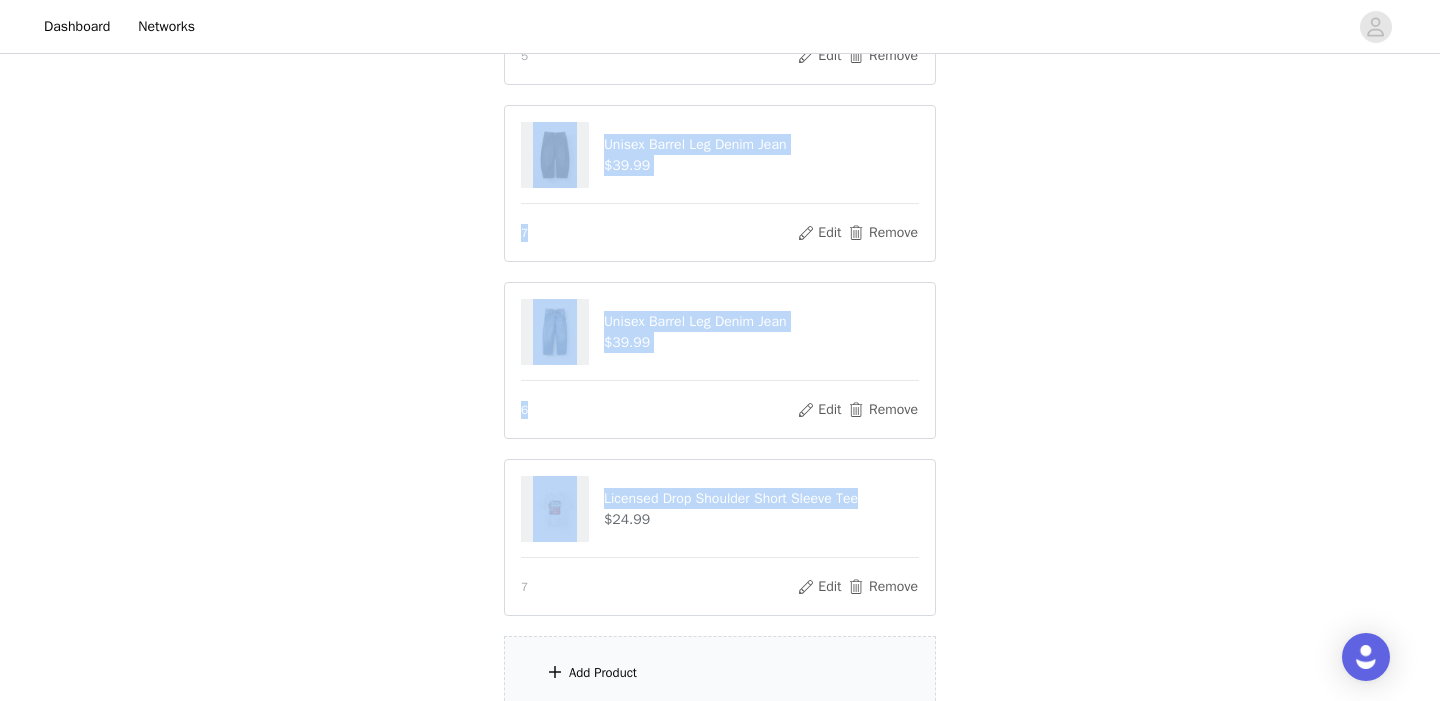 drag, startPoint x: 957, startPoint y: 493, endPoint x: 948, endPoint y: 79, distance: 414.0978 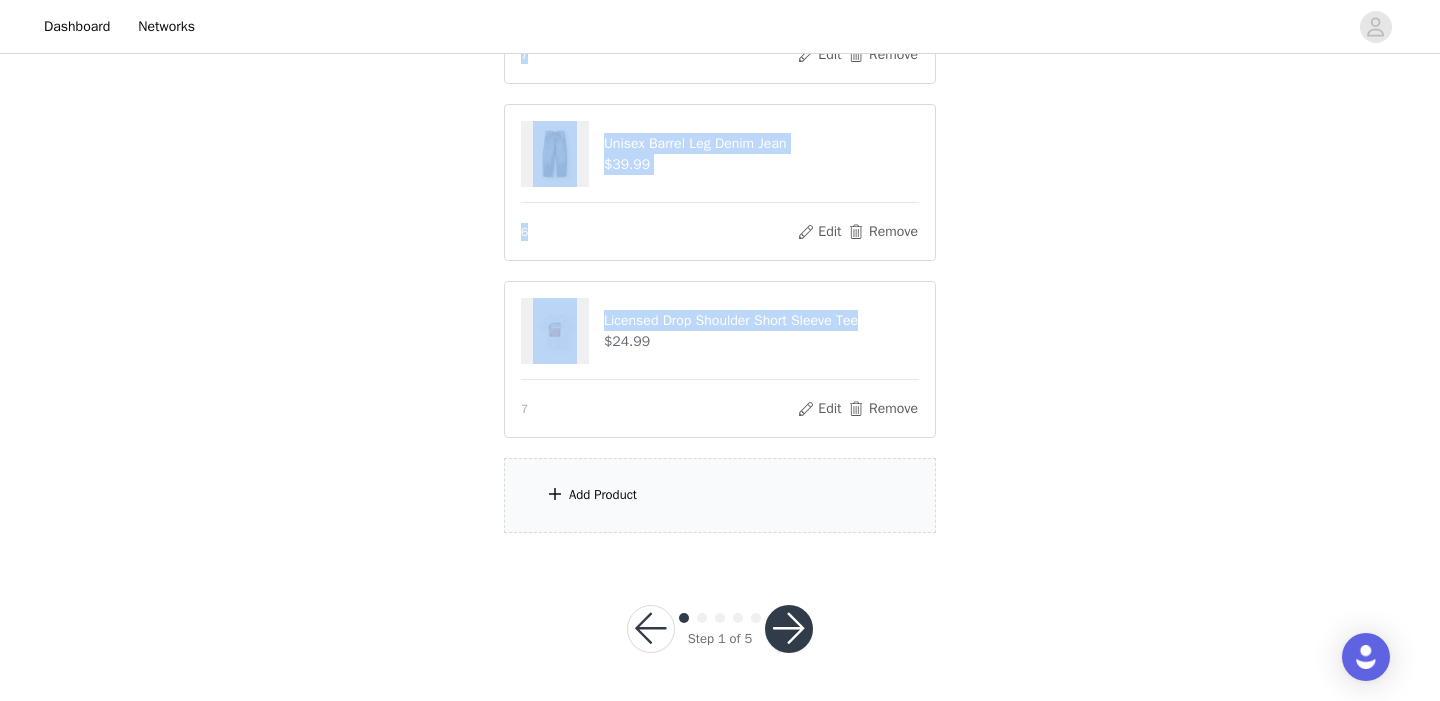 scroll, scrollTop: 1410, scrollLeft: 0, axis: vertical 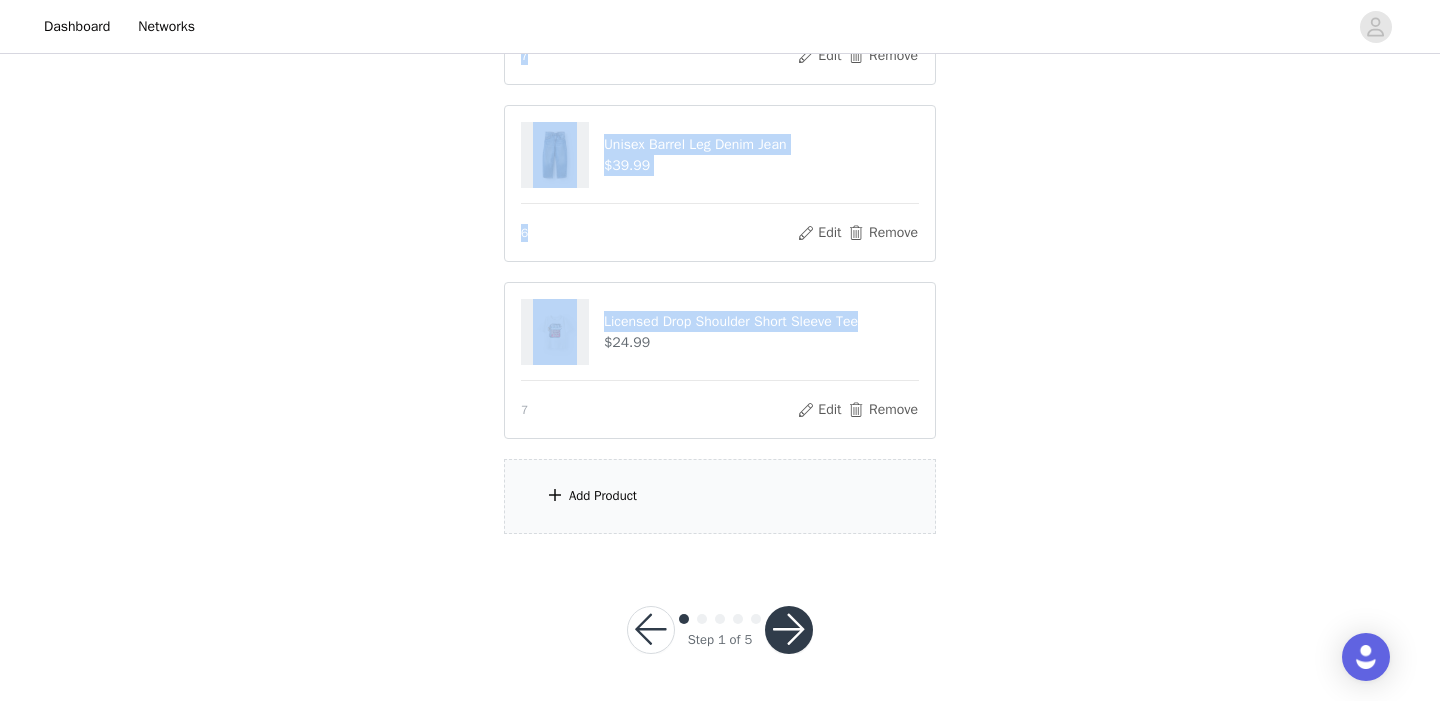 click on "Feel free to mix and match from this month's product collections.       9/50 Selected   Remaining Funds: $10.09         Licensed Drop Shoulder Short Sleeve Tee     $24.99       6       Edit   Remove     Licensed Drop Shoulder Short Sleeve Tee     $24.99       6       Edit   Remove     Jayden Denim Jort     $34.99       3       Edit   Remove     Unisex Barrel Leg Denim Jean     $39.99       7       Edit   Remove     Sammy Oversized Crew     $29.99       8       Edit   Remove     Sammy Oversize Crew     $29.99       5       Edit   Remove     Unisex Barrel Leg Denim Jean     $39.99       7       Edit   Remove     Unisex Barrel Leg Denim Jean     $39.99       6       Edit   Remove     Licensed Drop Shoulder Short Sleeve Tee     $24.99       7       Edit   Remove     Add Product" at bounding box center [720, -345] 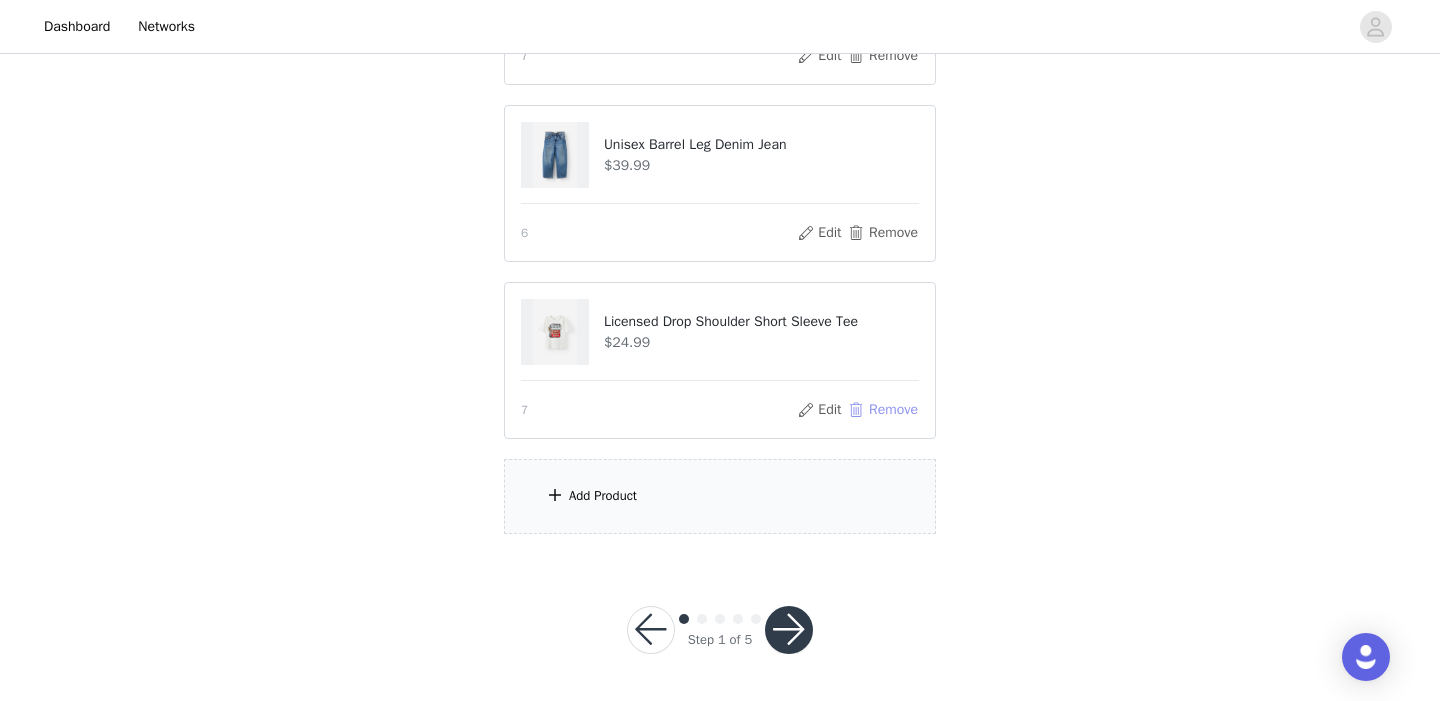 click on "Remove" at bounding box center [883, 410] 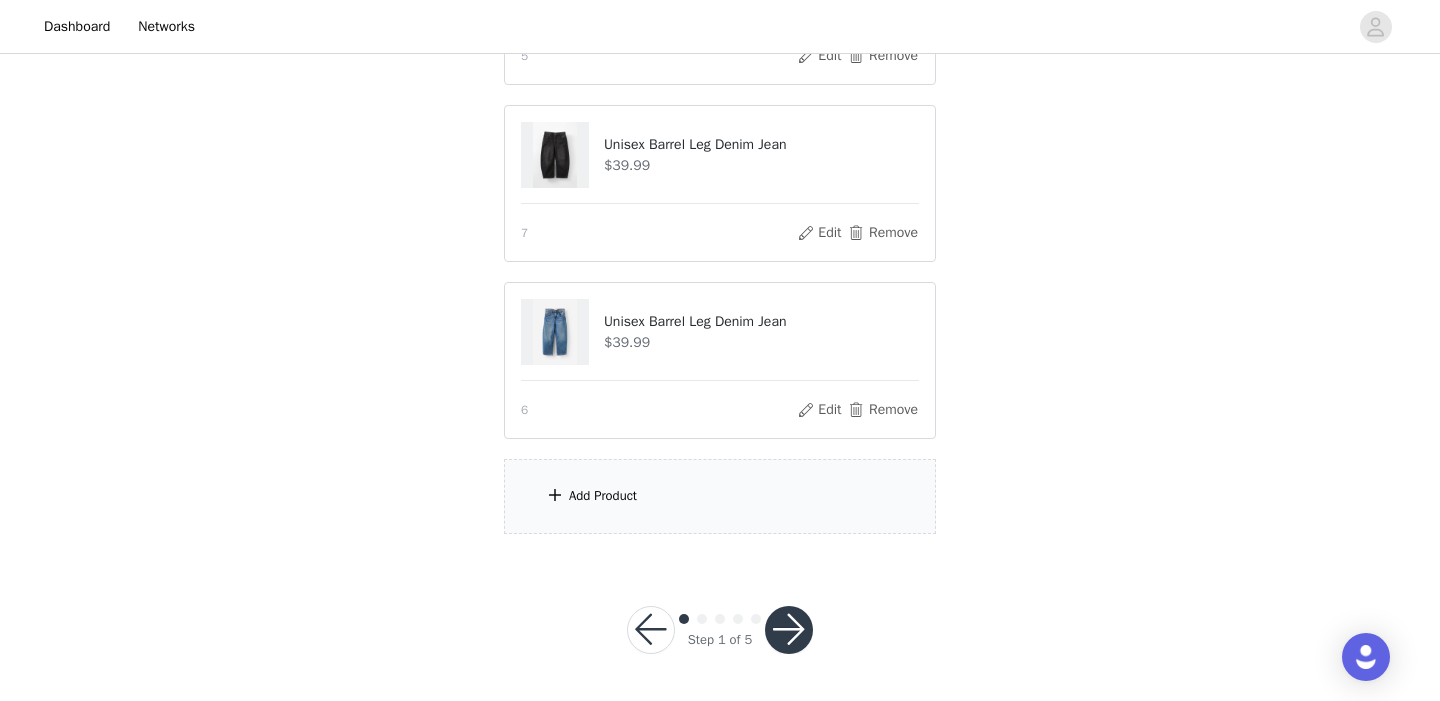 click on "Add Product" at bounding box center [720, 496] 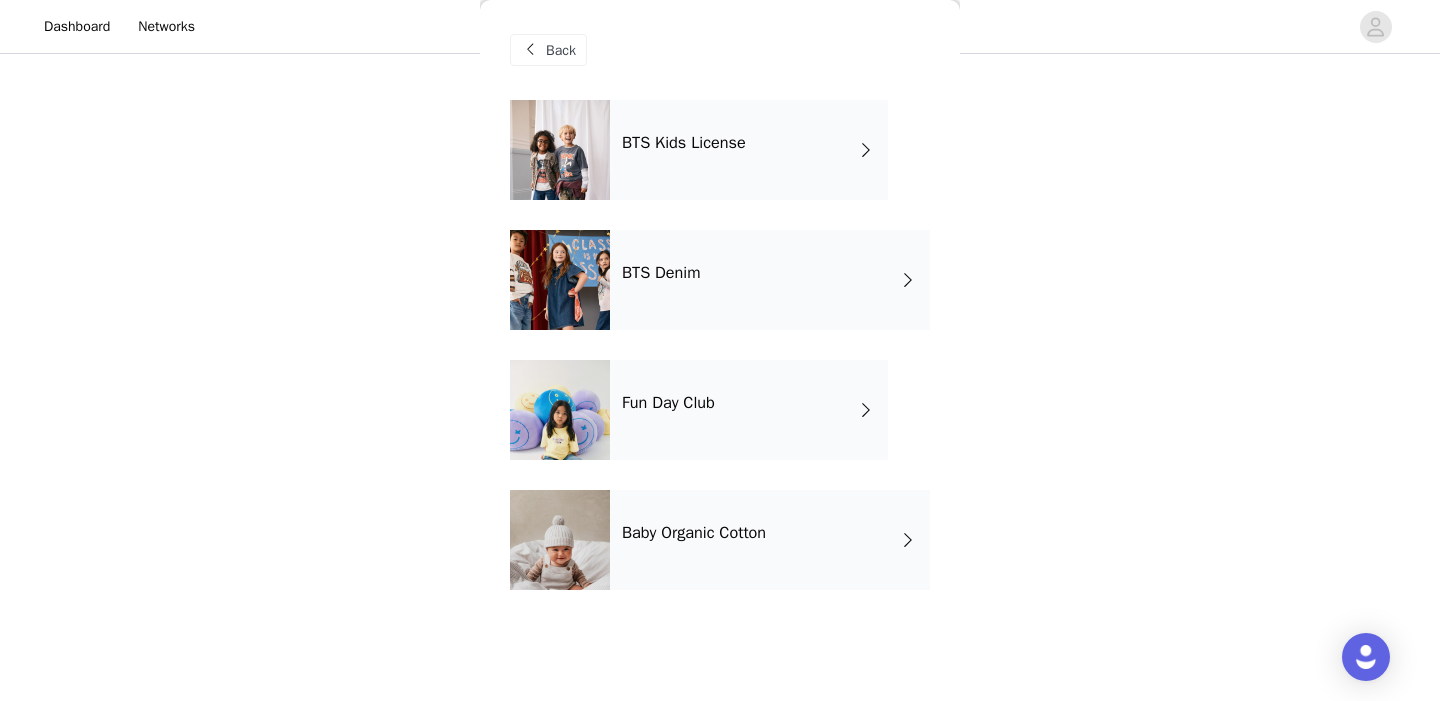 click on "BTS Kids License" at bounding box center [749, 150] 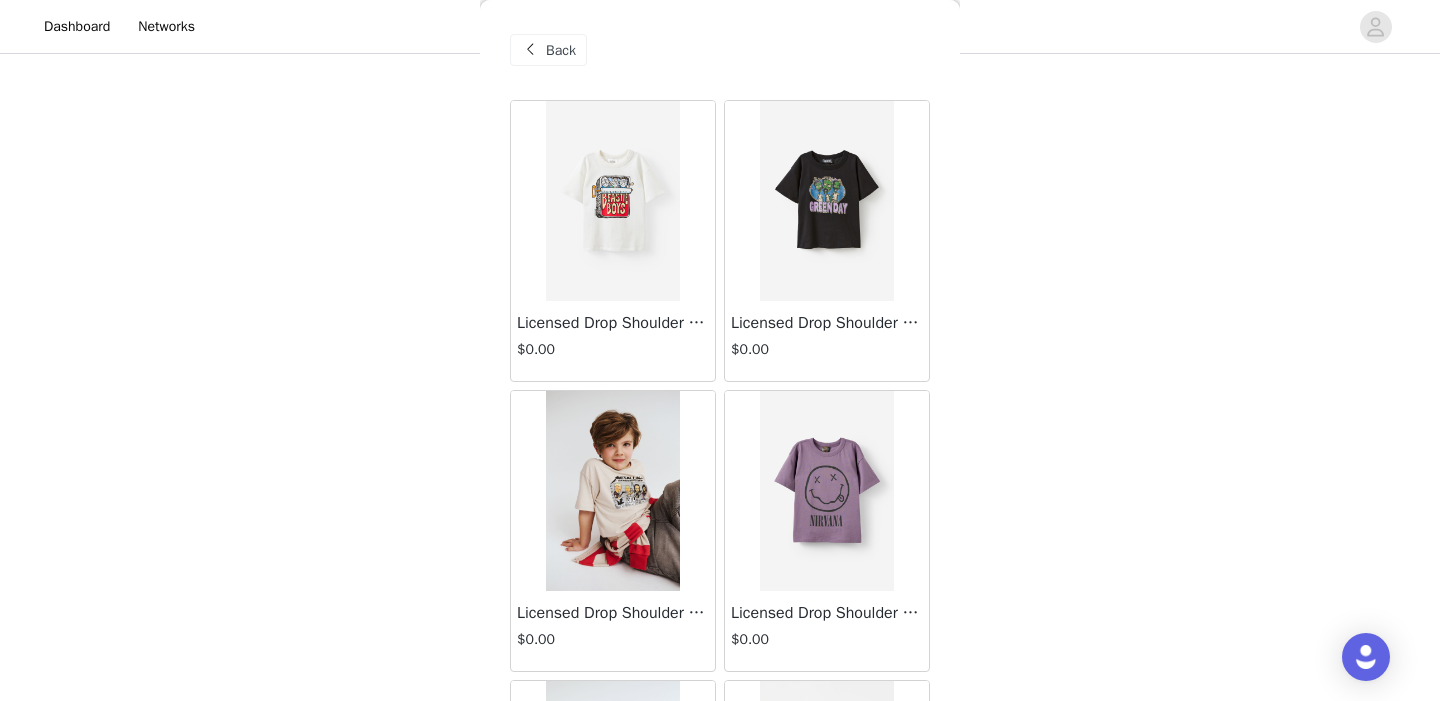 scroll, scrollTop: 1233, scrollLeft: 0, axis: vertical 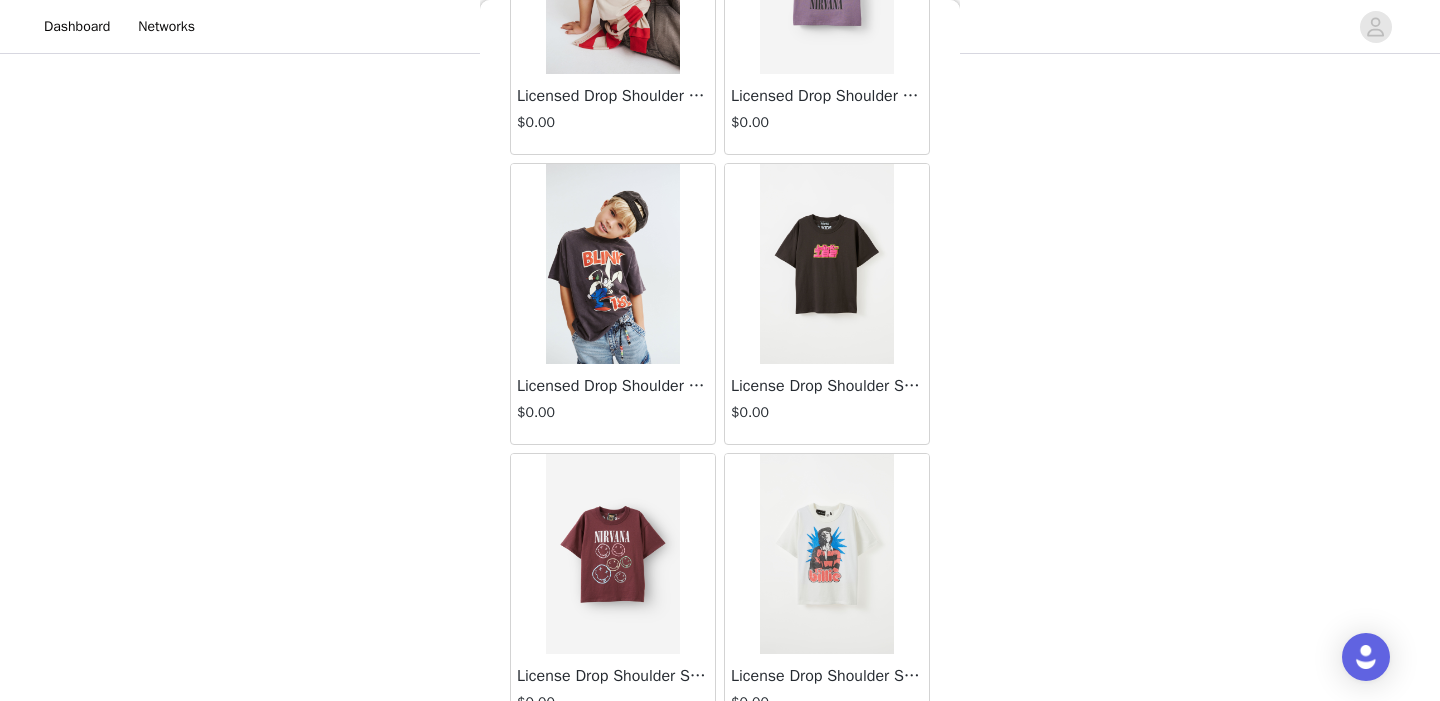 click at bounding box center [612, 264] 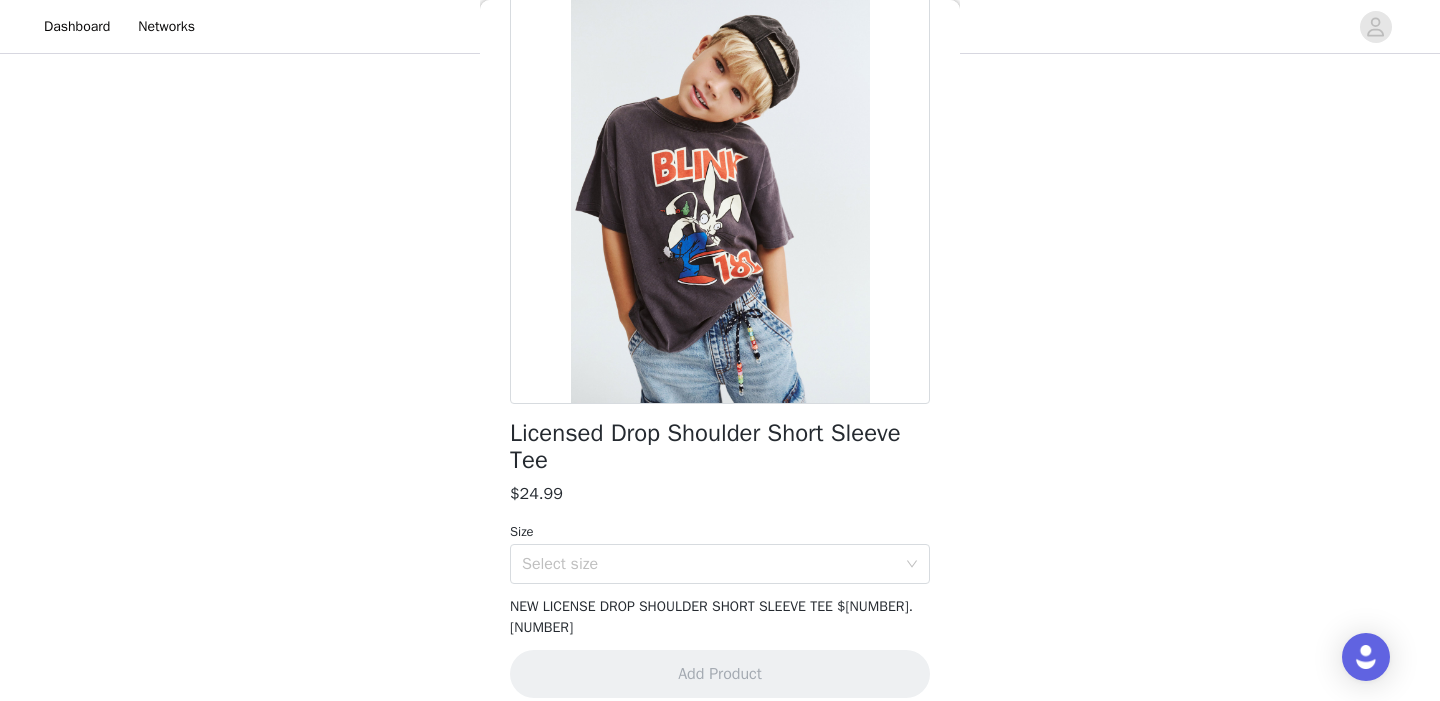 scroll, scrollTop: 145, scrollLeft: 0, axis: vertical 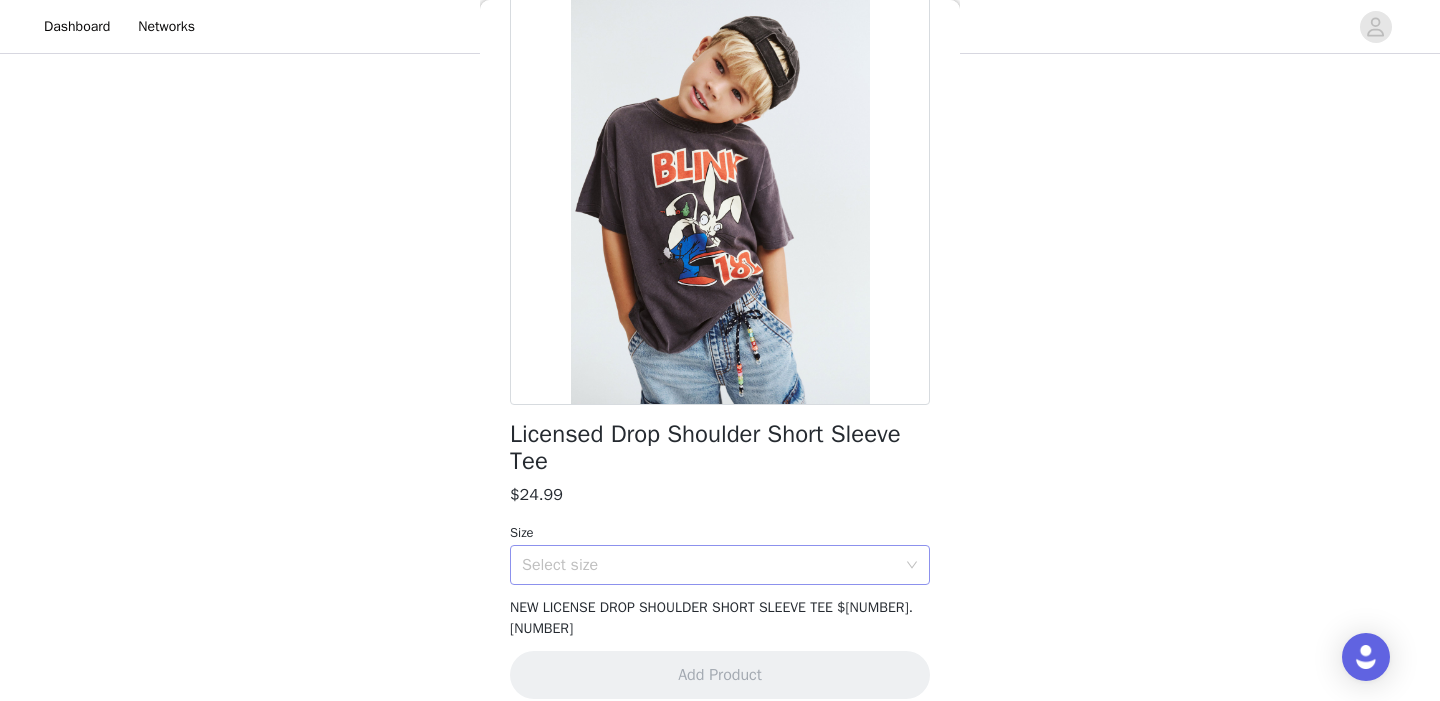 click on "Select size" at bounding box center (709, 565) 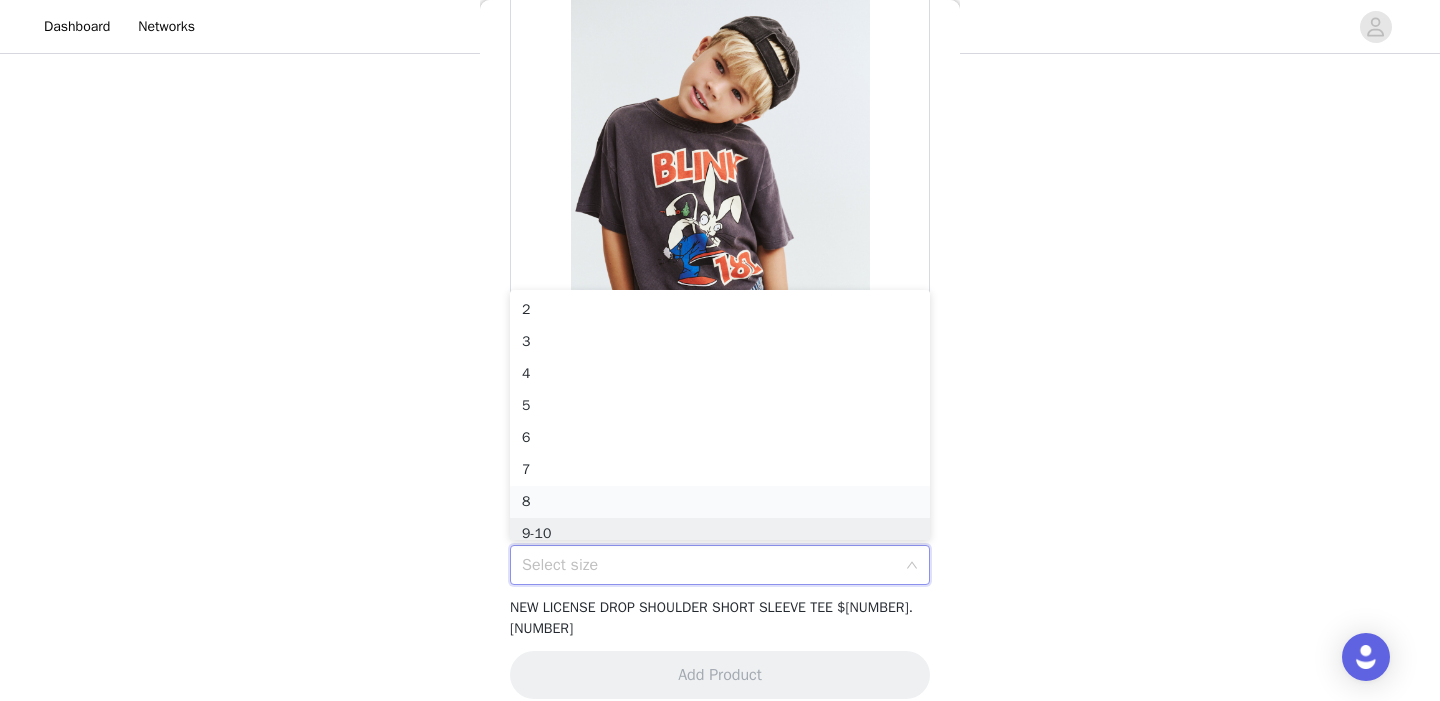 scroll, scrollTop: 10, scrollLeft: 0, axis: vertical 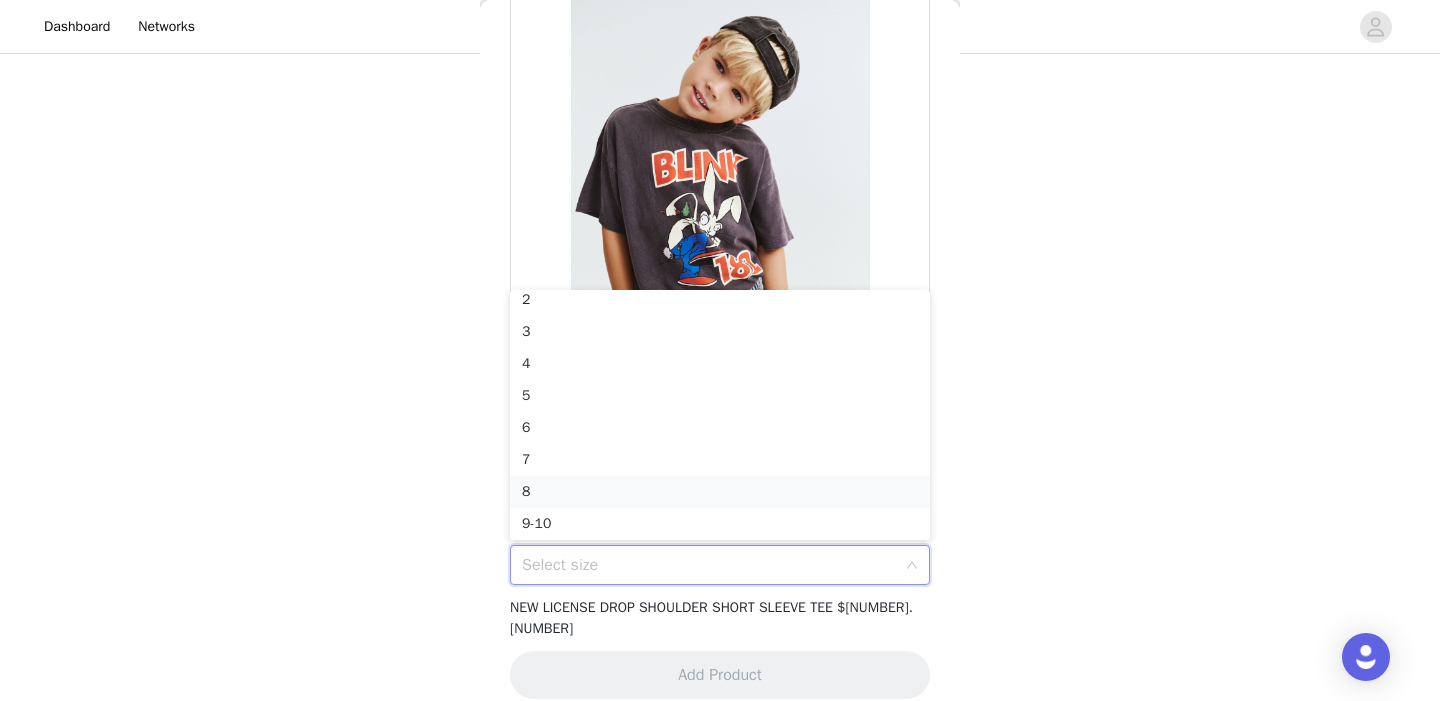 click on "8" at bounding box center (720, 492) 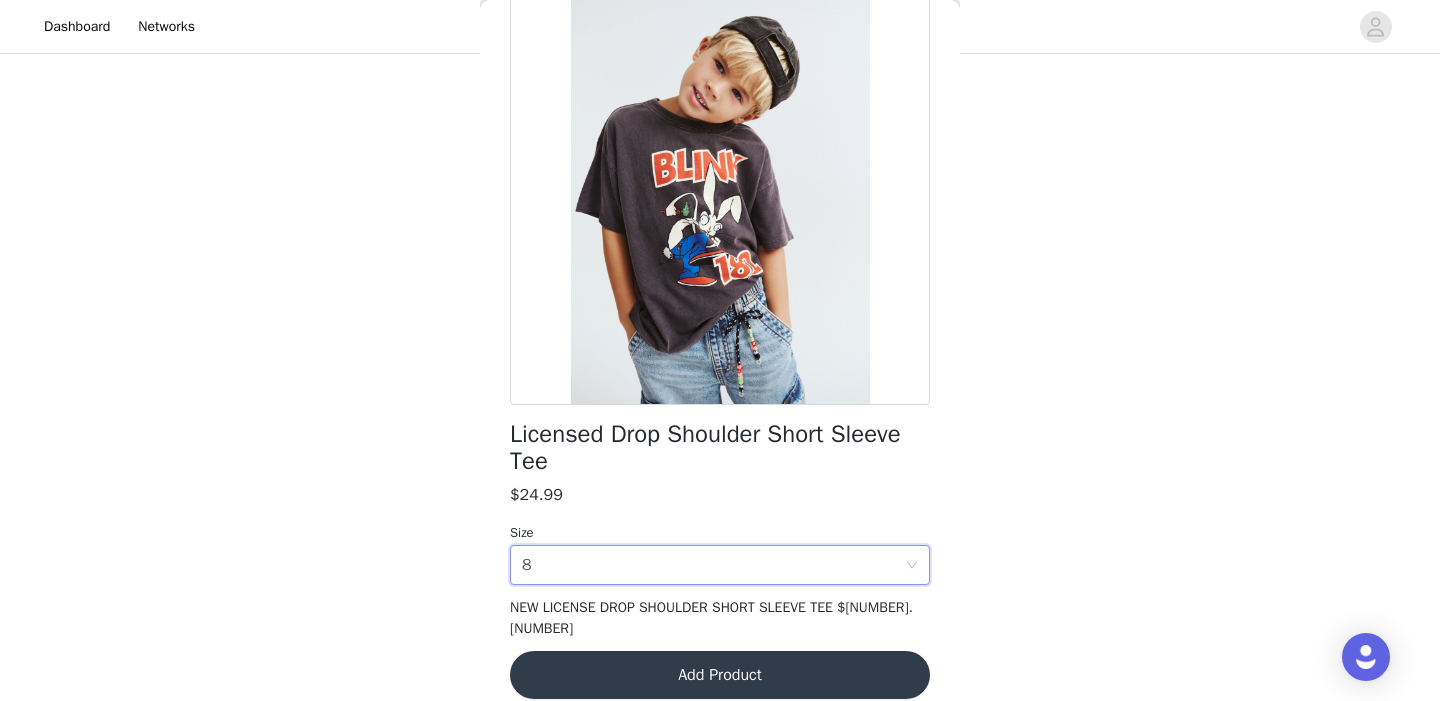 click on "Add Product" at bounding box center [720, 675] 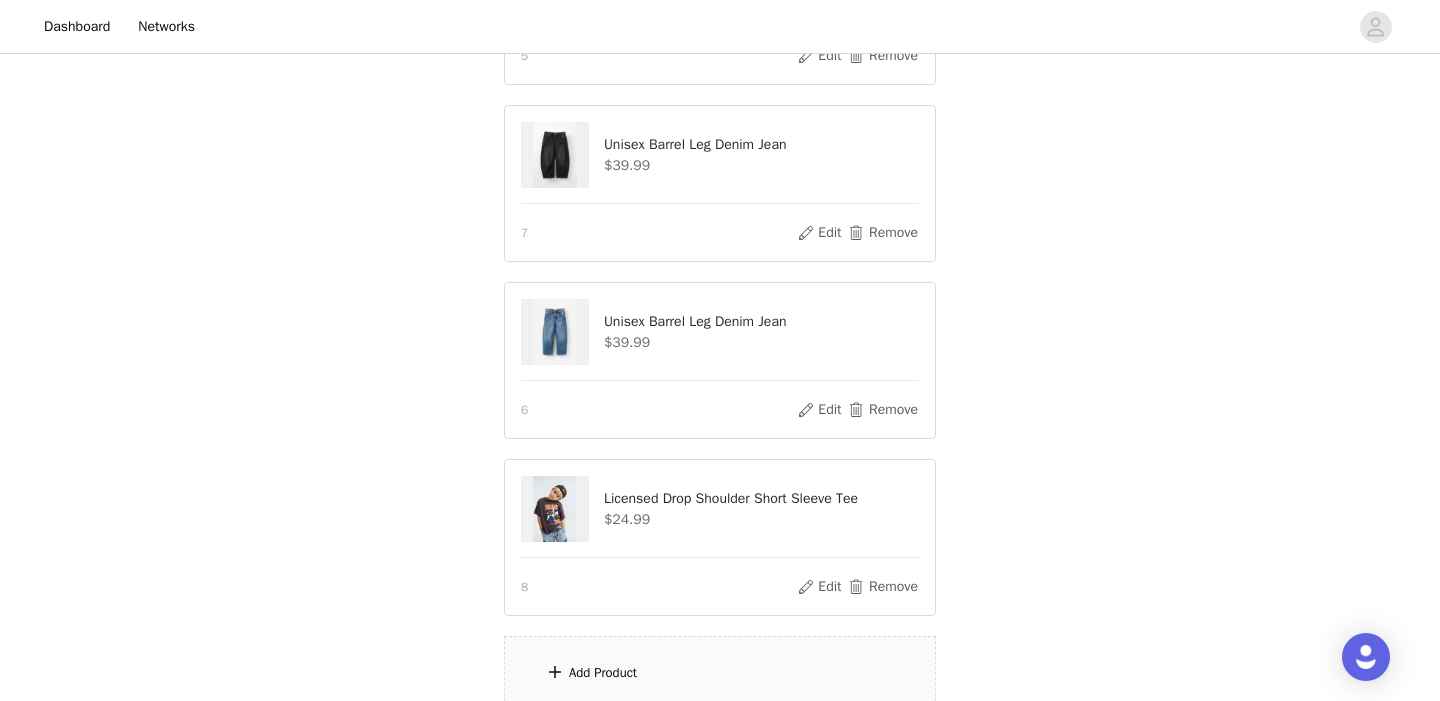 click on "Feel free to mix and match from this month's product collections.       9/50 Selected   Remaining Funds: $10.09         Licensed Drop Shoulder Short Sleeve Tee     $24.99       6       Edit   Remove     Licensed Drop Shoulder Short Sleeve Tee     $24.99       6       Edit   Remove     Jayden Denim Jort     $34.99       3       Edit   Remove     Unisex Barrel Leg Denim Jean     $39.99       7       Edit   Remove     Sammy Oversized Crew     $29.99       8       Edit   Remove     Sammy Oversize Crew     $29.99       5       Edit   Remove     Unisex Barrel Leg Denim Jean     $39.99       7       Edit   Remove     Unisex Barrel Leg Denim Jean     $39.99       6       Edit   Remove     Licensed Drop Shoulder Short Sleeve Tee     $24.99       8       Edit   Remove     Add Product" at bounding box center (720, -168) 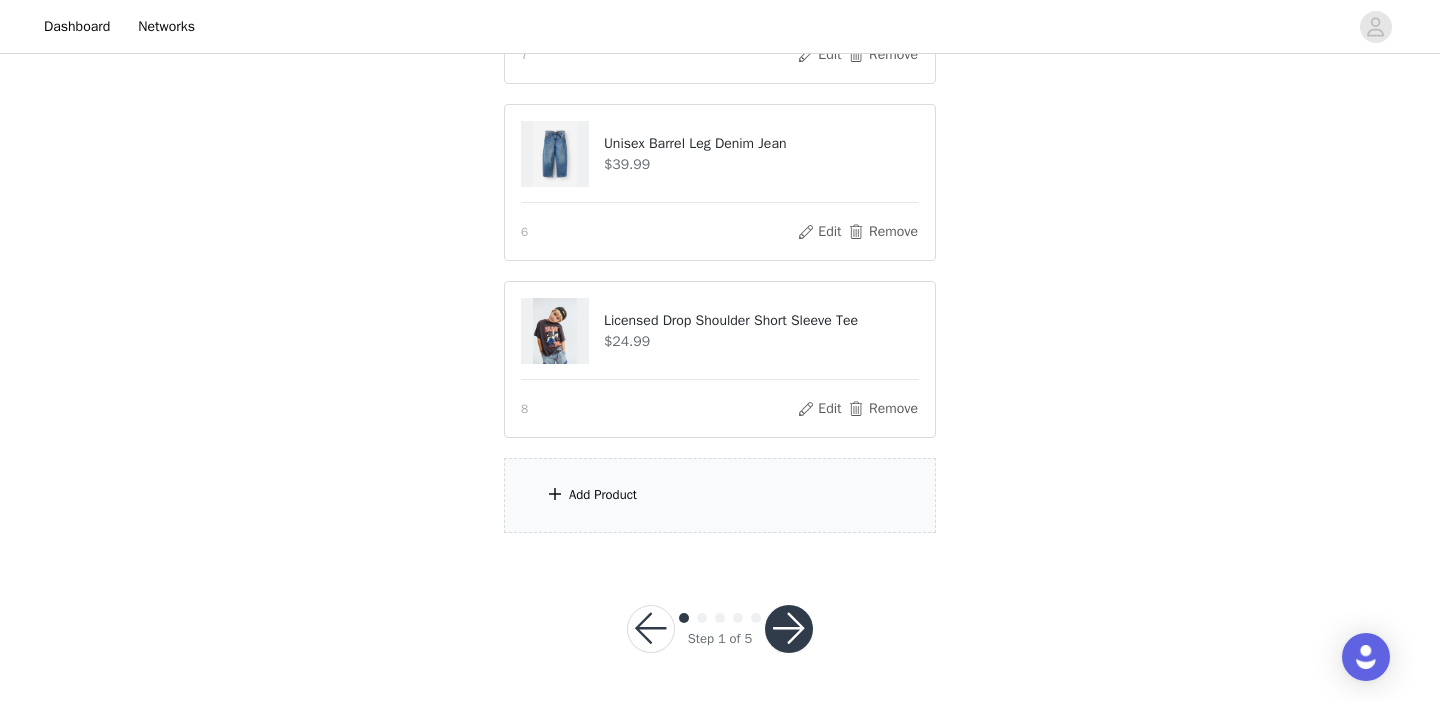 scroll, scrollTop: 1410, scrollLeft: 0, axis: vertical 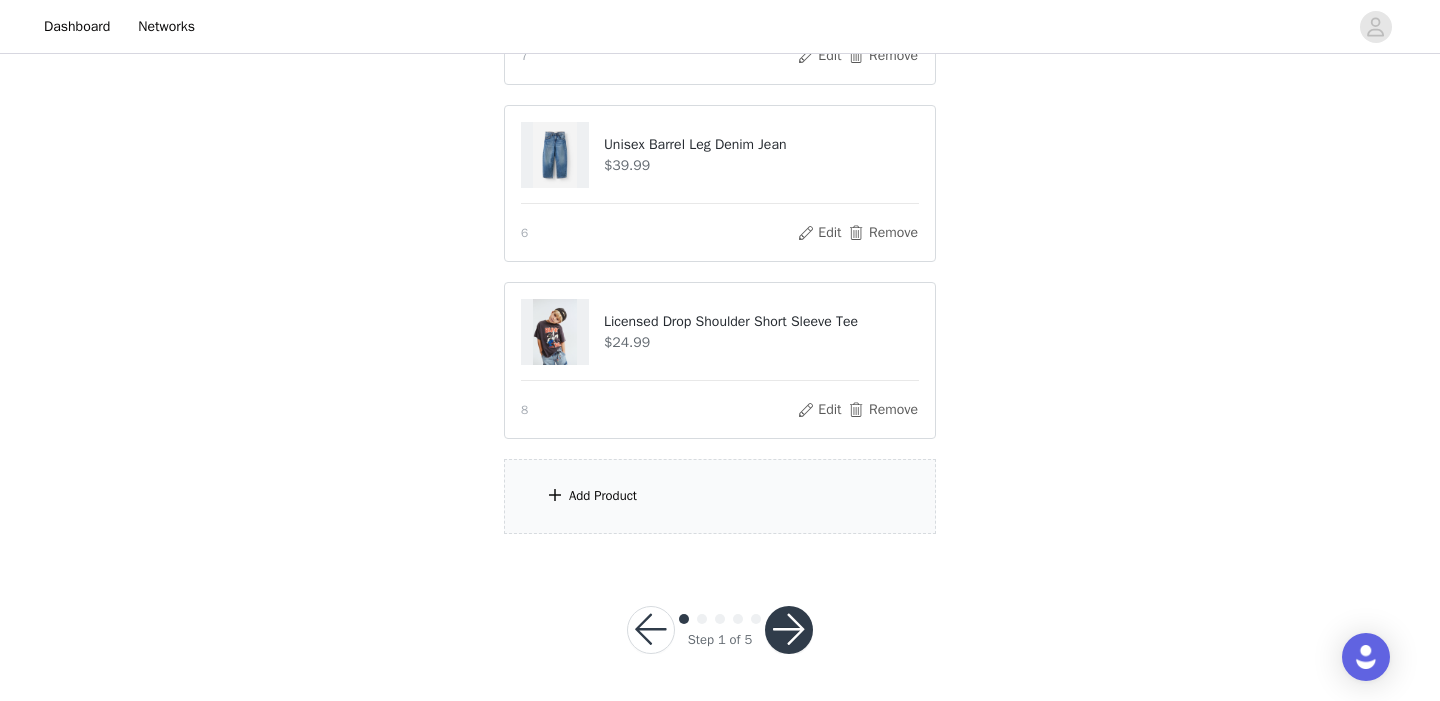 click on "Add Product" at bounding box center [720, 496] 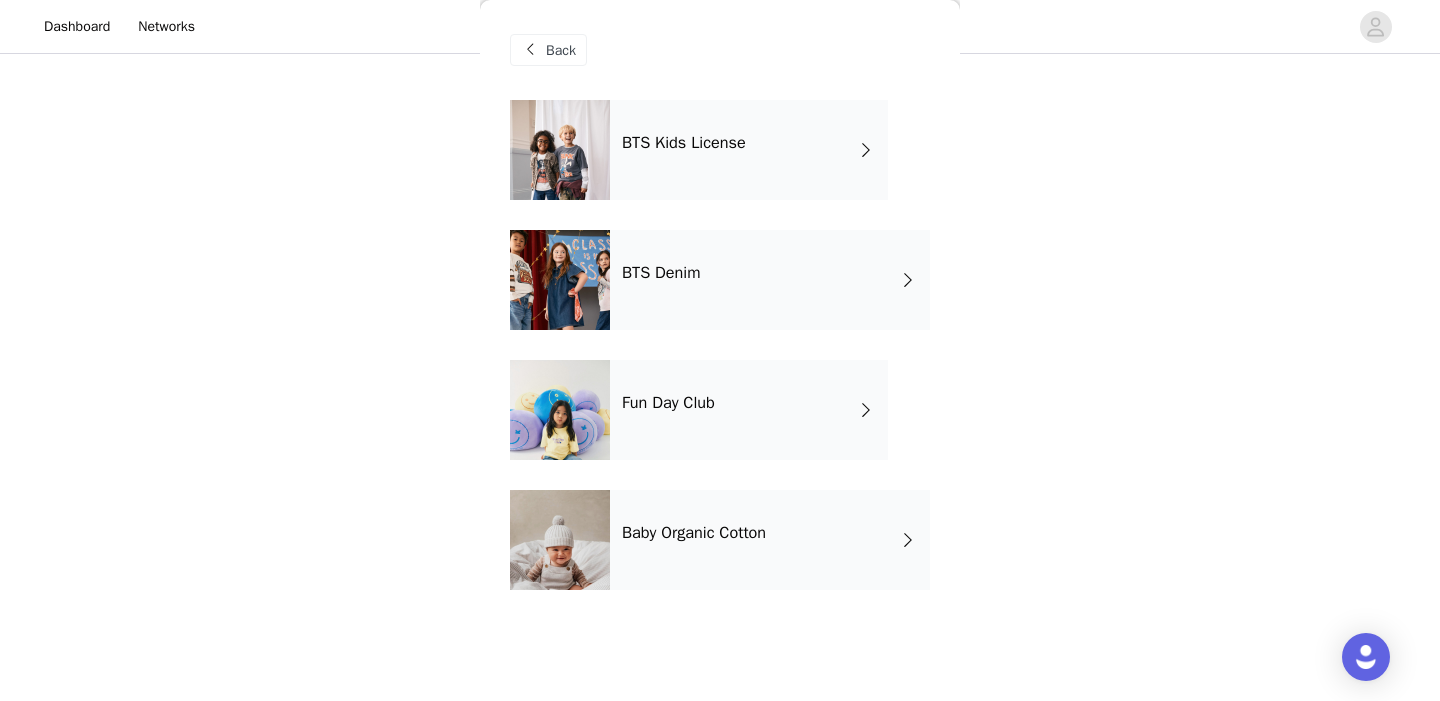 click on "Baby Organic Cotton" at bounding box center (770, 540) 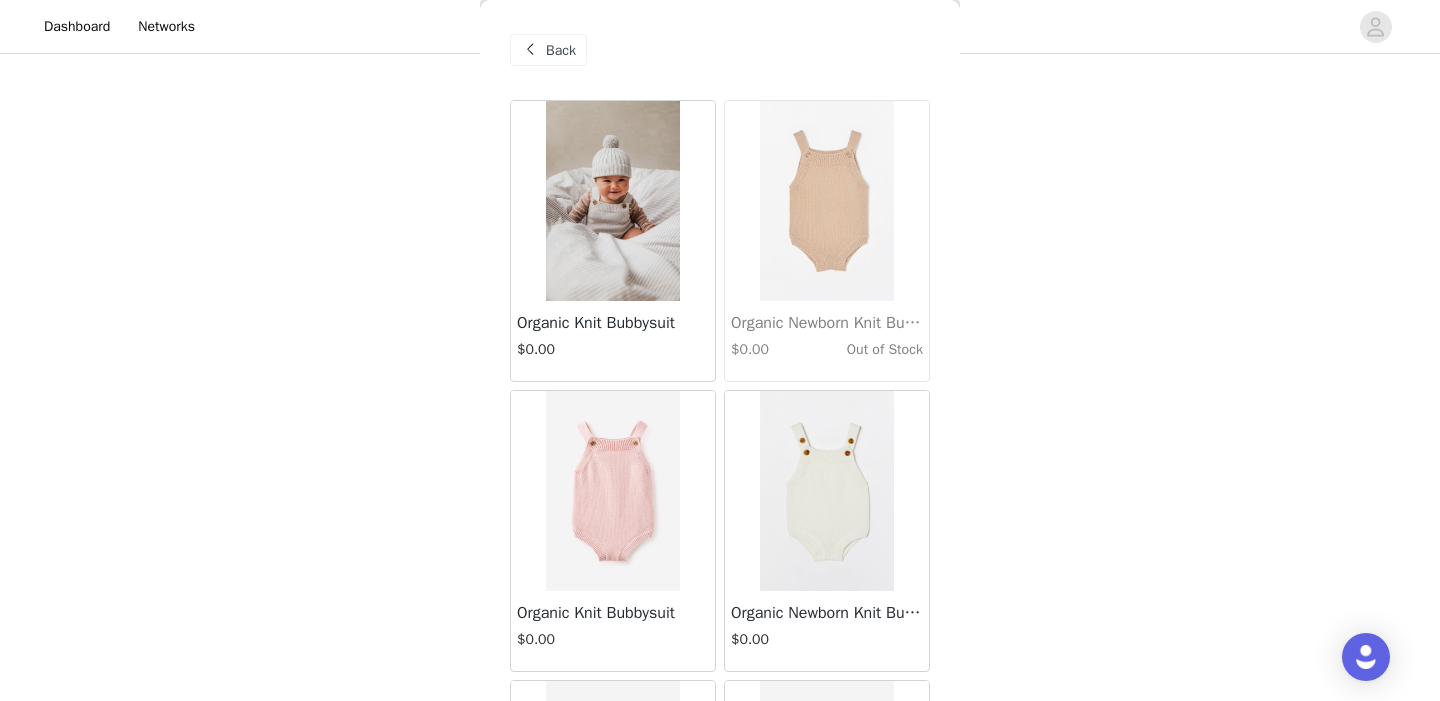 scroll, scrollTop: 1410, scrollLeft: 0, axis: vertical 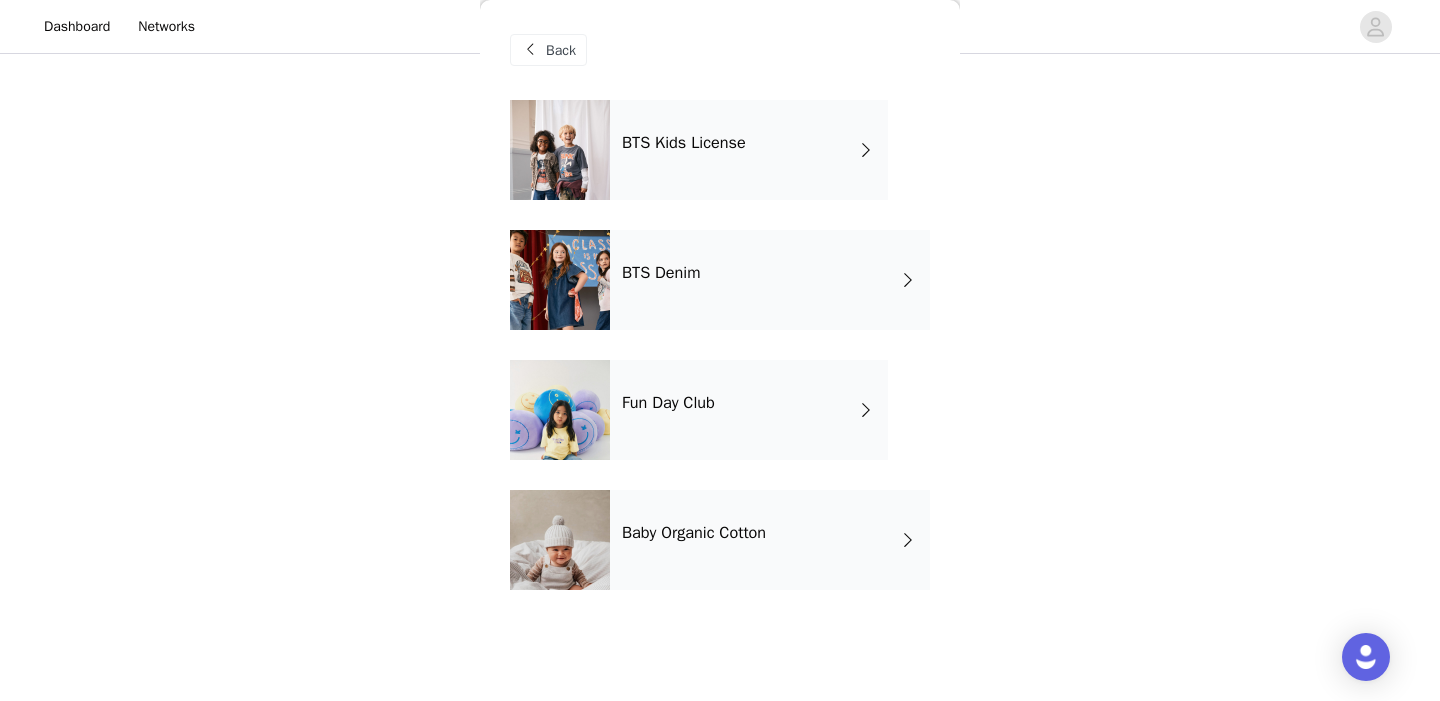click on "BTS Kids License" at bounding box center [749, 150] 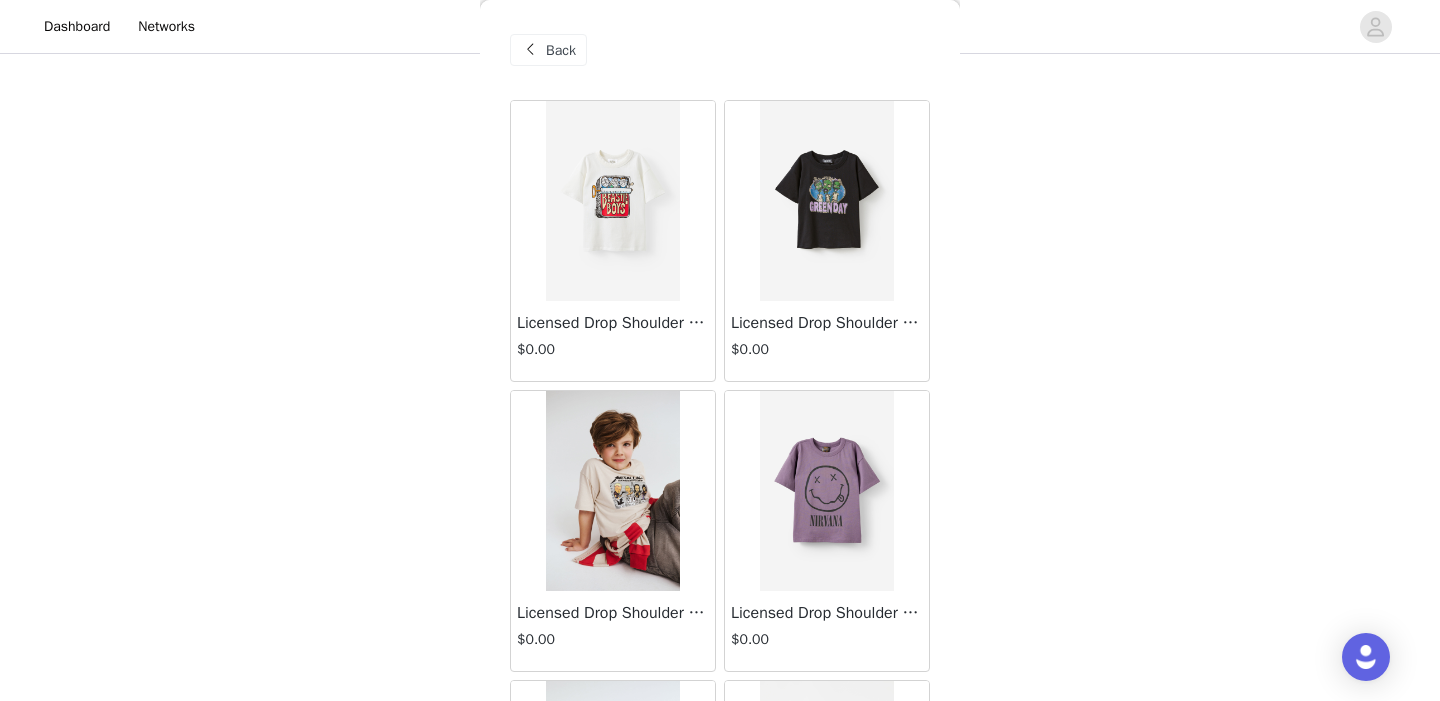 scroll, scrollTop: 878, scrollLeft: 0, axis: vertical 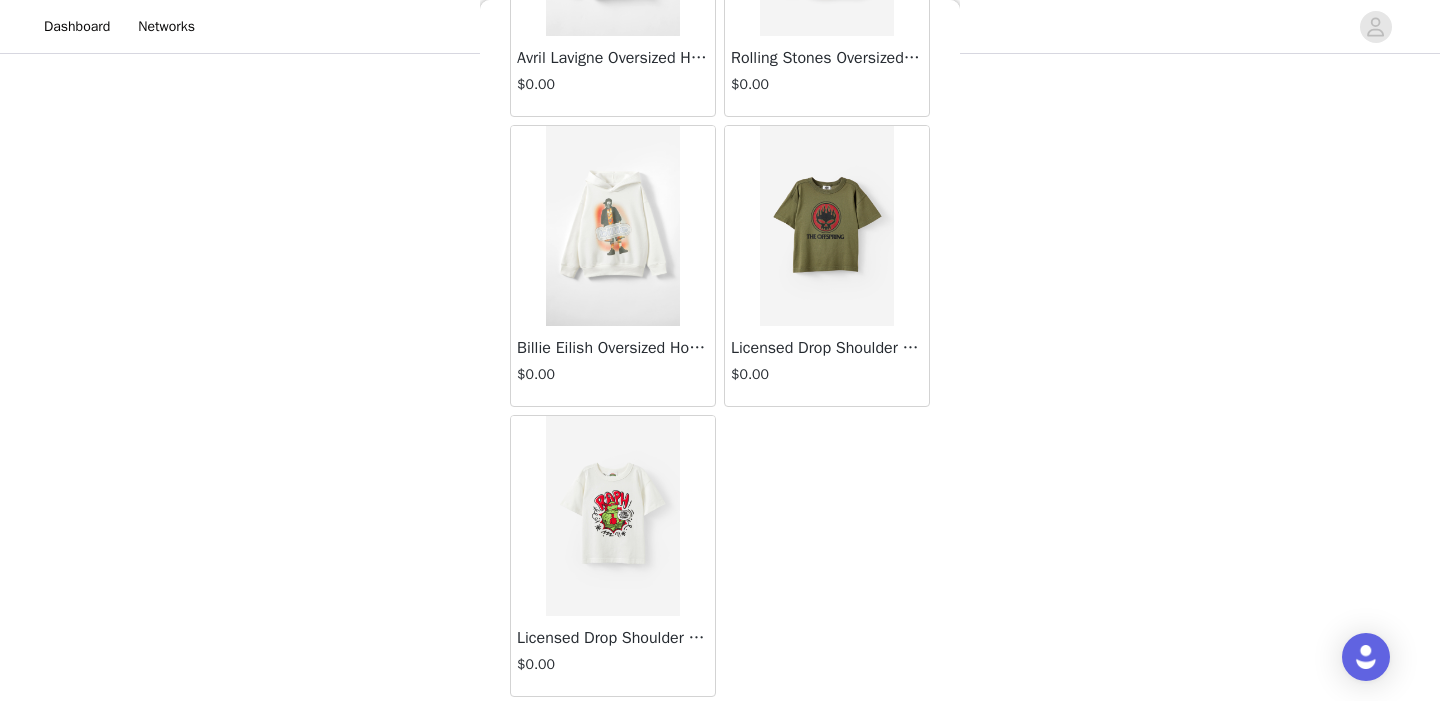 click at bounding box center [612, 516] 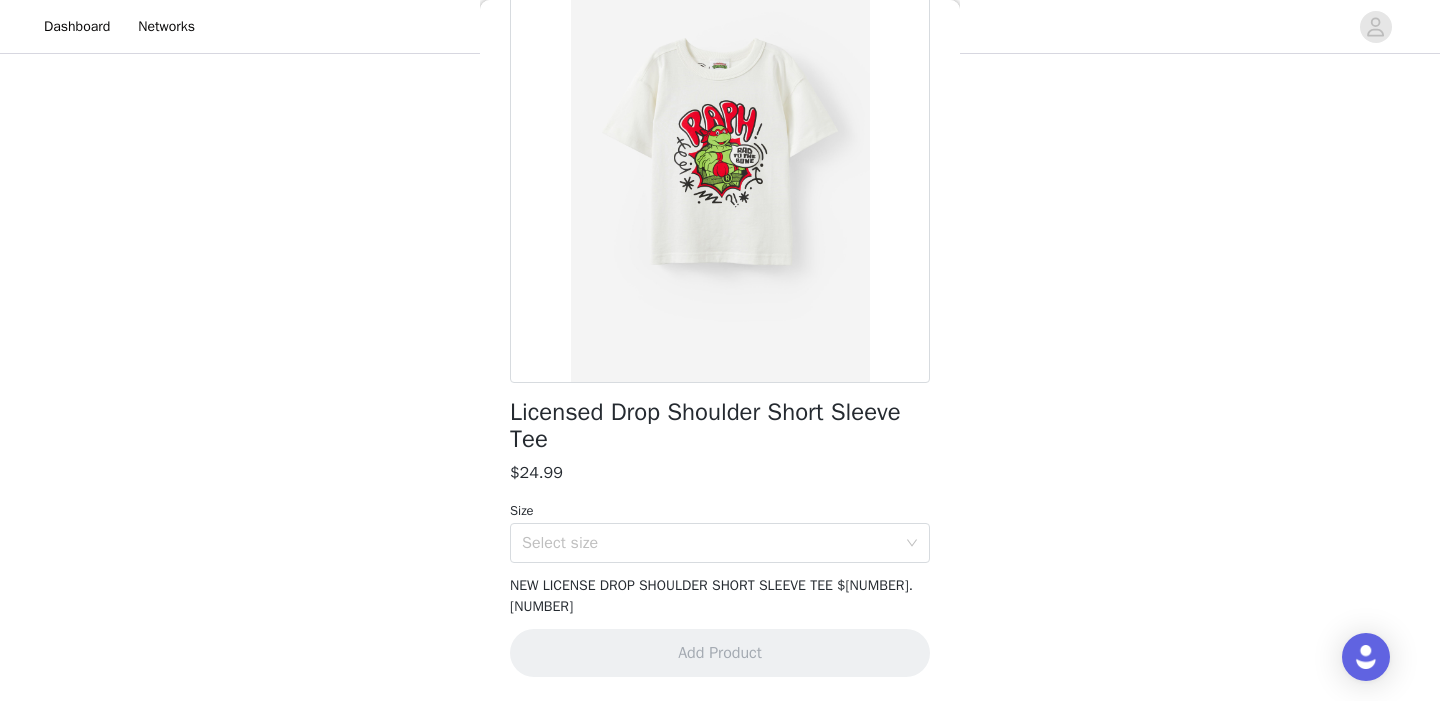 scroll, scrollTop: 145, scrollLeft: 0, axis: vertical 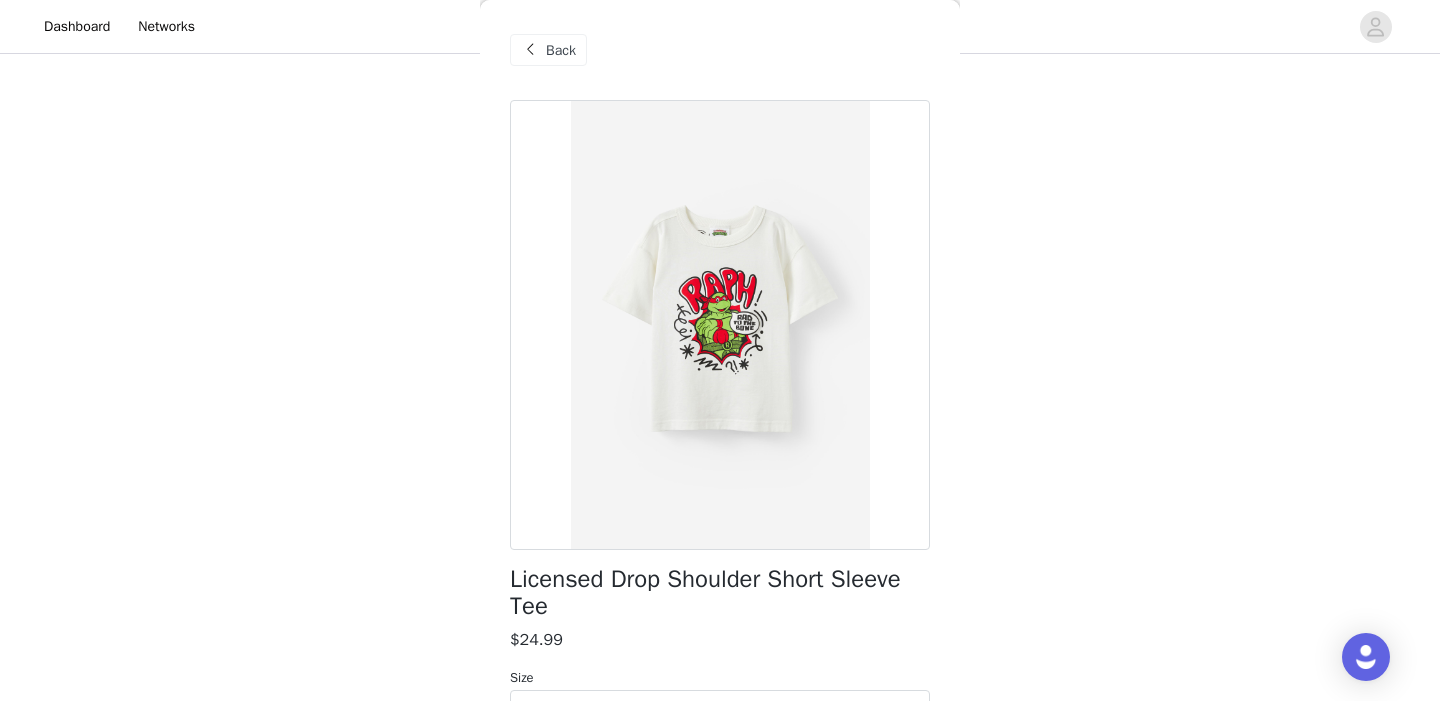 click at bounding box center [530, 50] 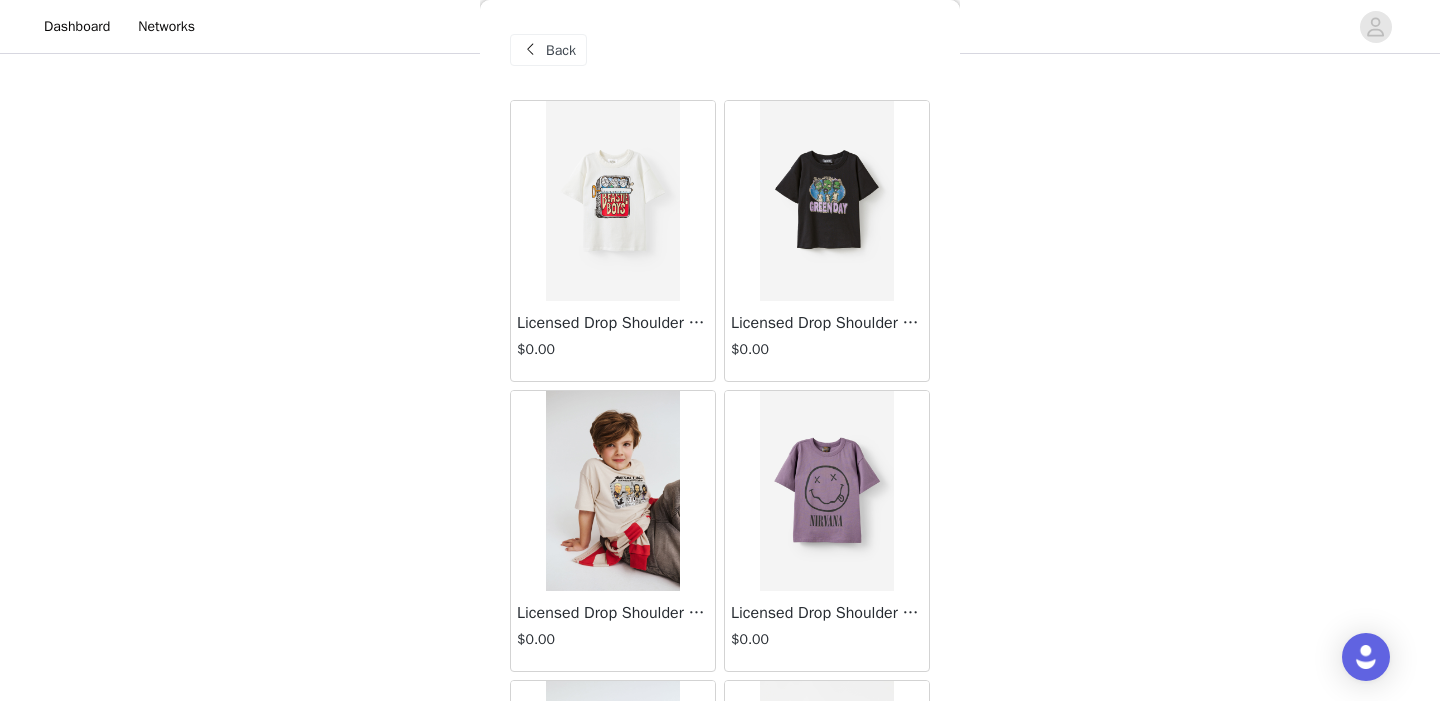 click on "Back" at bounding box center [561, 50] 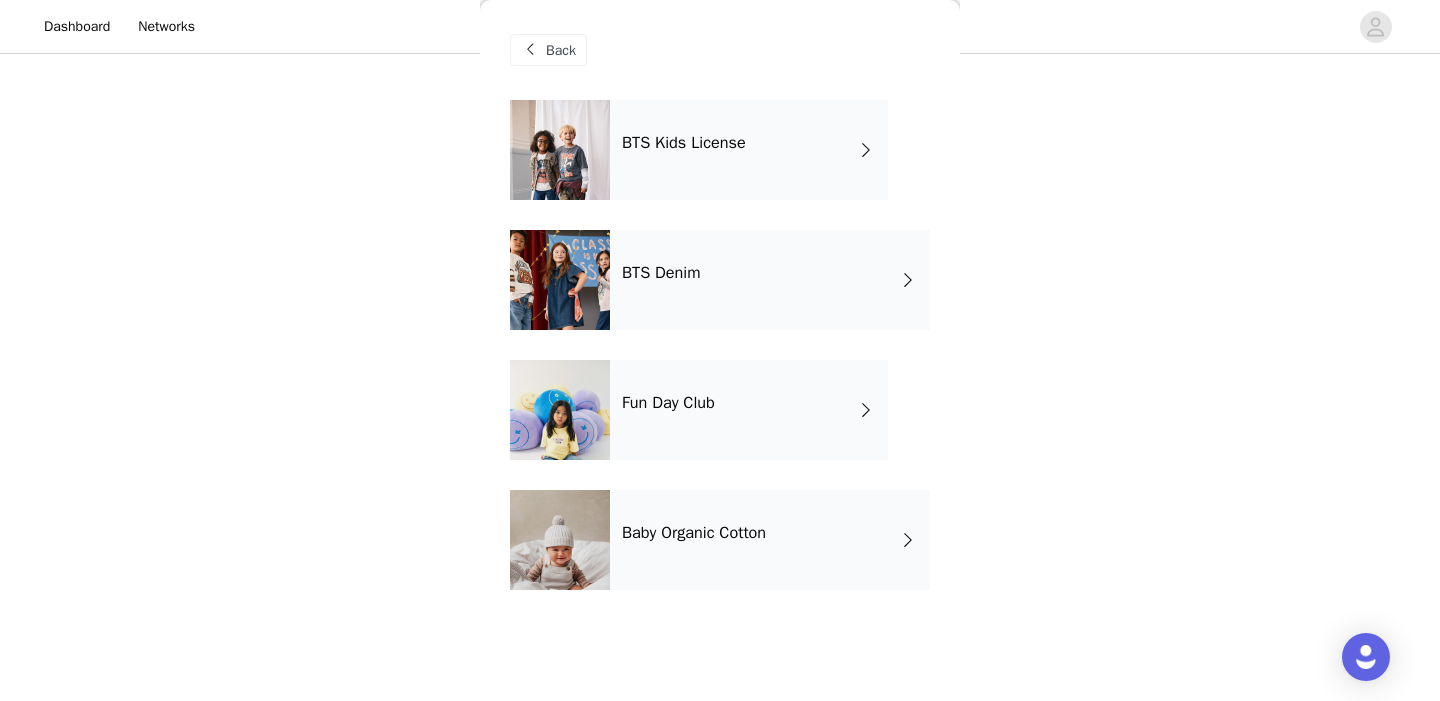 click on "BTS Kids License" at bounding box center [749, 150] 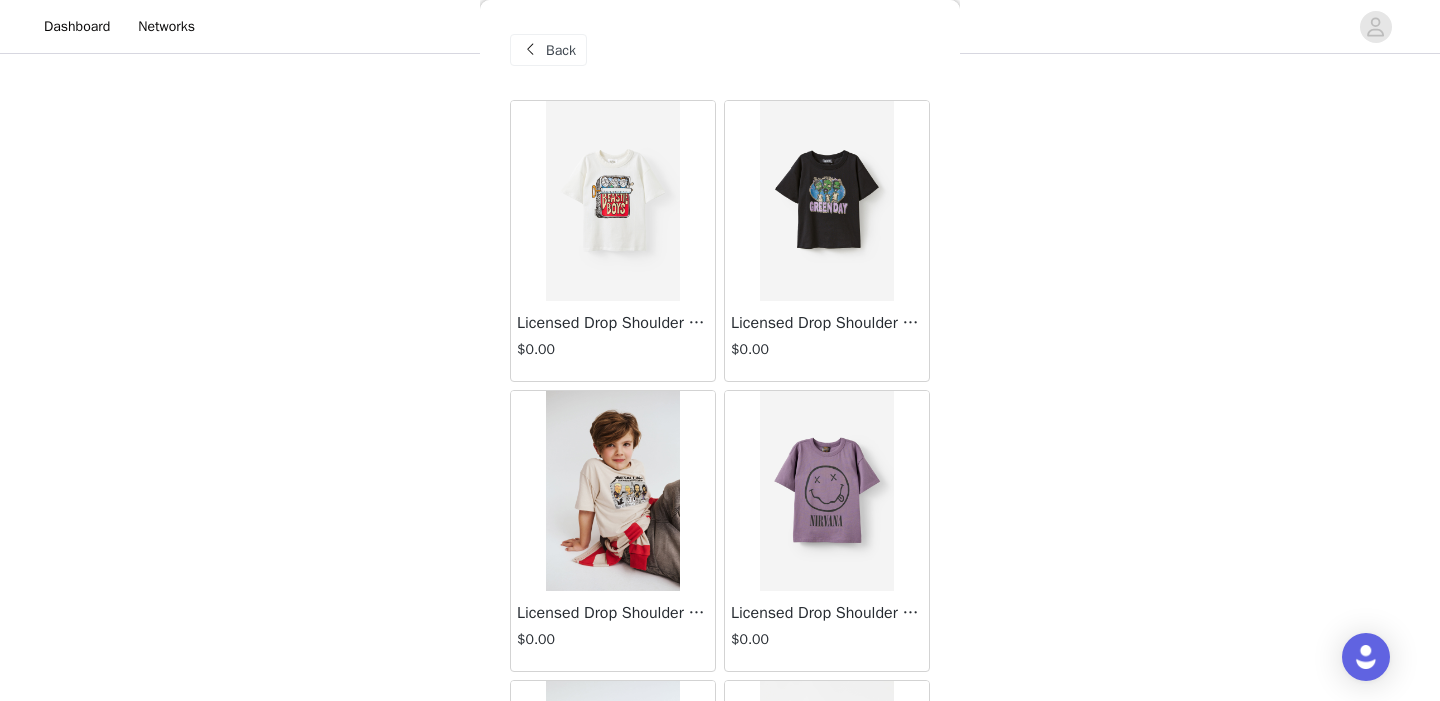 click on "$0.00" at bounding box center (827, 639) 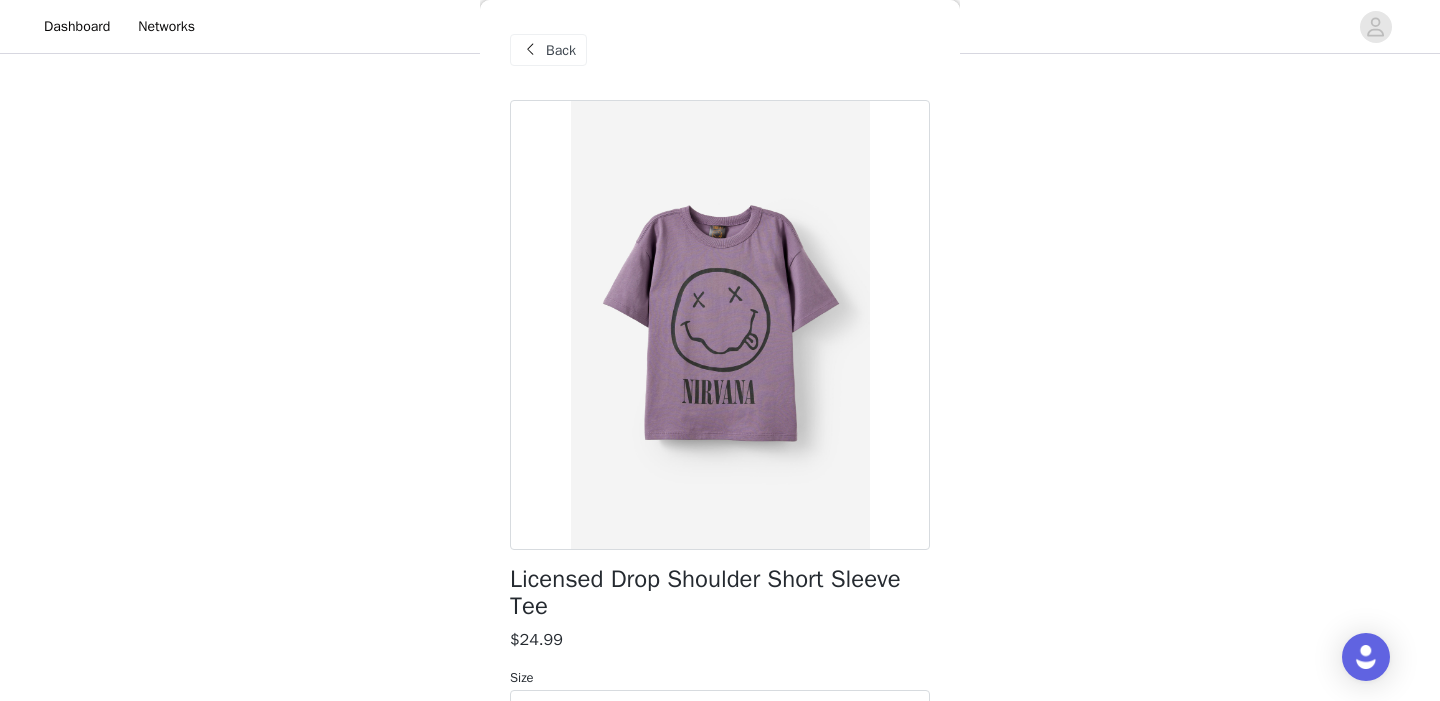 click on "Back     Licensed Drop Shoulder Short Sleeve Tee       $[NUMBER].[NUMBER]         Size   Select size   NEW LICENSE DROP SHOULDER SHORT SLEEVE TEE $[NUMBER].[NUMBER]   Add Product" at bounding box center [720, 350] 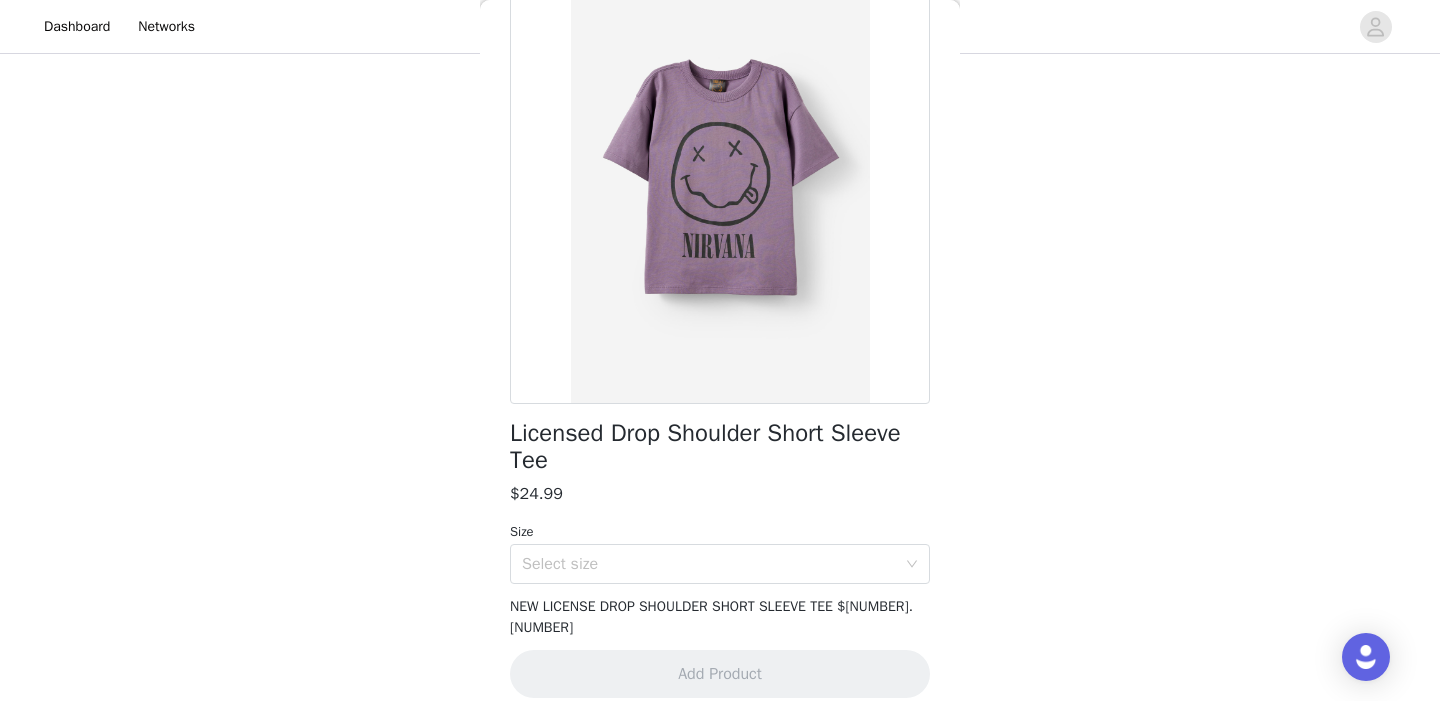scroll, scrollTop: 145, scrollLeft: 0, axis: vertical 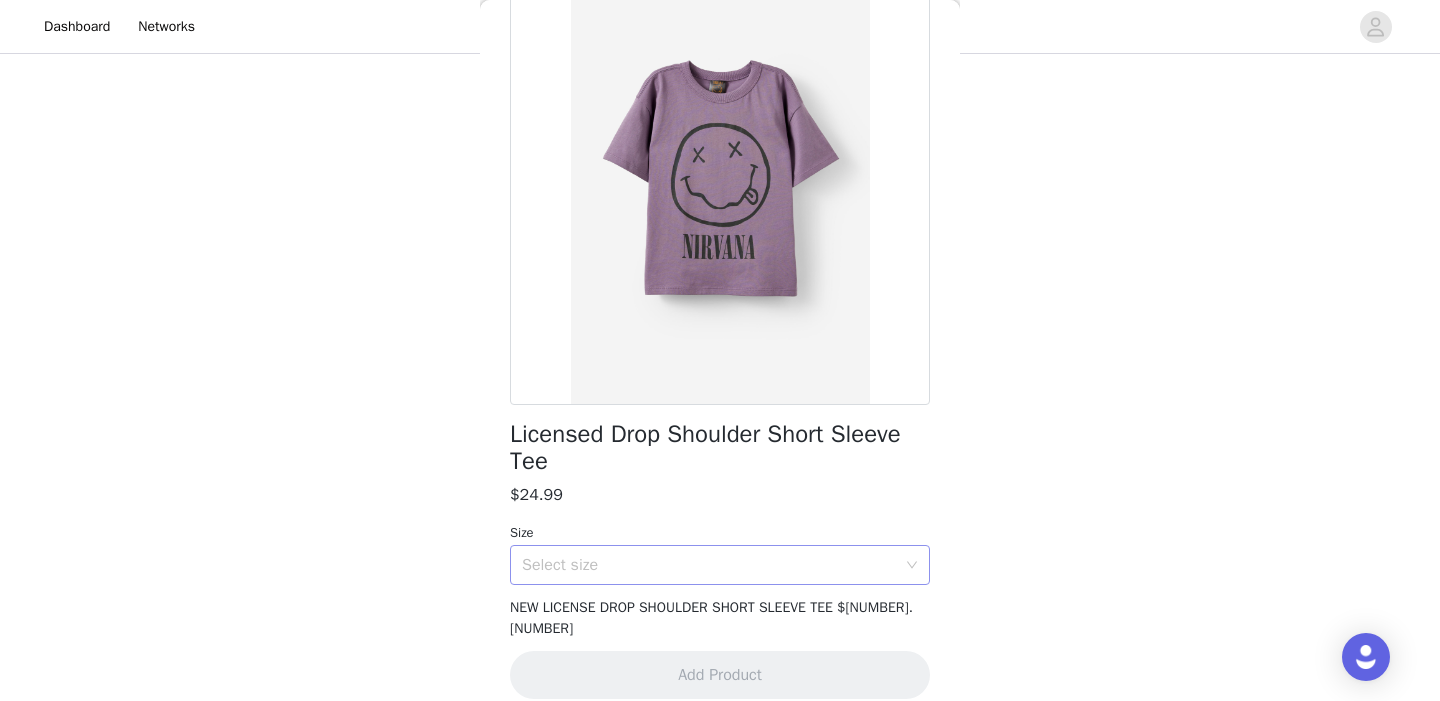 click on "Select size" at bounding box center (709, 565) 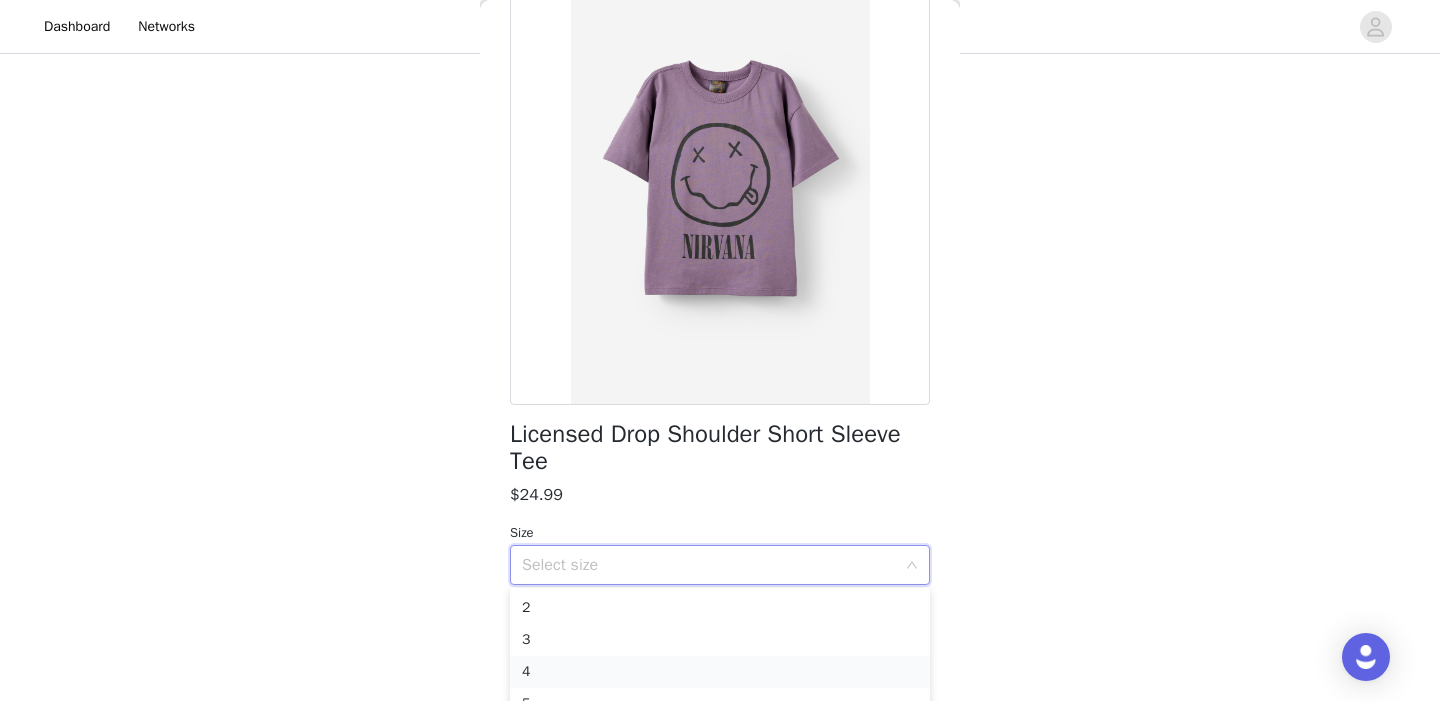 click on "4" at bounding box center [720, 672] 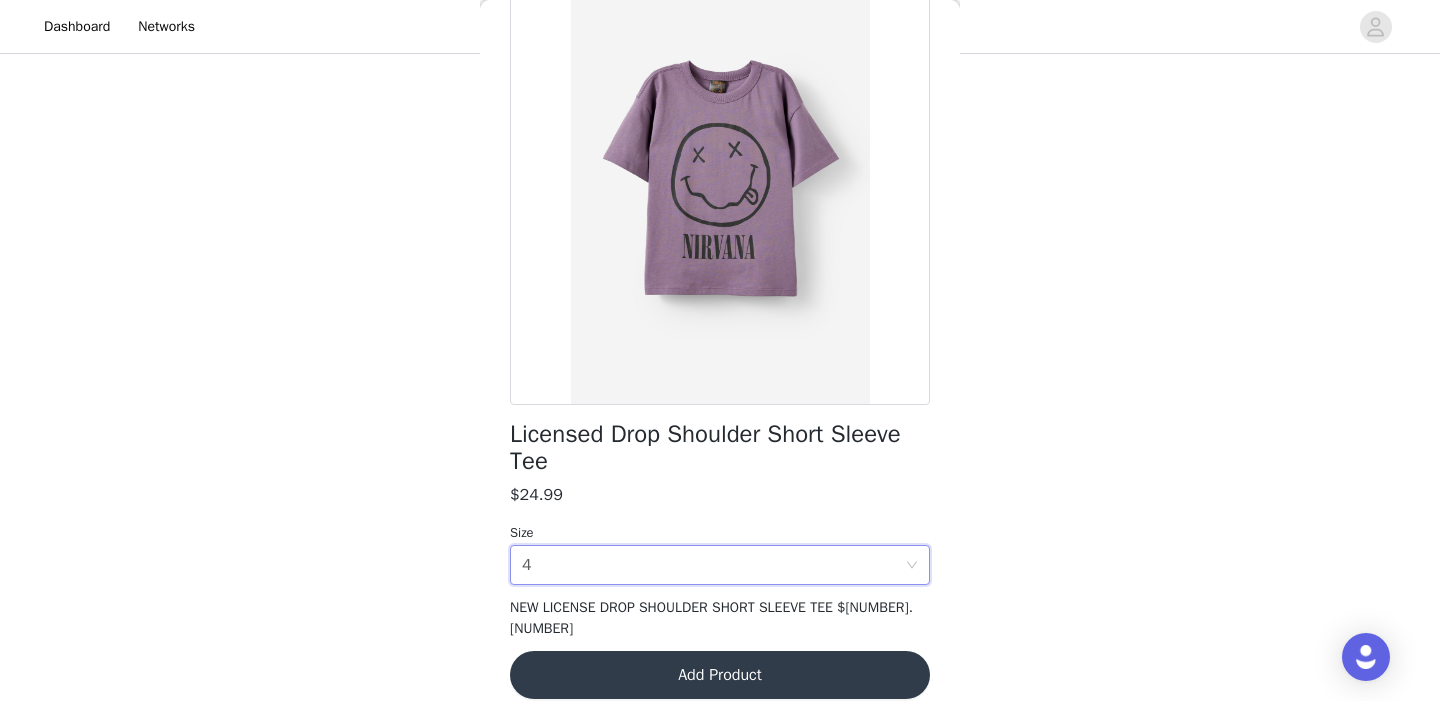 click on "Add Product" at bounding box center [720, 675] 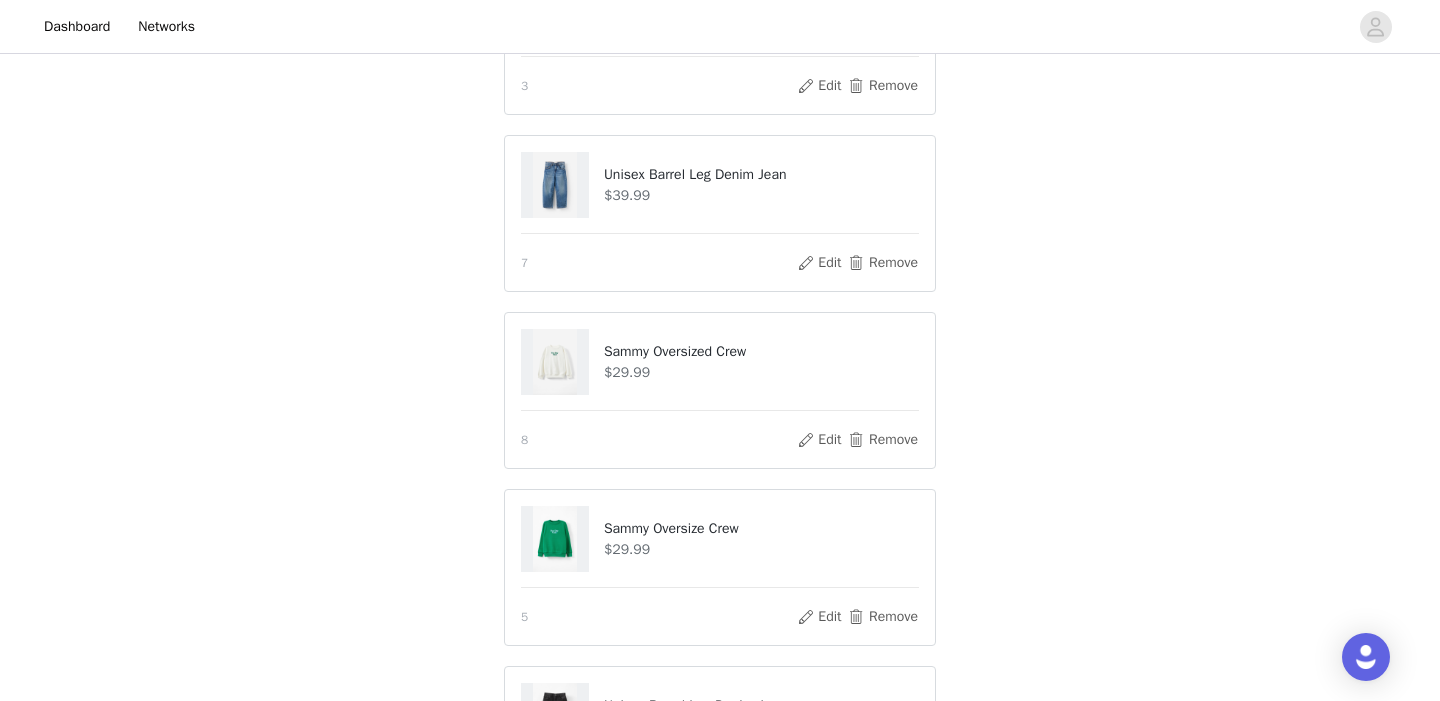 click on "Feel free to mix and match from this month's product collections.       [NUMBER]/50 Selected   Remaining Funds: $[NUMBER].[NUMBER]         Licensed Drop Shoulder Short Sleeve Tee     $[NUMBER].[NUMBER]       [NUMBER]       Edit   Remove     Licensed Drop Shoulder Short Sleeve Tee     $[NUMBER].[NUMBER]       [NUMBER]       Edit   Remove     Jayden Denim Jort     $[NUMBER].[NUMBER]       [NUMBER]       Edit   Remove     Unisex Barrel Leg Denim Jean     $[NUMBER].[NUMBER]       [NUMBER]       Edit   Remove     Sammy Oversized Crew     $[NUMBER].[NUMBER]       [NUMBER]       Edit   Remove     Sammy Oversize Crew     $[NUMBER].[NUMBER]       [NUMBER]       Edit   Remove     Unisex Barrel Leg Denim Jean     $[NUMBER].[NUMBER]       [NUMBER]       Edit   Remove     Unisex Barrel Leg Denim Jean     $[NUMBER].[NUMBER]       [NUMBER]       Edit   Remove     Licensed Drop Shoulder Short Sleeve Tee     $[NUMBER].[NUMBER]       [NUMBER]       Edit   Remove     Licensed Drop Shoulder Short Sleeve Tee     $[NUMBER].[NUMBER]       [NUMBER]       Edit   Remove     Add Product" at bounding box center (720, 481) 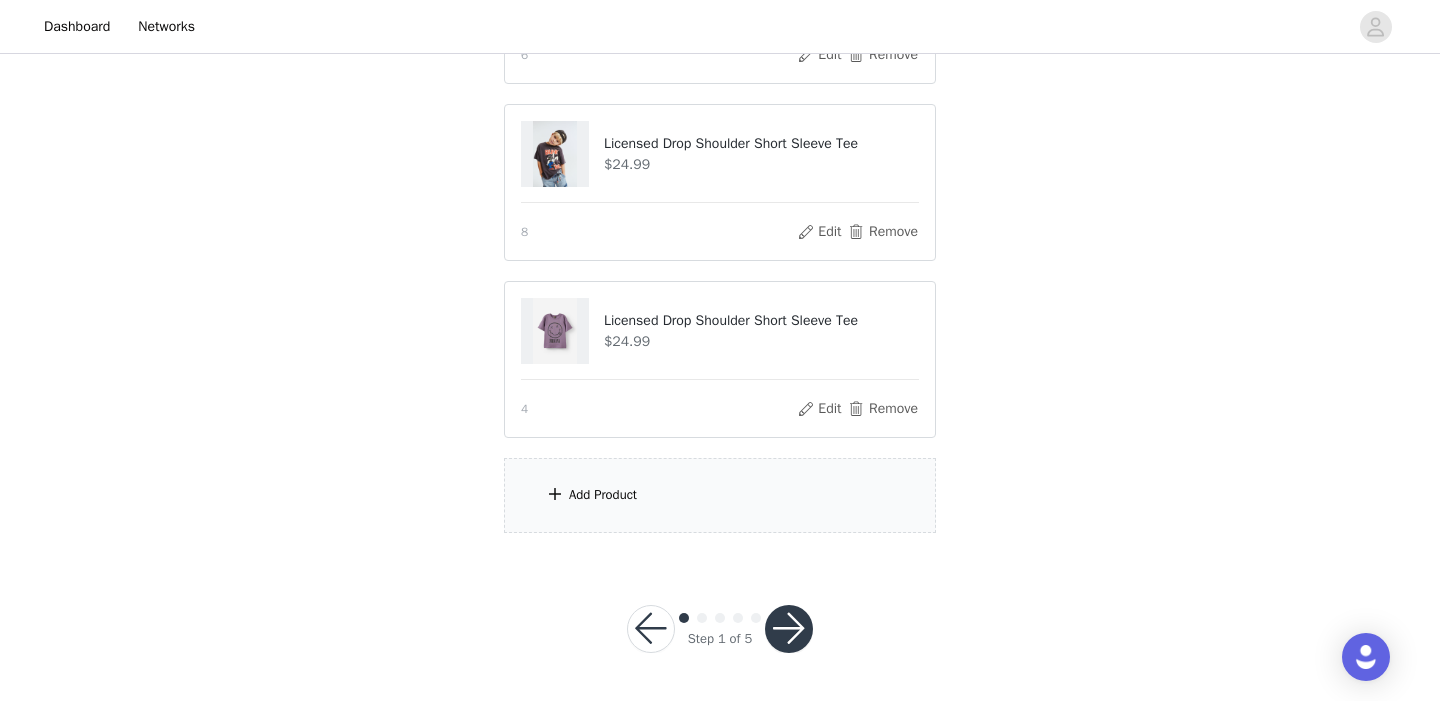 scroll, scrollTop: 1587, scrollLeft: 0, axis: vertical 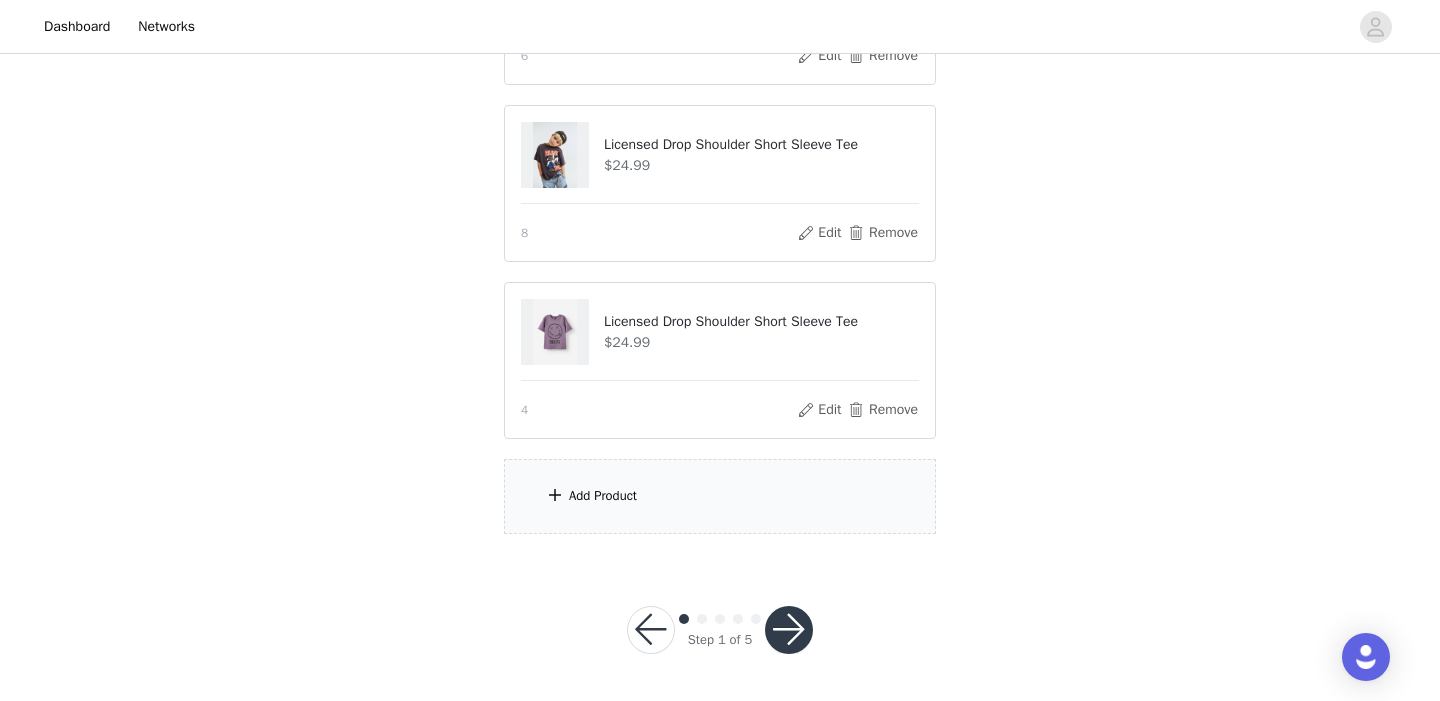 click on "Feel free to mix and match from this month's product collections.       [NUMBER]/50 Selected   Remaining Funds: $[NUMBER].[NUMBER]         Licensed Drop Shoulder Short Sleeve Tee     $[NUMBER].[NUMBER]       [NUMBER]       Edit   Remove     Licensed Drop Shoulder Short Sleeve Tee     $[NUMBER].[NUMBER]       [NUMBER]       Edit   Remove     Jayden Denim Jort     $[NUMBER].[NUMBER]       [NUMBER]       Edit   Remove     Unisex Barrel Leg Denim Jean     $[NUMBER].[NUMBER]       [NUMBER]       Edit   Remove     Sammy Oversized Crew     $[NUMBER].[NUMBER]       [NUMBER]       Edit   Remove     Sammy Oversize Crew     $[NUMBER].[NUMBER]       [NUMBER]       Edit   Remove     Unisex Barrel Leg Denim Jean     $[NUMBER].[NUMBER]       [NUMBER]       Edit   Remove     Unisex Barrel Leg Denim Jean     $[NUMBER].[NUMBER]       [NUMBER]       Edit   Remove     Licensed Drop Shoulder Short Sleeve Tee     $[NUMBER].[NUMBER]       [NUMBER]       Edit   Remove     Licensed Drop Shoulder Short Sleeve Tee     $[NUMBER].[NUMBER]       [NUMBER]       Edit   Remove     Add Product" at bounding box center [720, -434] 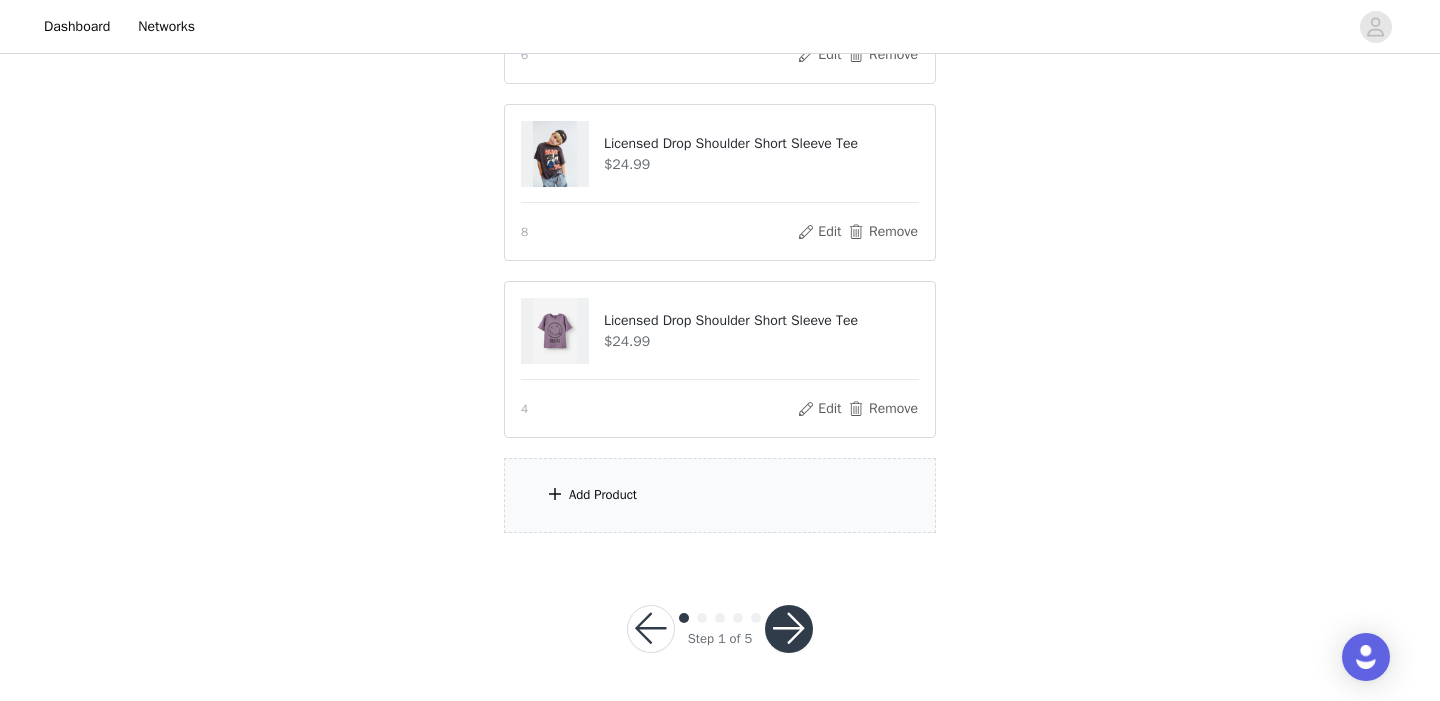 scroll, scrollTop: 1587, scrollLeft: 0, axis: vertical 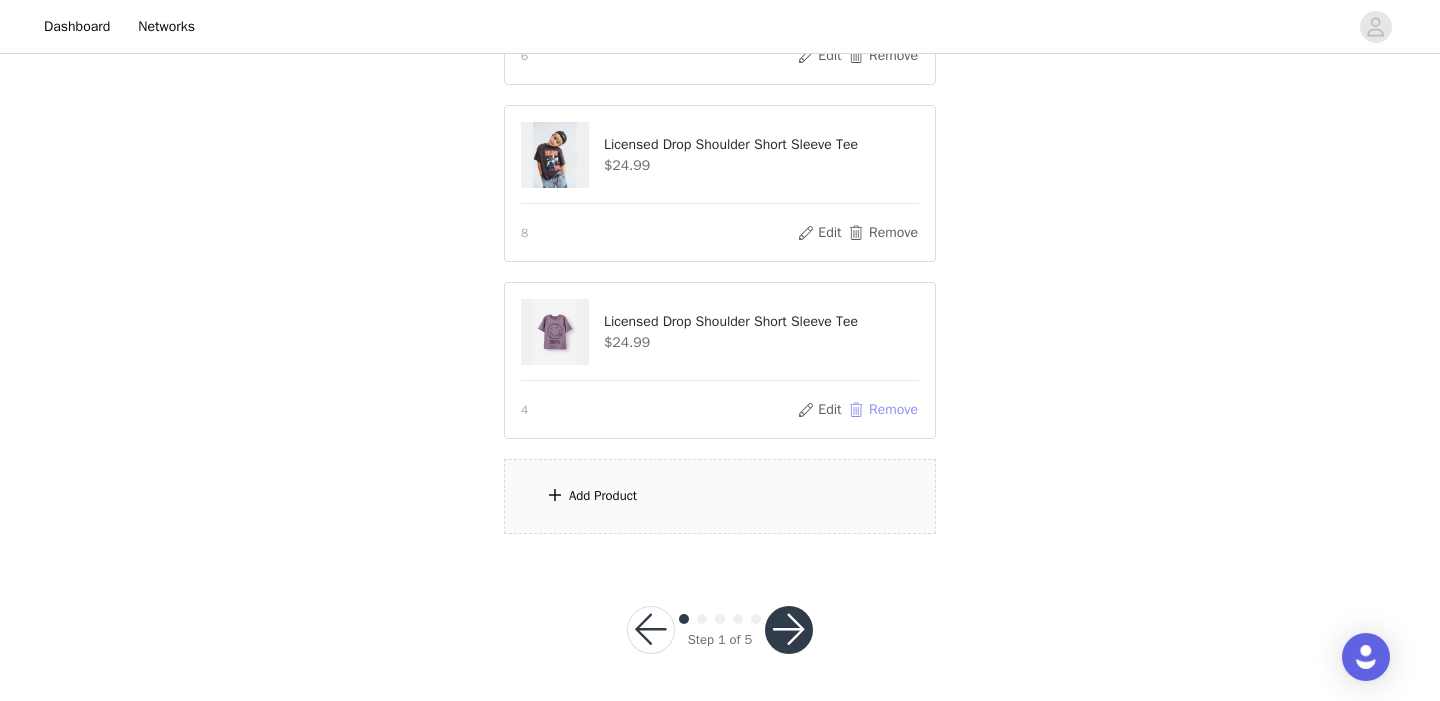 click on "Remove" at bounding box center [883, 410] 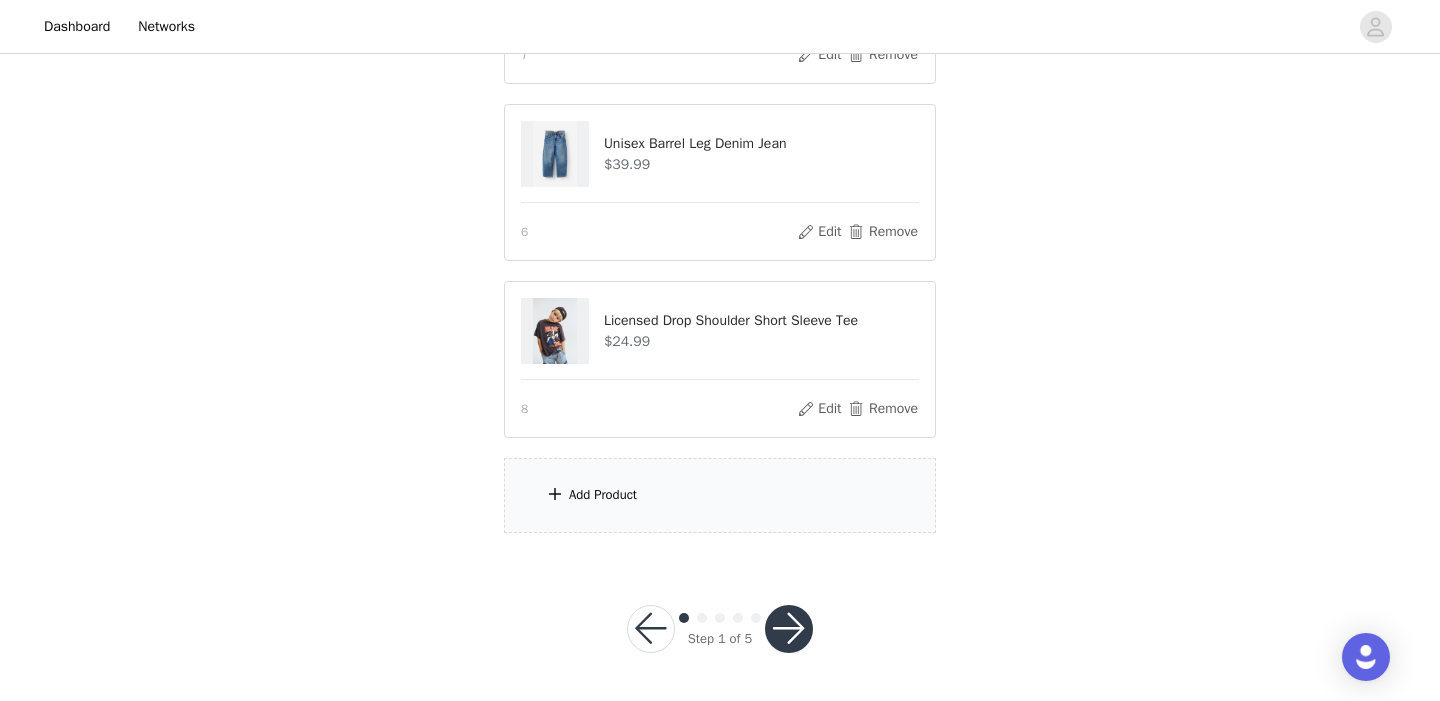 scroll, scrollTop: 1410, scrollLeft: 0, axis: vertical 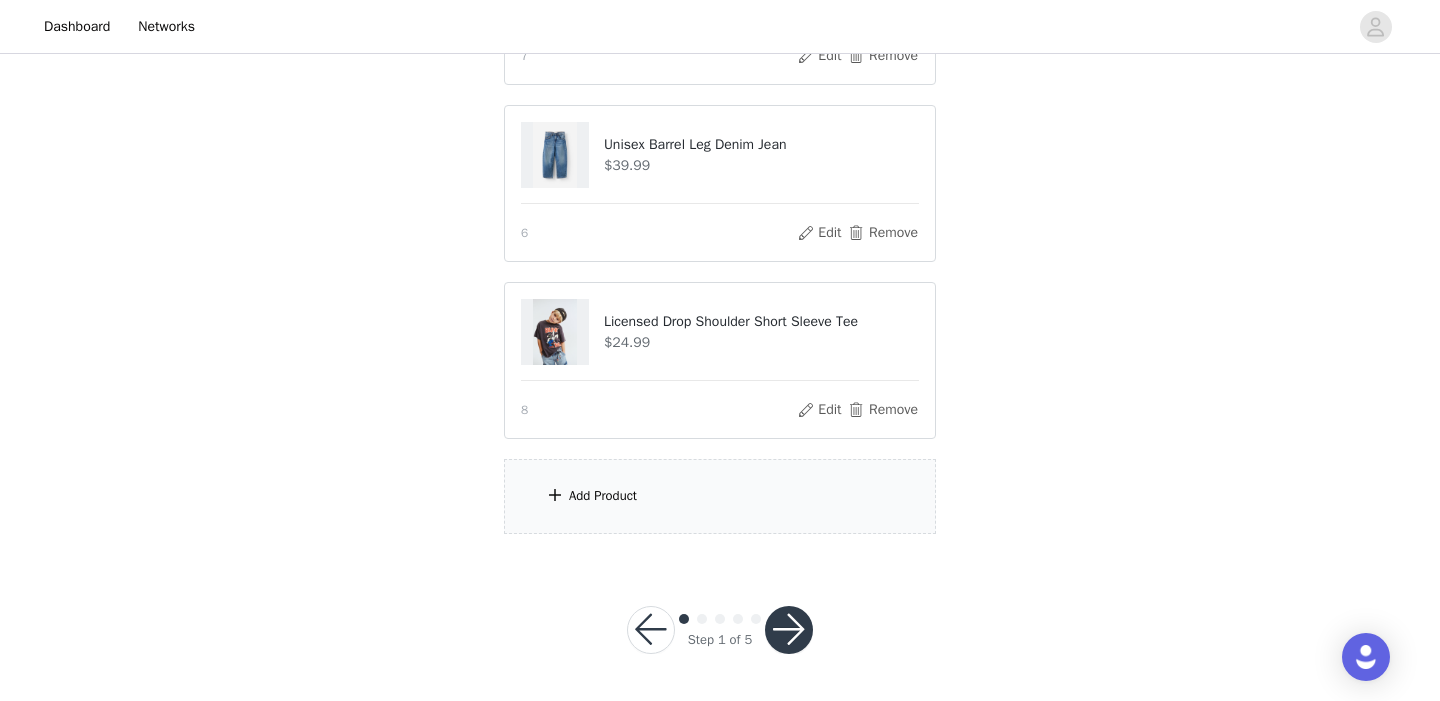 click at bounding box center [789, 630] 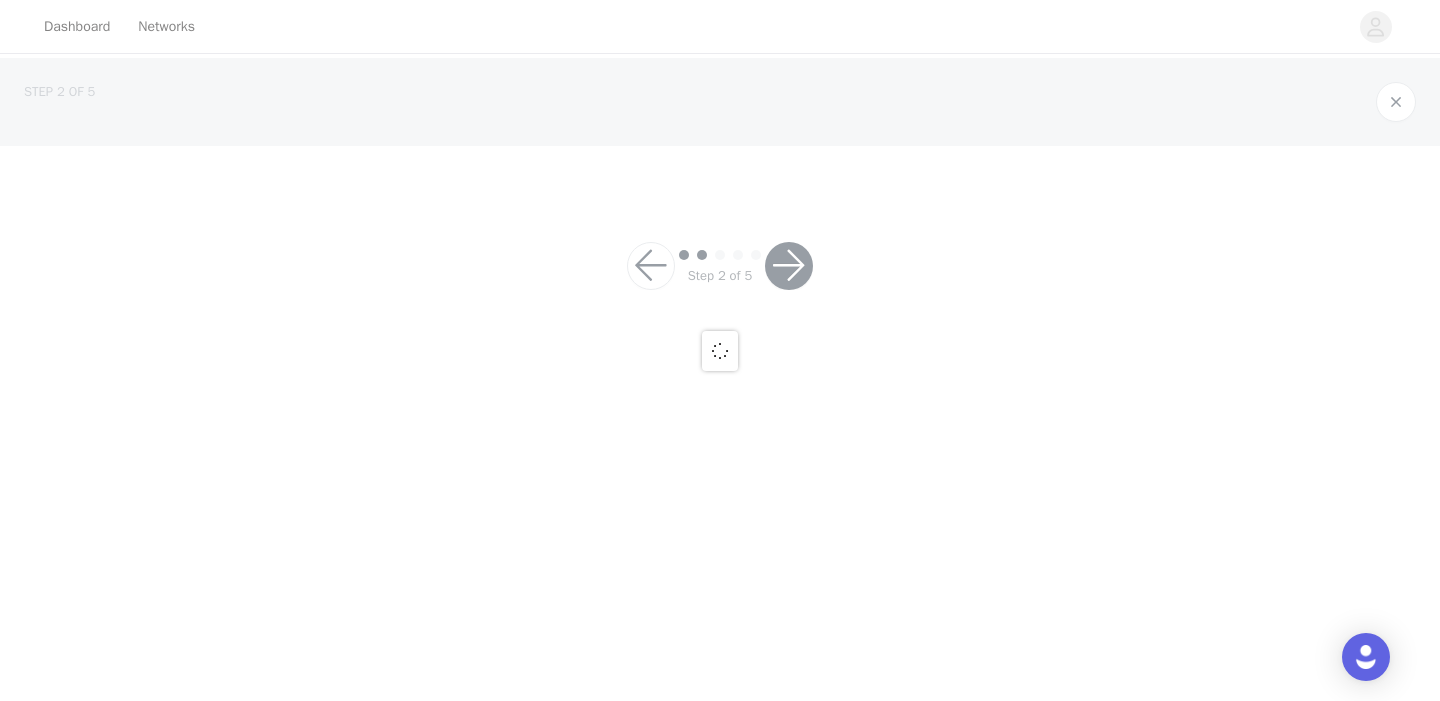 scroll, scrollTop: 0, scrollLeft: 0, axis: both 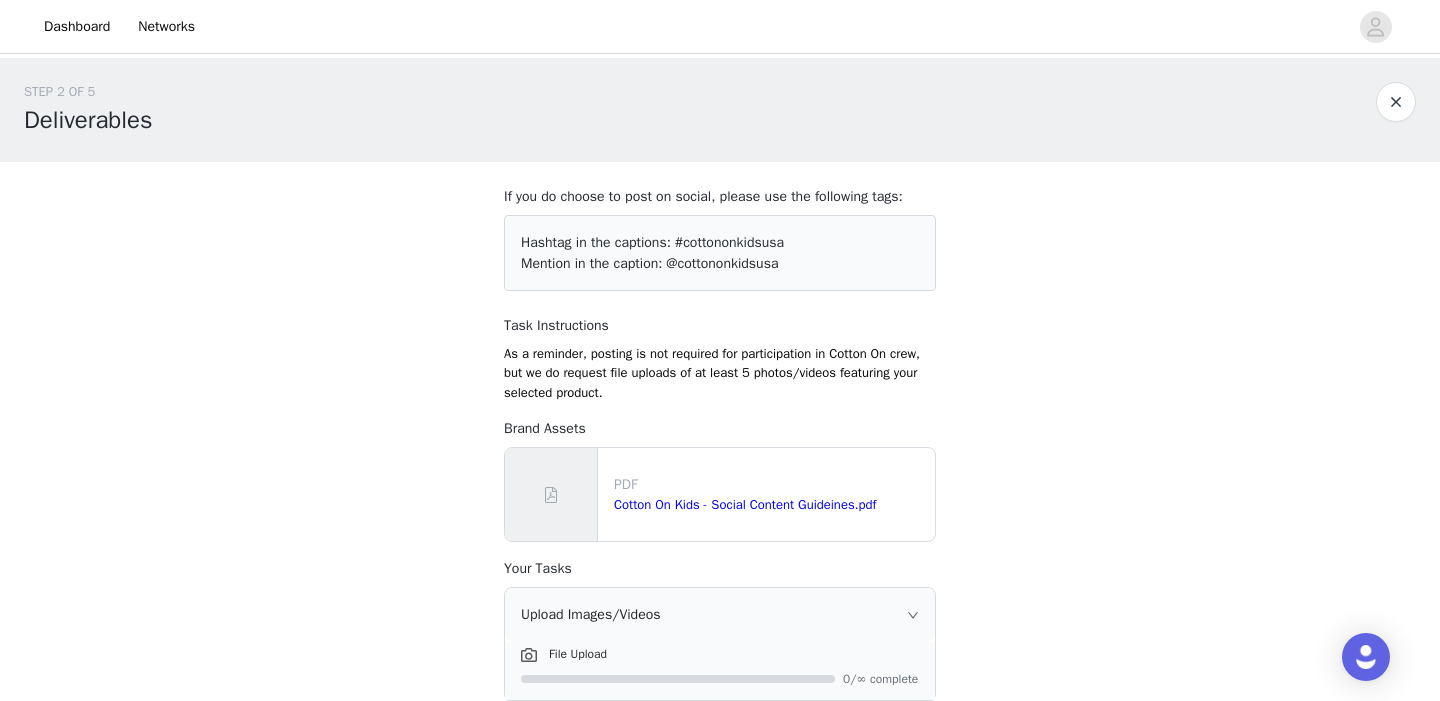 click on "If you do choose to post on social, please use the following tags:    Hashtag in the captions:    #cottononkidsusa    Mention in the caption:    @cottononkidsusa       Task Instructions   As a reminder, posting is not required for participation in Cotton On crew, but we do request file uploads of at least 5 photos/videos featuring your selected product.   Brand Assets     PDF   Cotton On Kids - Social Content Guideines.pdf           Your Tasks     Upload Images/Videos   File Upload     0/∞ complete         Optional Tasks     IG Story   Add   IG Reel   Add   IG Post   Add" at bounding box center (720, 688) 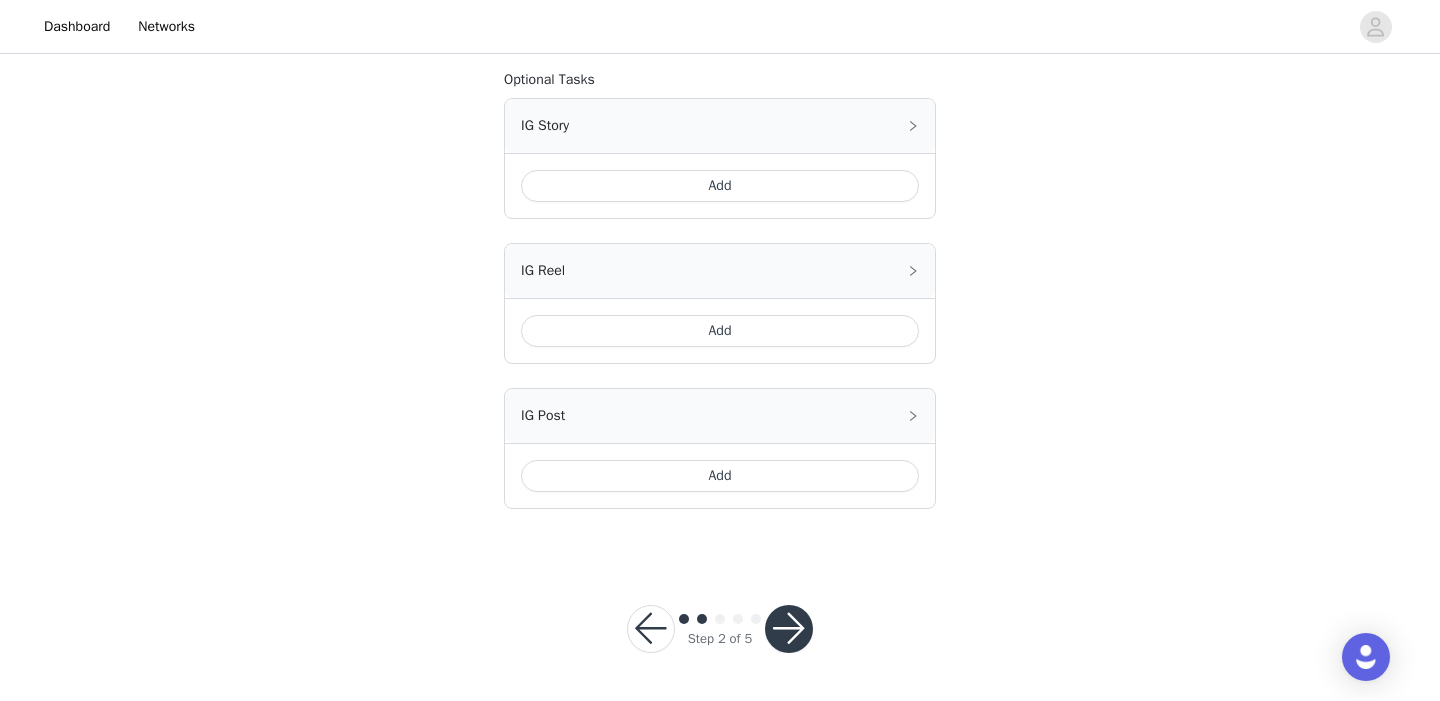 scroll, scrollTop: 676, scrollLeft: 0, axis: vertical 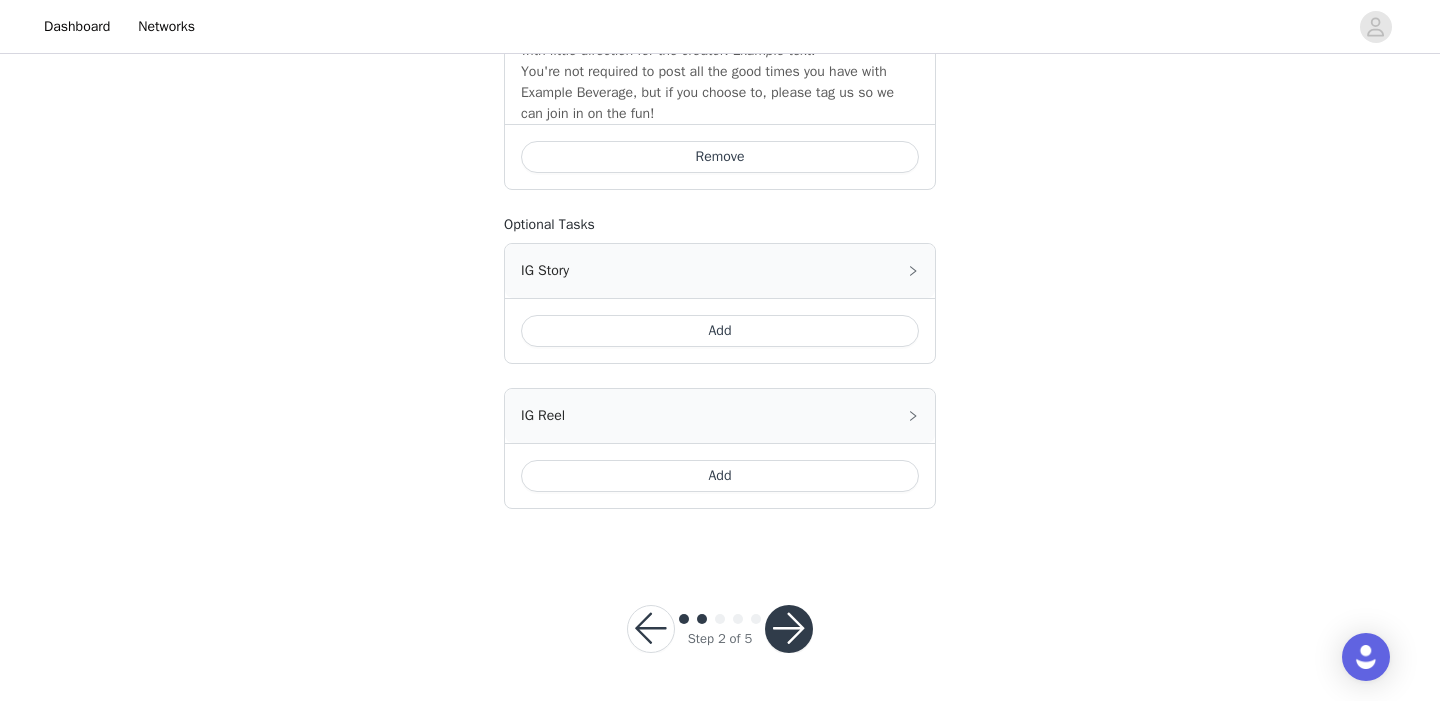 click at bounding box center [789, 629] 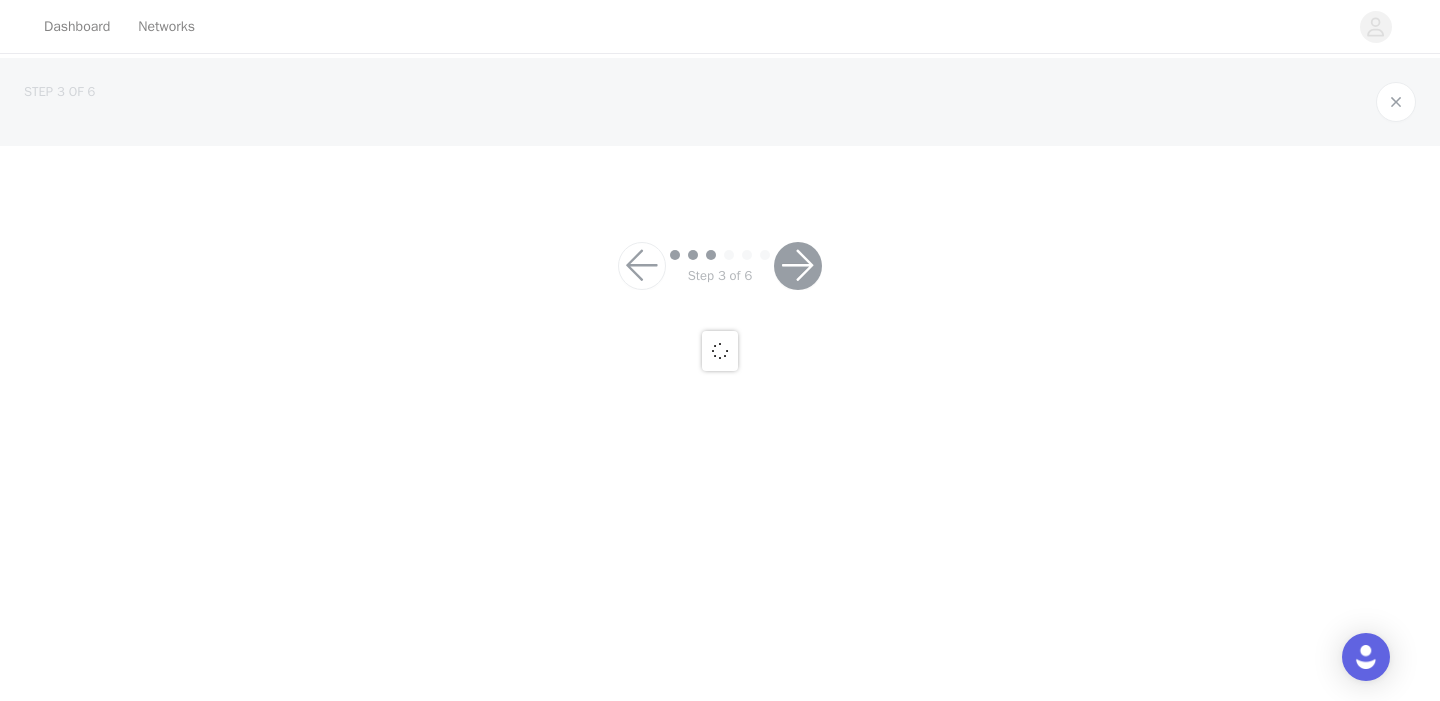 scroll, scrollTop: 0, scrollLeft: 0, axis: both 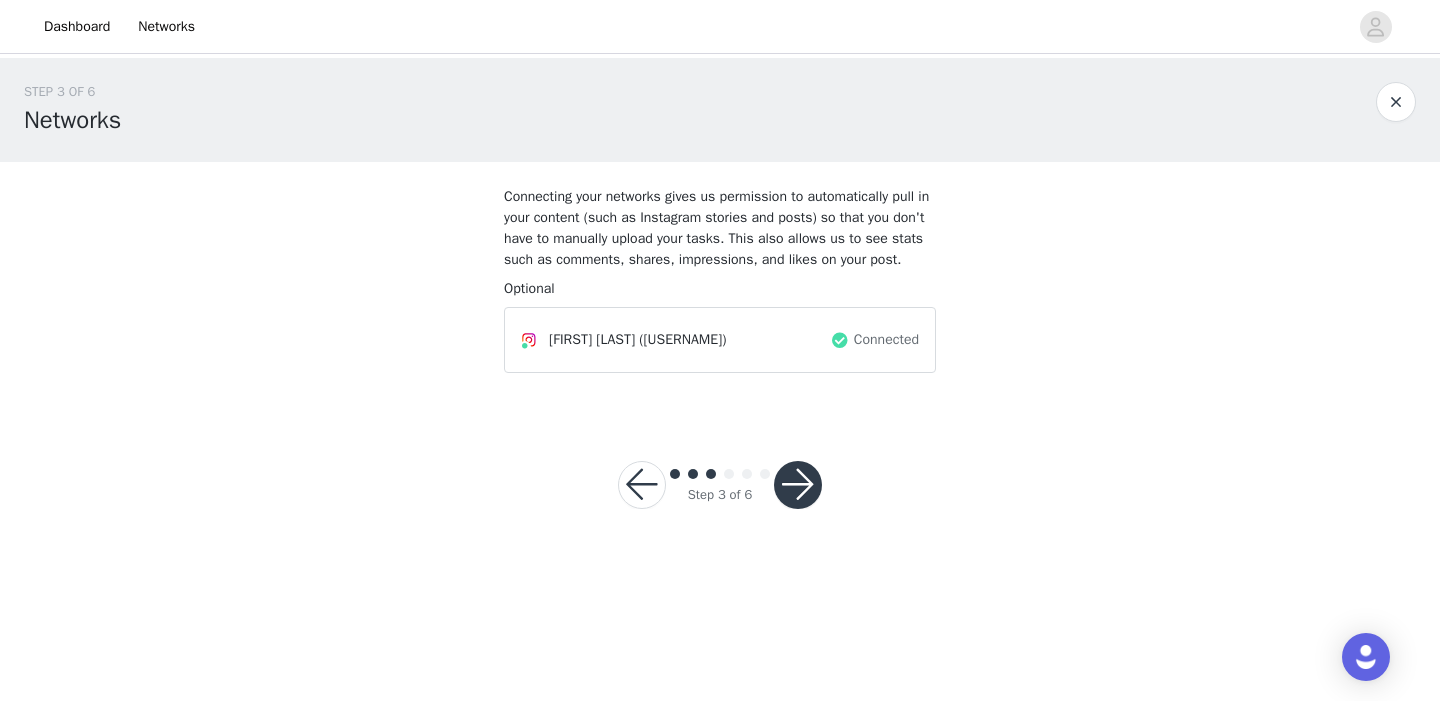 click on "Step 3 of 6" at bounding box center [720, 485] 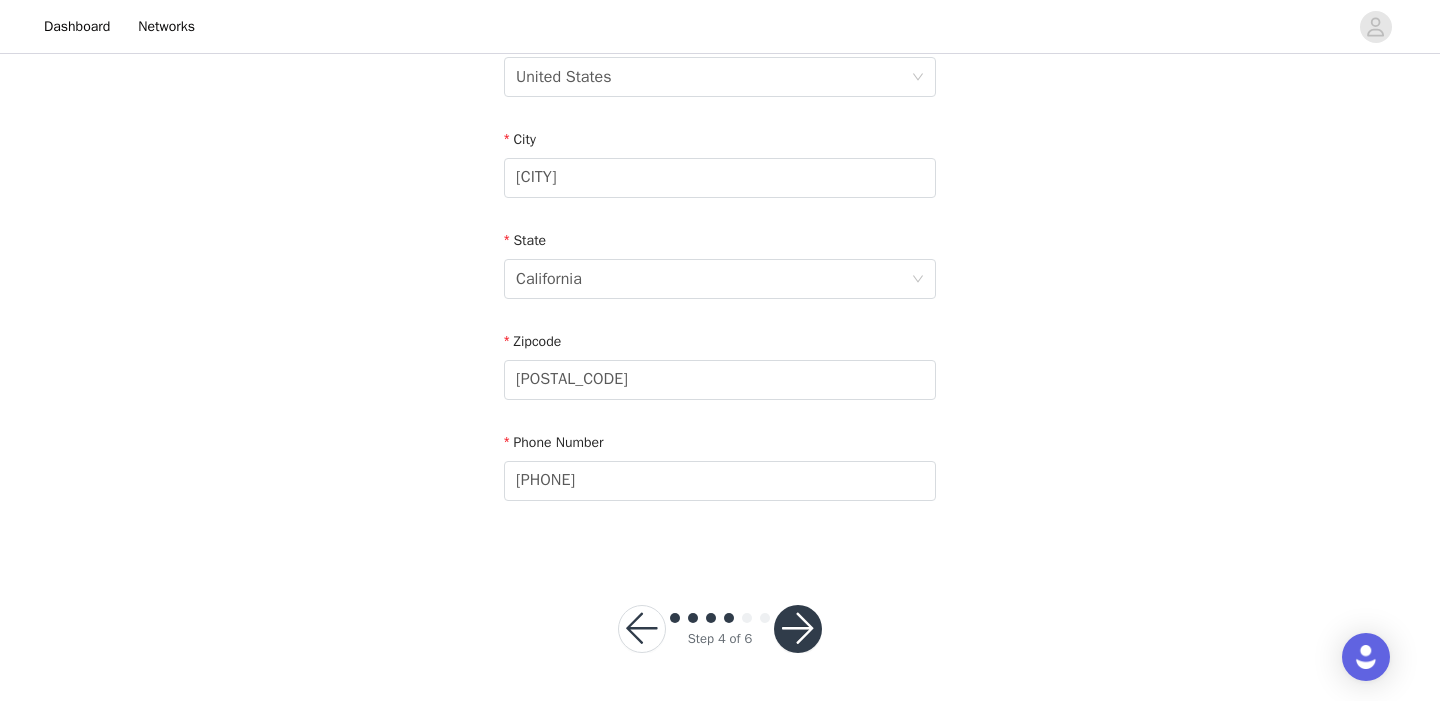 scroll, scrollTop: 662, scrollLeft: 0, axis: vertical 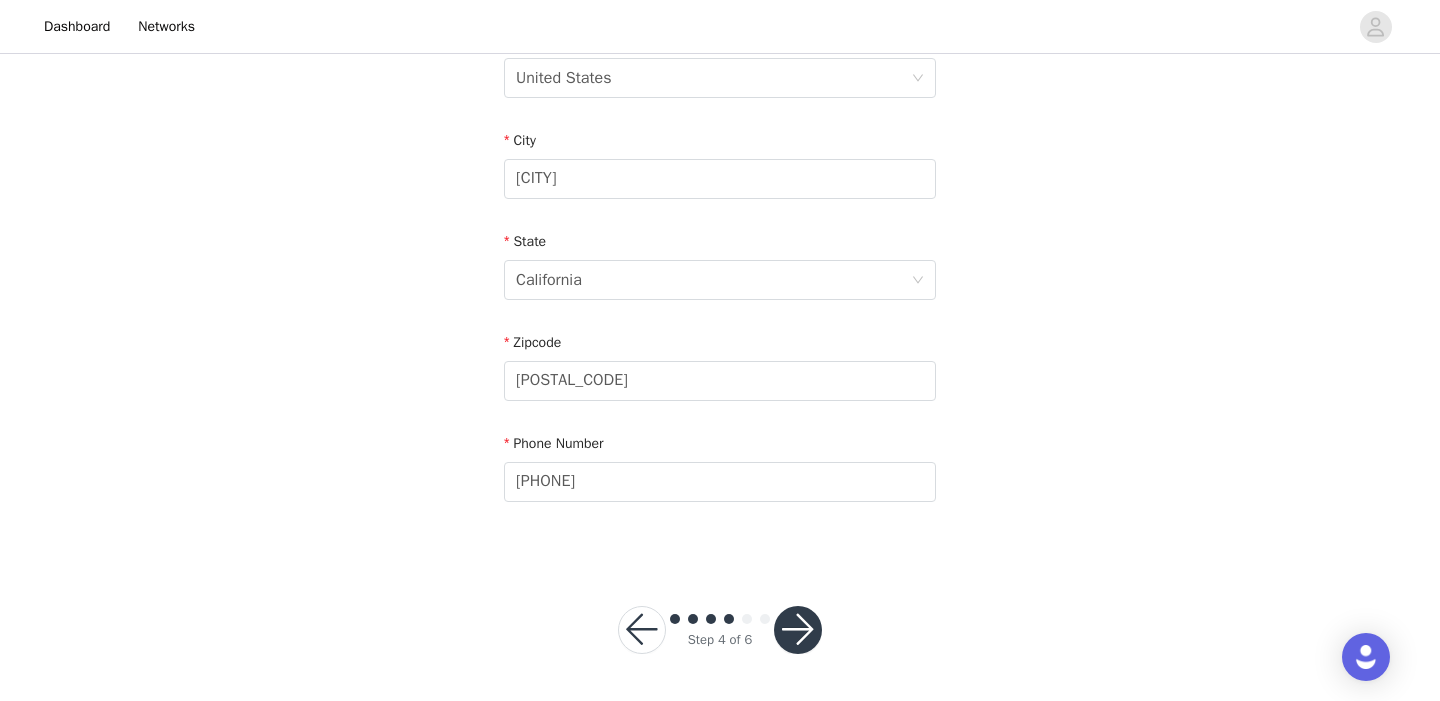 click at bounding box center [798, 630] 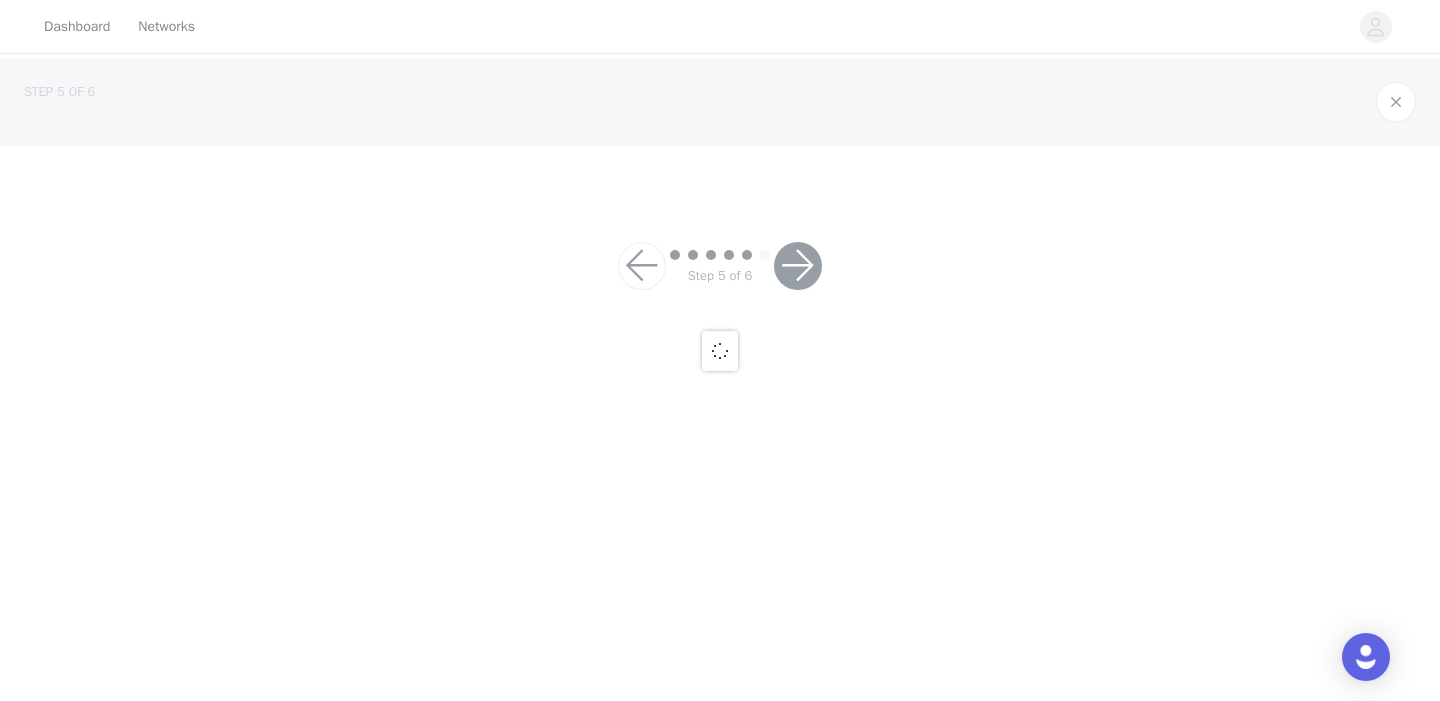 scroll, scrollTop: 0, scrollLeft: 0, axis: both 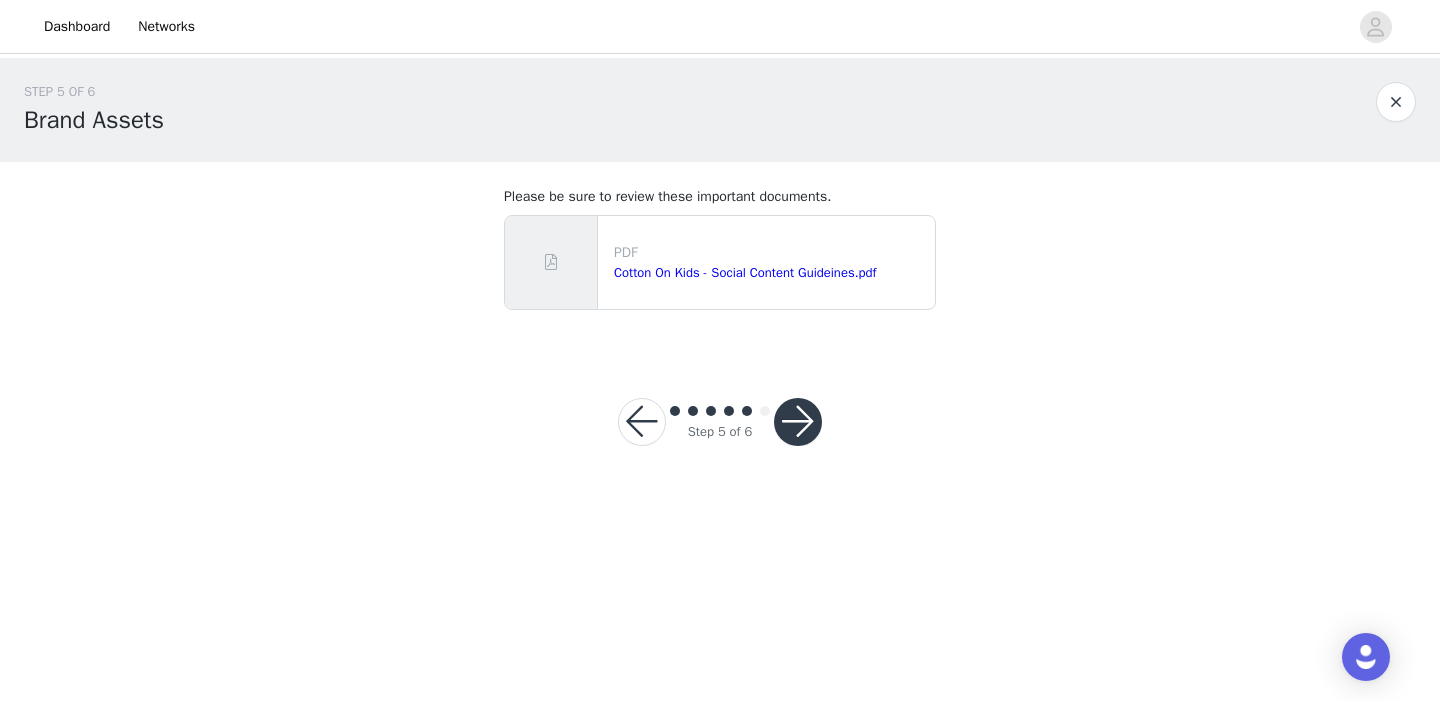 click at bounding box center (798, 422) 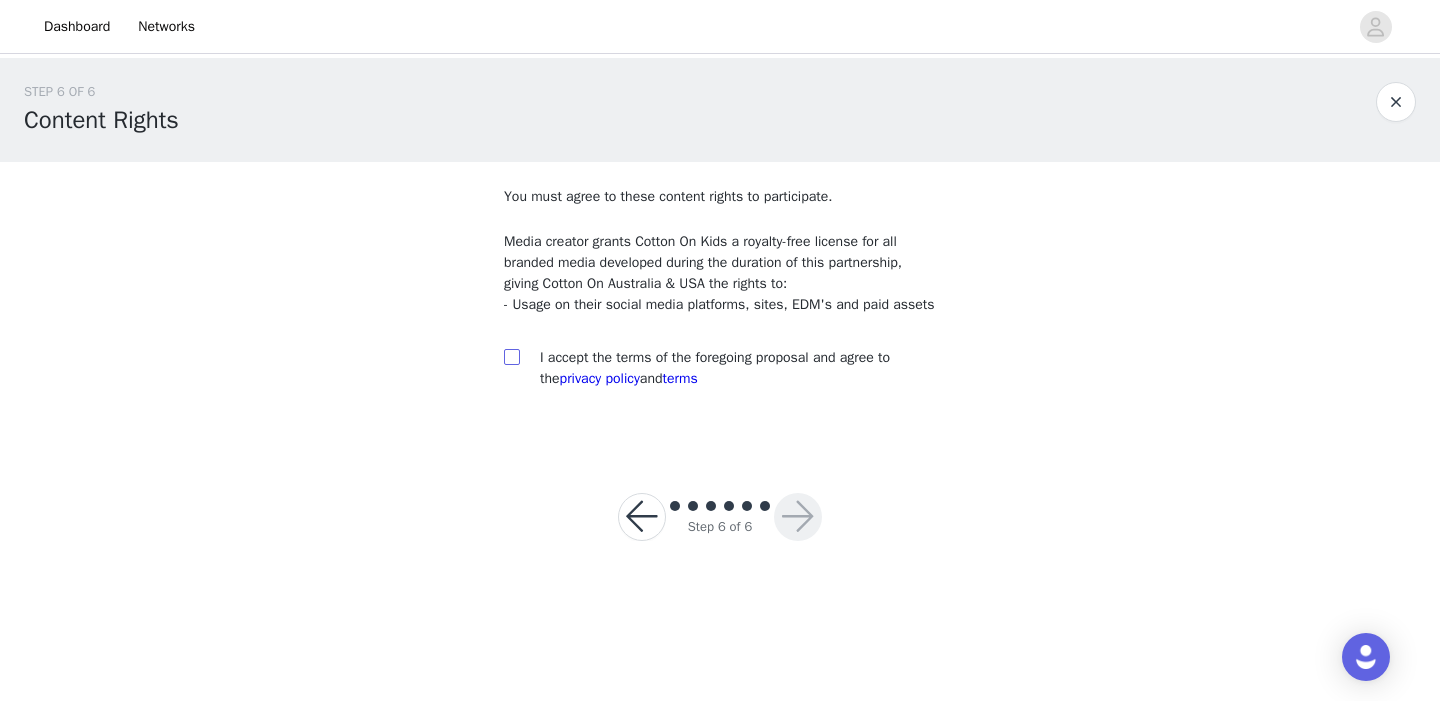 click at bounding box center [511, 356] 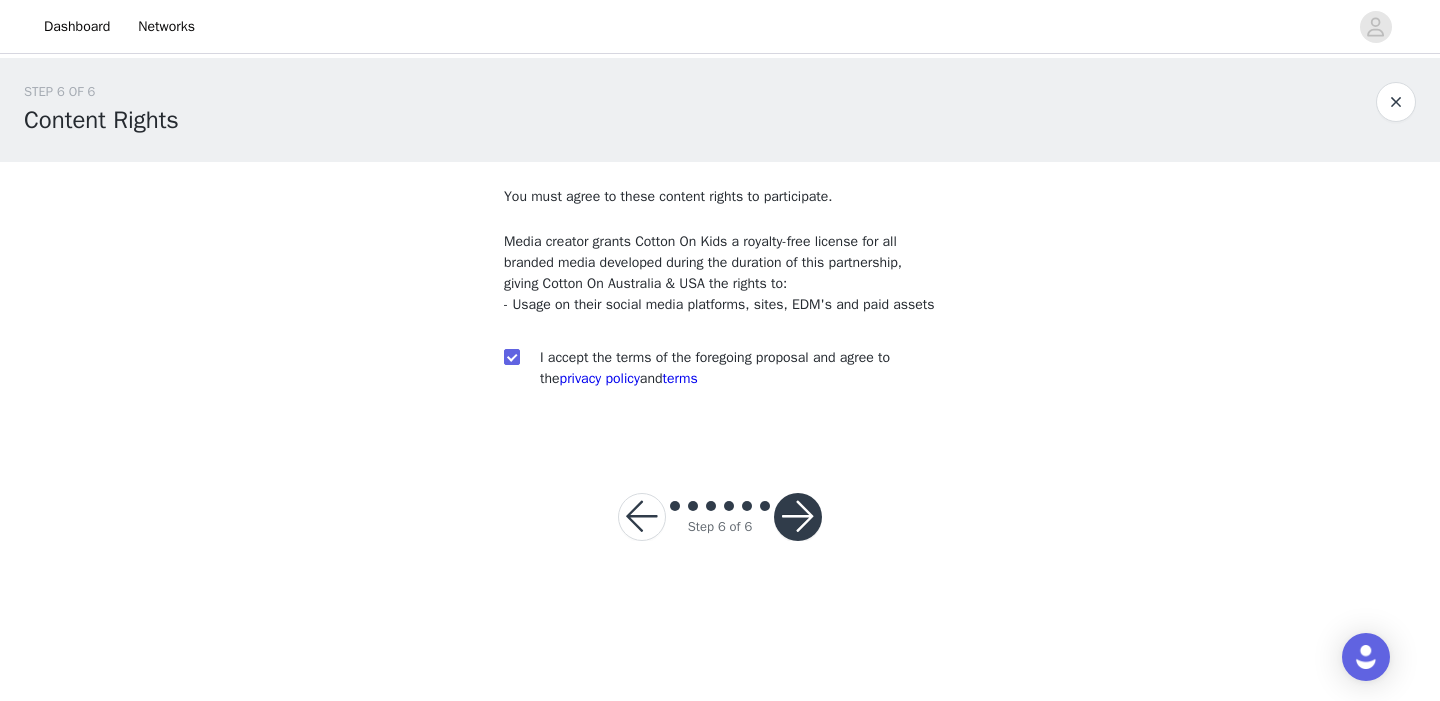 click at bounding box center (798, 517) 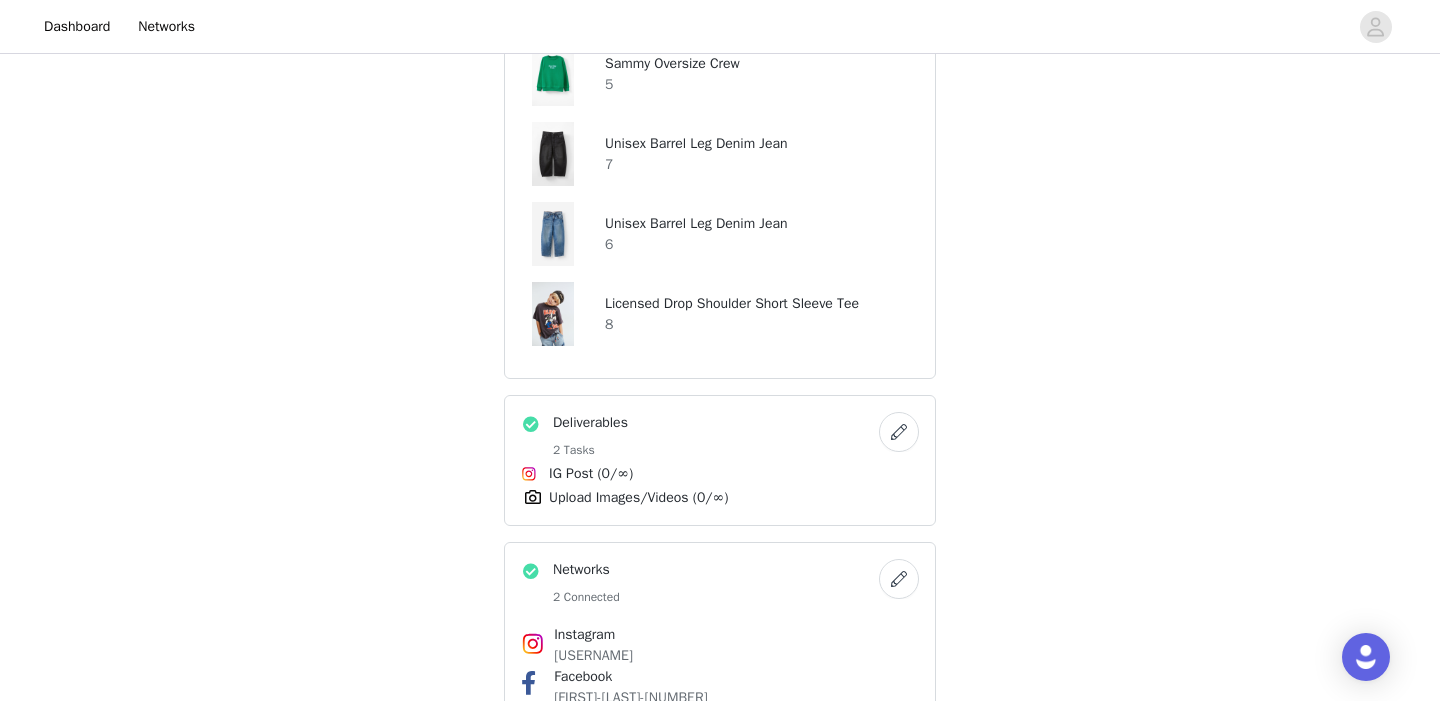 scroll, scrollTop: 922, scrollLeft: 0, axis: vertical 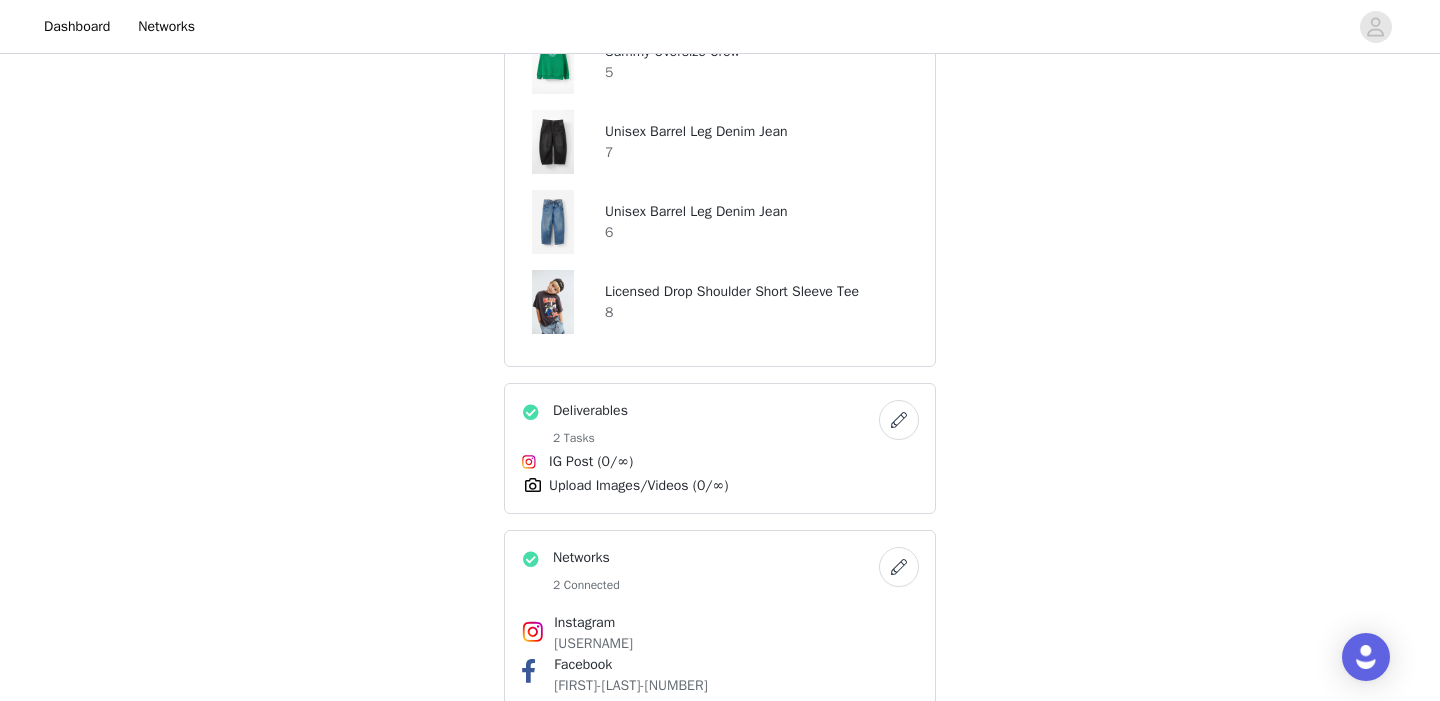 click on "Cotton On Kids USA Back to School
Choose Your Products   9 Items Selected               Licensed Drop Shoulder Short Sleeve Tee   6       Licensed Drop Shoulder Short Sleeve Tee   6       Jayden Denim Jort   3       Unisex Barrel Leg Denim Jean   7       Sammy Oversized Crew   8       Sammy Oversize Crew   5       Unisex Barrel Leg Denim Jean   7       Unisex Barrel Leg Denim Jean   6       Licensed Drop Shoulder Short Sleeve Tee   8         Deliverables   2 Tasks               IG Post (0/∞)   Upload Images/Videos (0/∞)   Networks   2 Connected
Instagram
[USERNAME]
Facebook
[USERNAME]
Shipping Information             [FIRST] [LAST]   [NUMBER] [STREET] [NUMBER]   [CITY],   [STATE]  [POSTAL_CODE]" at bounding box center (720, 208) 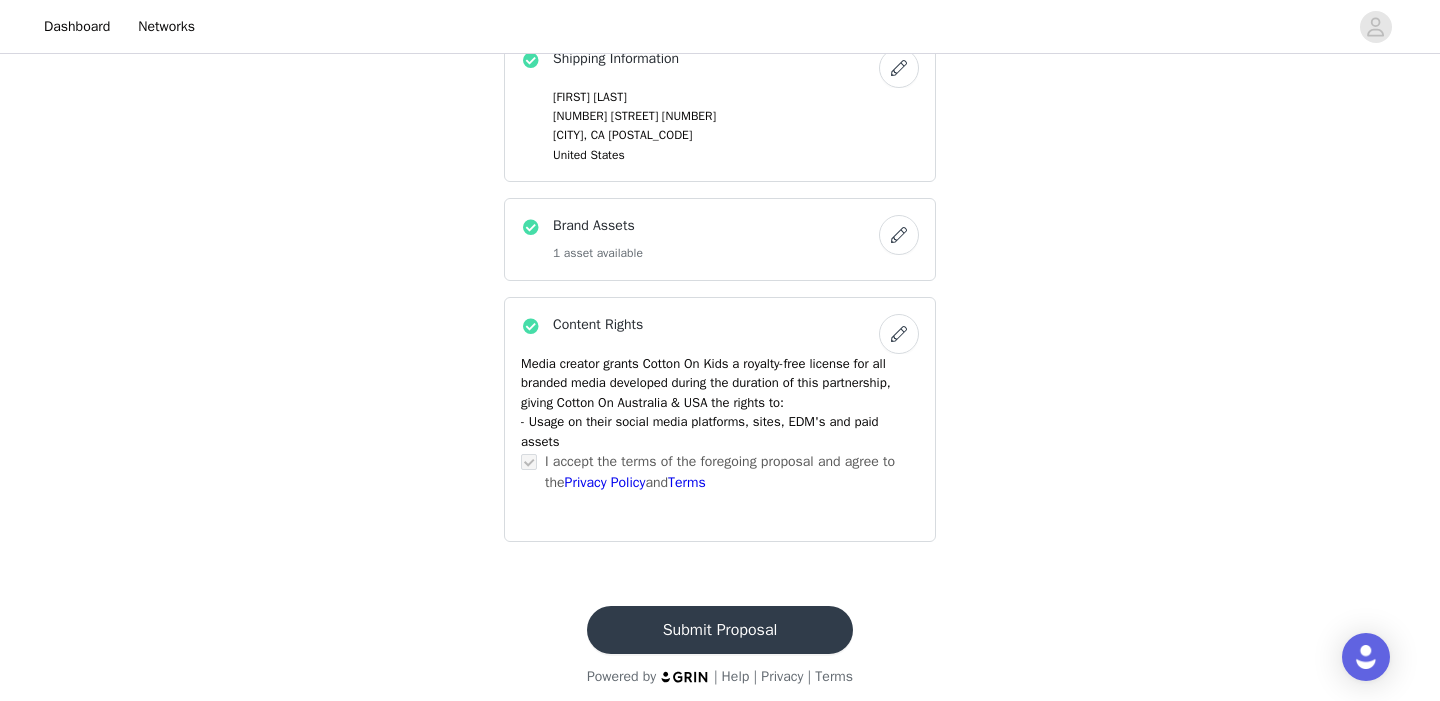 scroll, scrollTop: 1628, scrollLeft: 0, axis: vertical 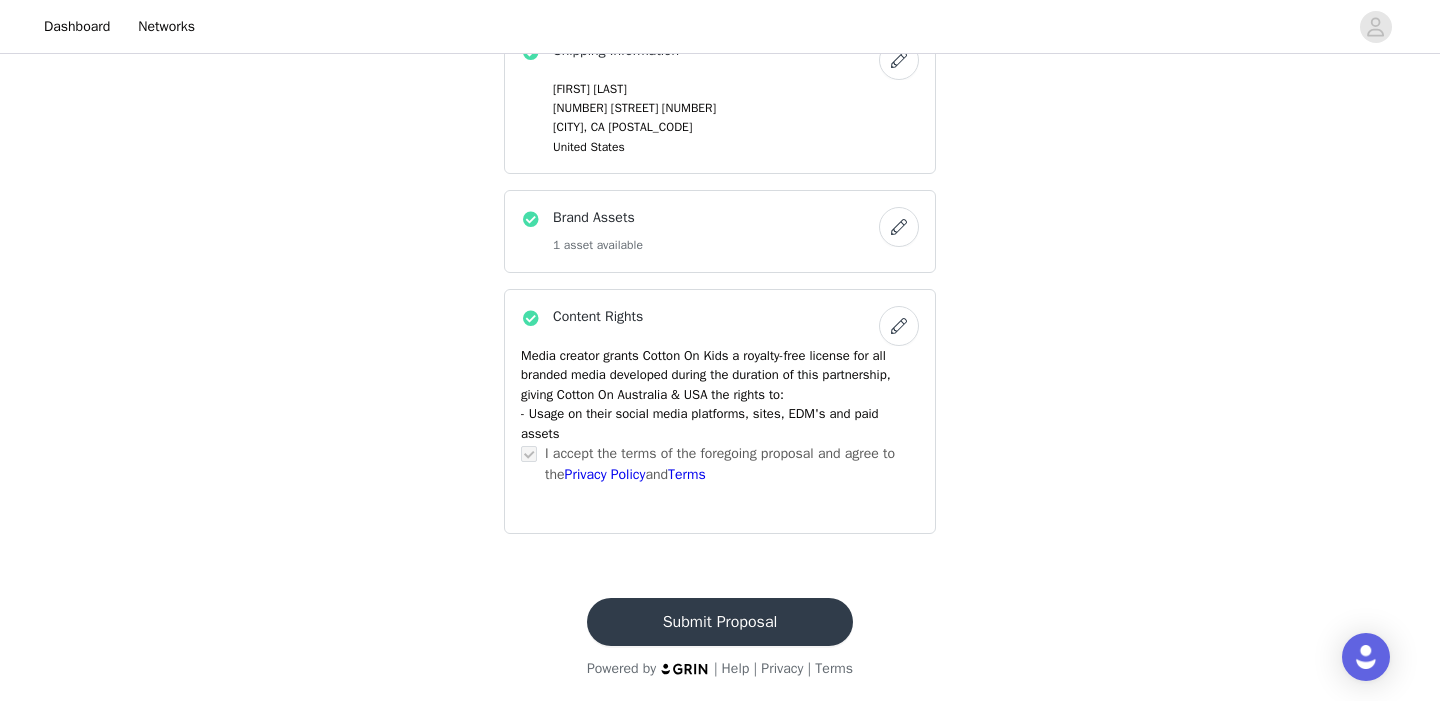 click on "Submit Proposal" at bounding box center [720, 622] 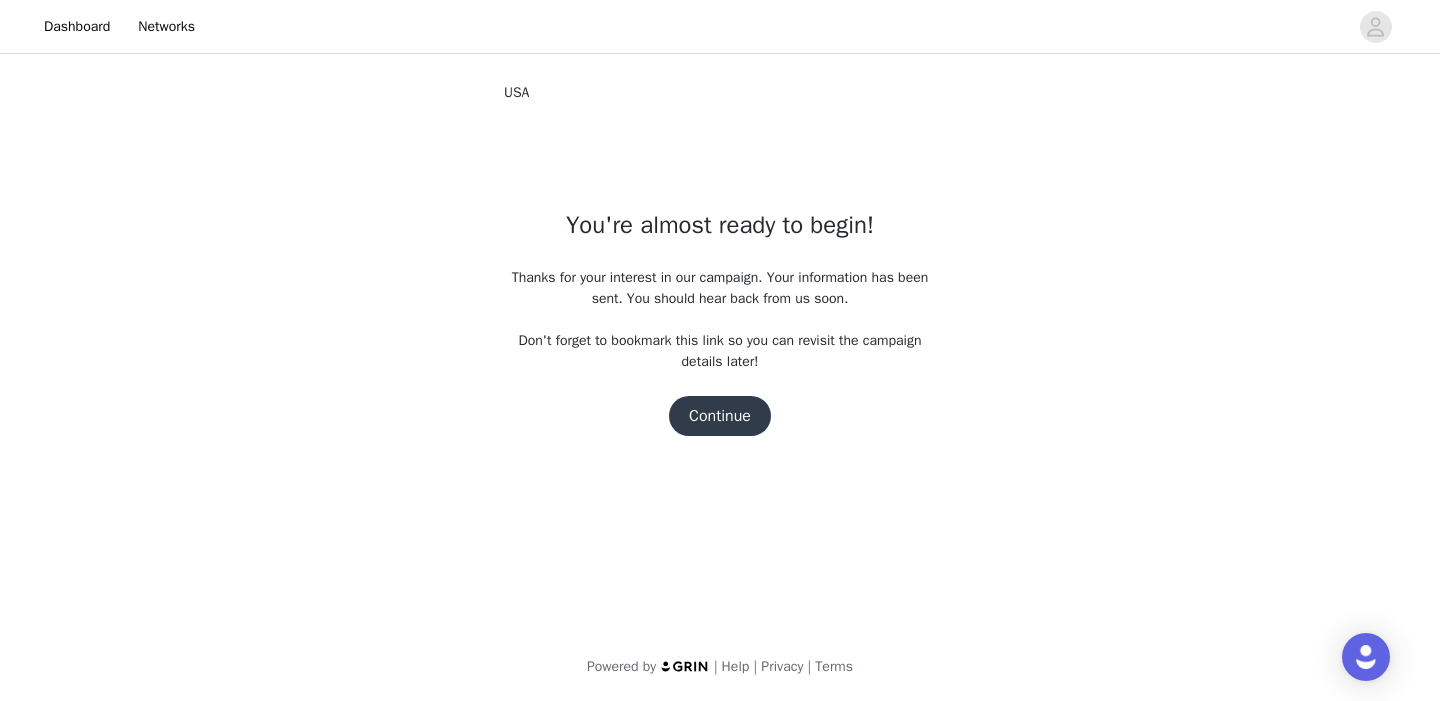 scroll, scrollTop: 0, scrollLeft: 0, axis: both 